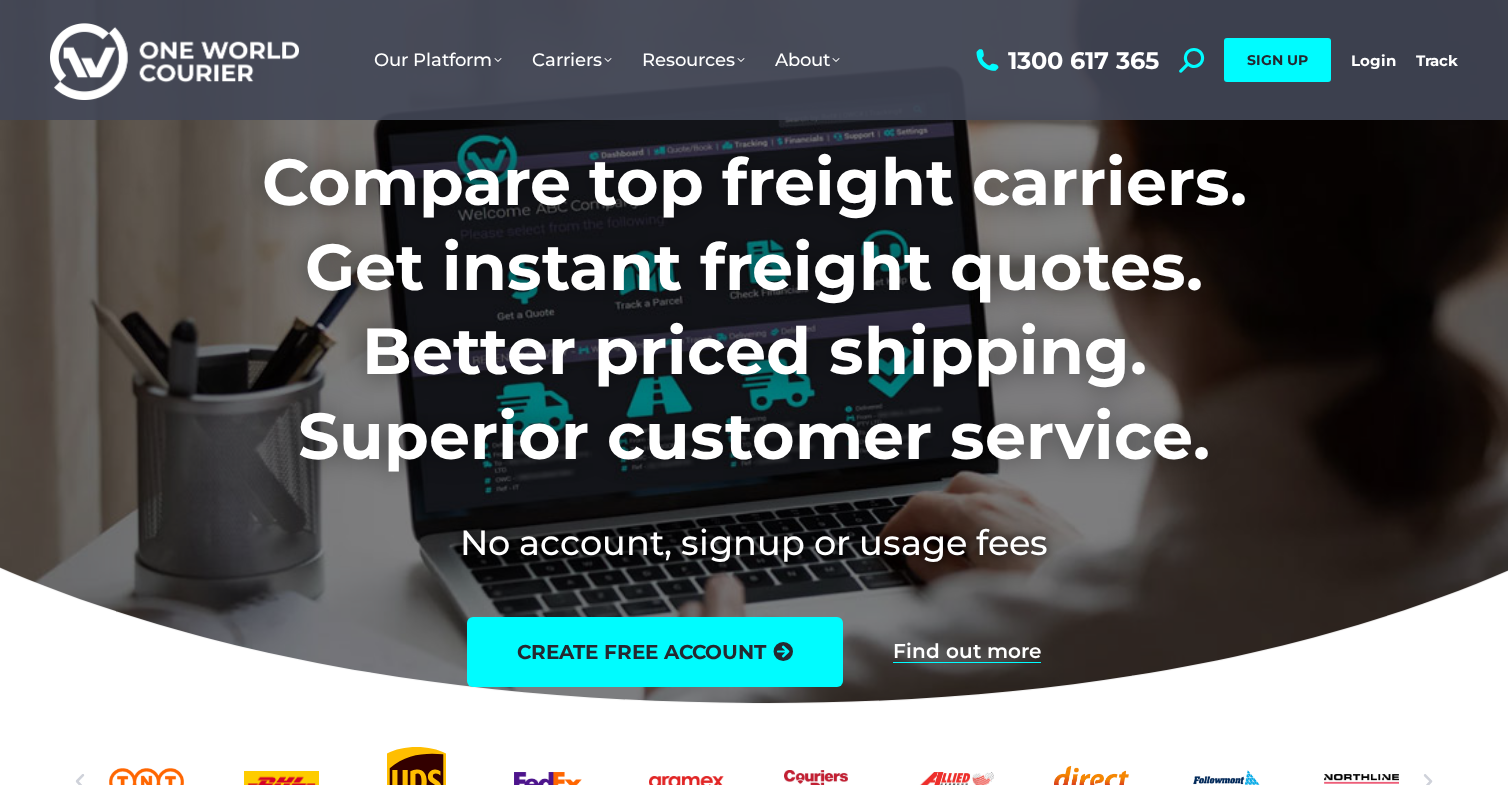 scroll, scrollTop: 0, scrollLeft: 0, axis: both 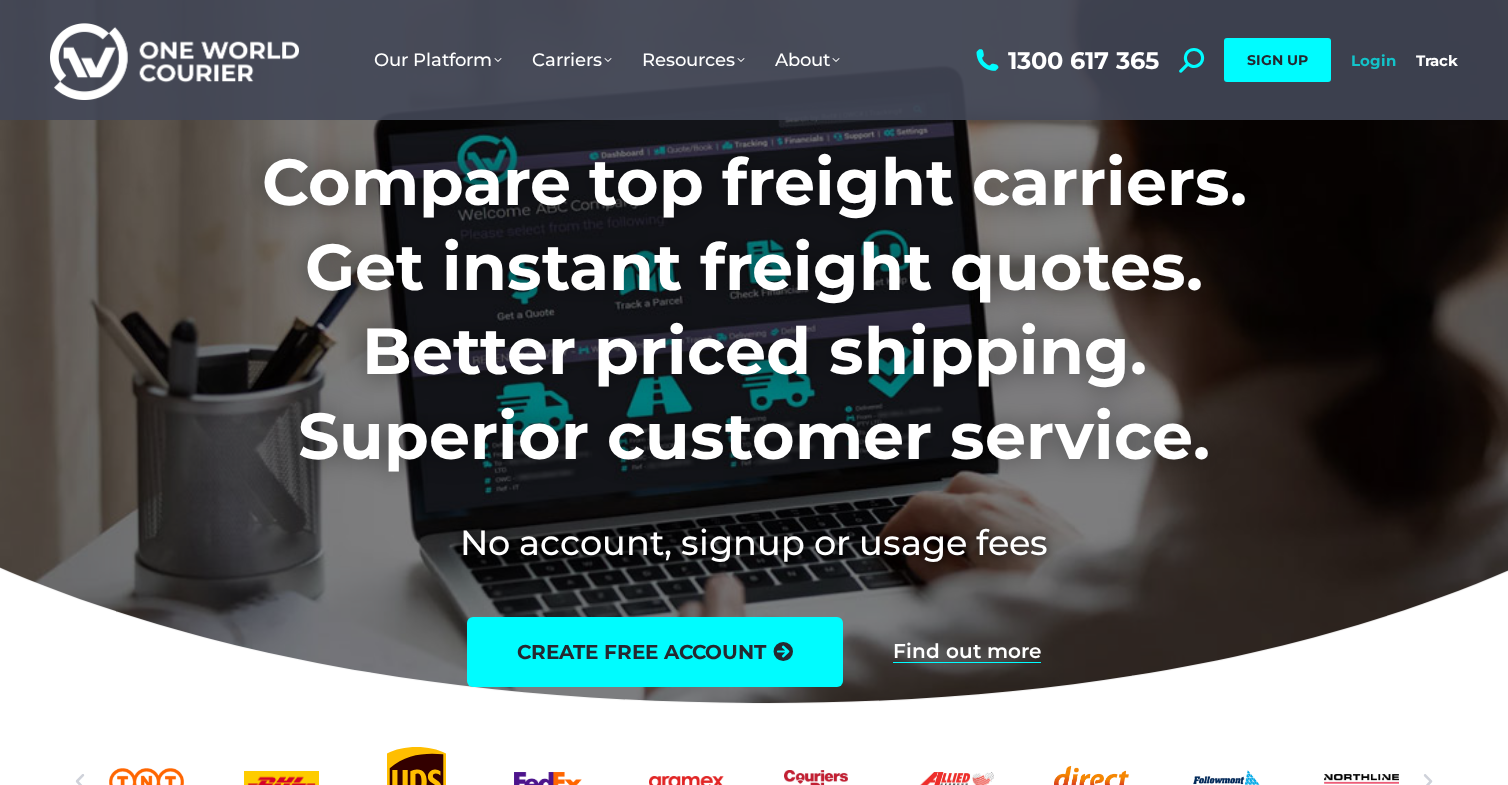 click on "Login" at bounding box center [1373, 60] 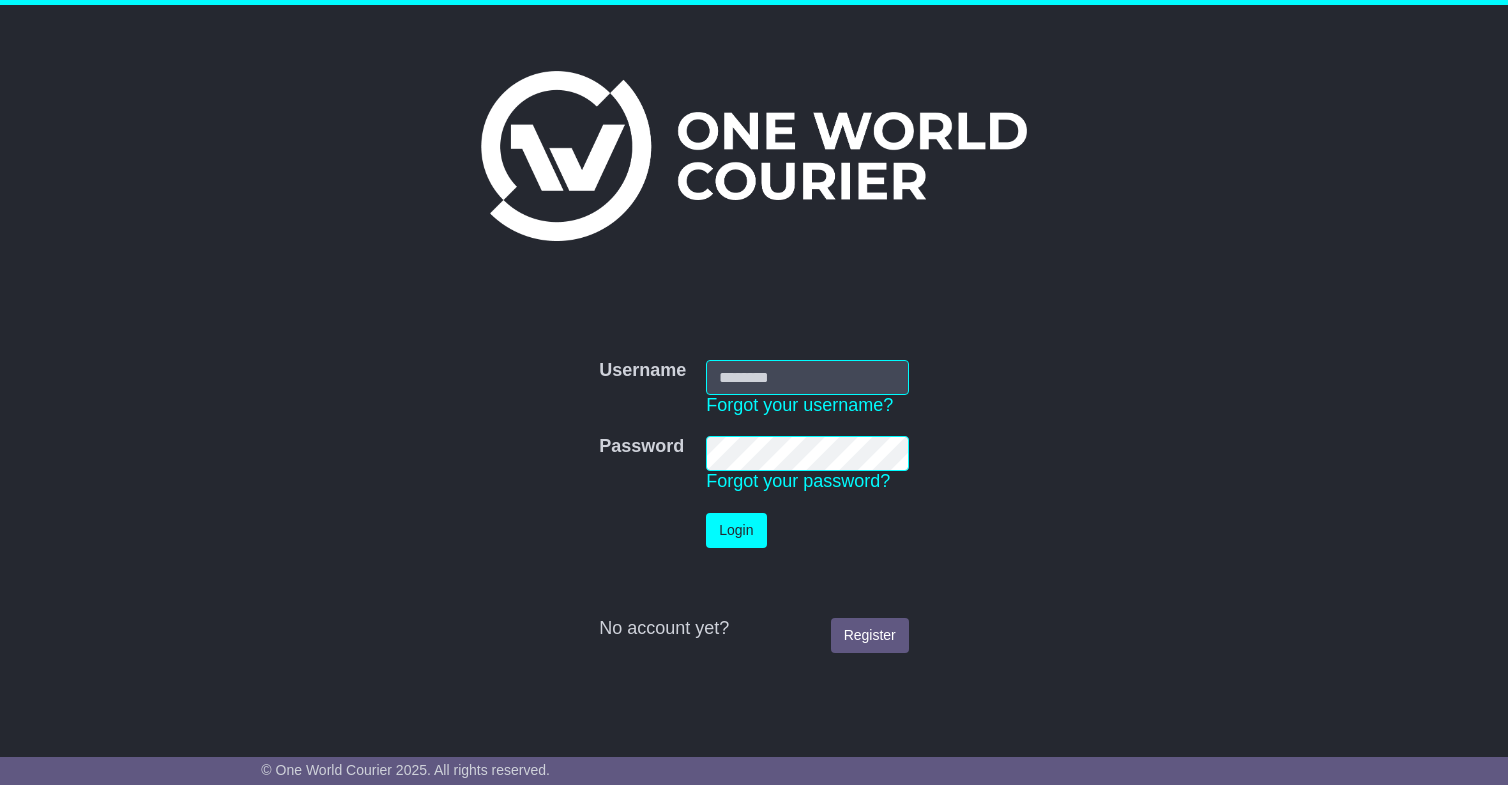 scroll, scrollTop: 0, scrollLeft: 0, axis: both 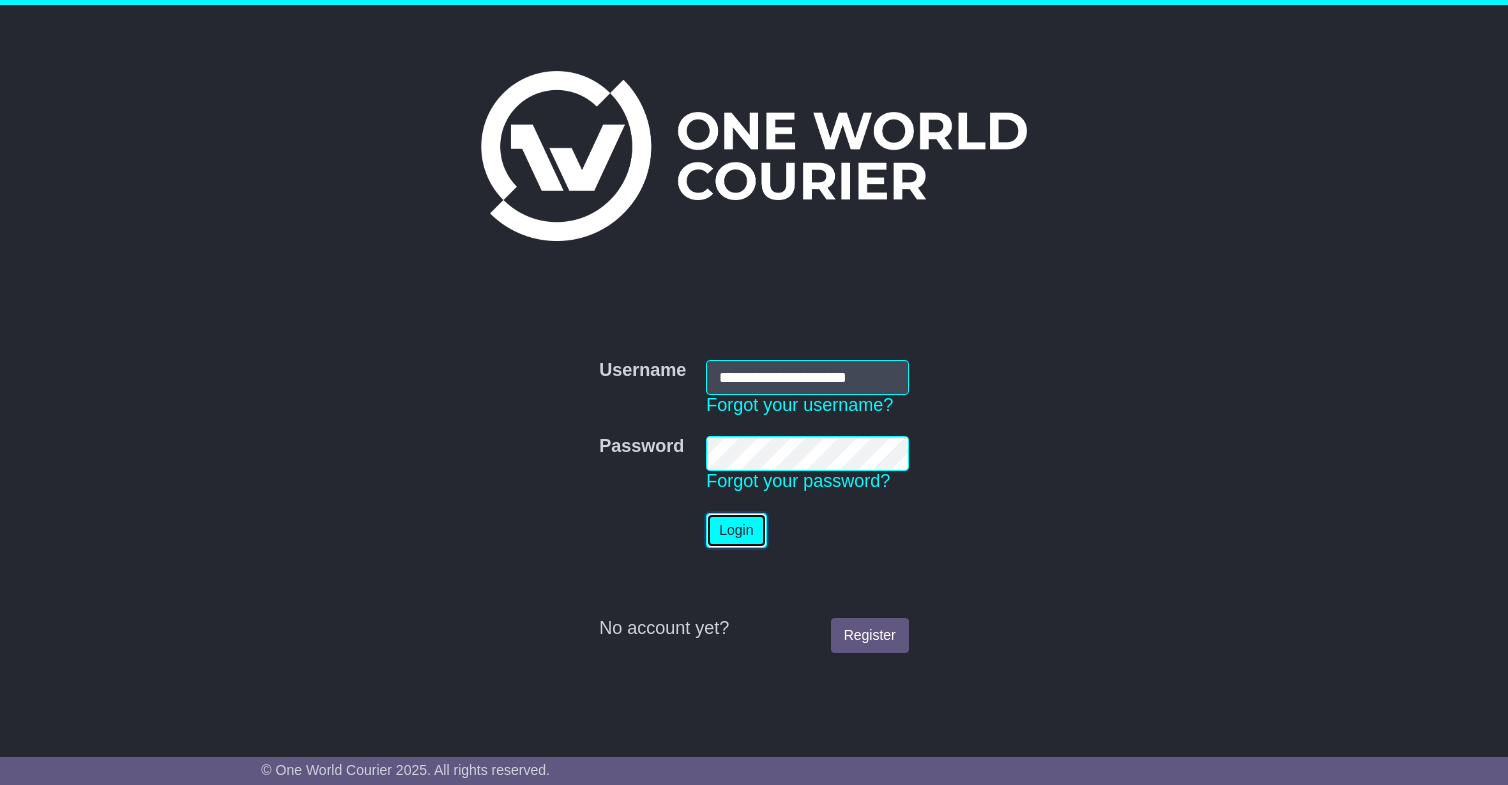 click on "Login" at bounding box center [736, 530] 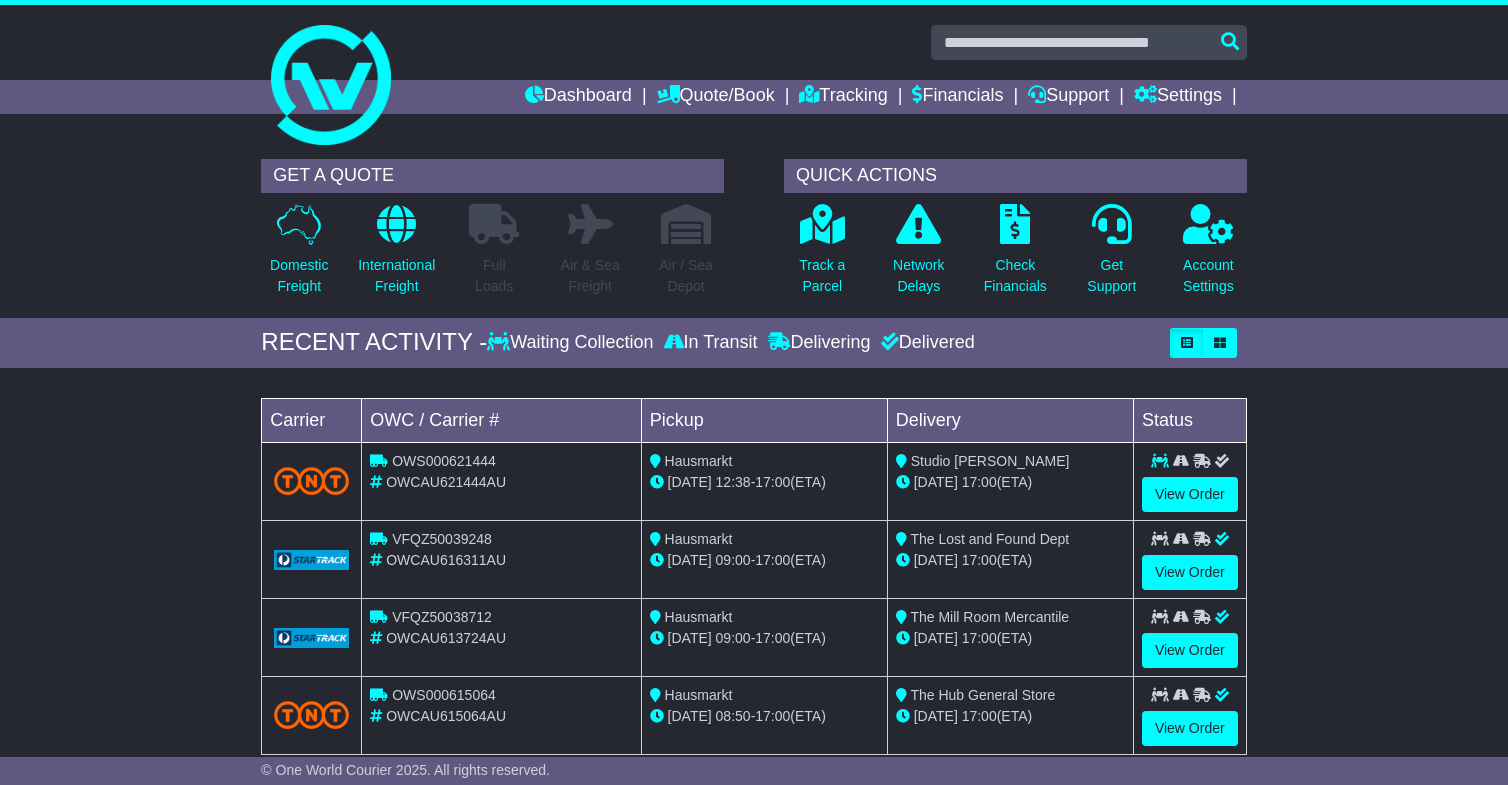 scroll, scrollTop: 0, scrollLeft: 0, axis: both 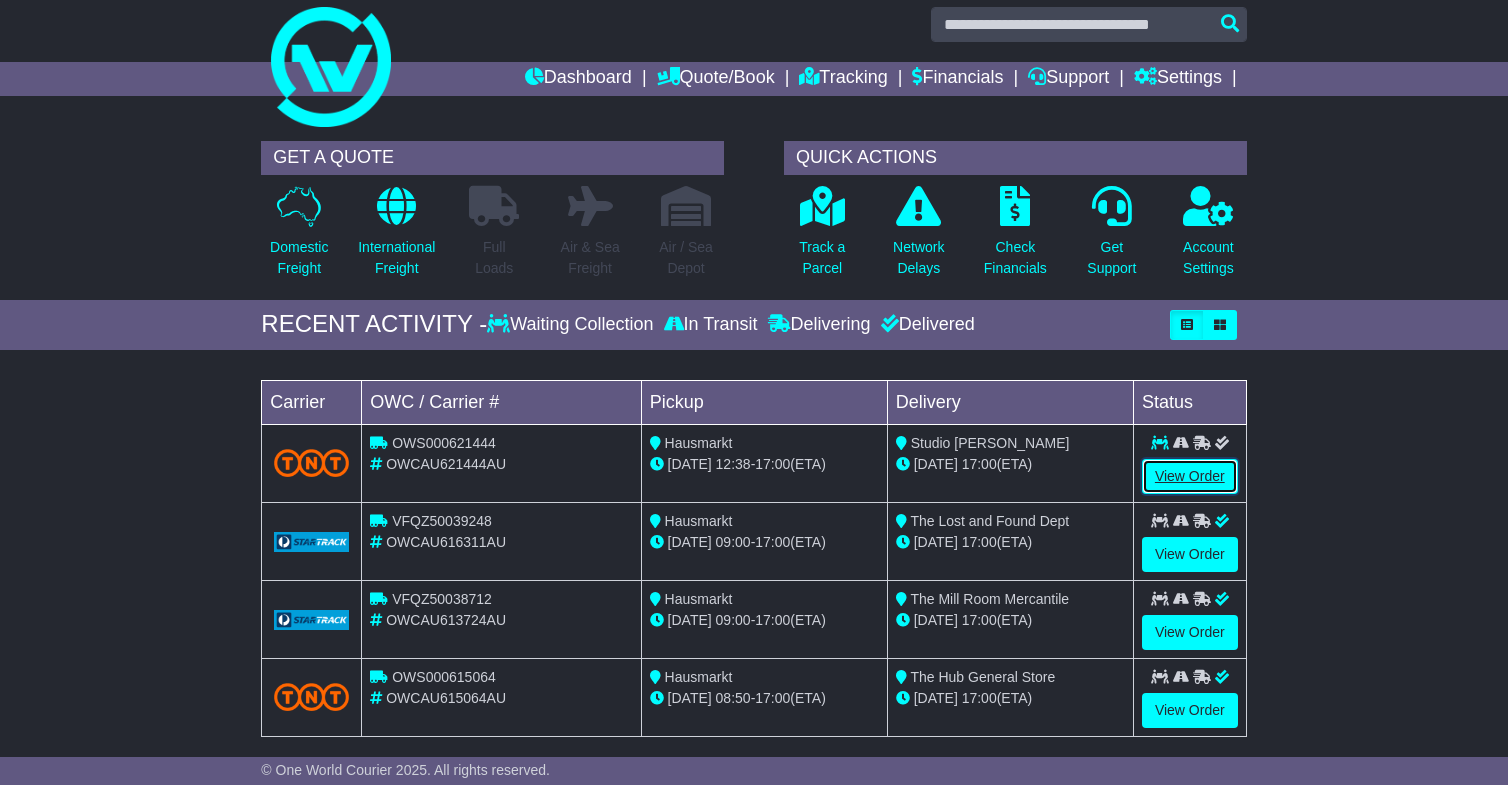 click on "View Order" at bounding box center [1190, 476] 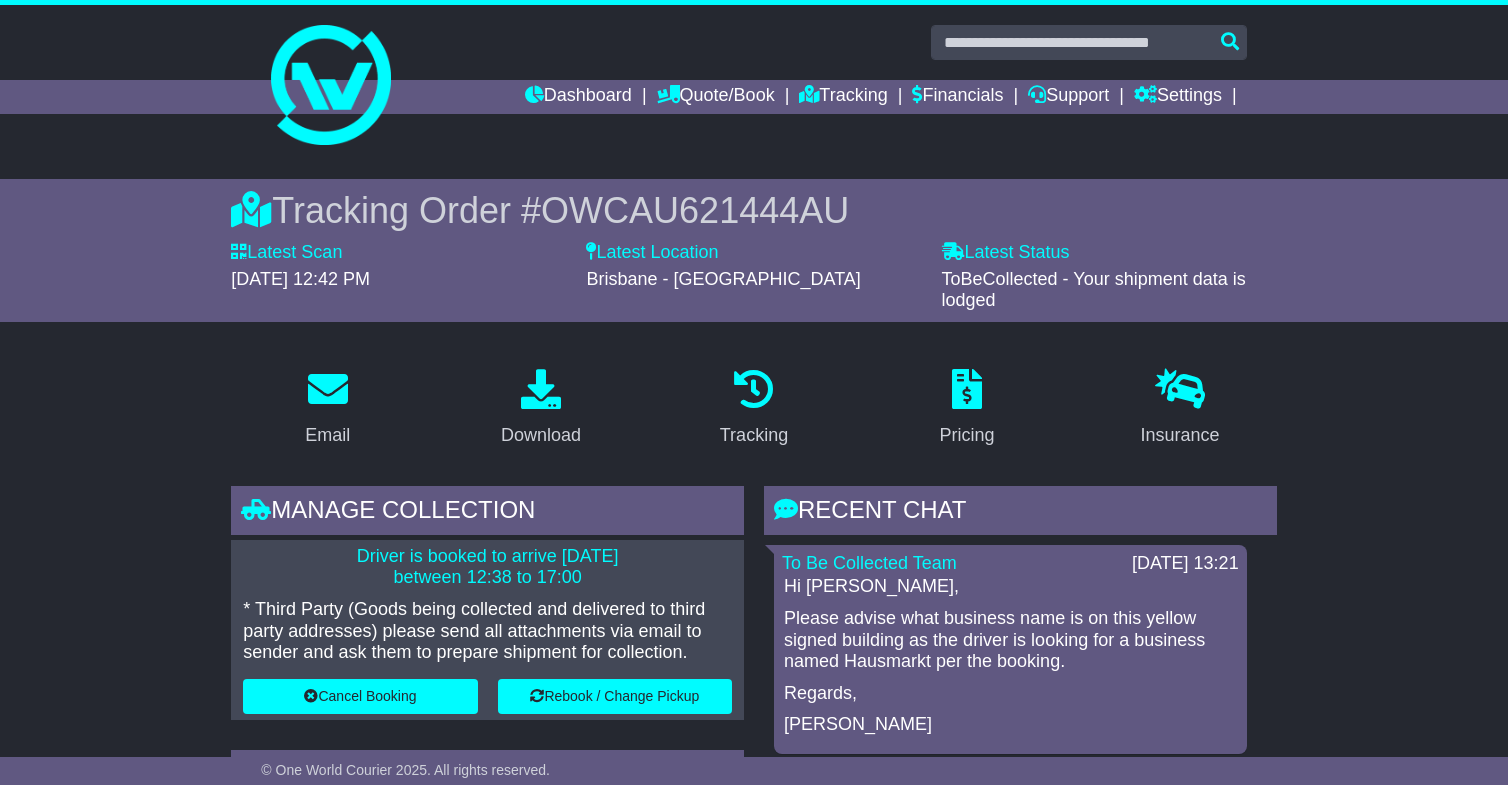 scroll, scrollTop: 0, scrollLeft: 0, axis: both 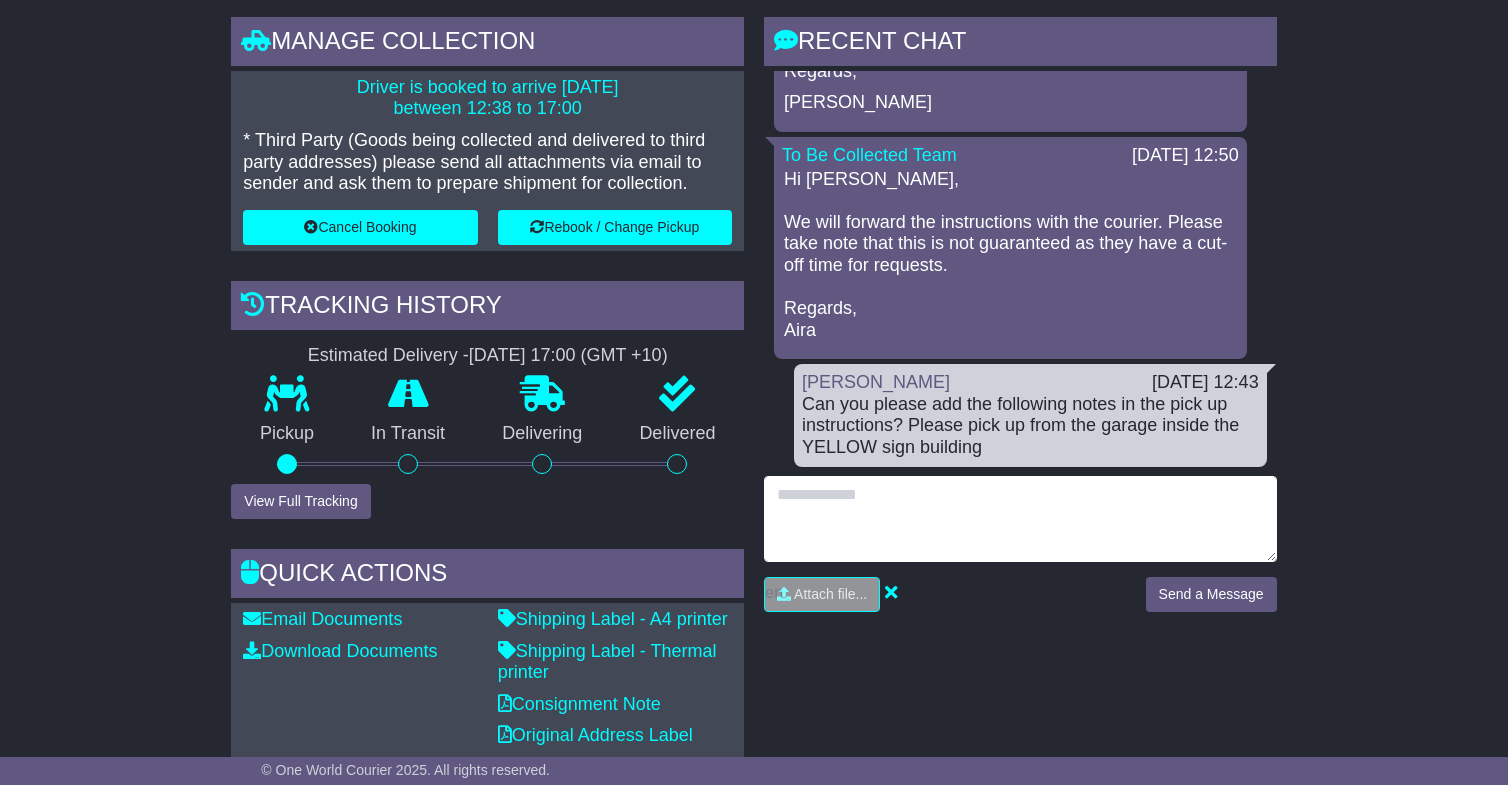 click at bounding box center (1020, 519) 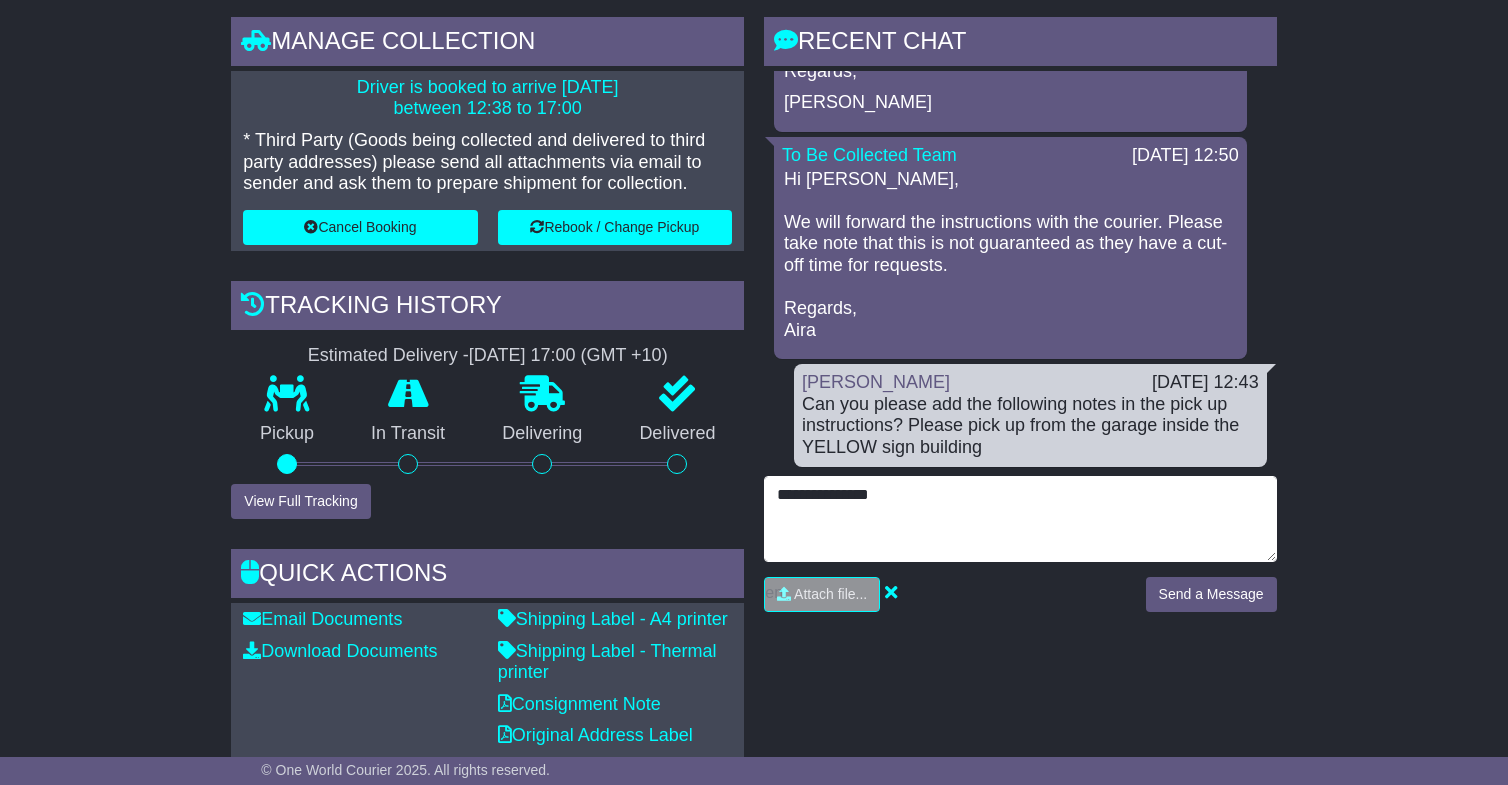 type on "**********" 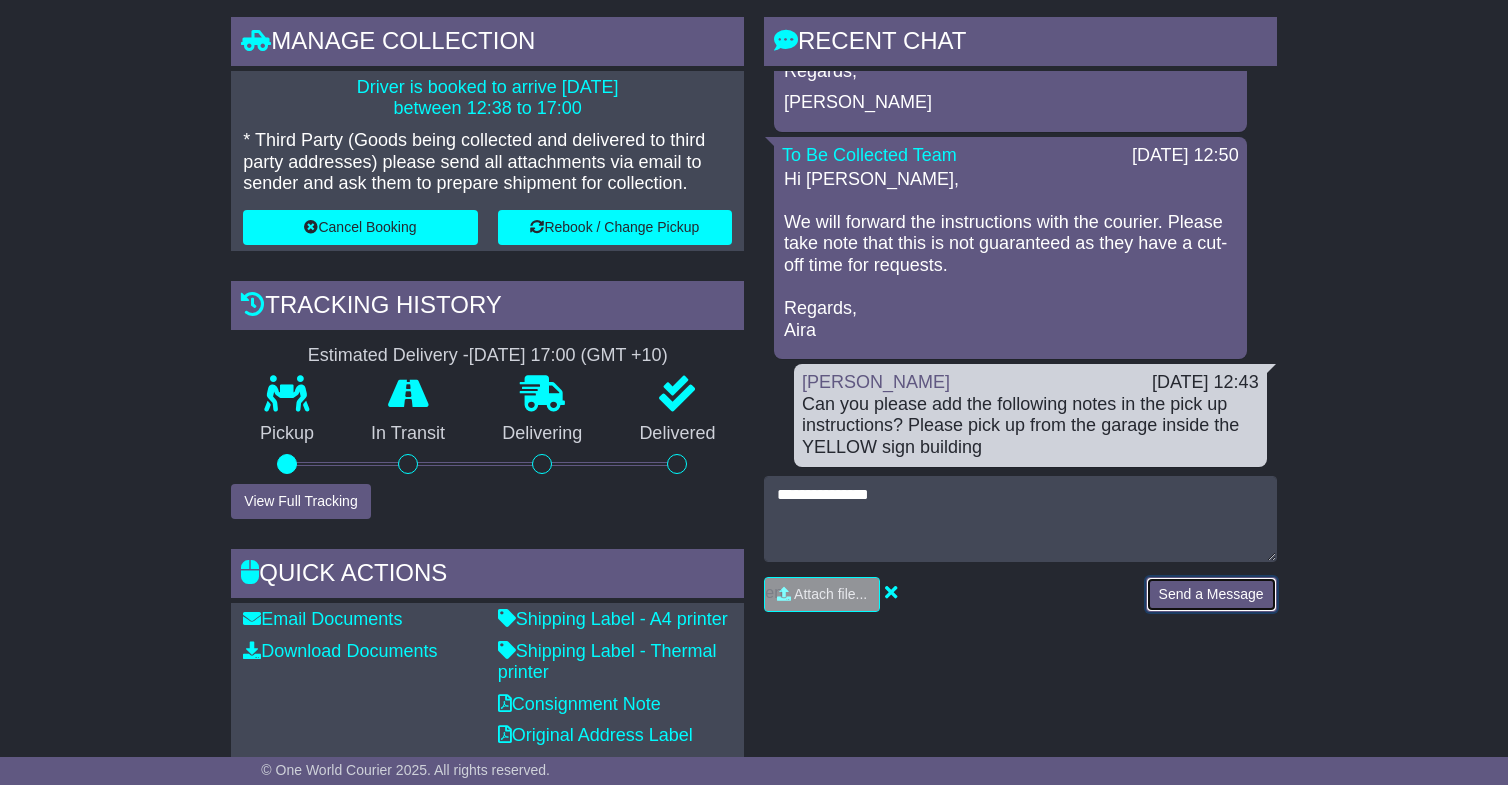 click on "Send a Message" at bounding box center (1211, 594) 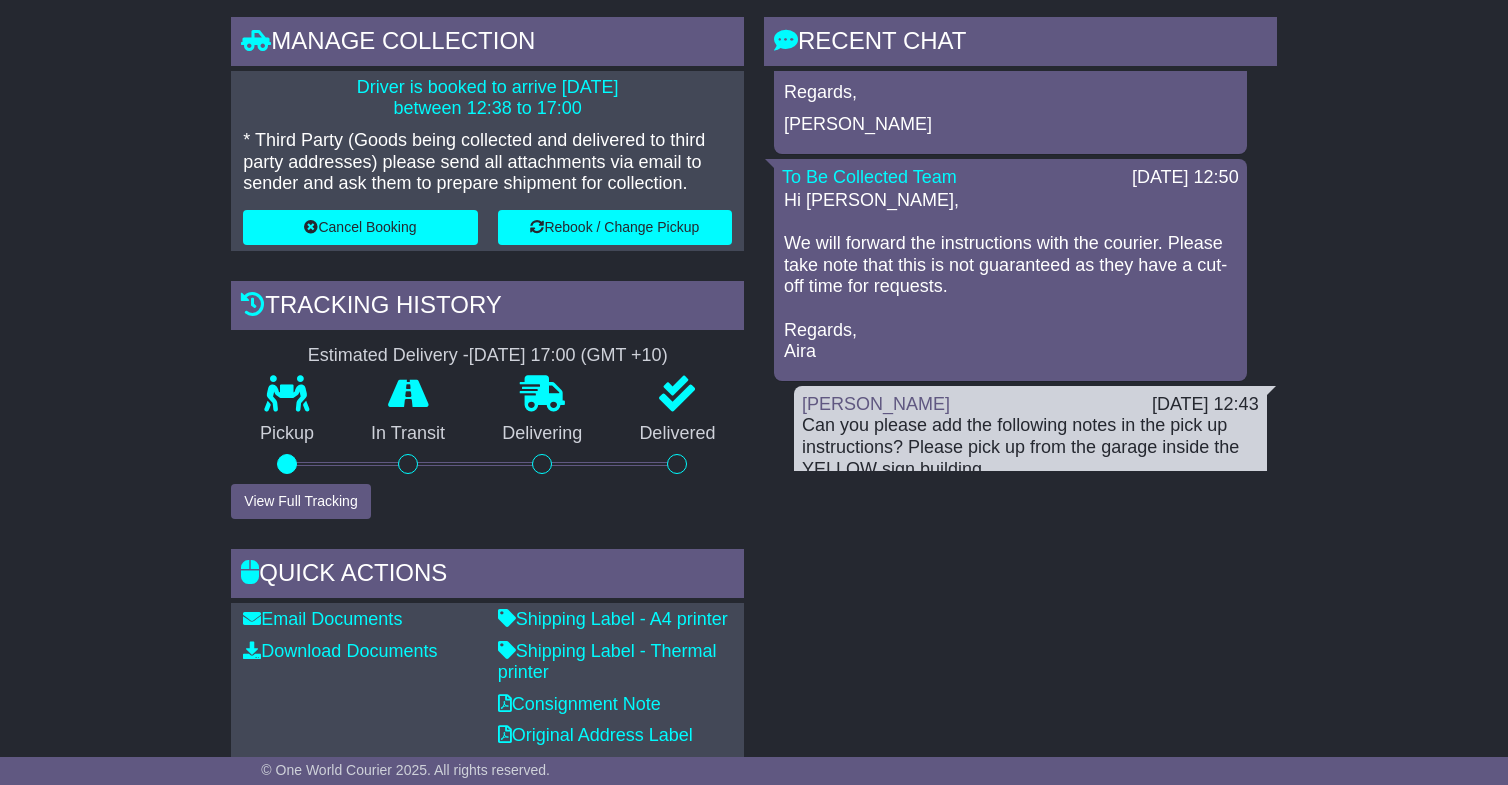 scroll, scrollTop: 153, scrollLeft: 0, axis: vertical 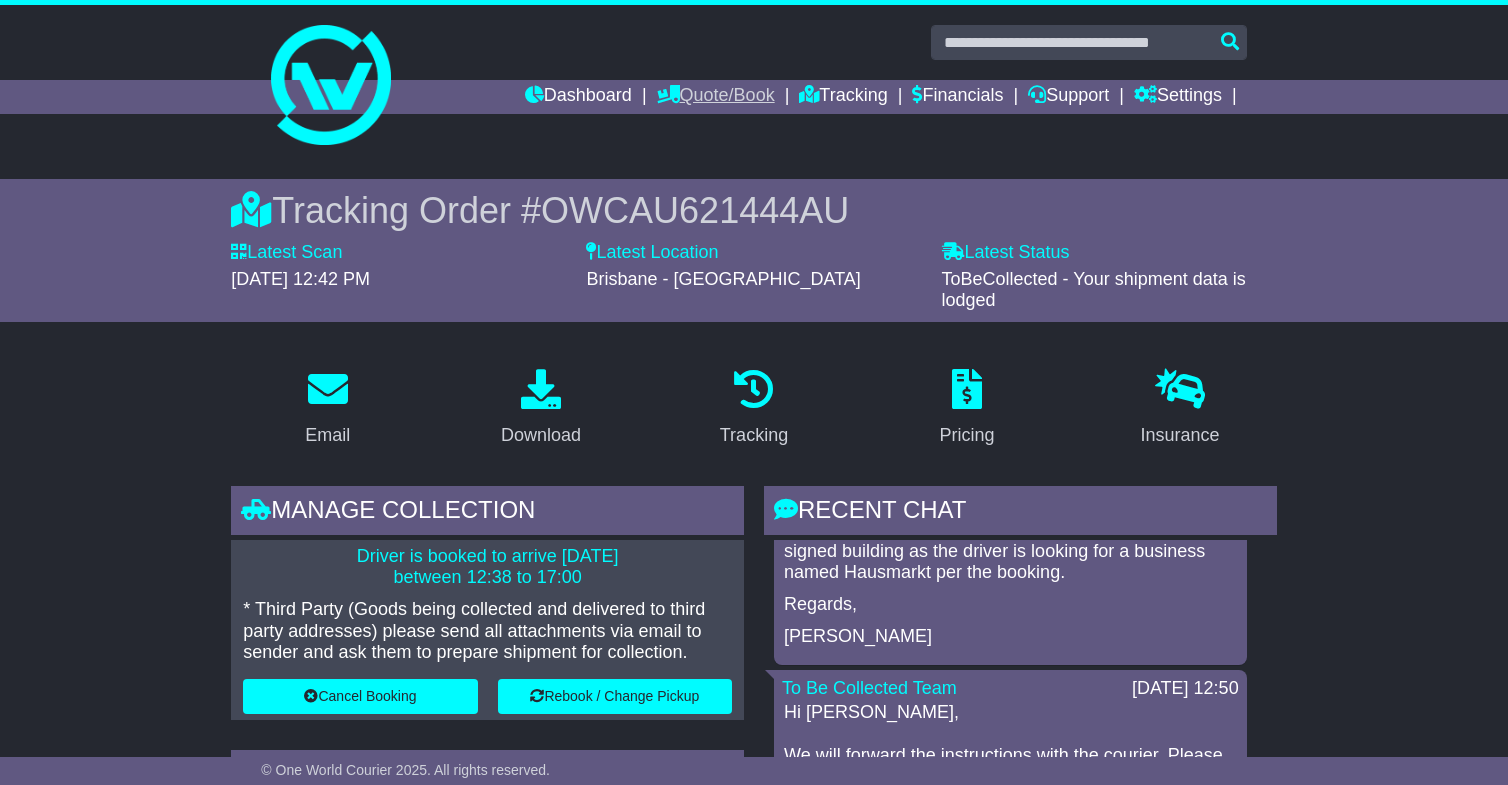 click on "Quote/Book" at bounding box center [716, 97] 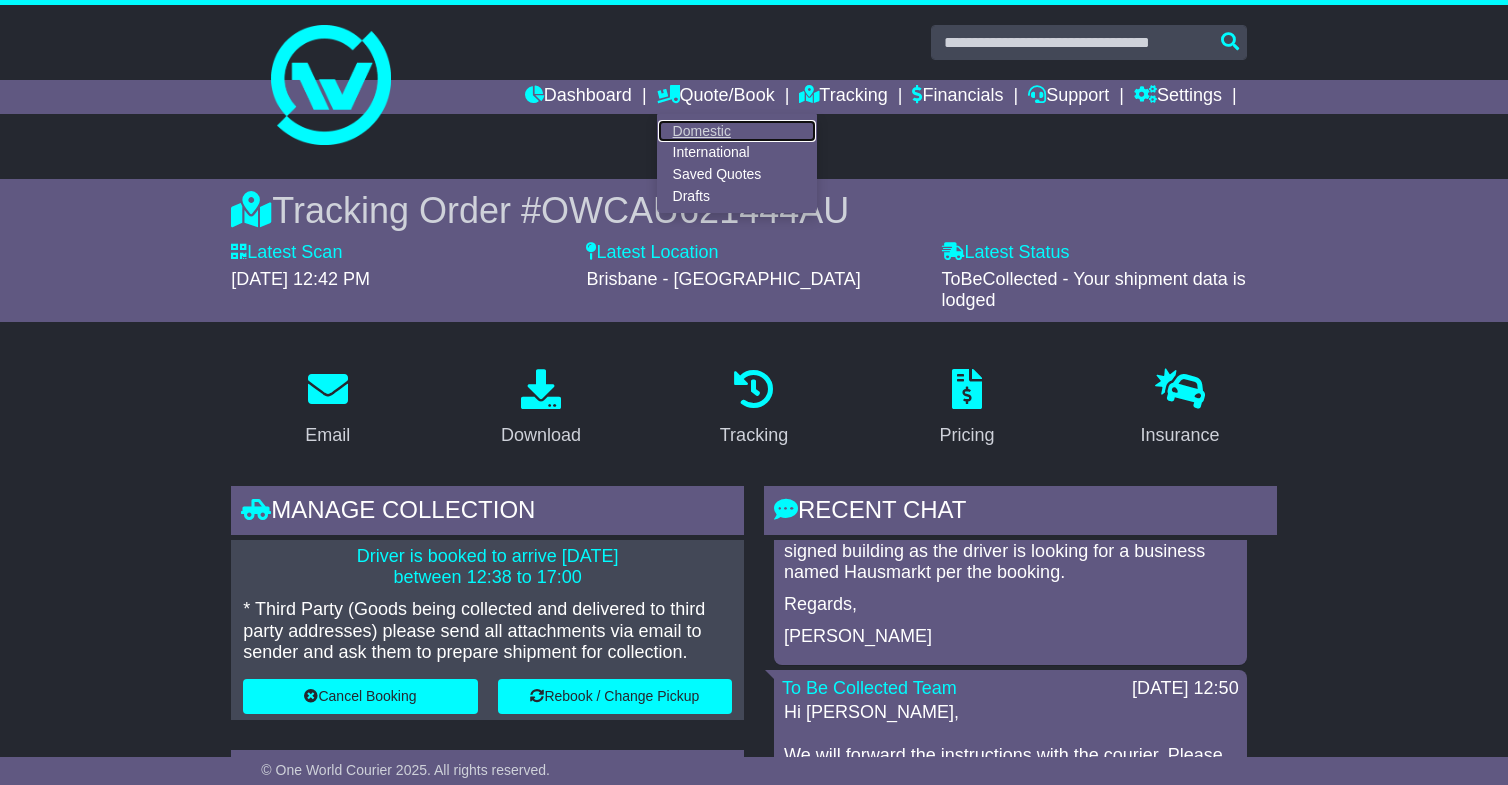 click on "Domestic" at bounding box center [737, 131] 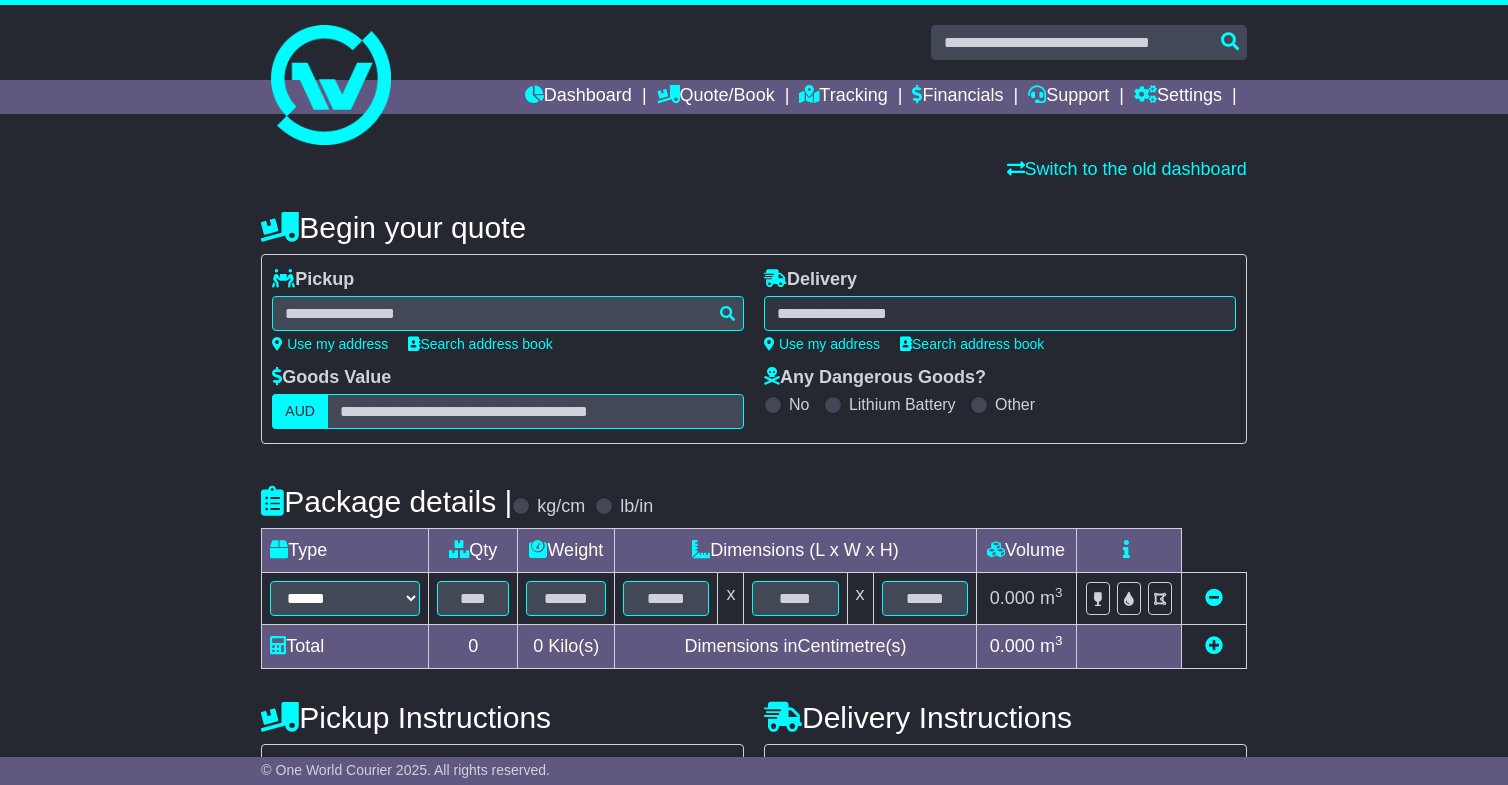 scroll, scrollTop: 0, scrollLeft: 0, axis: both 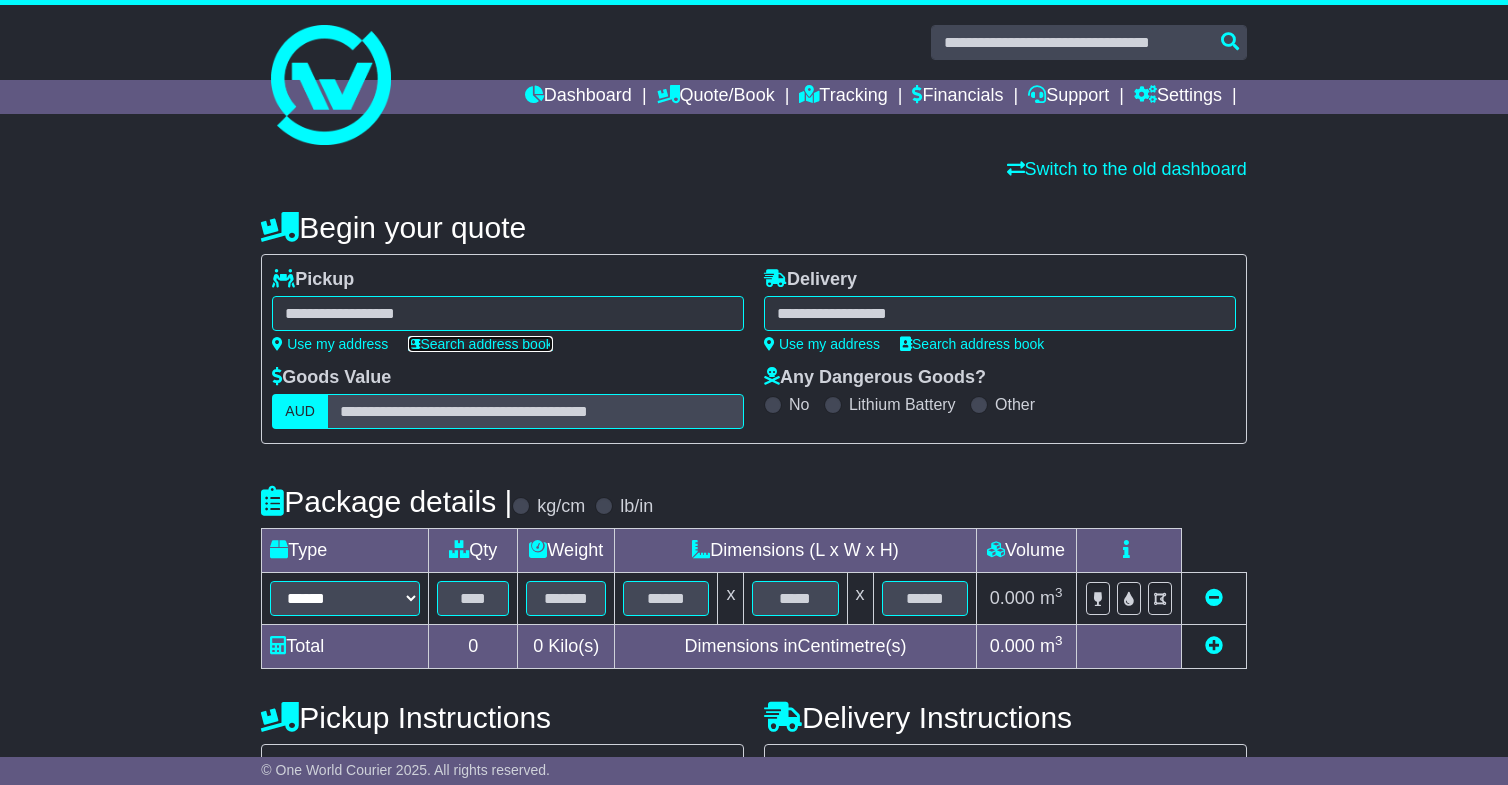 click on "Search address book" at bounding box center [480, 344] 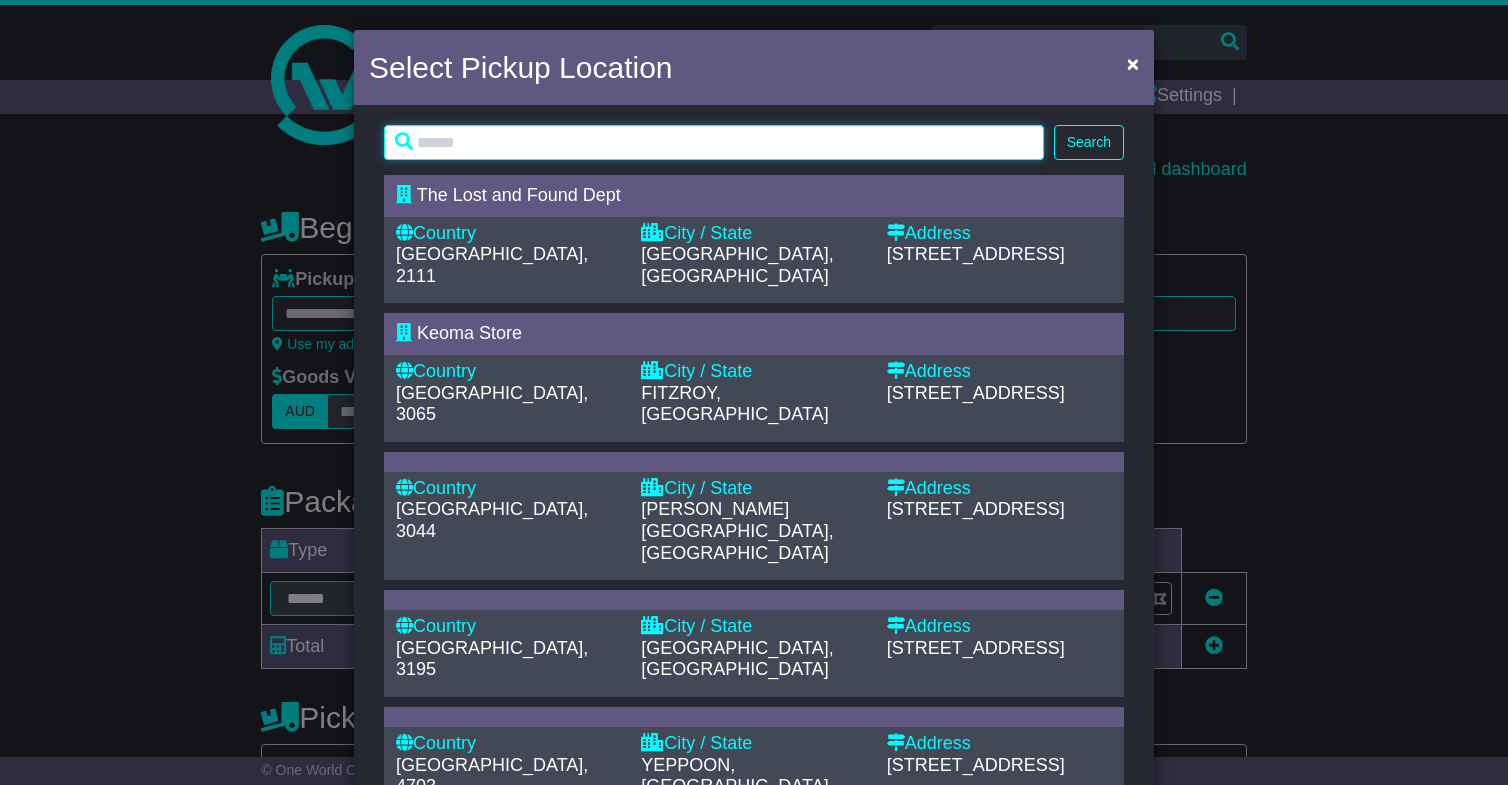 click at bounding box center [714, 142] 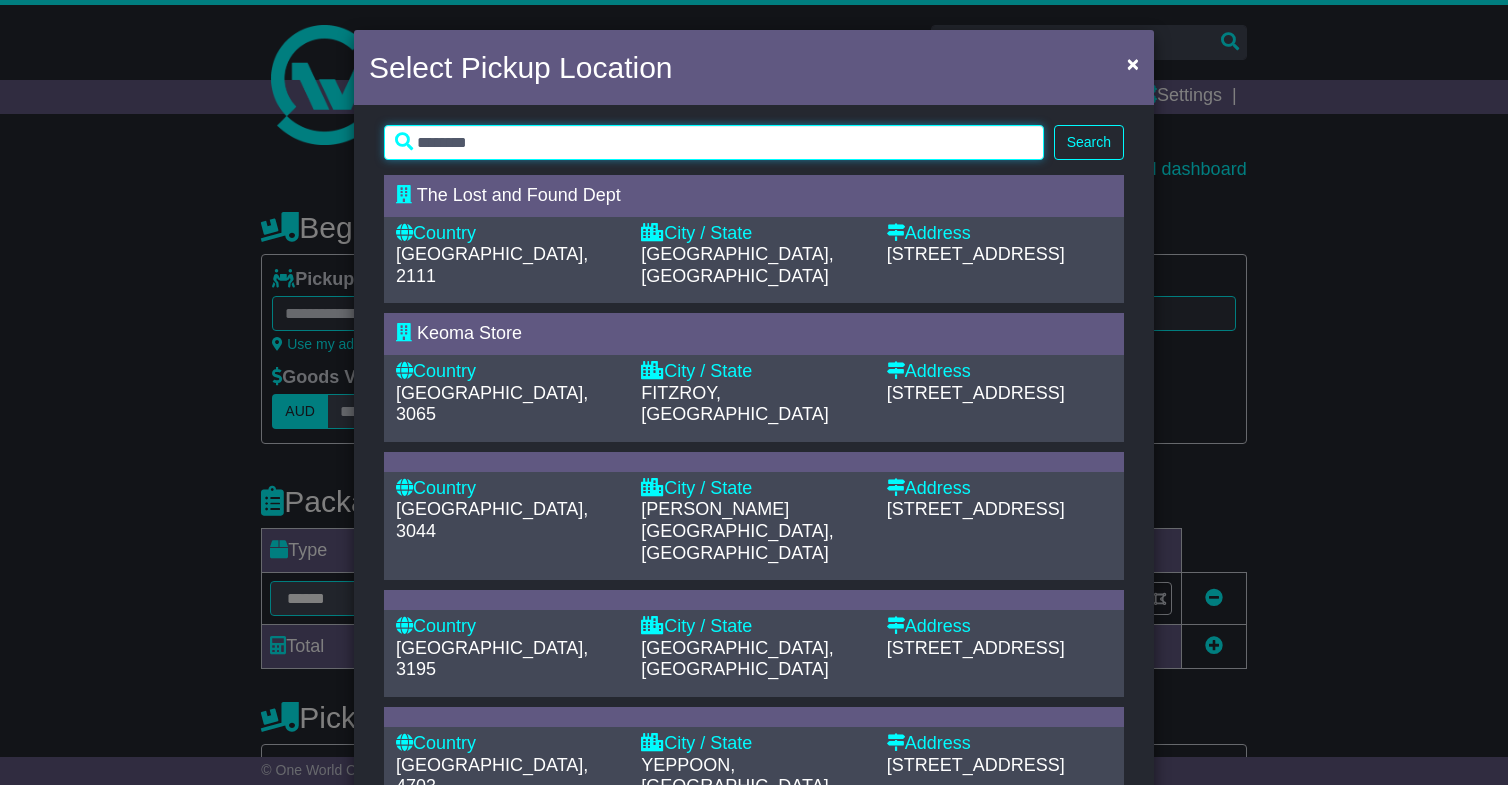 type on "********" 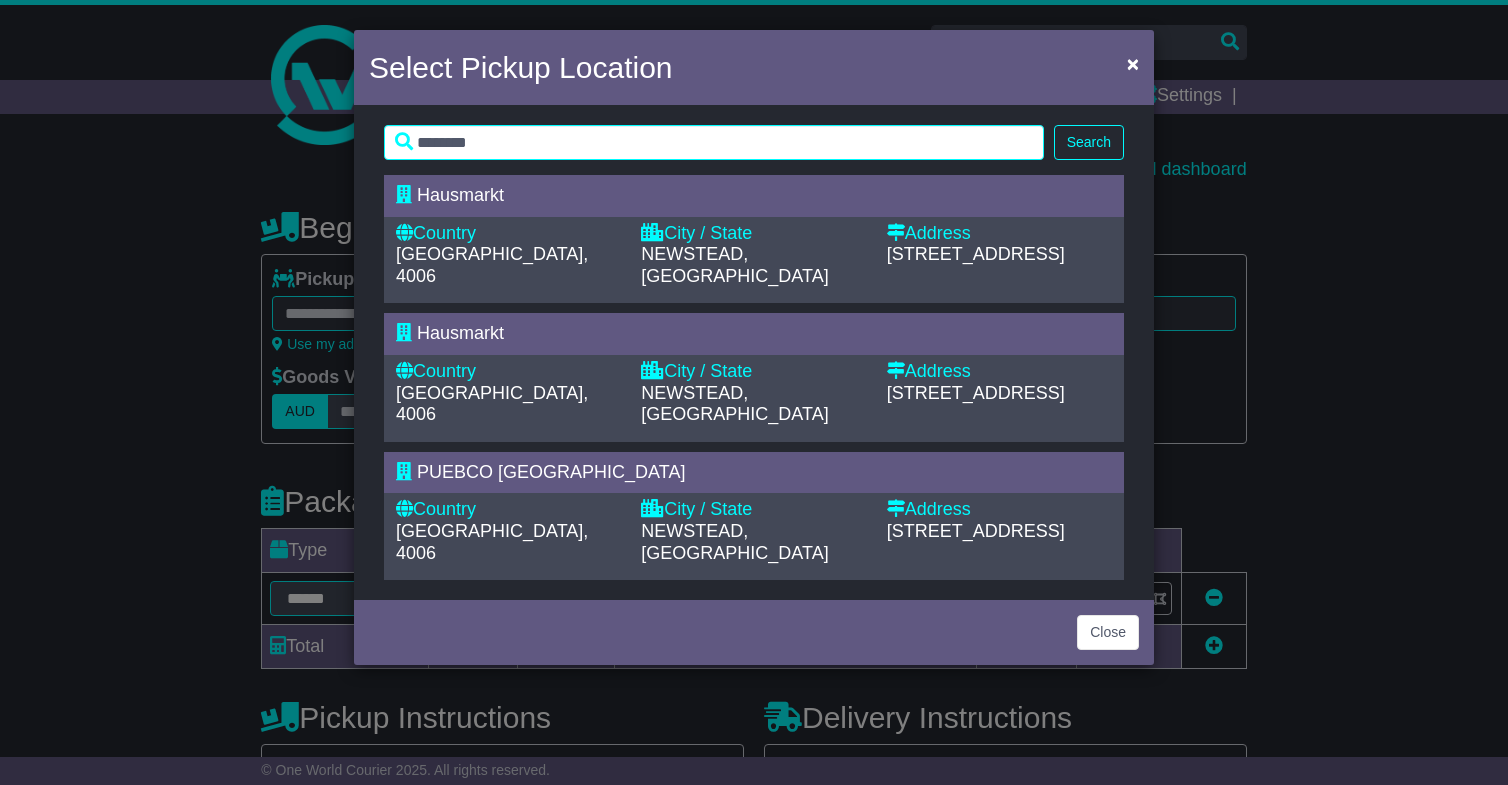 click on "Australia, 4006" at bounding box center [508, 265] 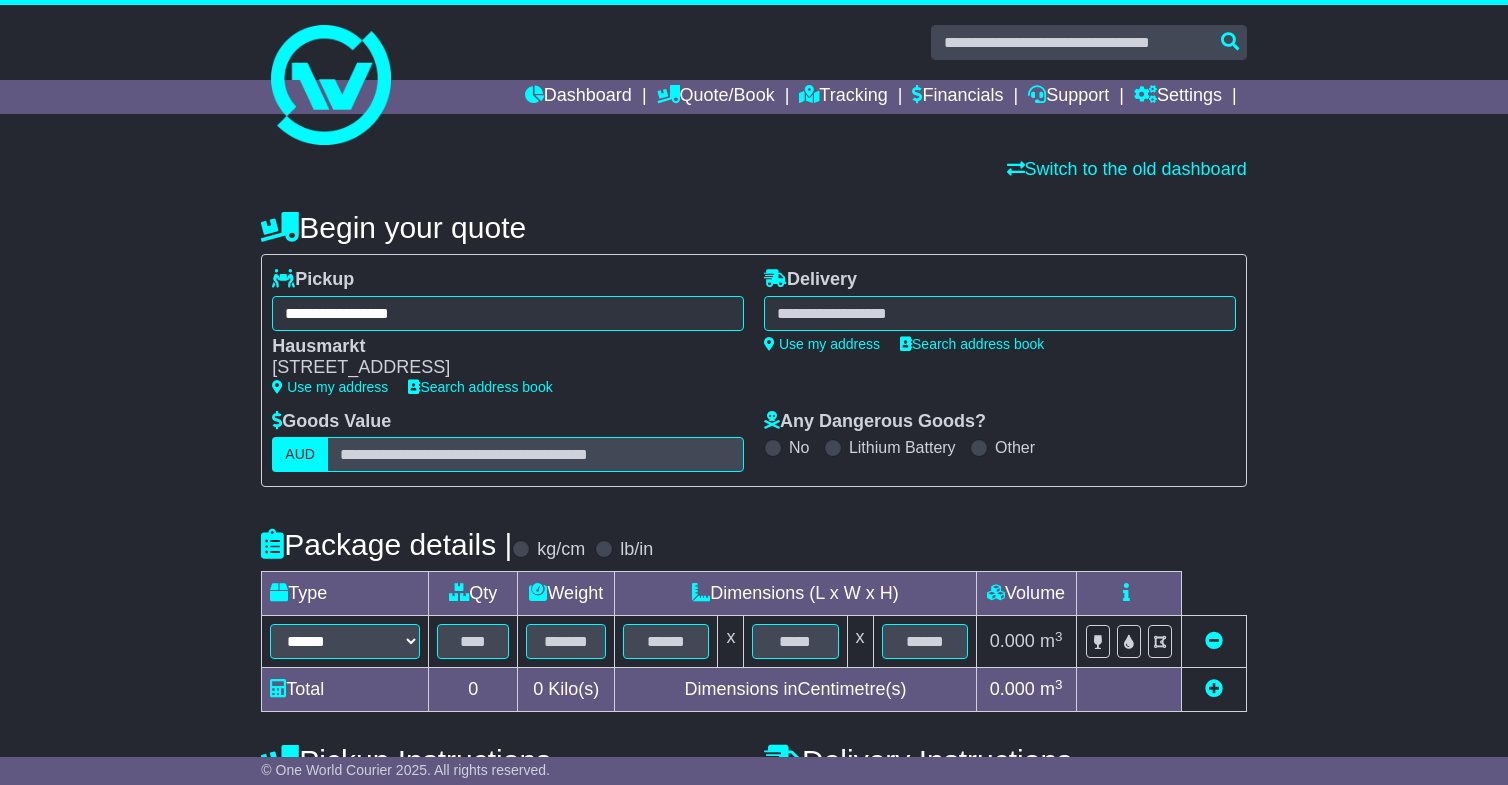 click at bounding box center [1000, 313] 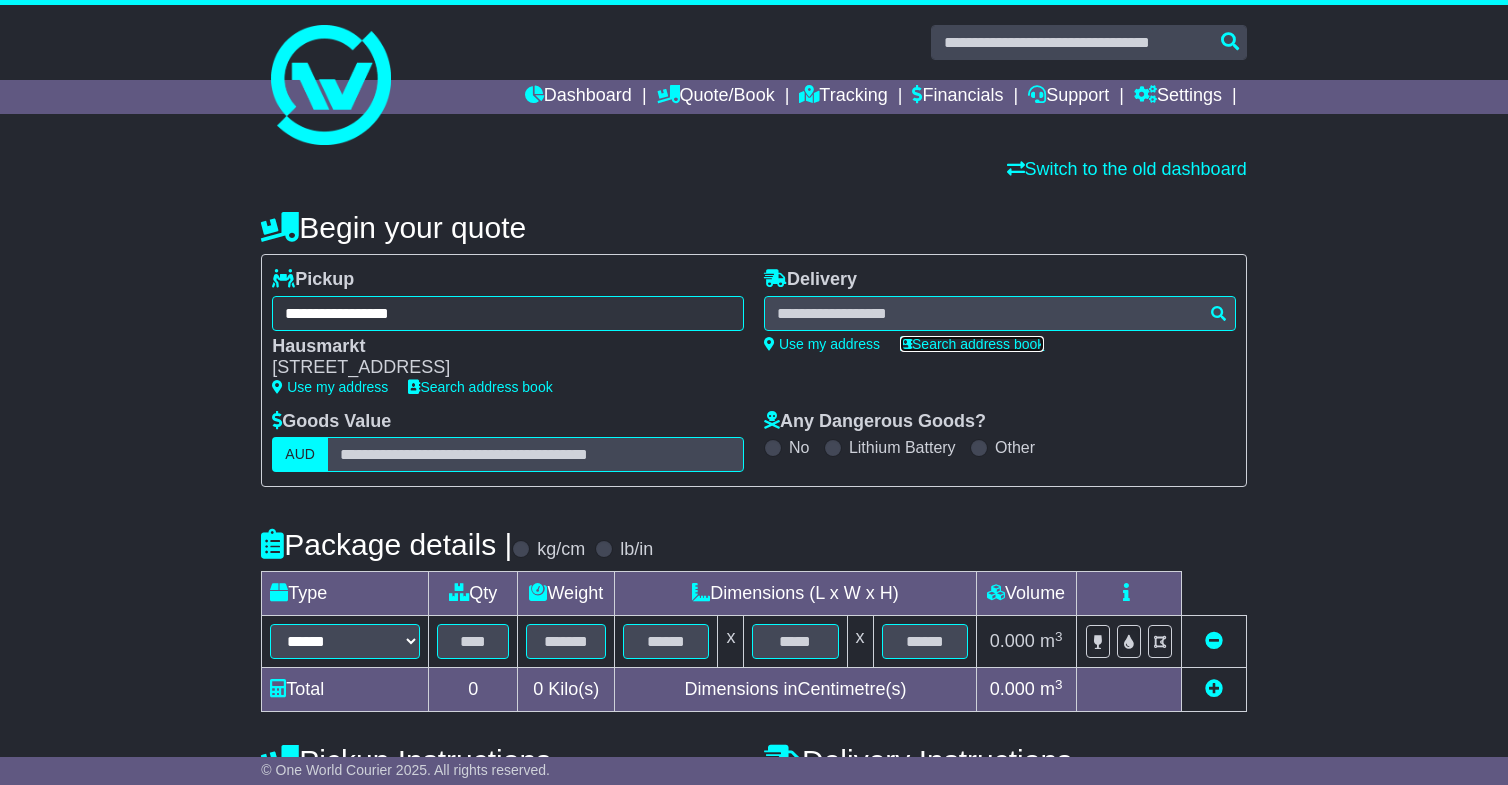 click on "Search address book" at bounding box center [972, 344] 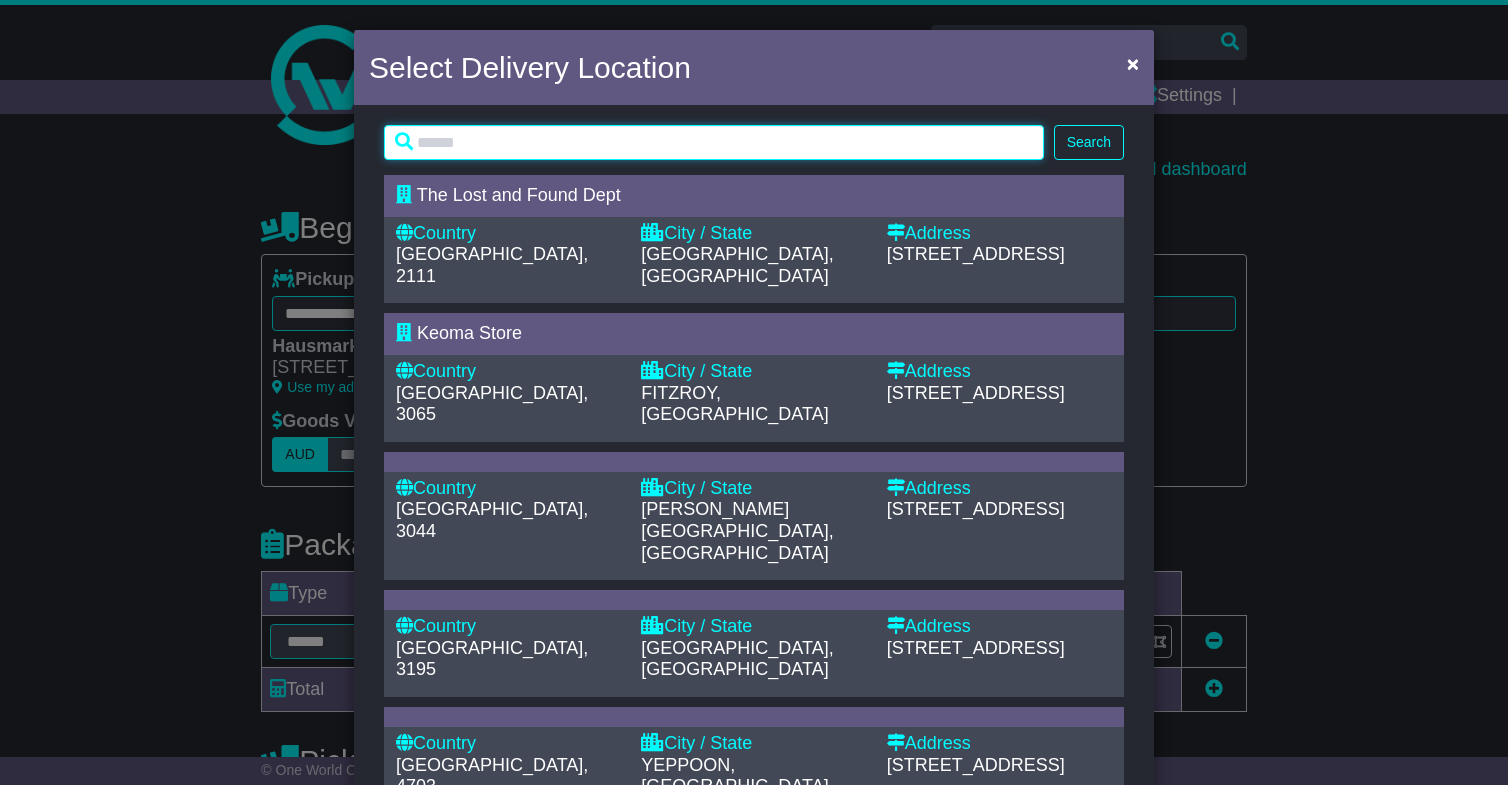click at bounding box center (714, 142) 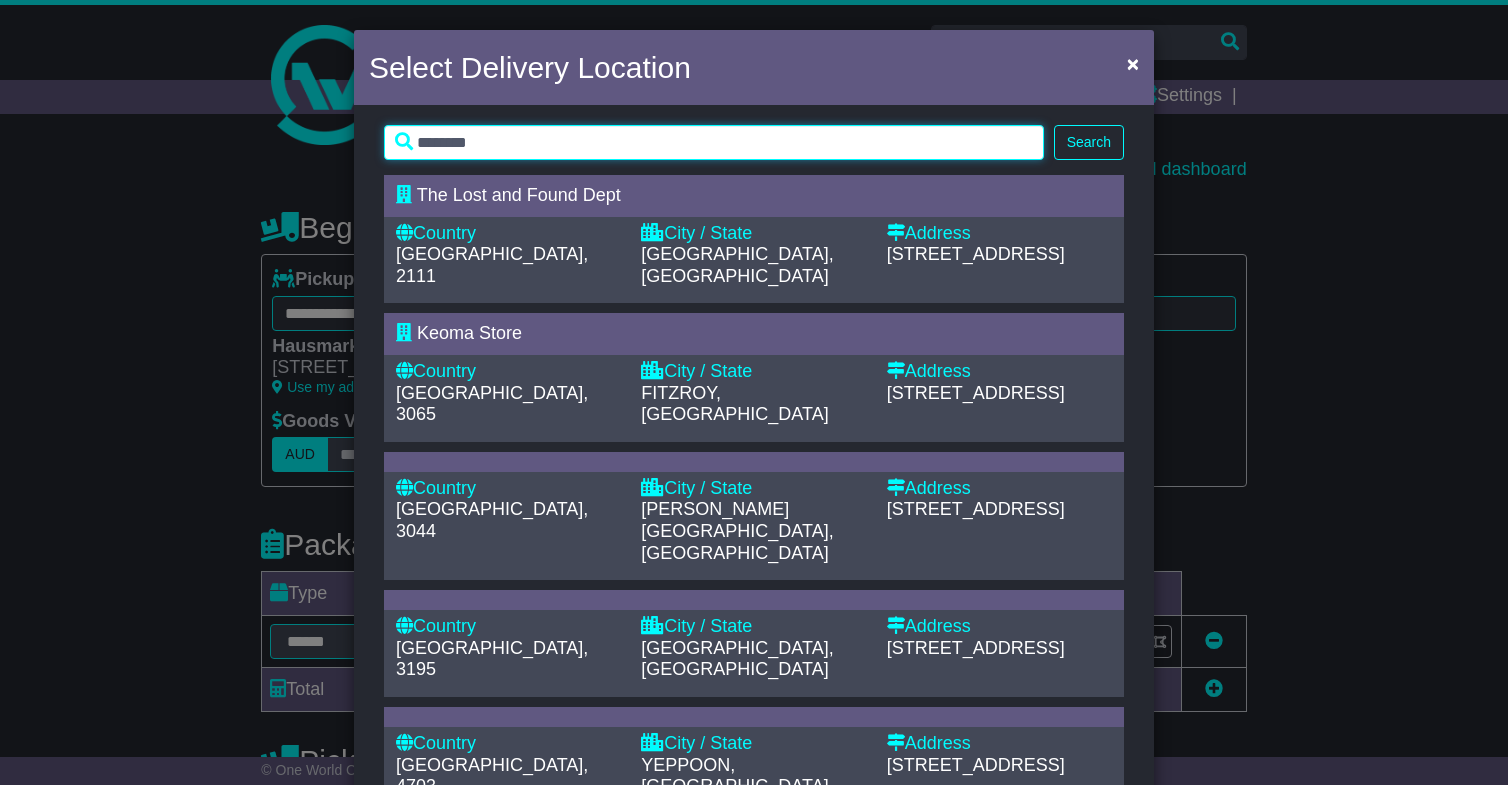type on "********" 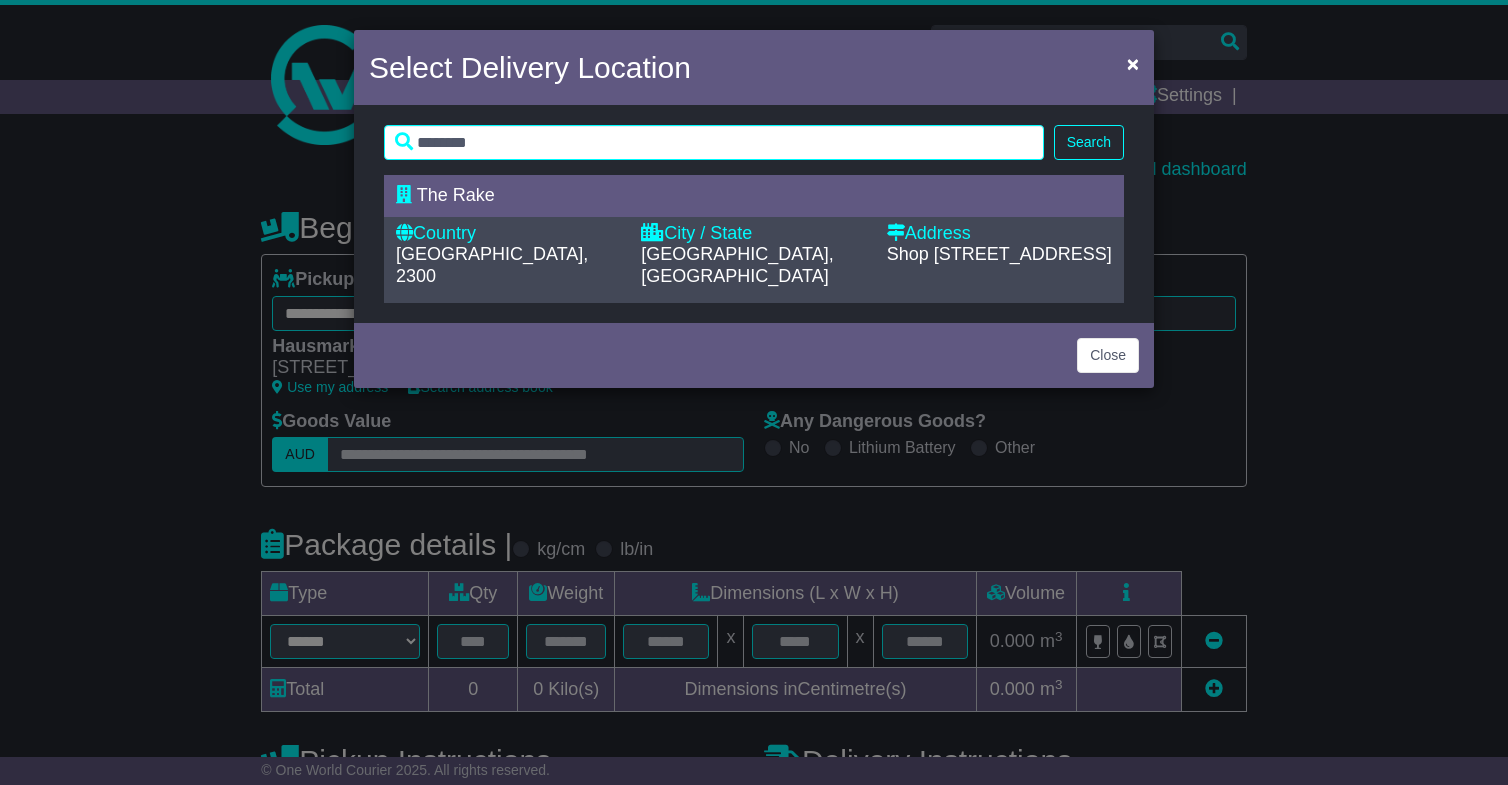 click on "[GEOGRAPHIC_DATA], [GEOGRAPHIC_DATA]" at bounding box center [737, 265] 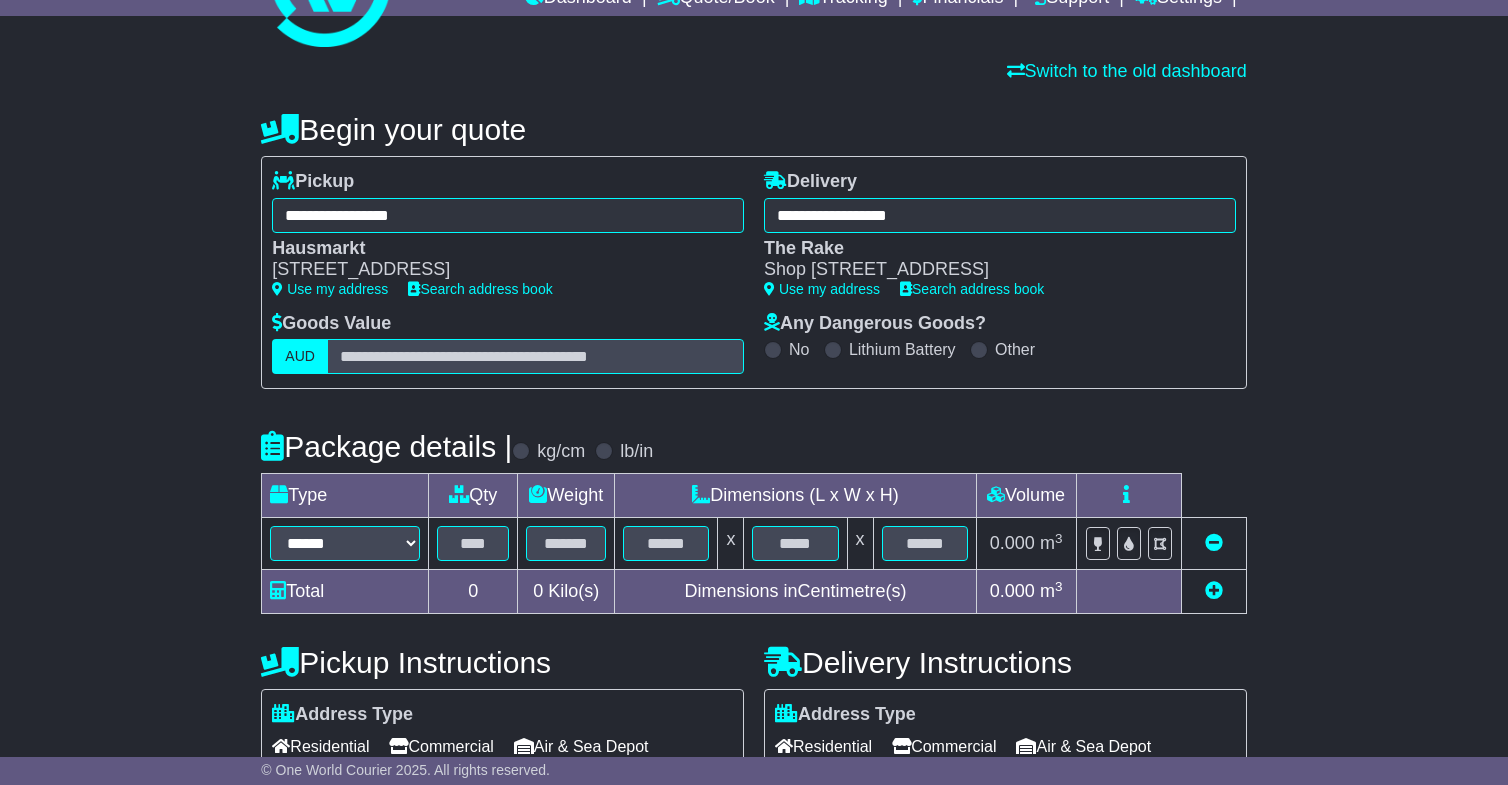 scroll, scrollTop: 108, scrollLeft: 0, axis: vertical 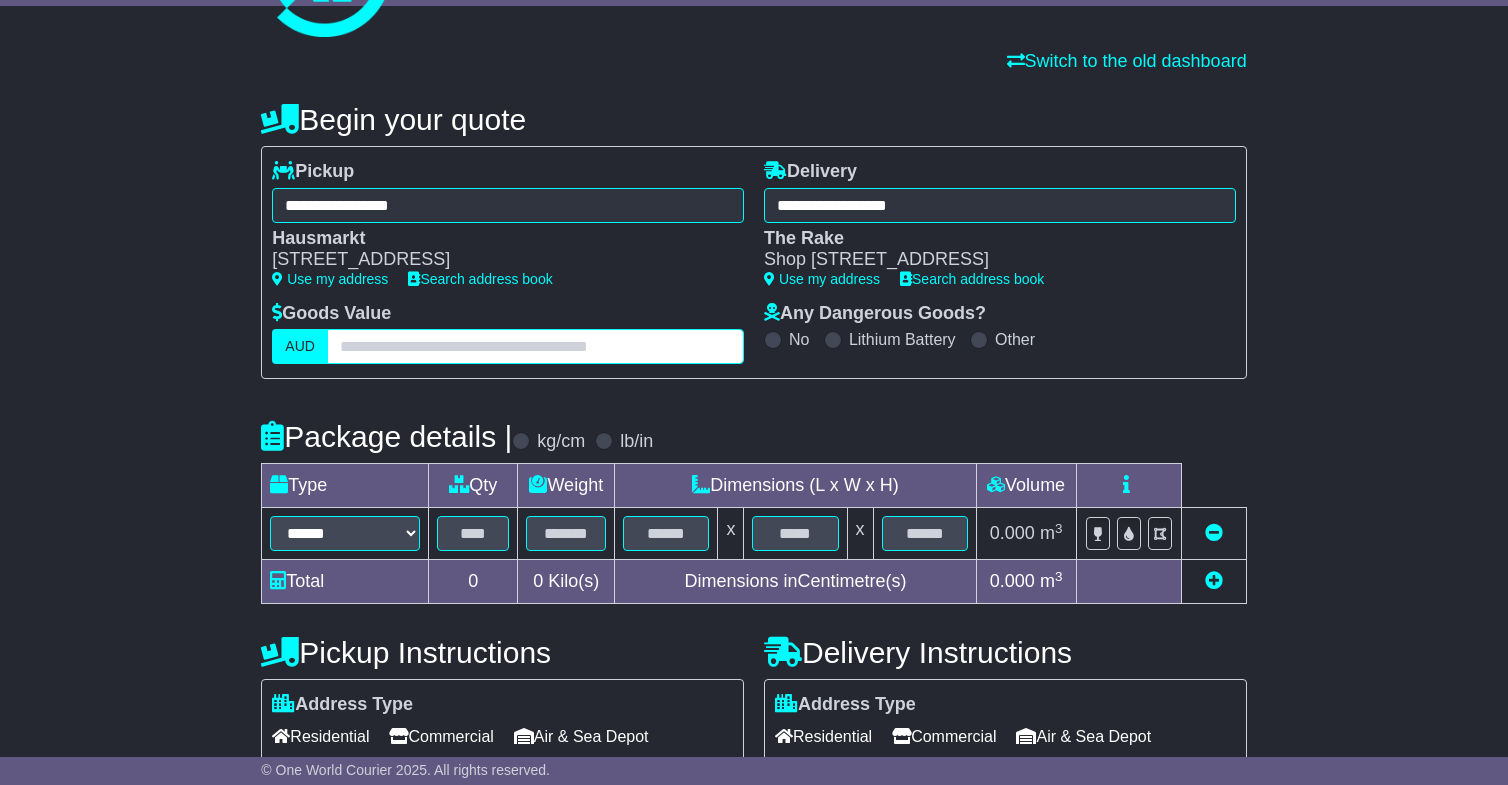 click at bounding box center [535, 346] 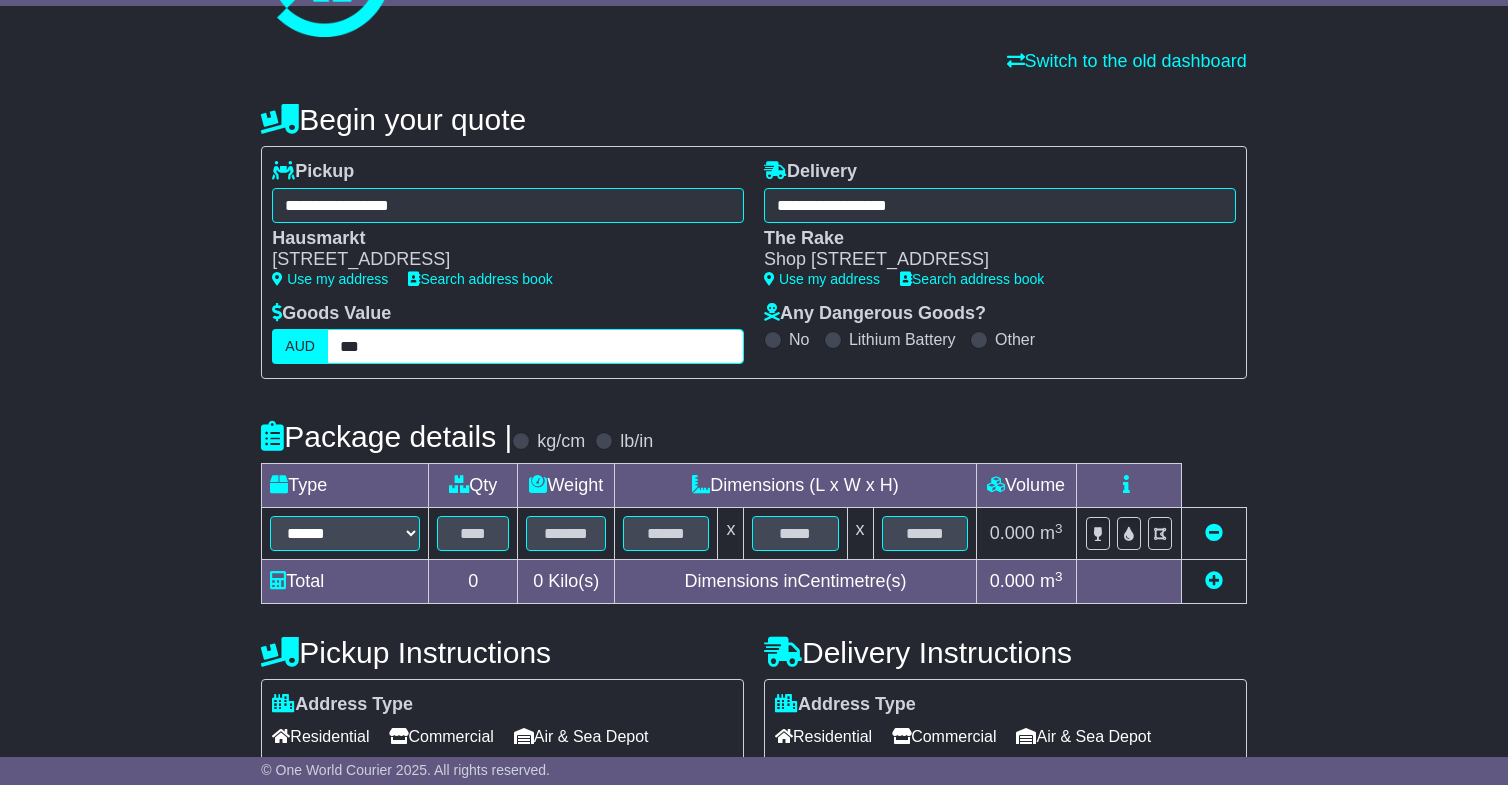 type on "***" 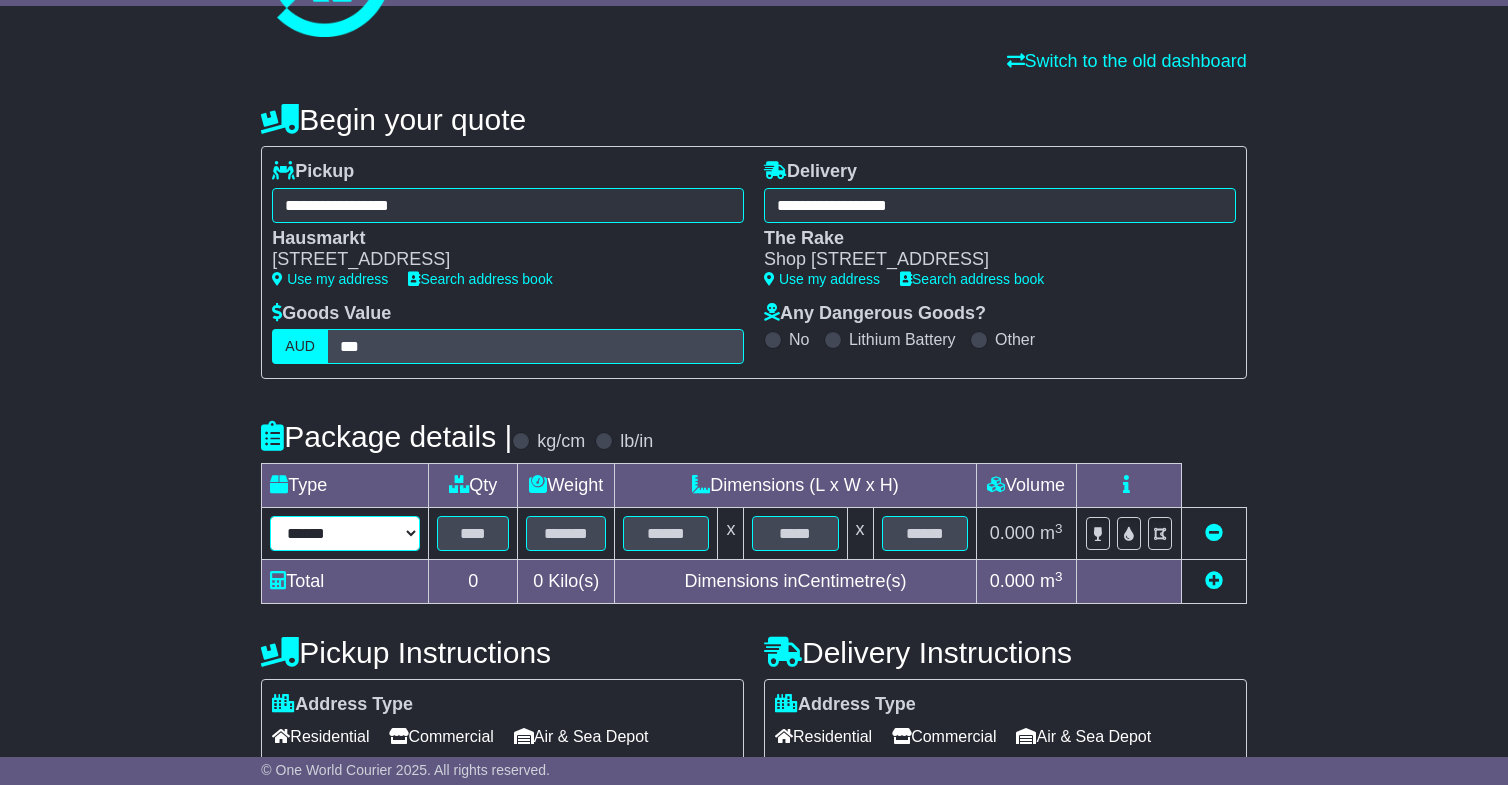 click on "****** ****** *** ******** ***** **** **** ****** *** *******" at bounding box center [345, 533] 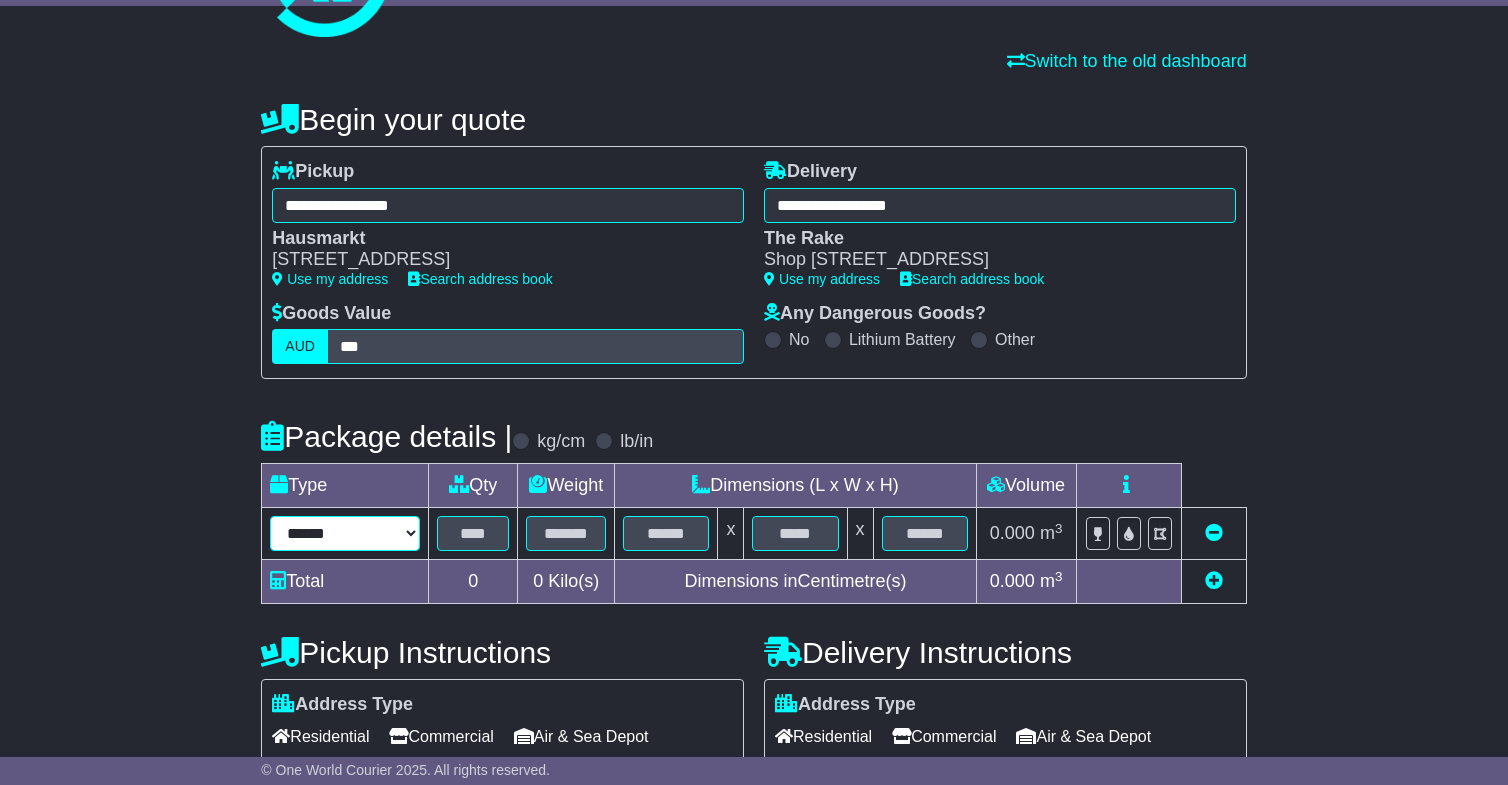 select on "*****" 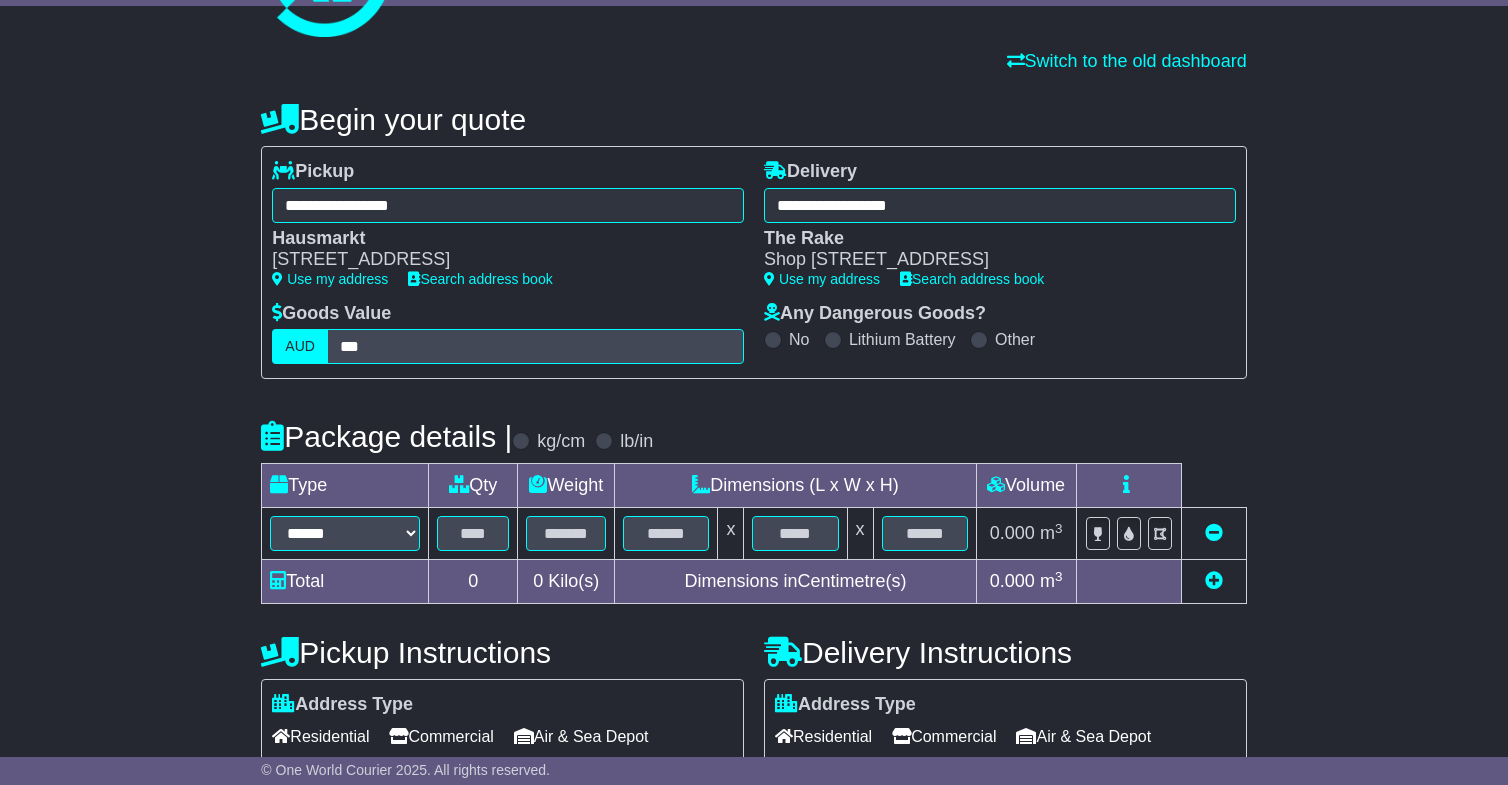 click at bounding box center [1214, 580] 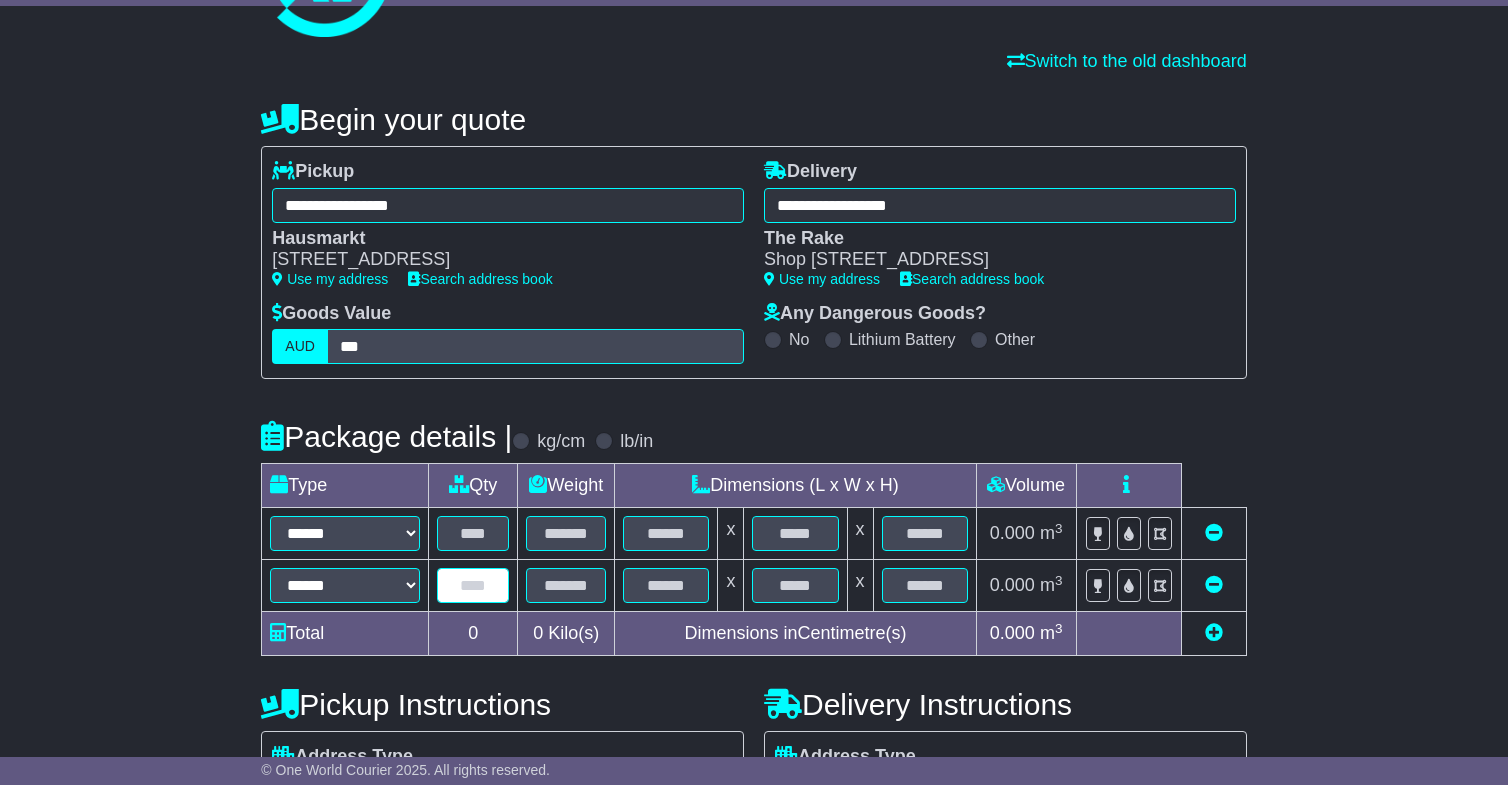 click at bounding box center [473, 585] 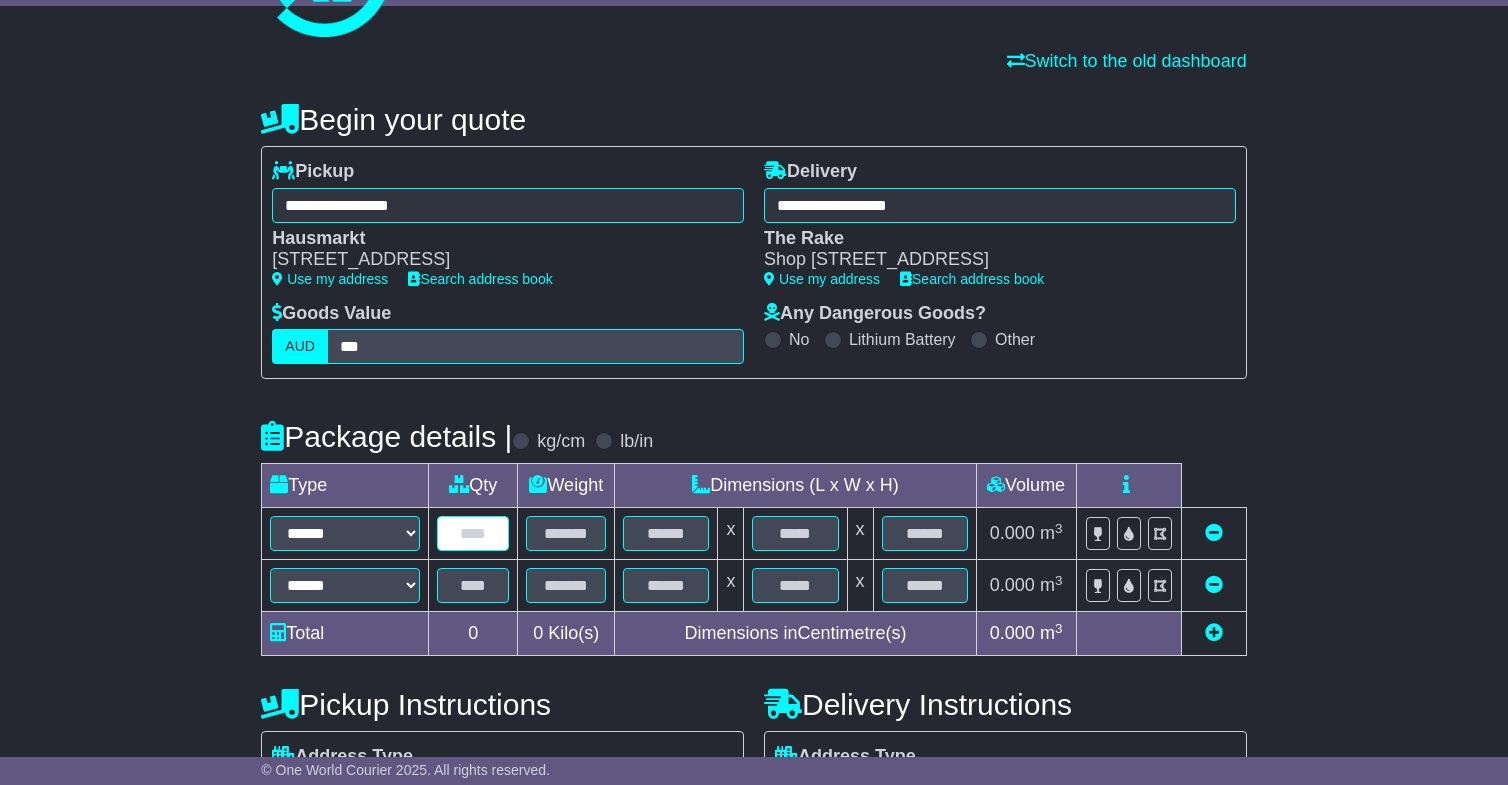 click at bounding box center [473, 533] 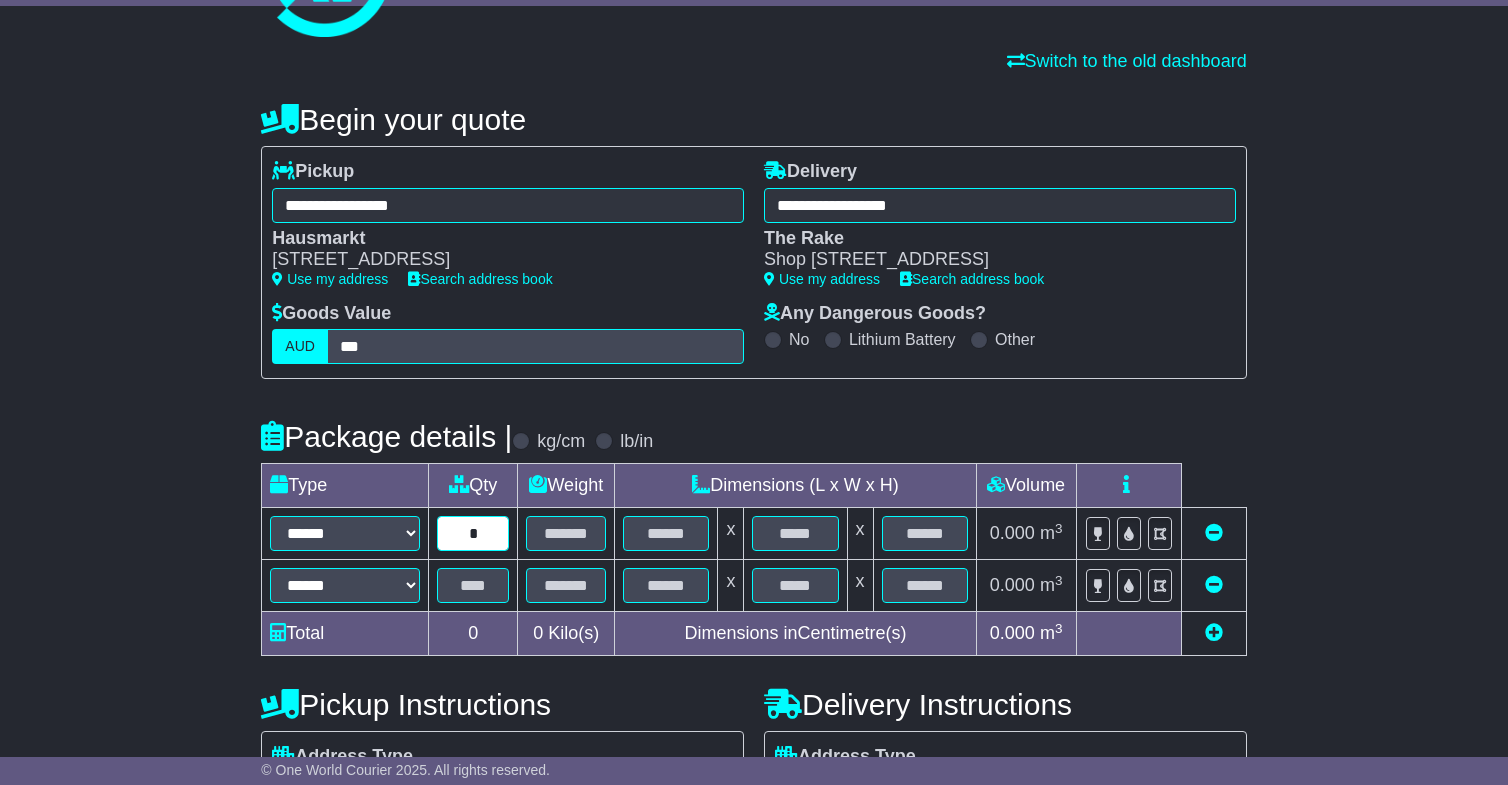 type on "*" 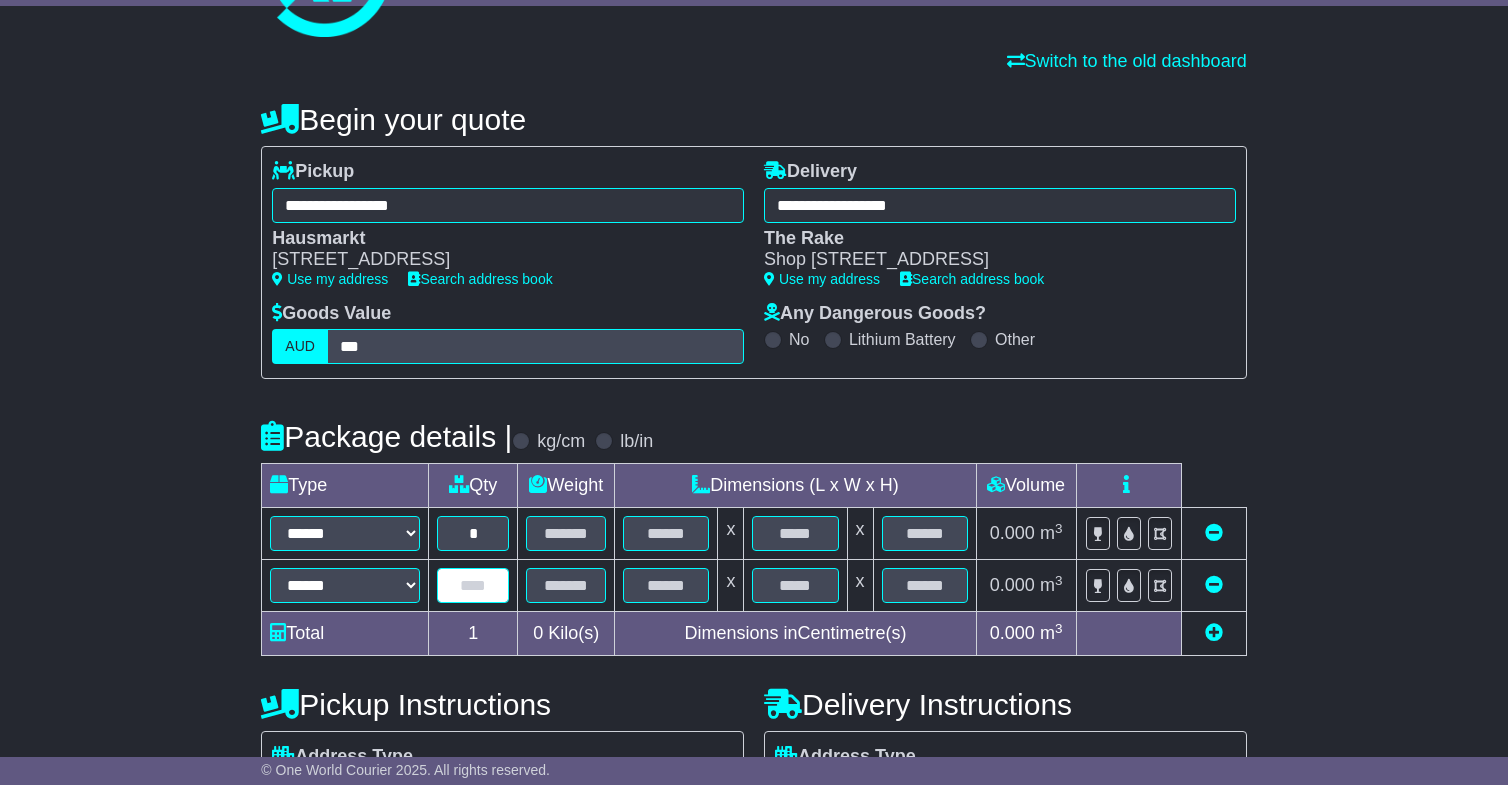 click at bounding box center [473, 585] 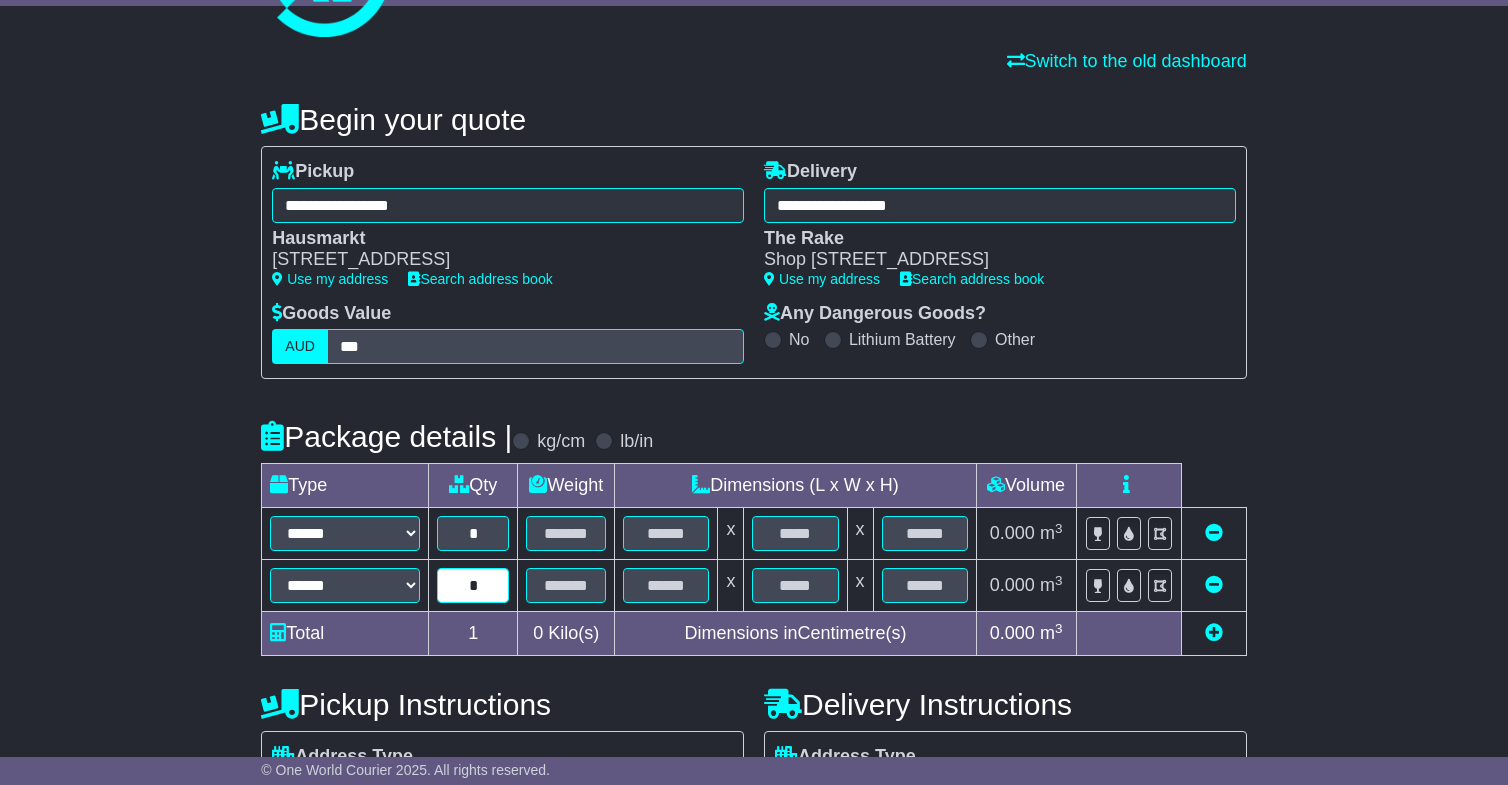 type on "*" 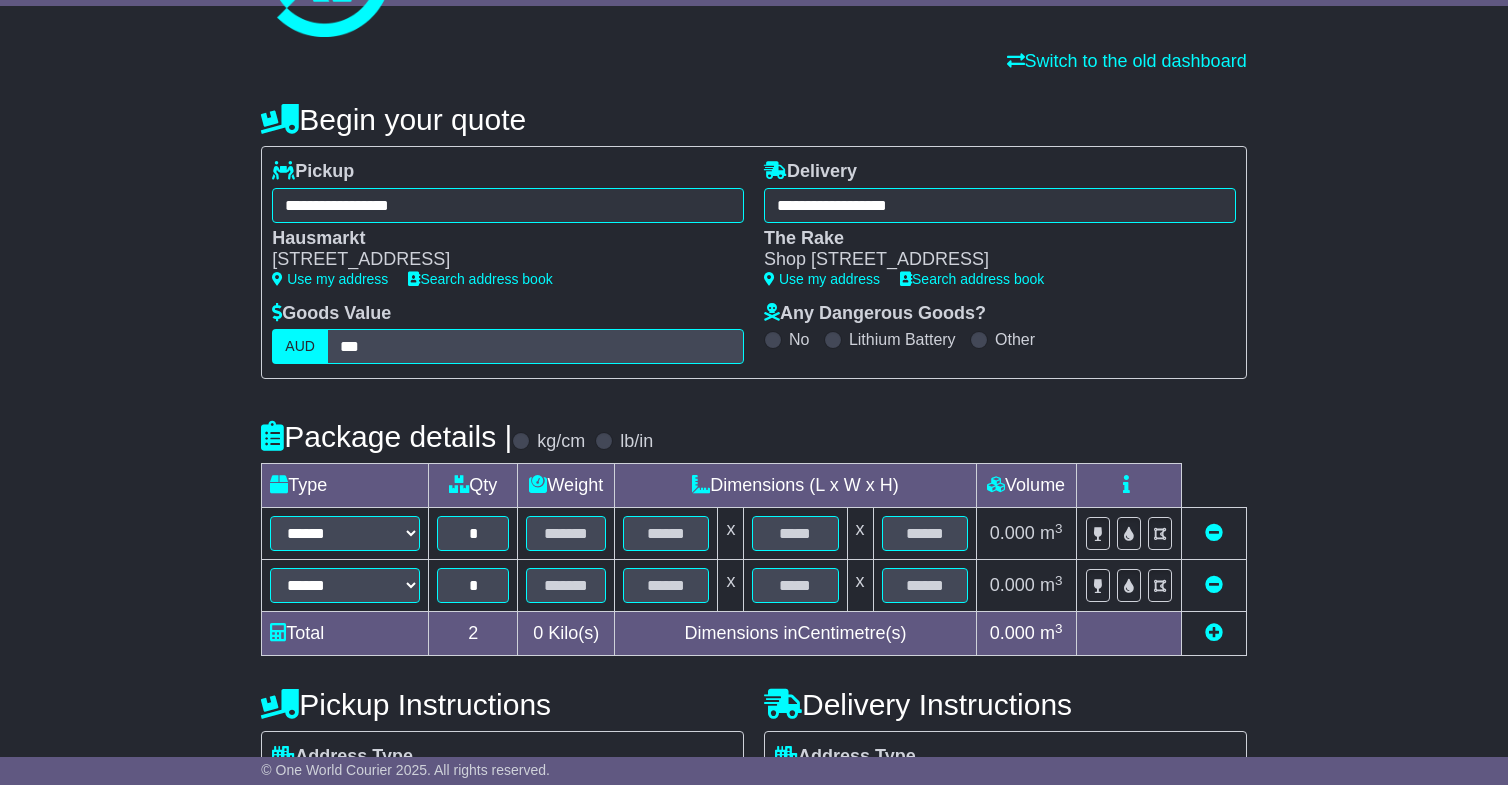 click at bounding box center [566, 534] 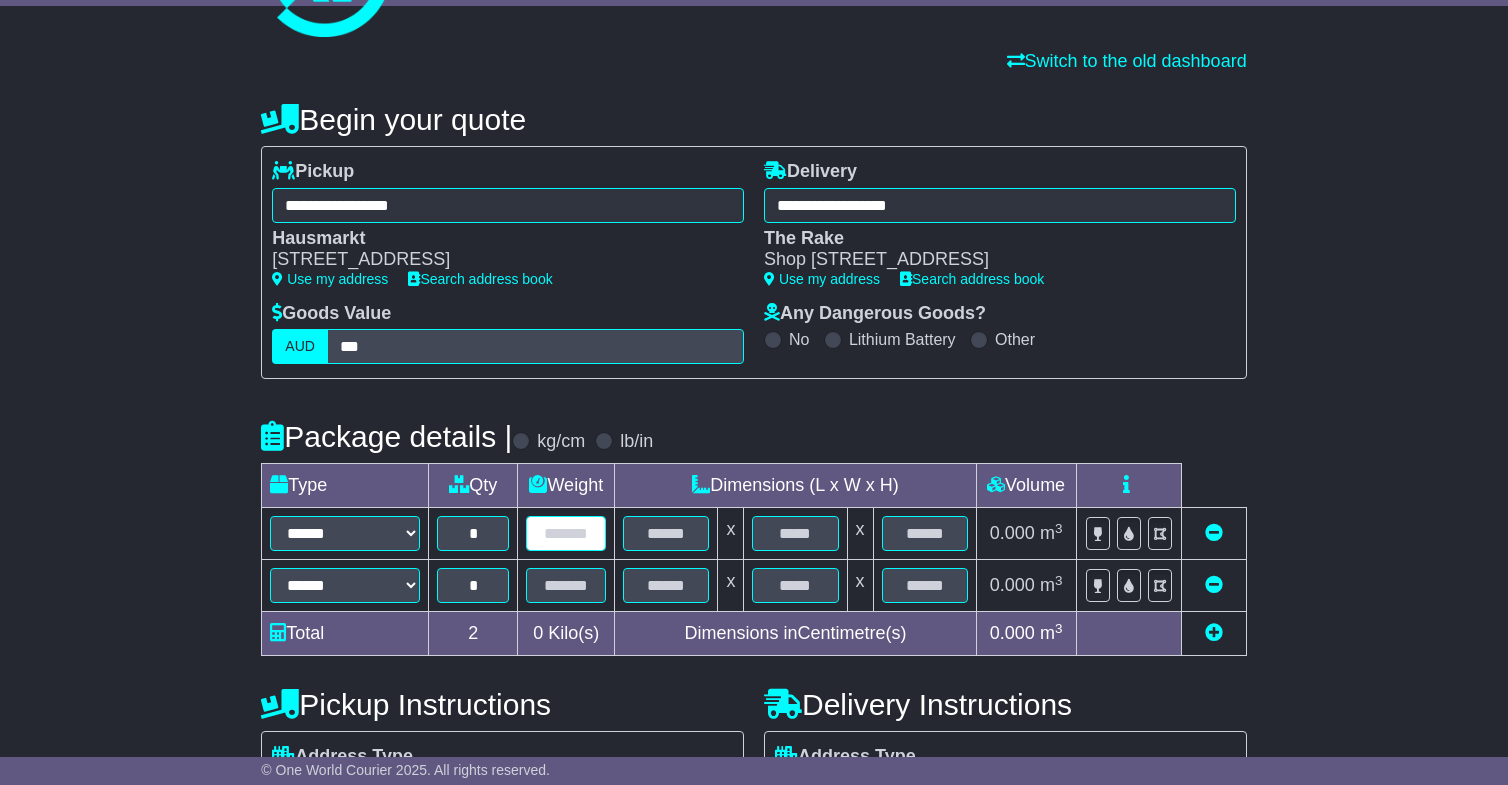 click at bounding box center (566, 533) 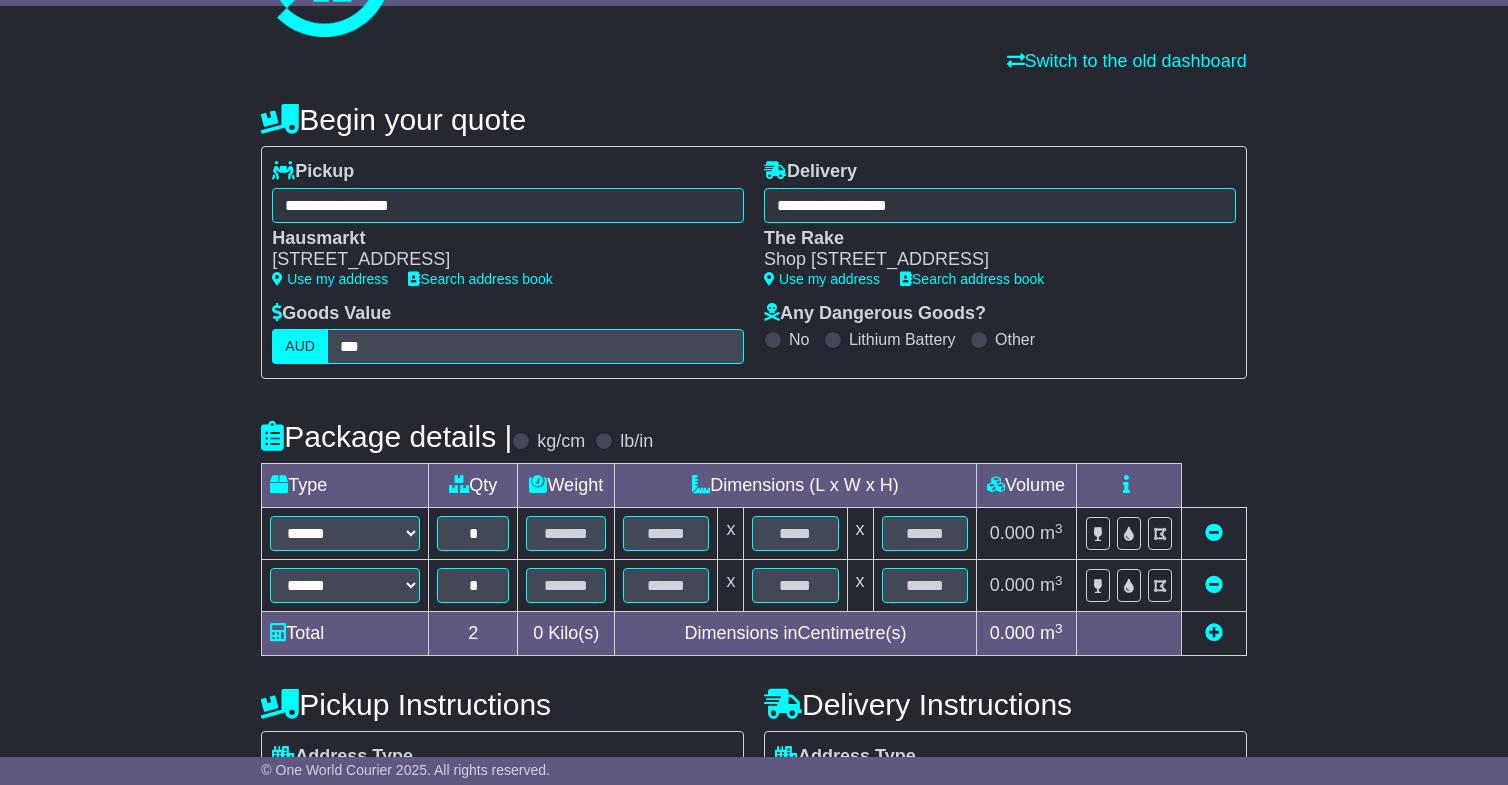 click at bounding box center (666, 534) 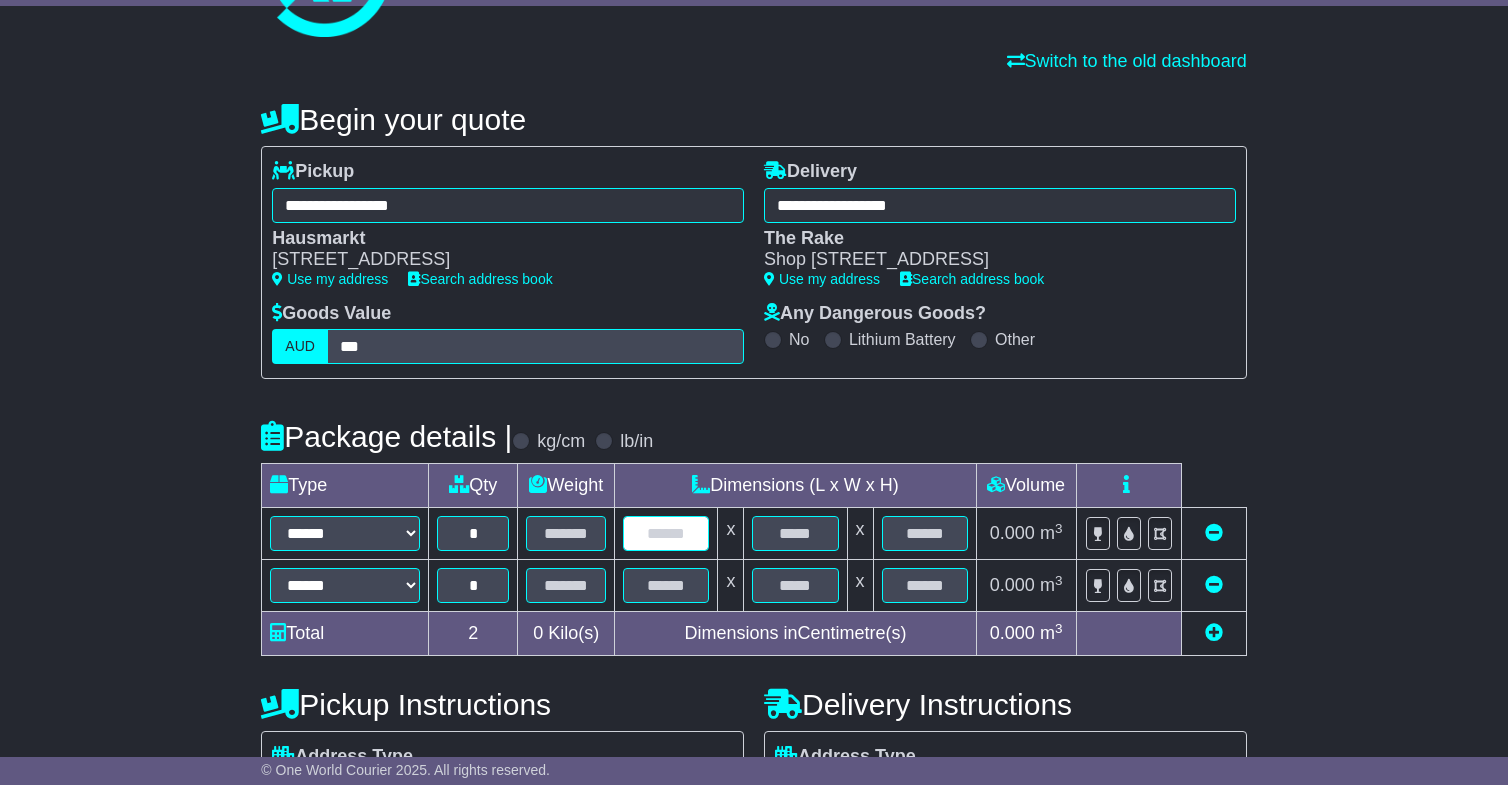 click at bounding box center (666, 533) 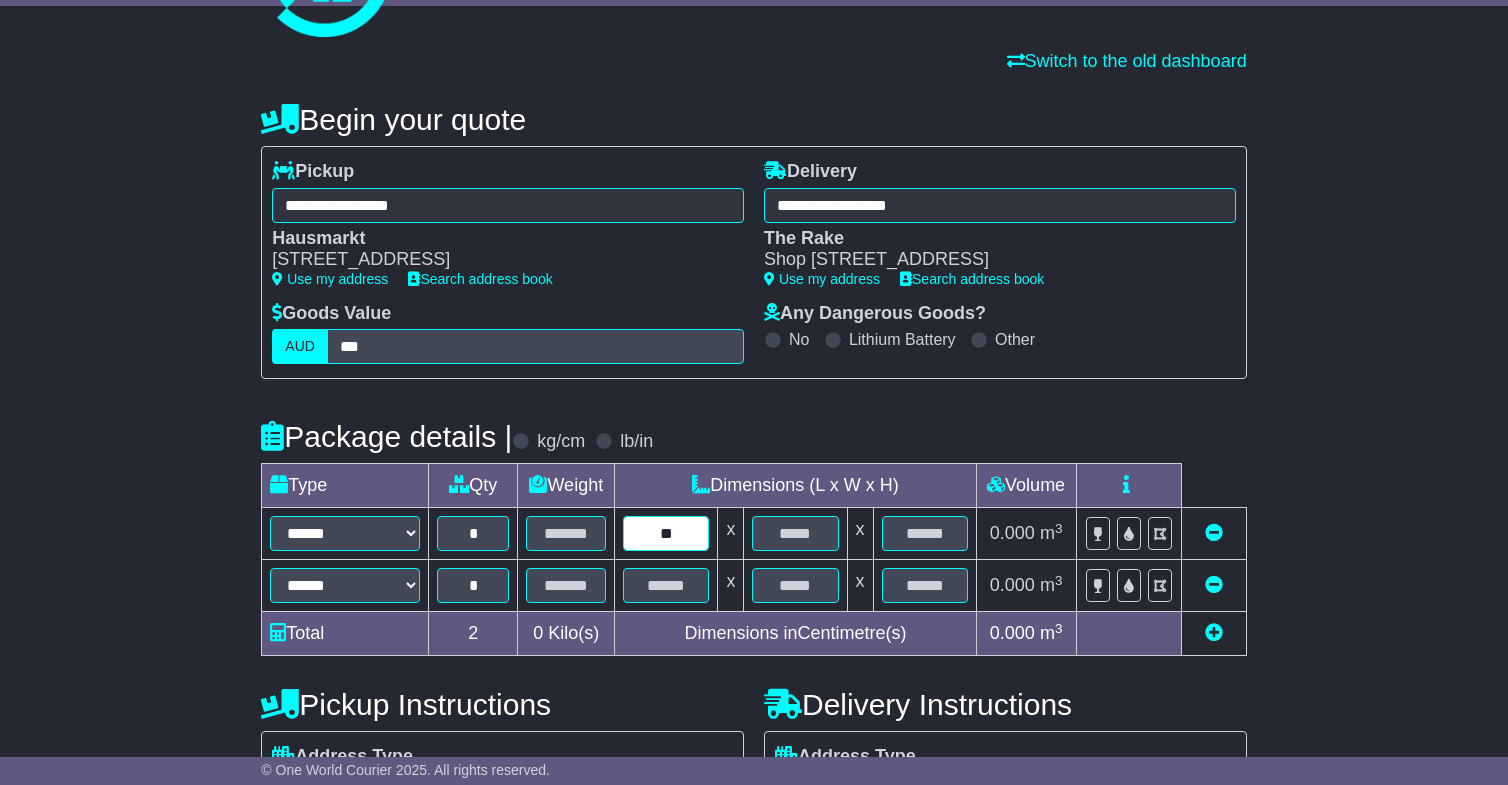 type on "**" 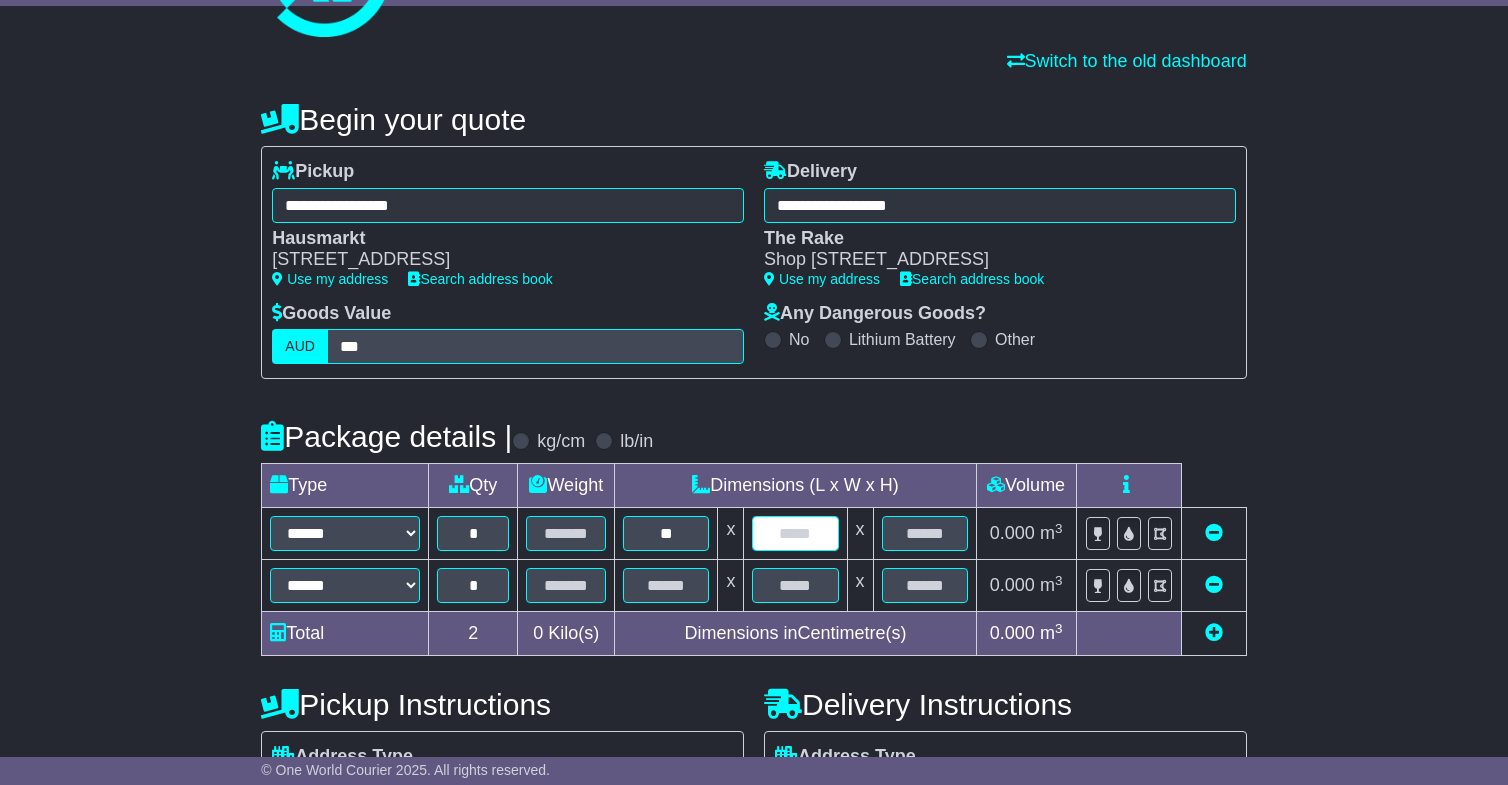 click at bounding box center [795, 533] 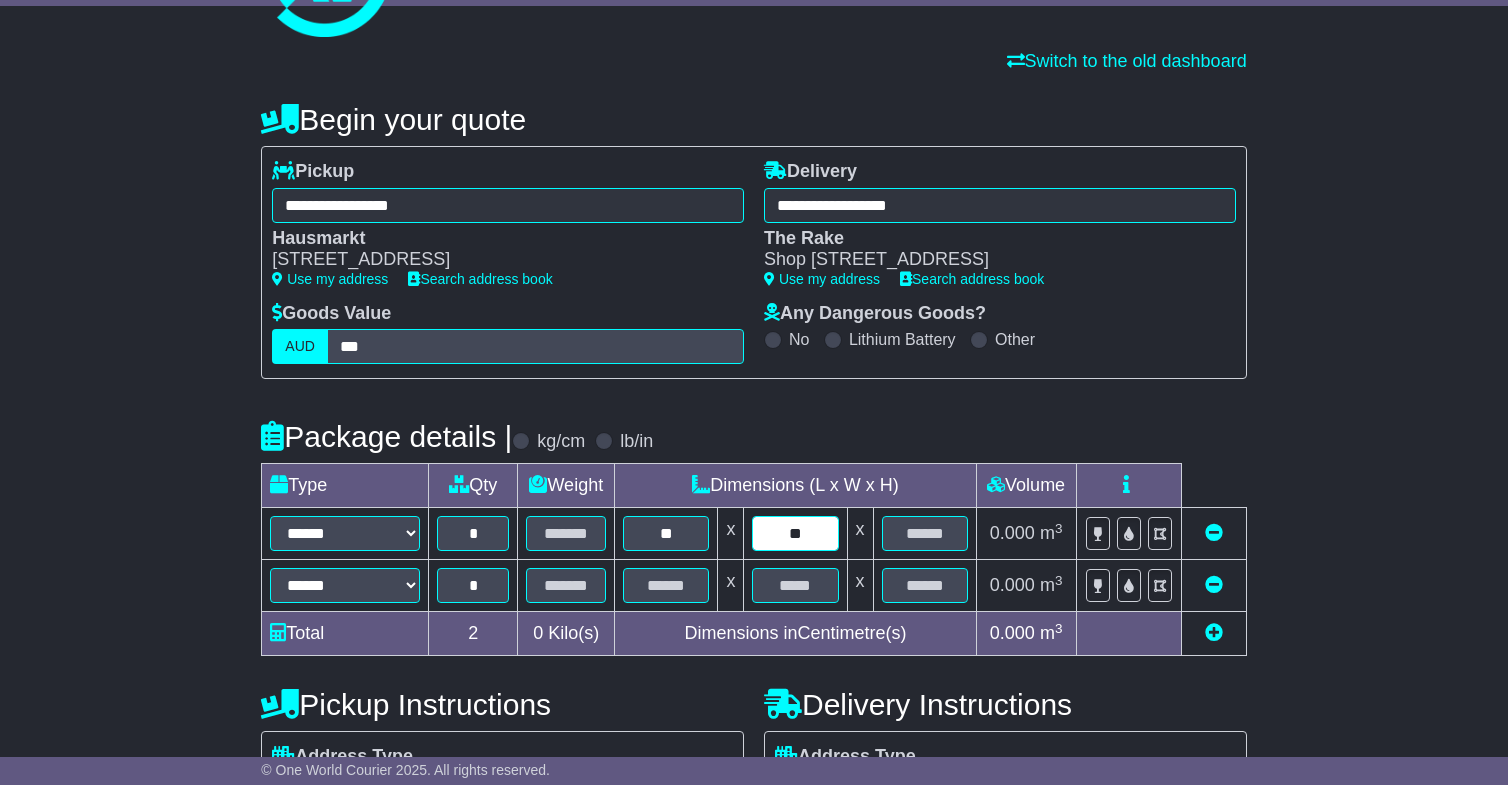 type on "**" 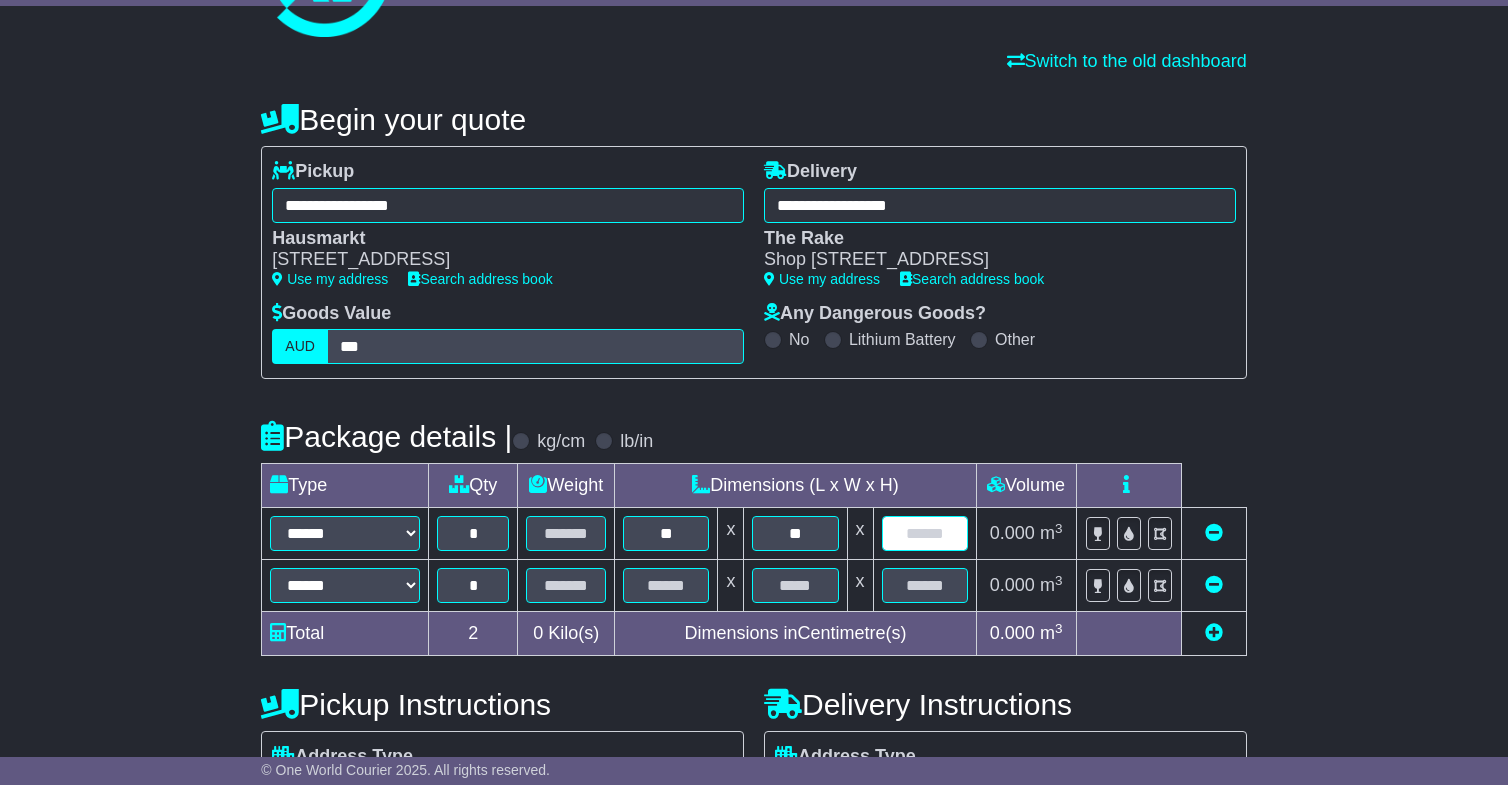 click at bounding box center [925, 533] 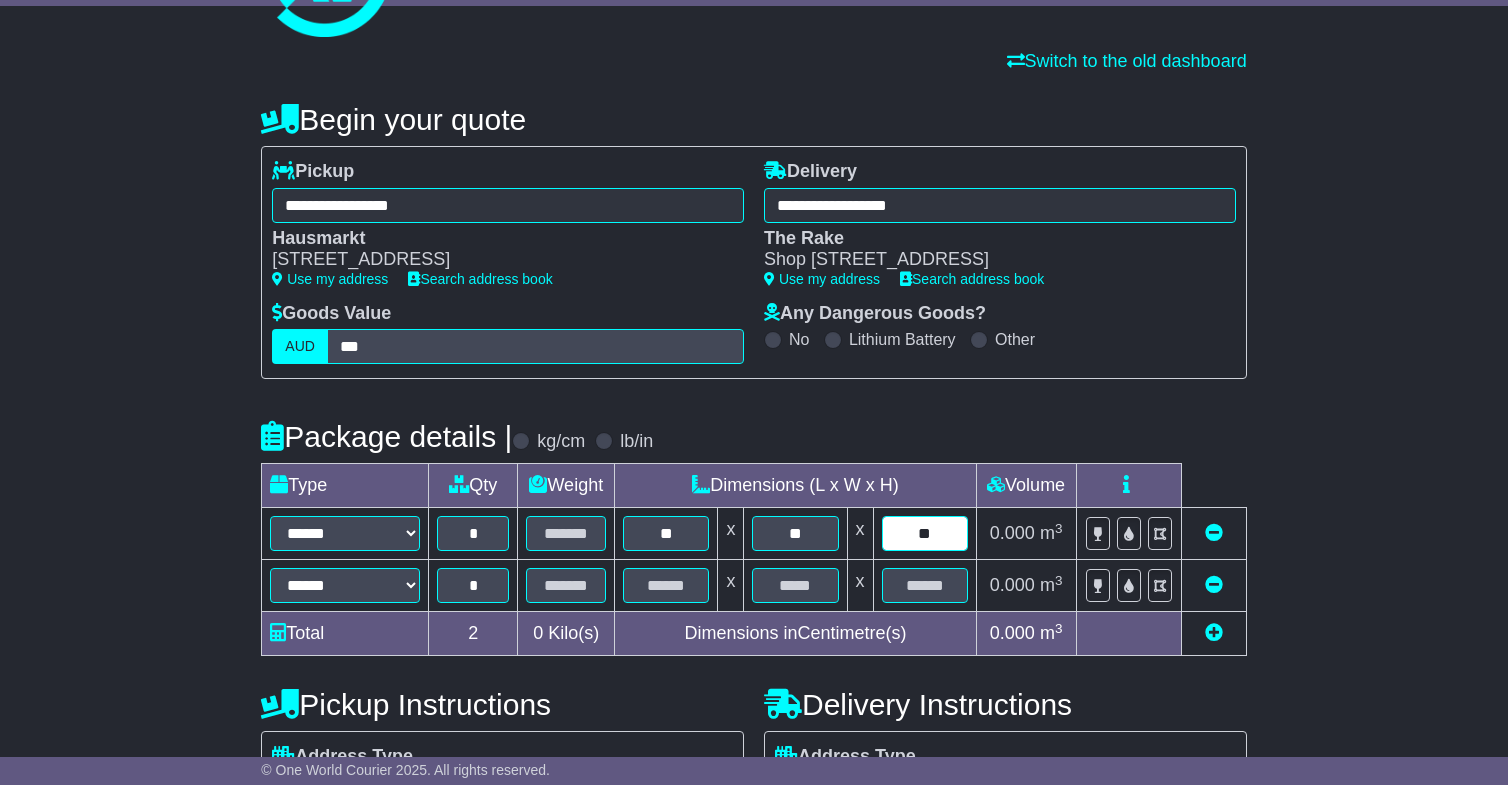 type on "**" 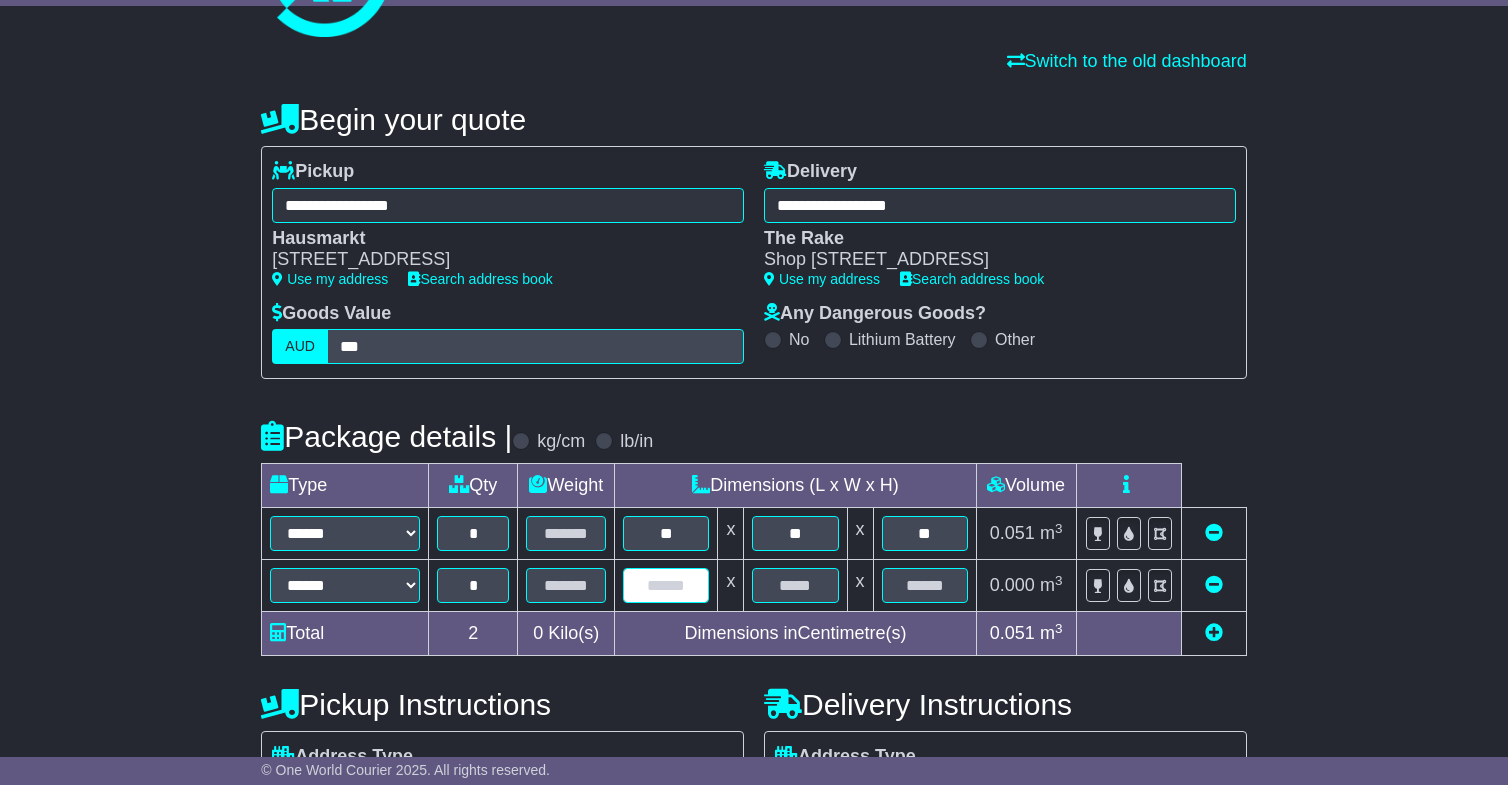 click at bounding box center (666, 585) 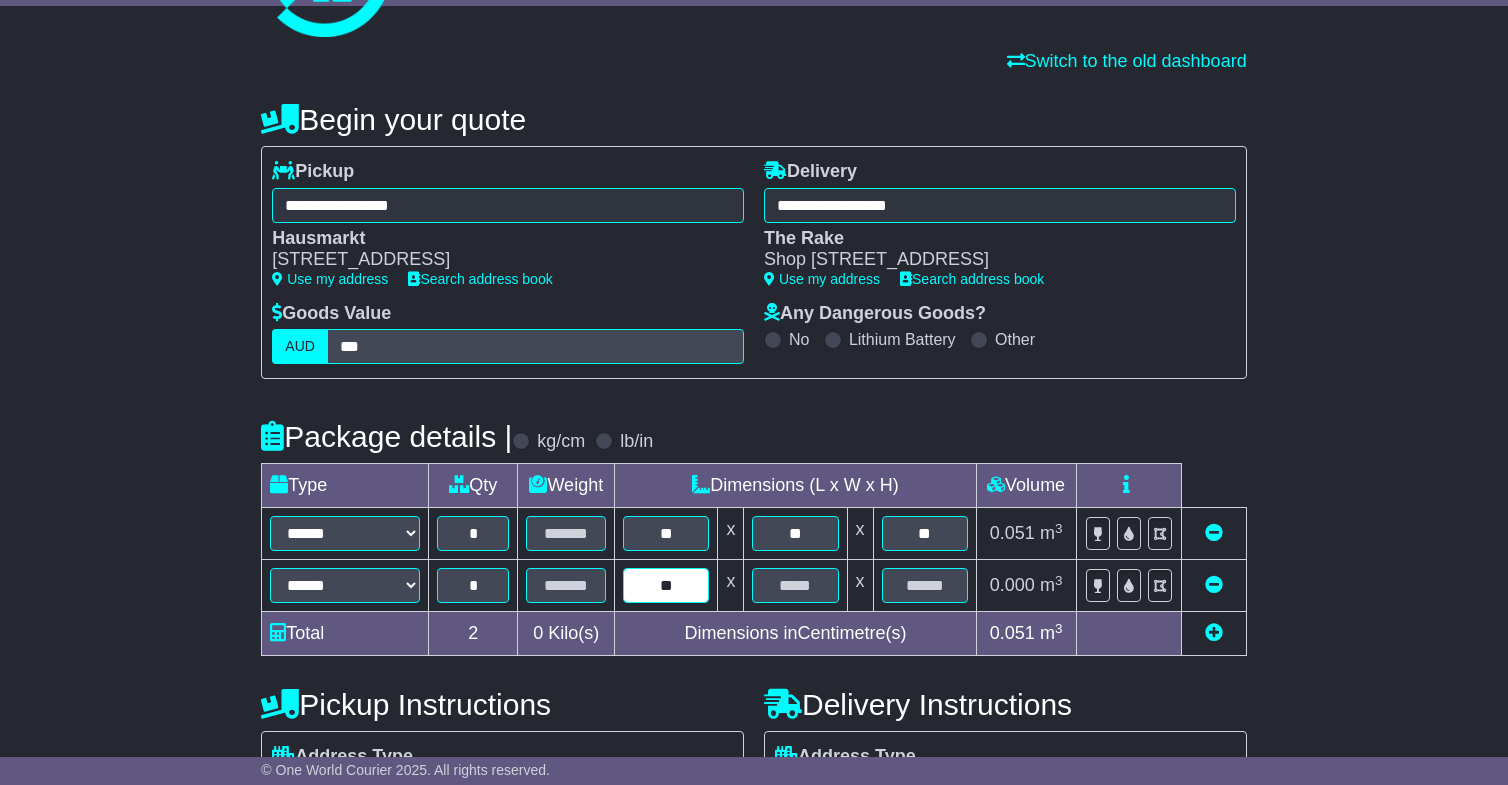 type on "**" 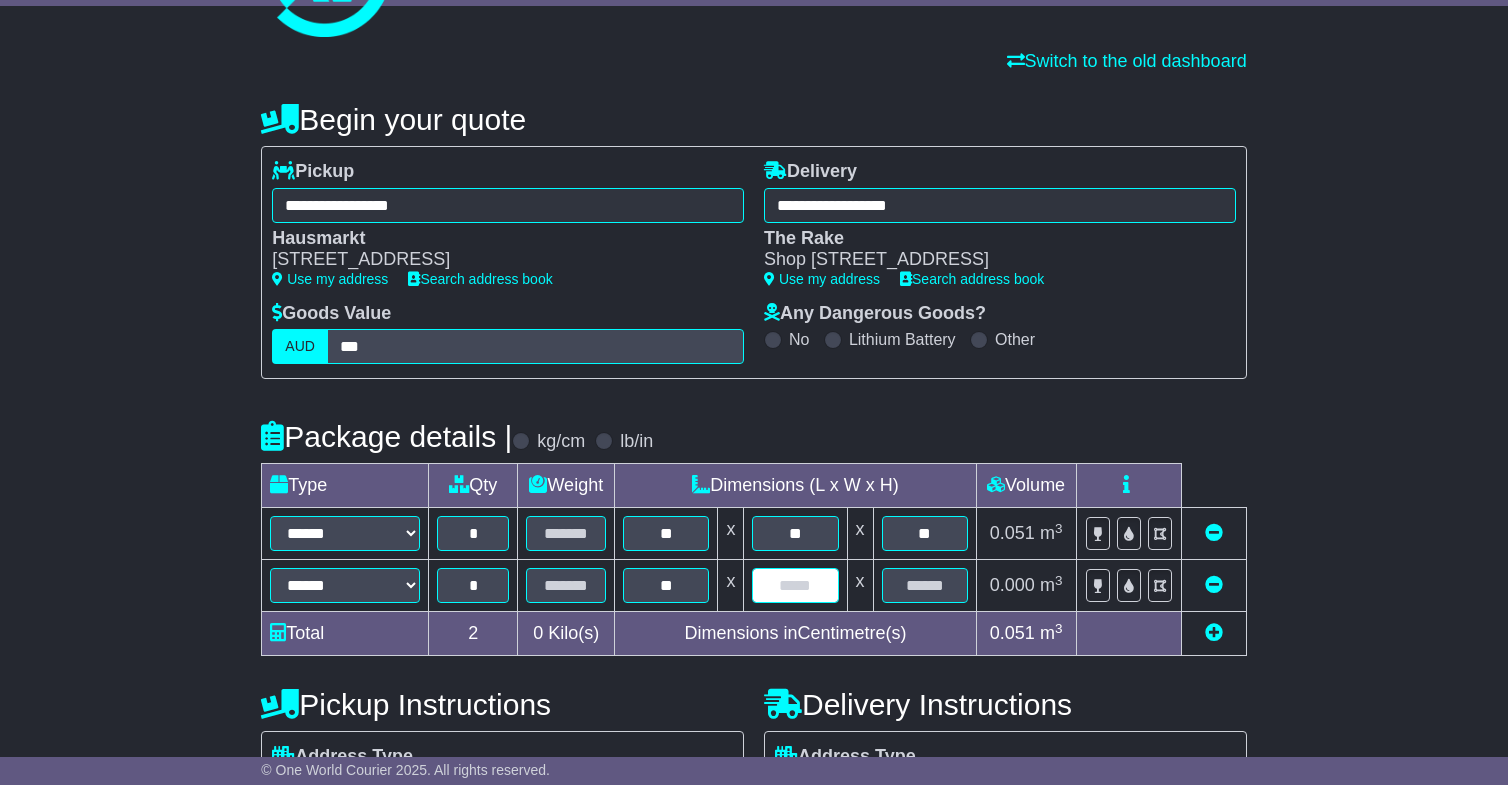 click at bounding box center [795, 585] 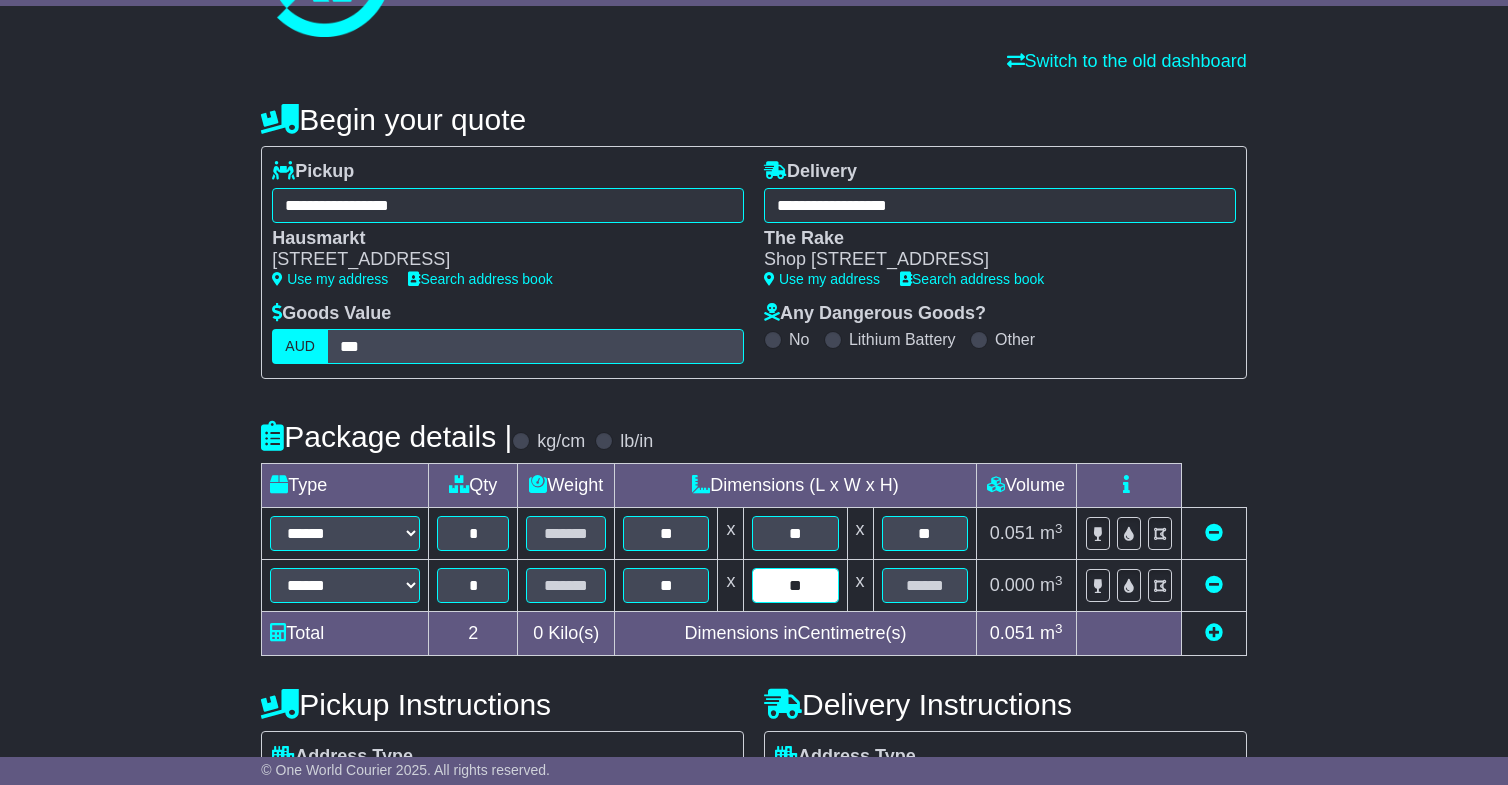 type on "**" 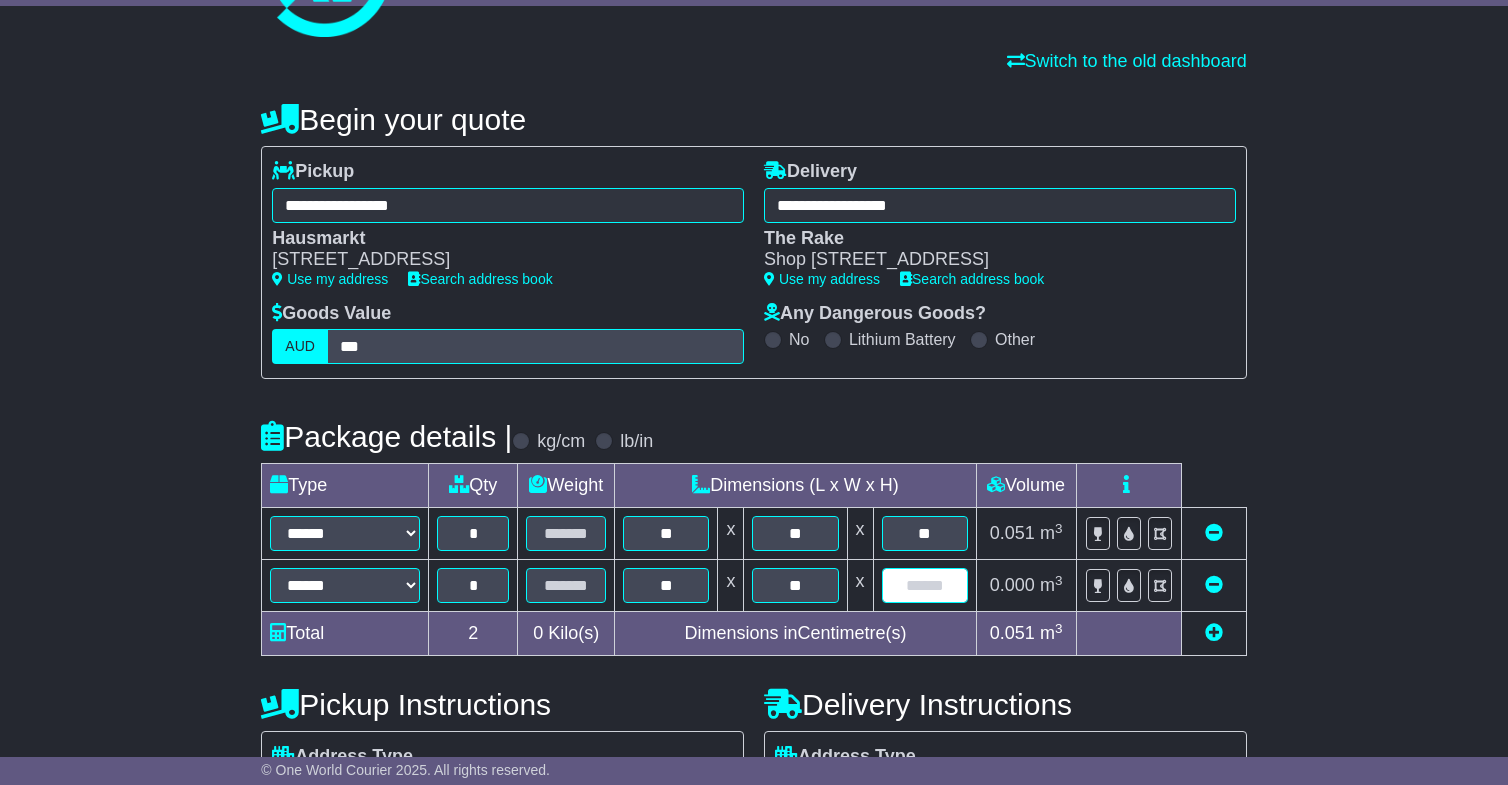 click at bounding box center (925, 585) 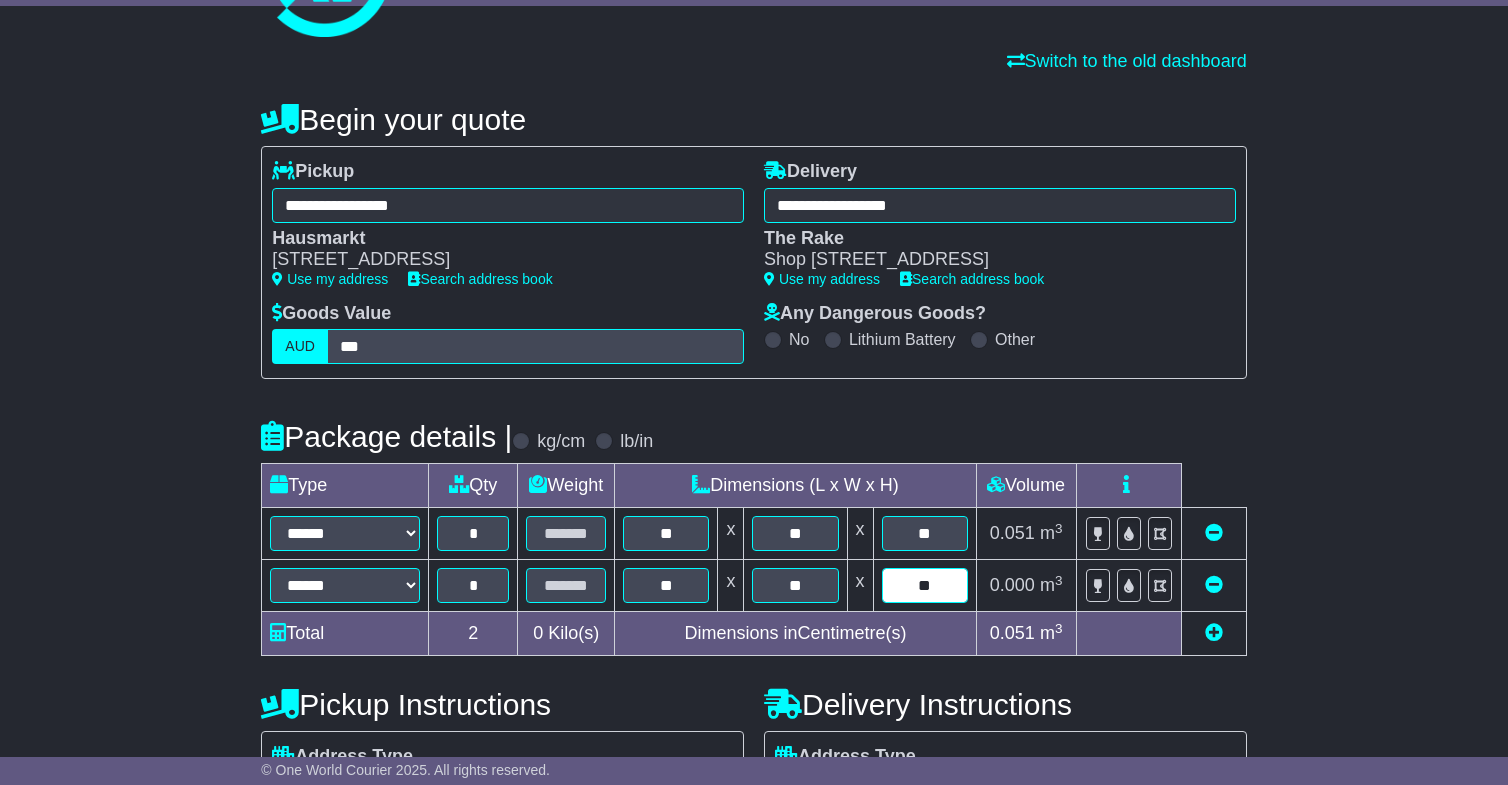 type on "**" 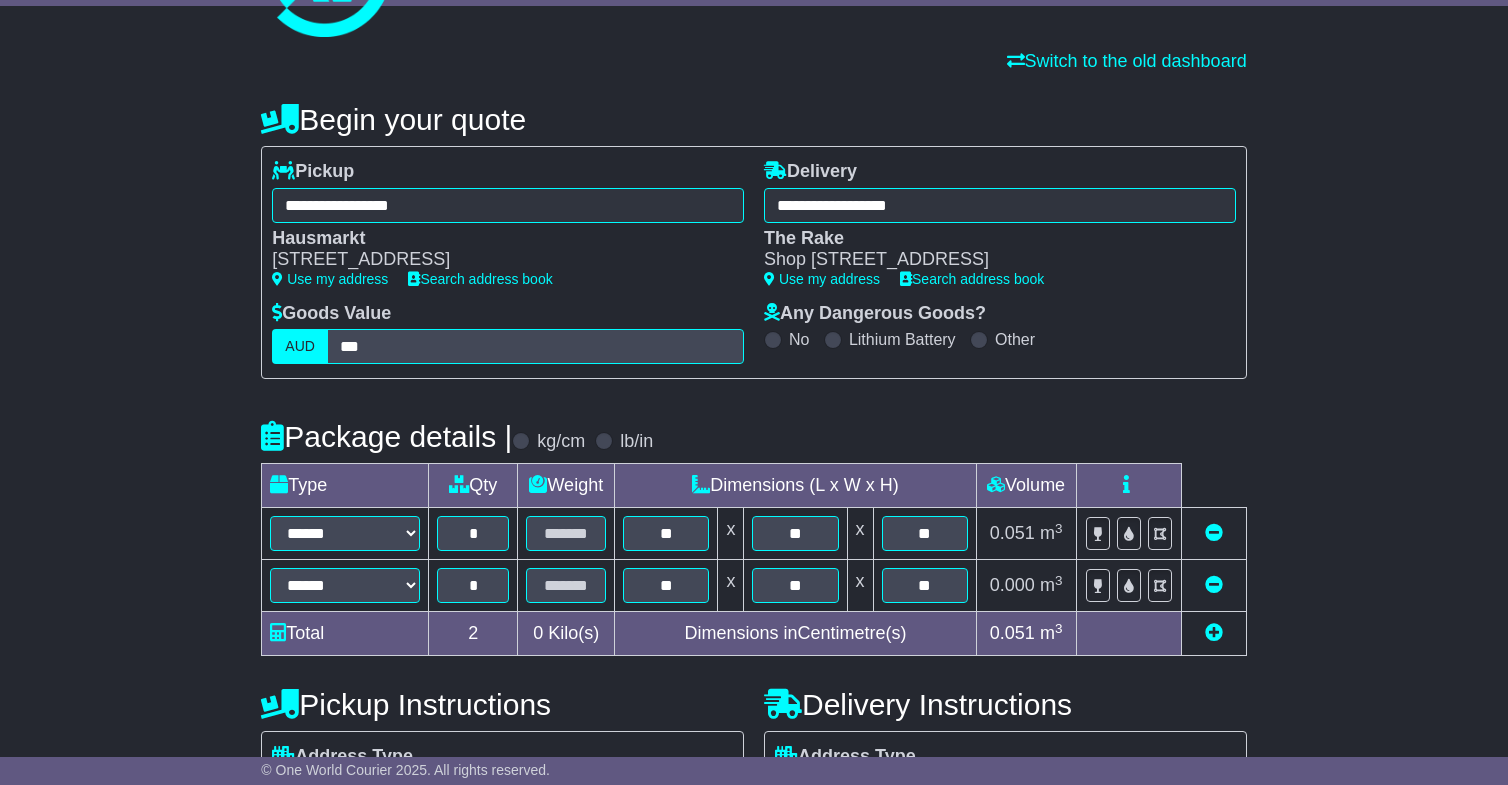 click on "**********" at bounding box center [754, 652] 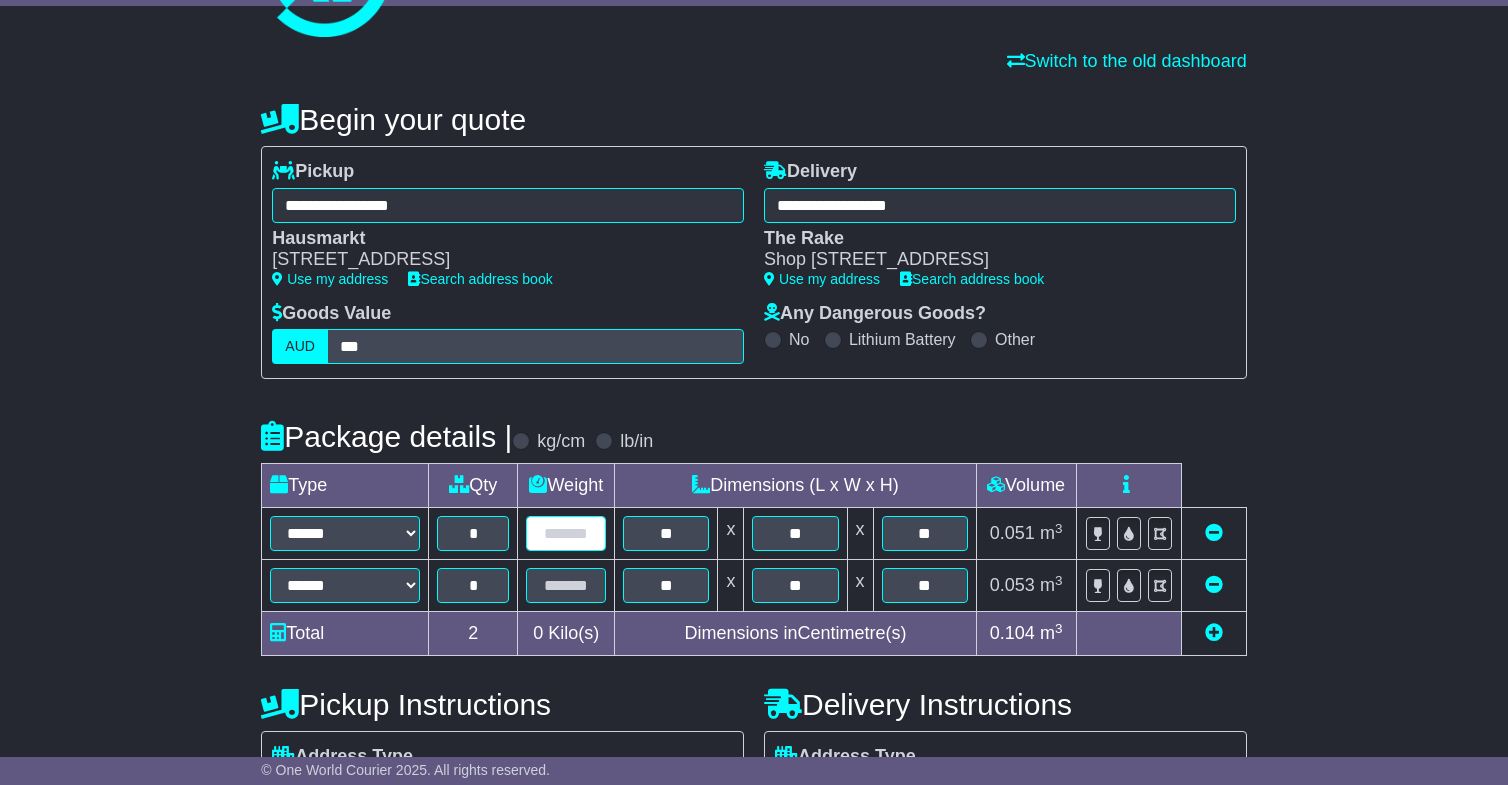 click at bounding box center [566, 533] 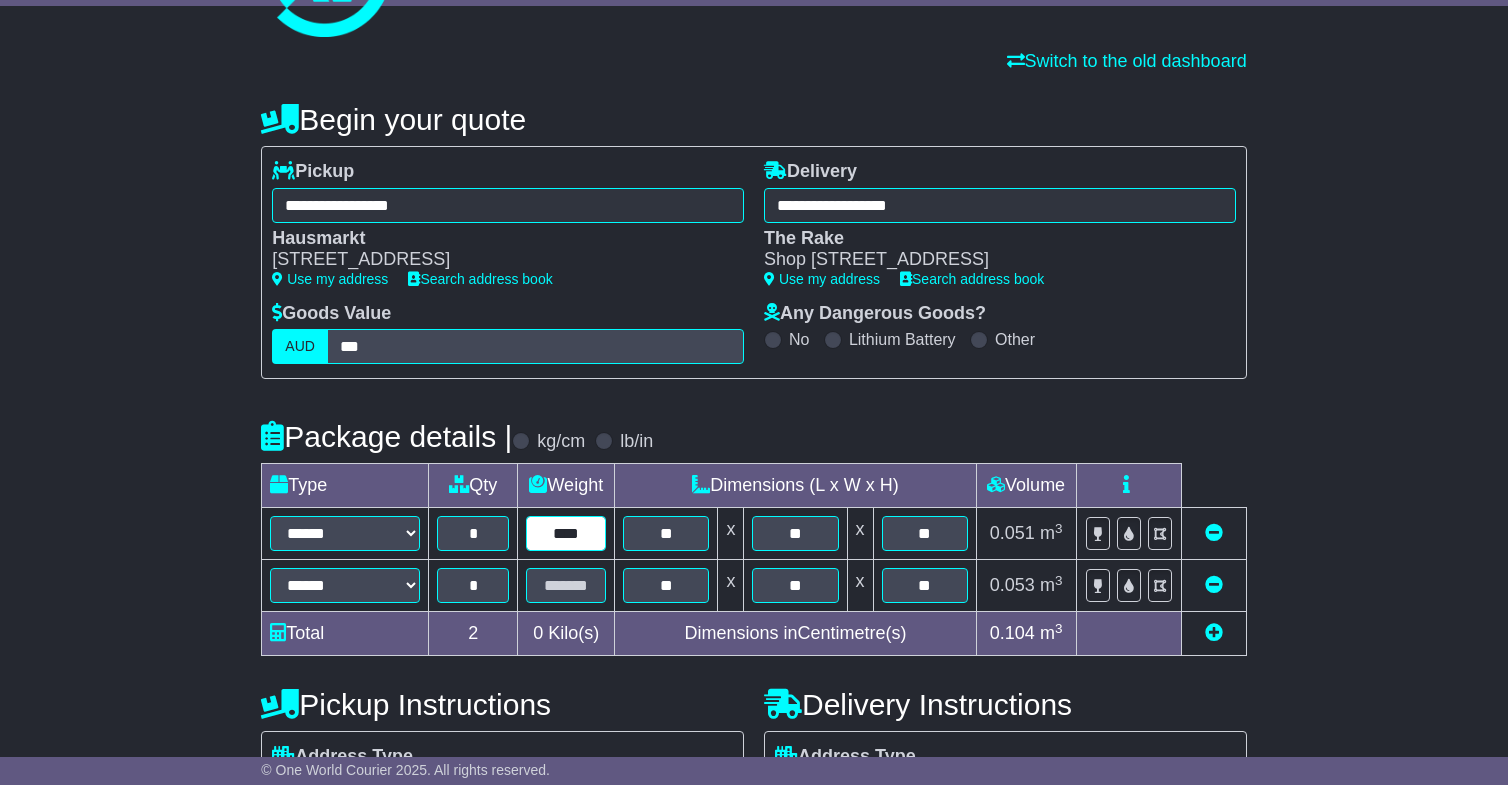 type on "****" 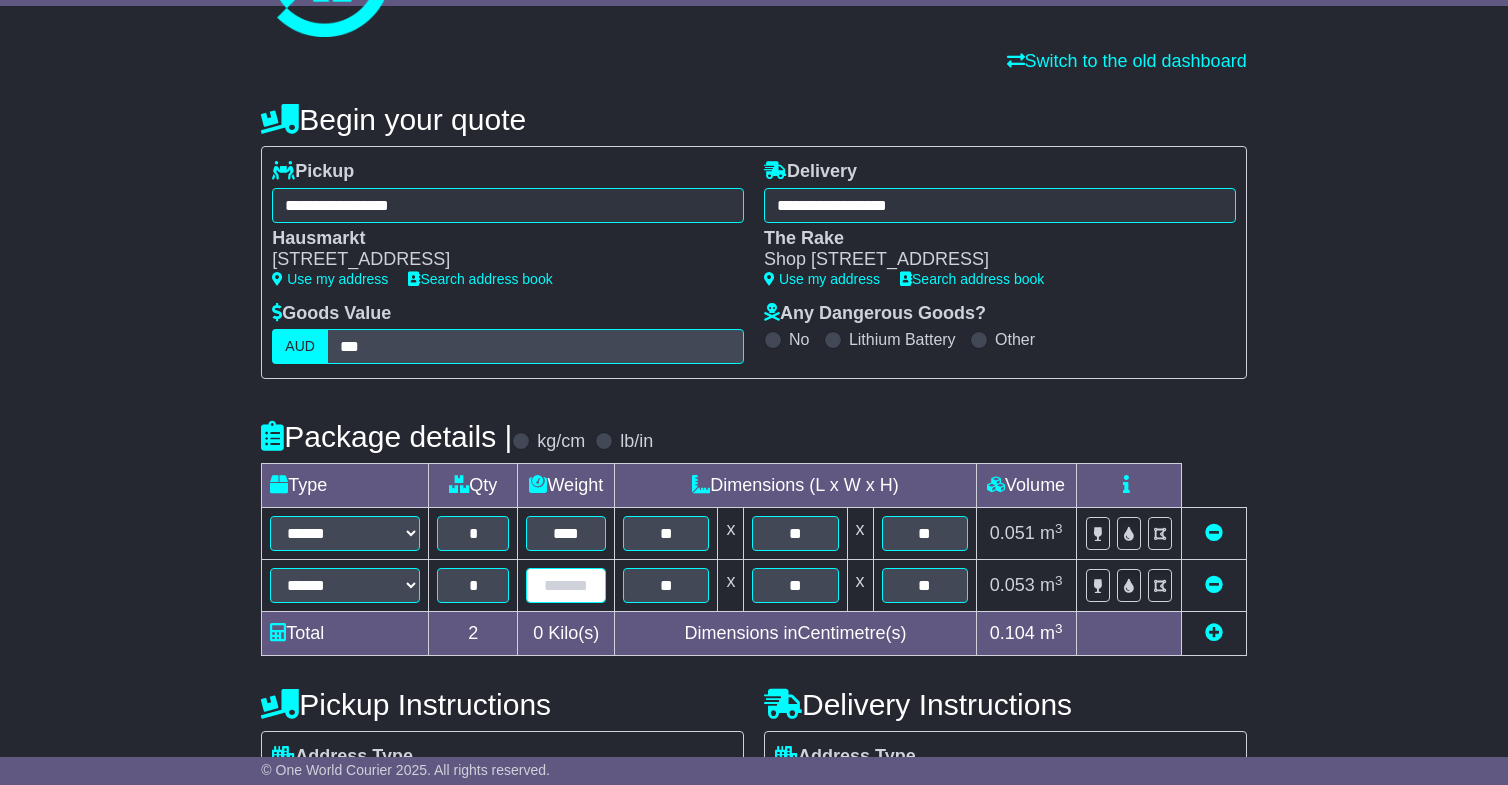 click at bounding box center [566, 585] 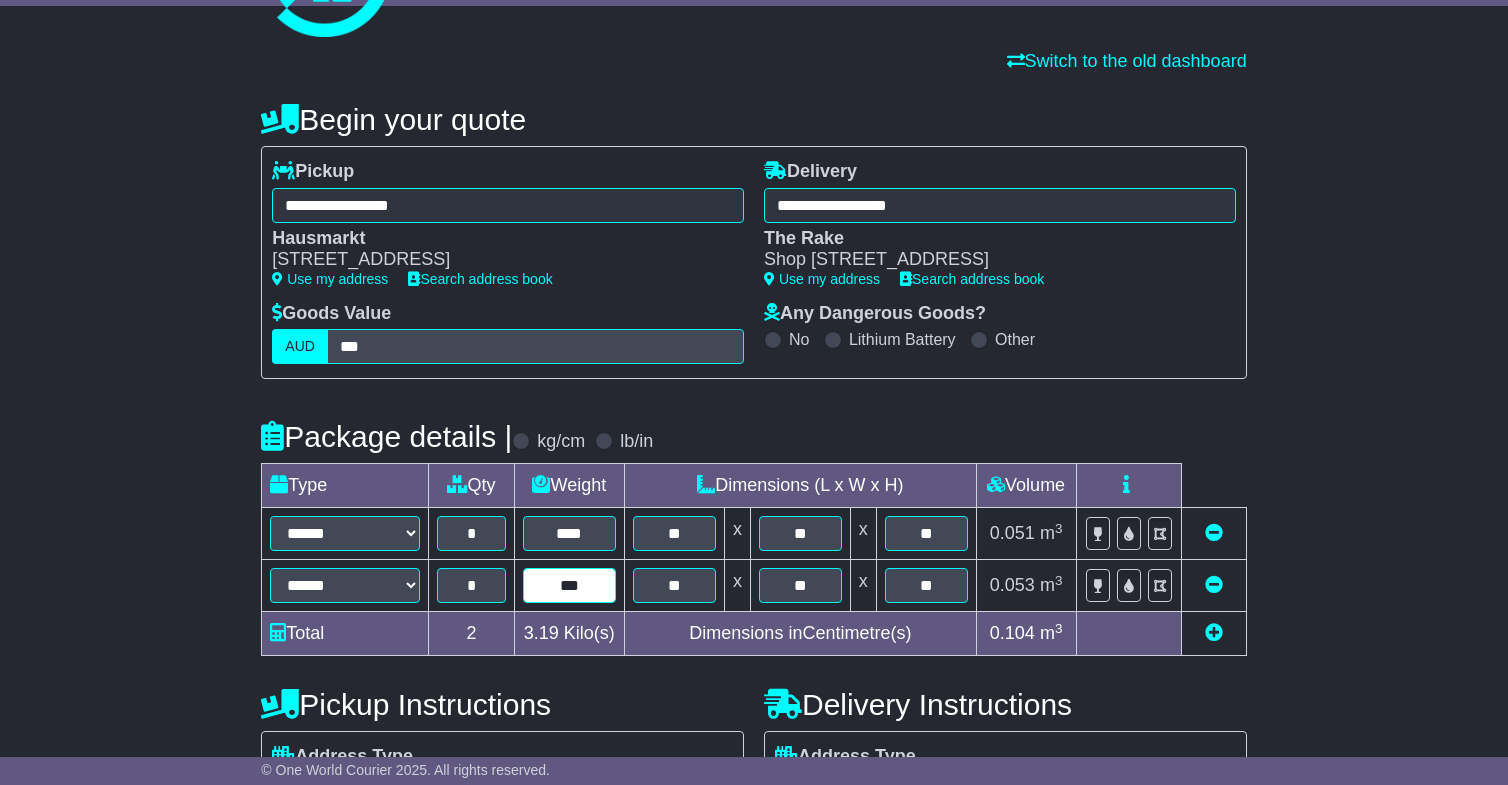 type on "***" 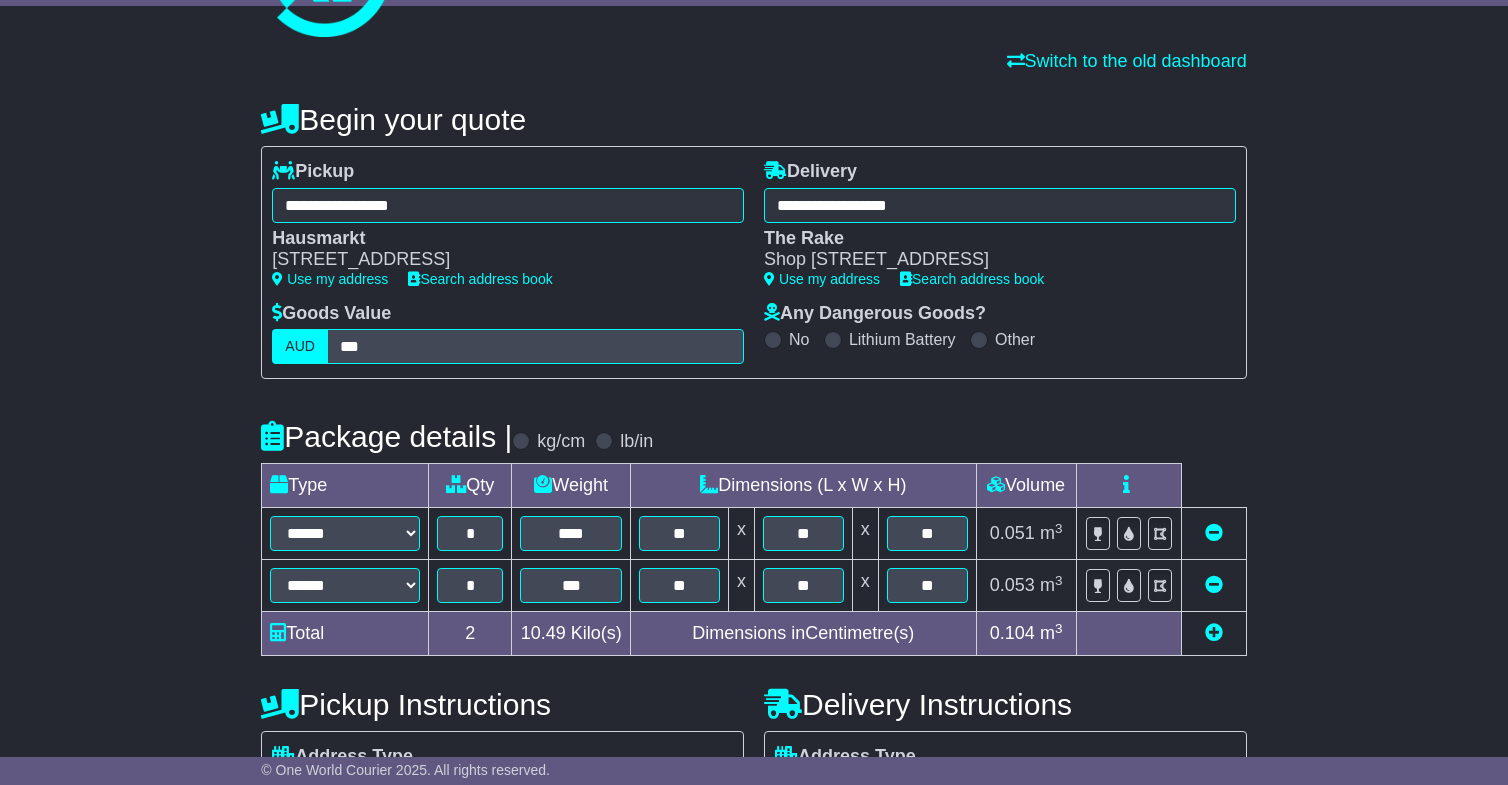 click on "**********" at bounding box center [754, 652] 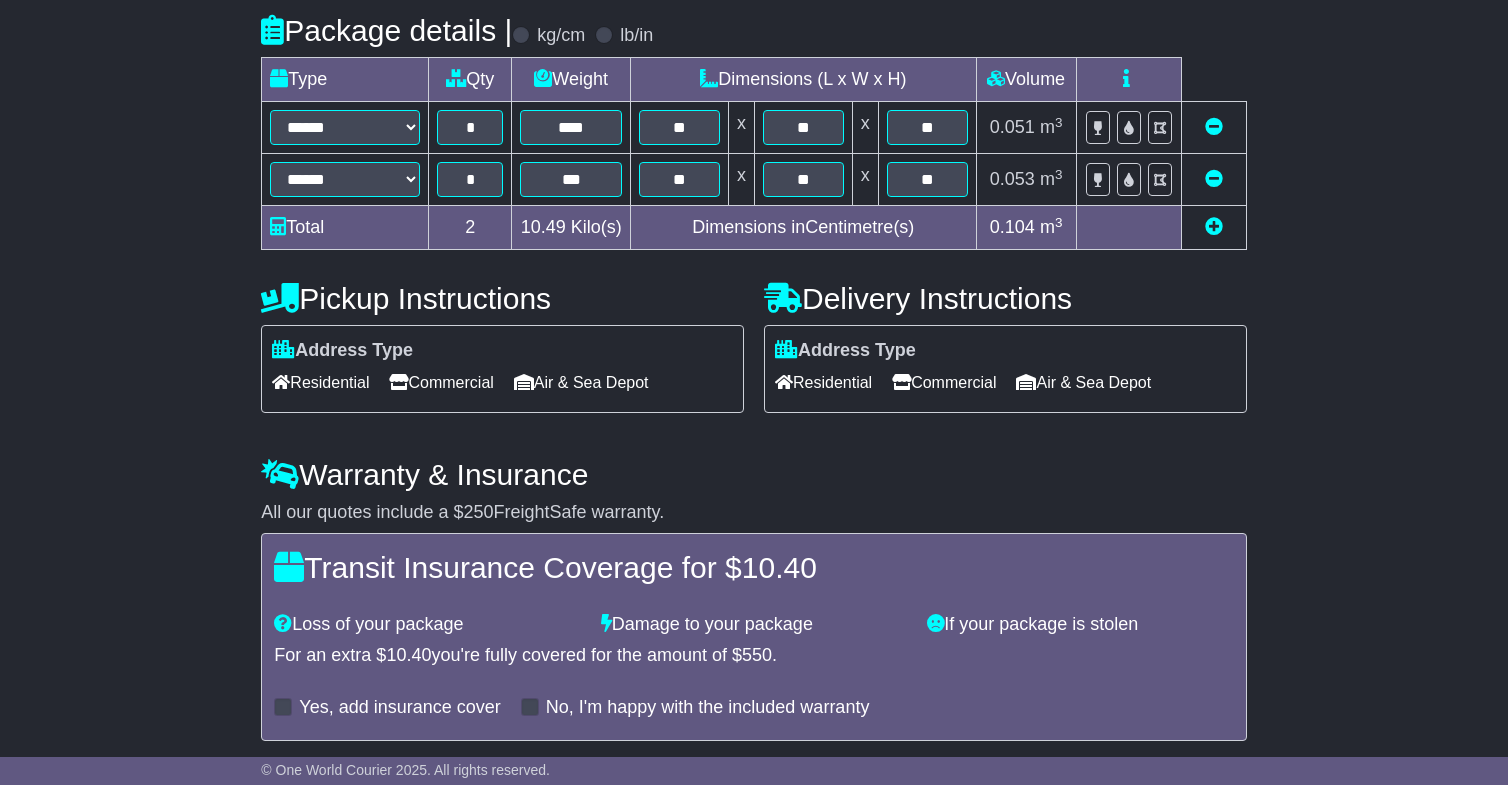 scroll, scrollTop: 588, scrollLeft: 0, axis: vertical 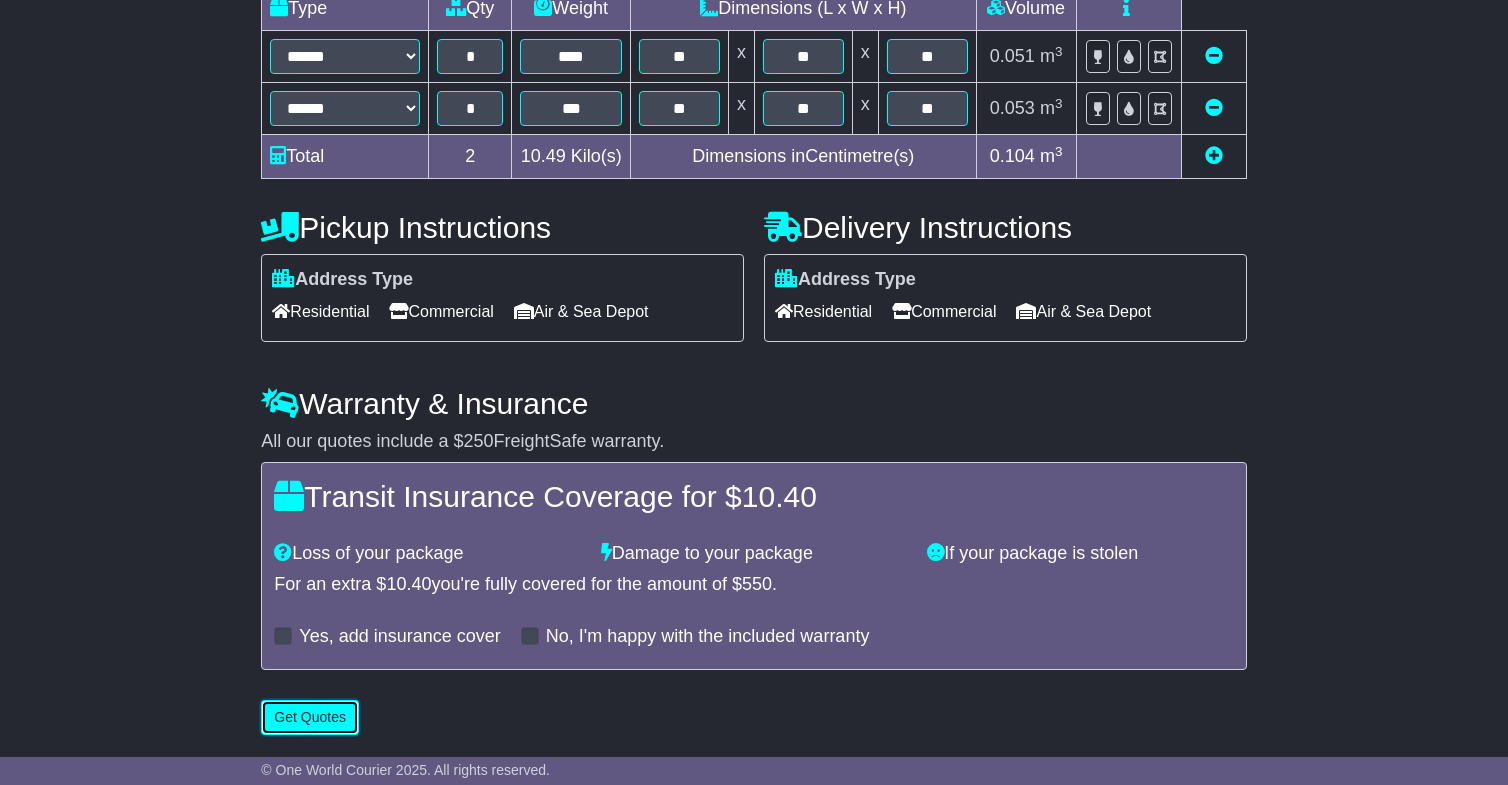 click on "Get Quotes" at bounding box center (310, 717) 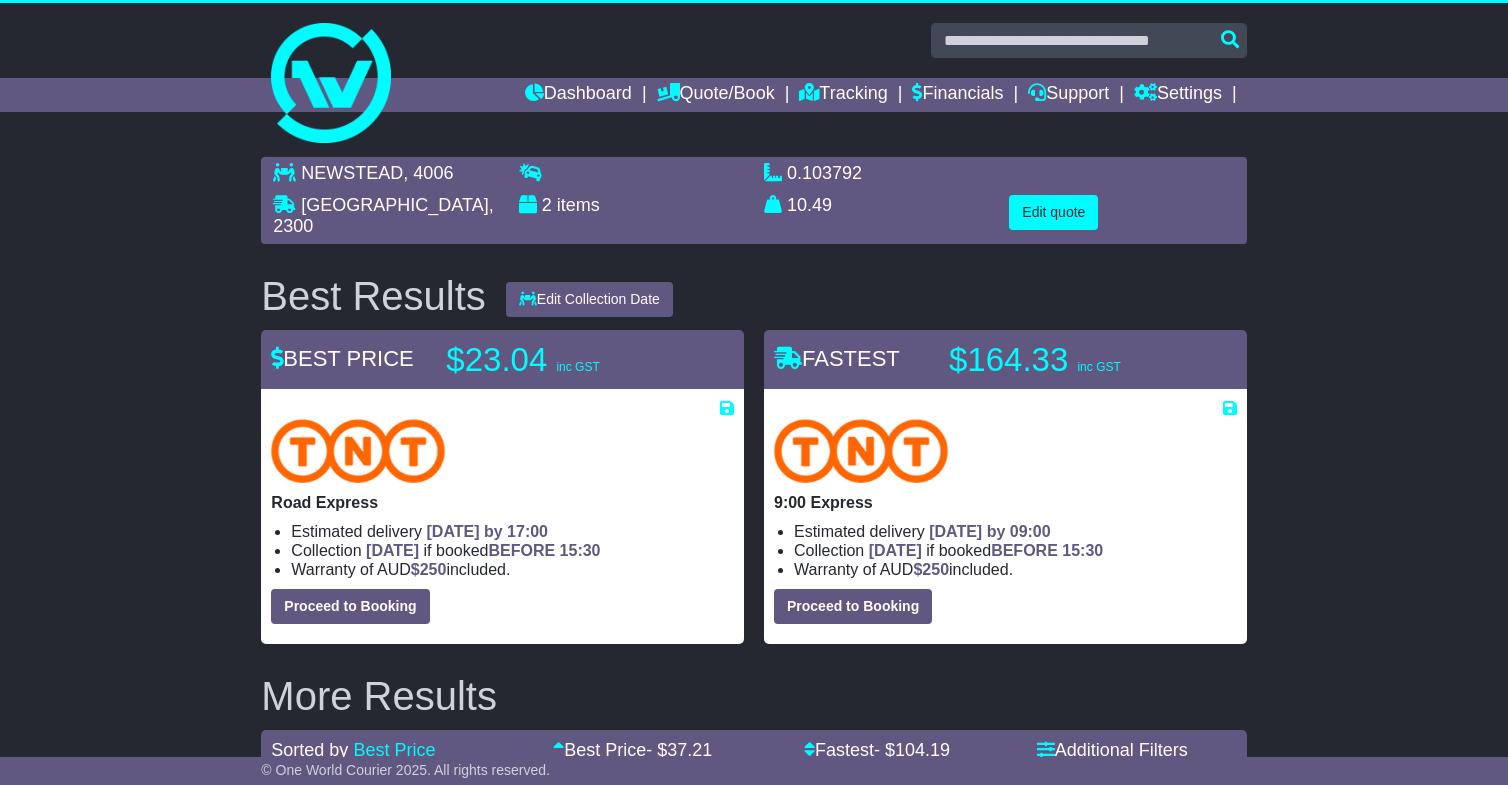scroll, scrollTop: 0, scrollLeft: 0, axis: both 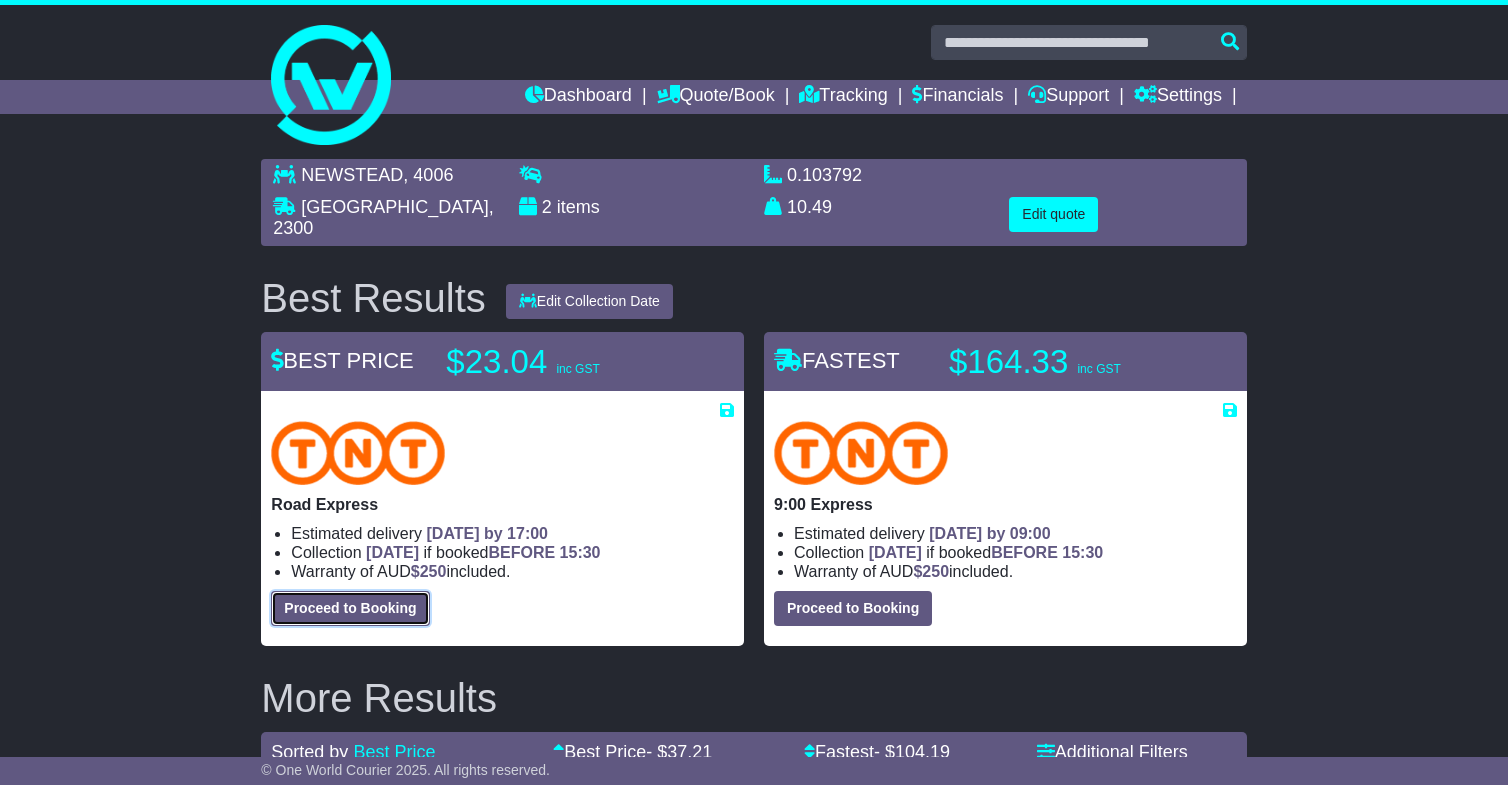 click on "Proceed to Booking" at bounding box center (350, 608) 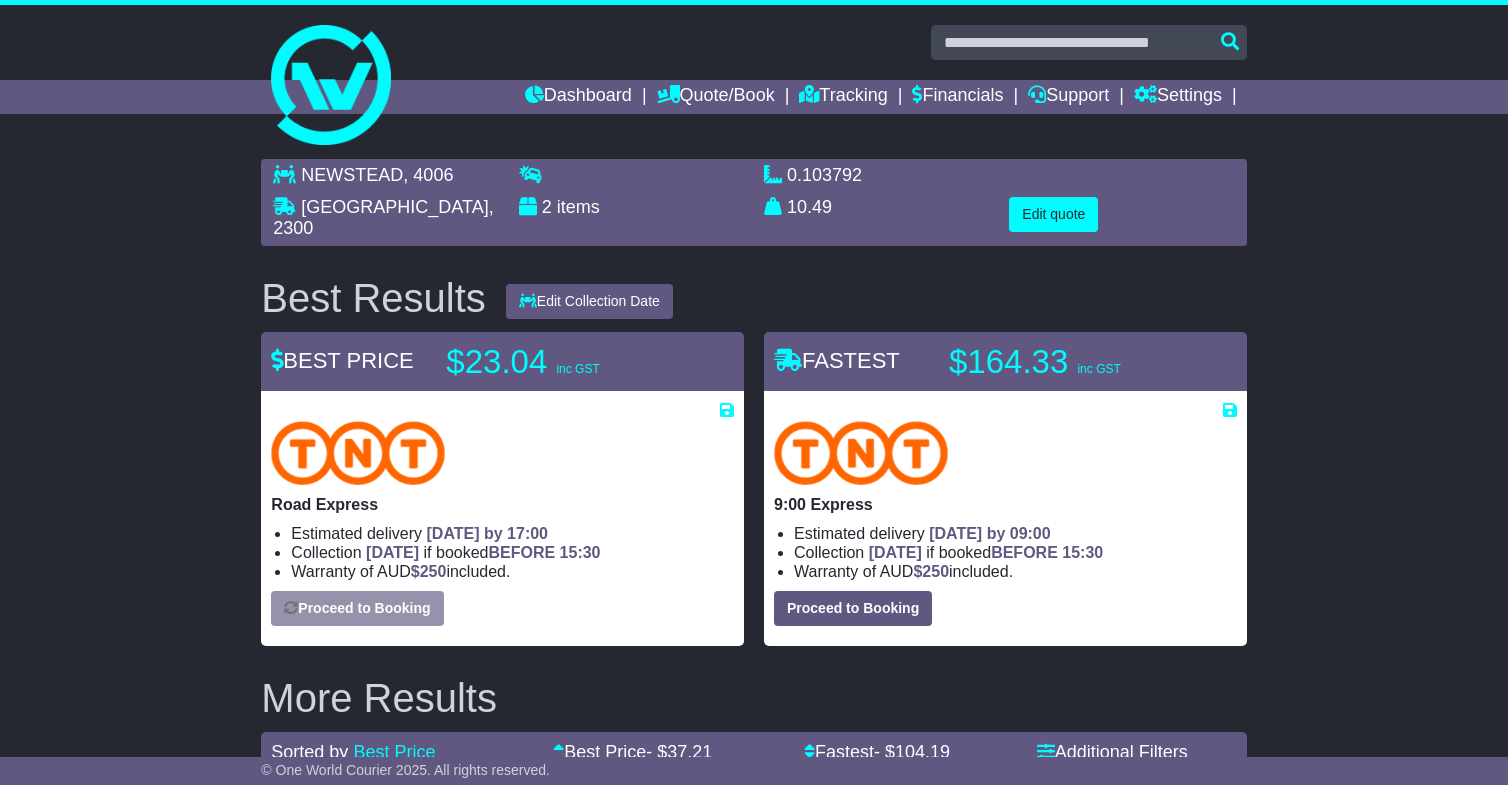 select on "*****" 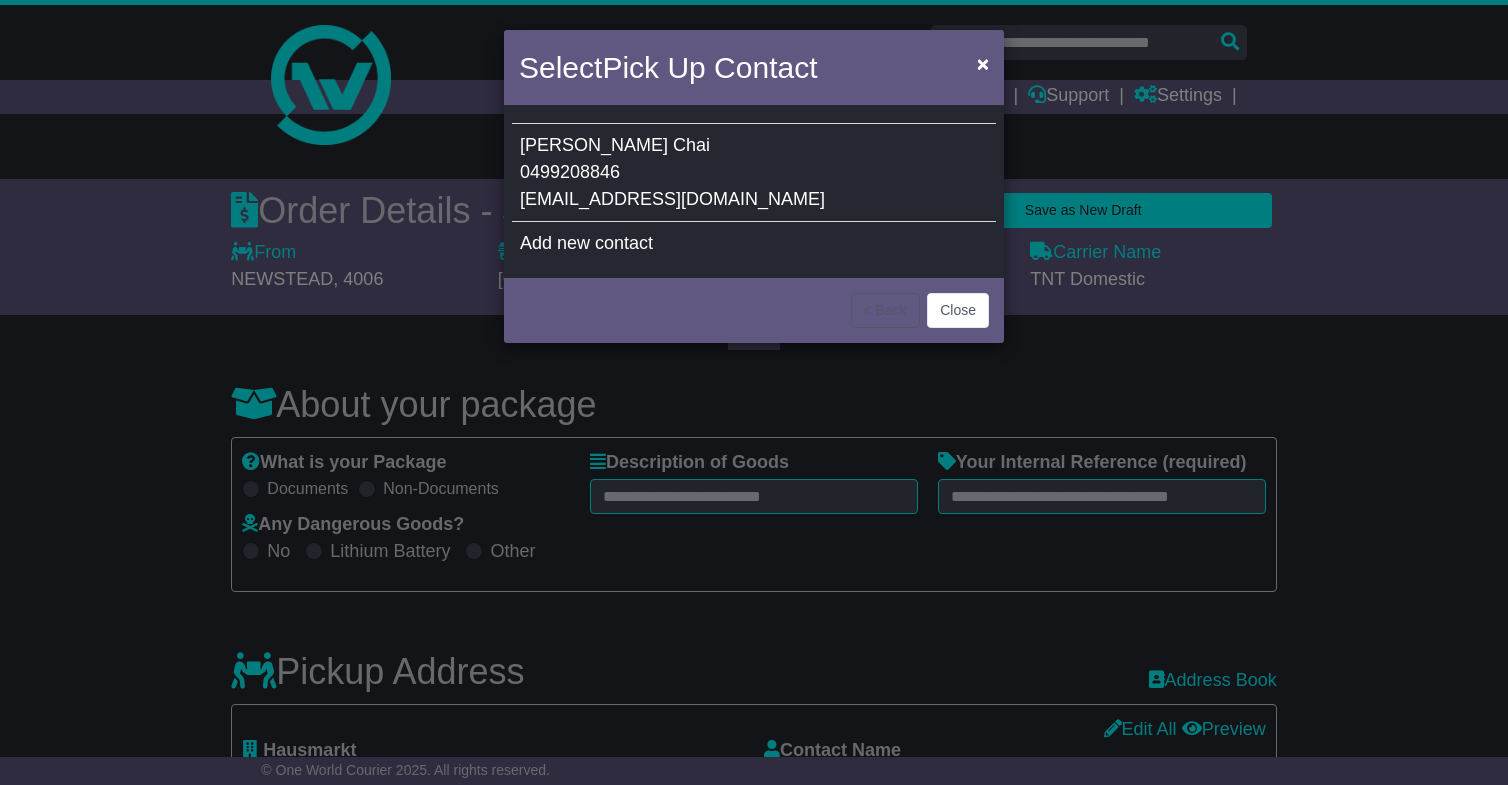 click on "[PERSON_NAME]
0499208846
[EMAIL_ADDRESS][DOMAIN_NAME]" at bounding box center (754, 173) 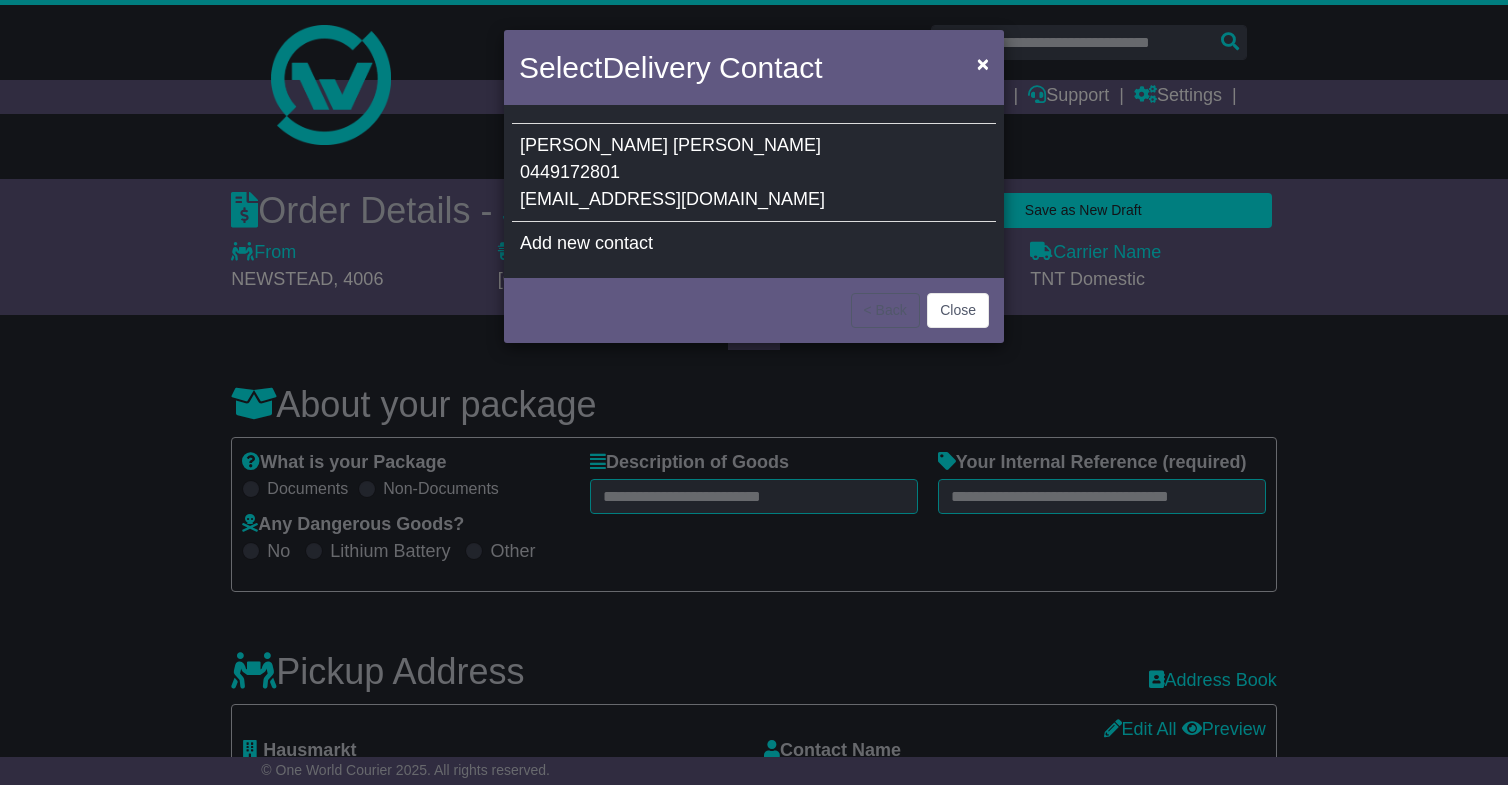 click on "Rob   Moore
0449172801
rob@therake.com.au" at bounding box center (754, 173) 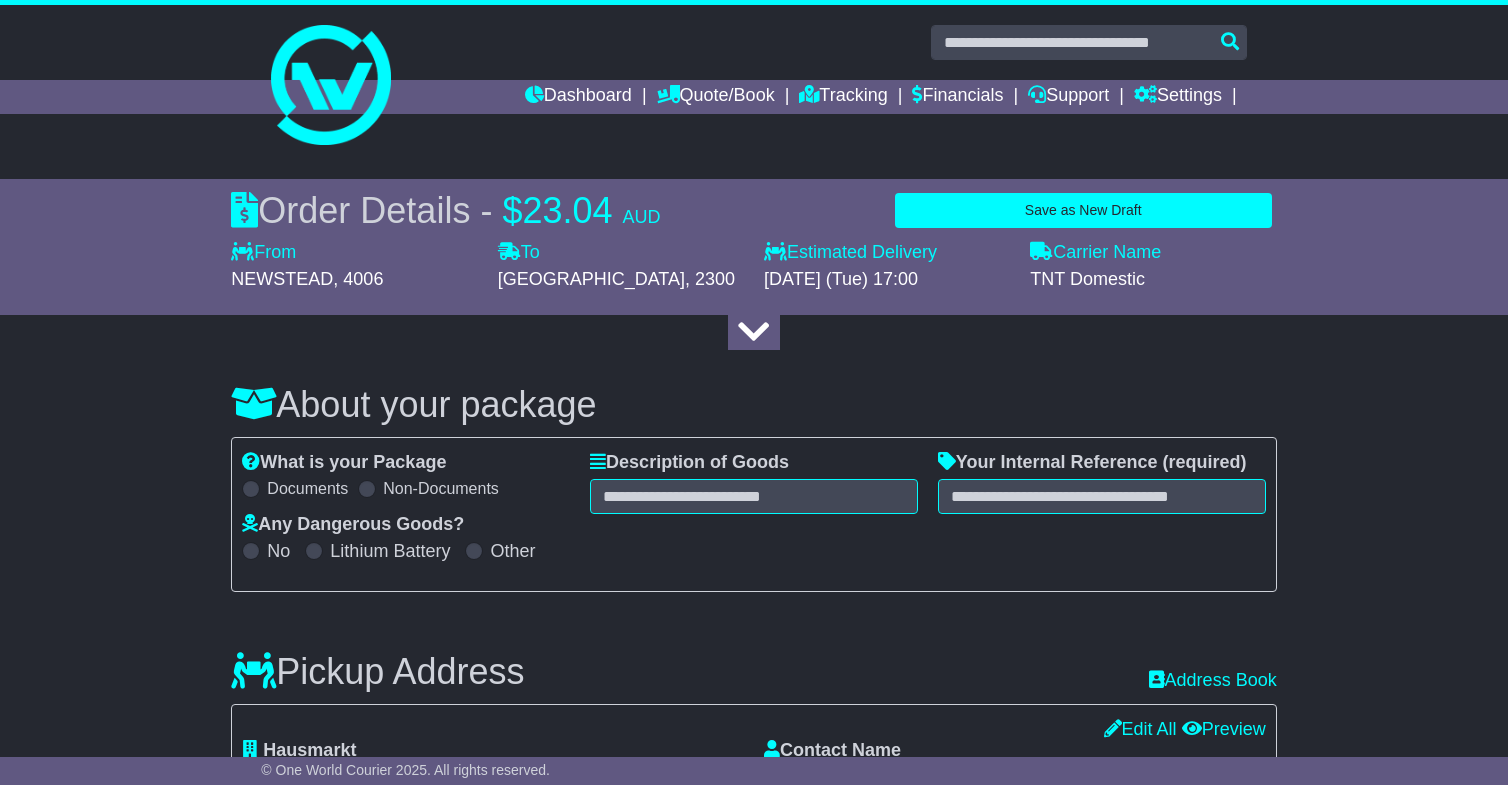 scroll, scrollTop: 29, scrollLeft: 0, axis: vertical 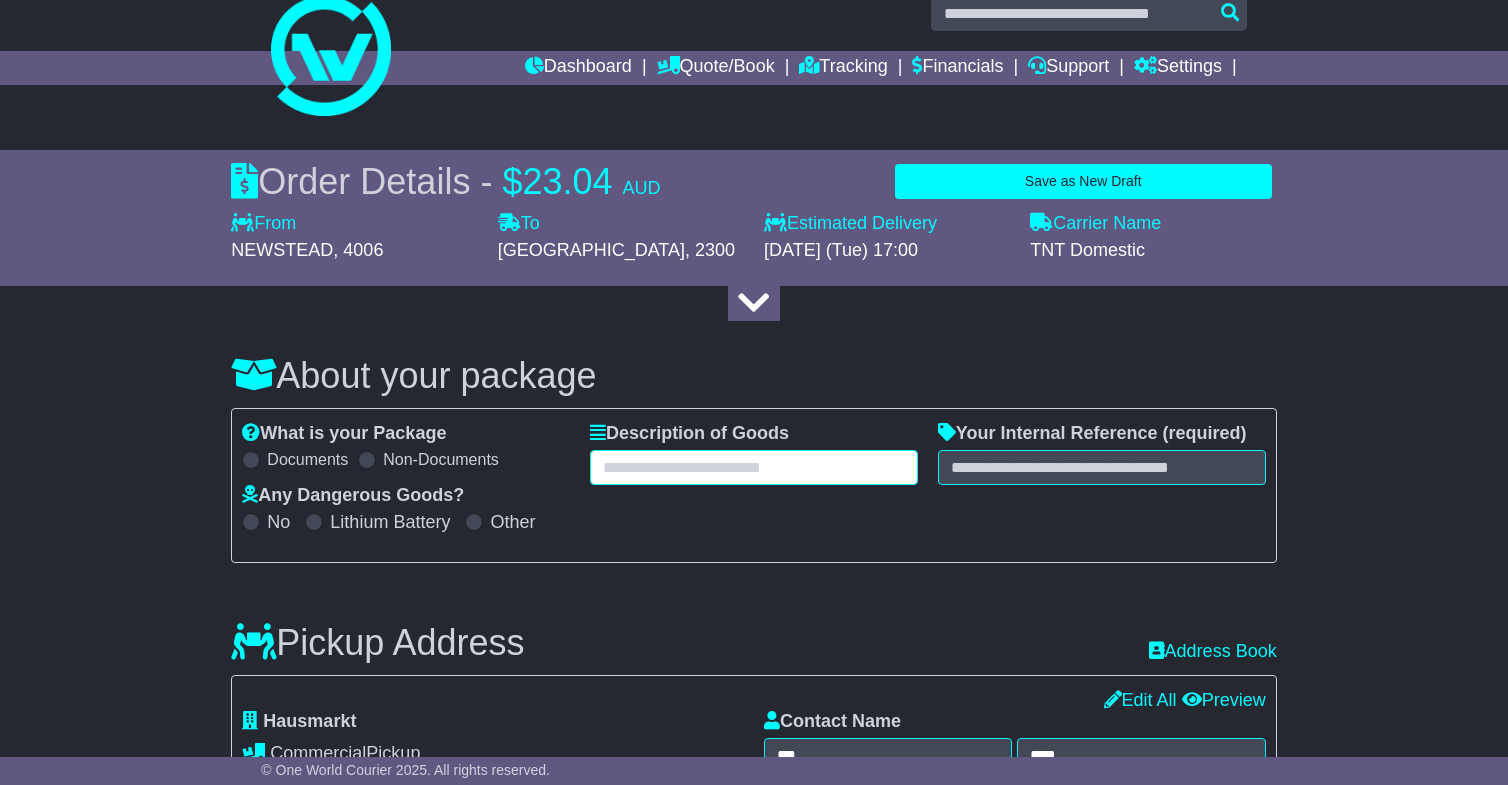 click at bounding box center [754, 467] 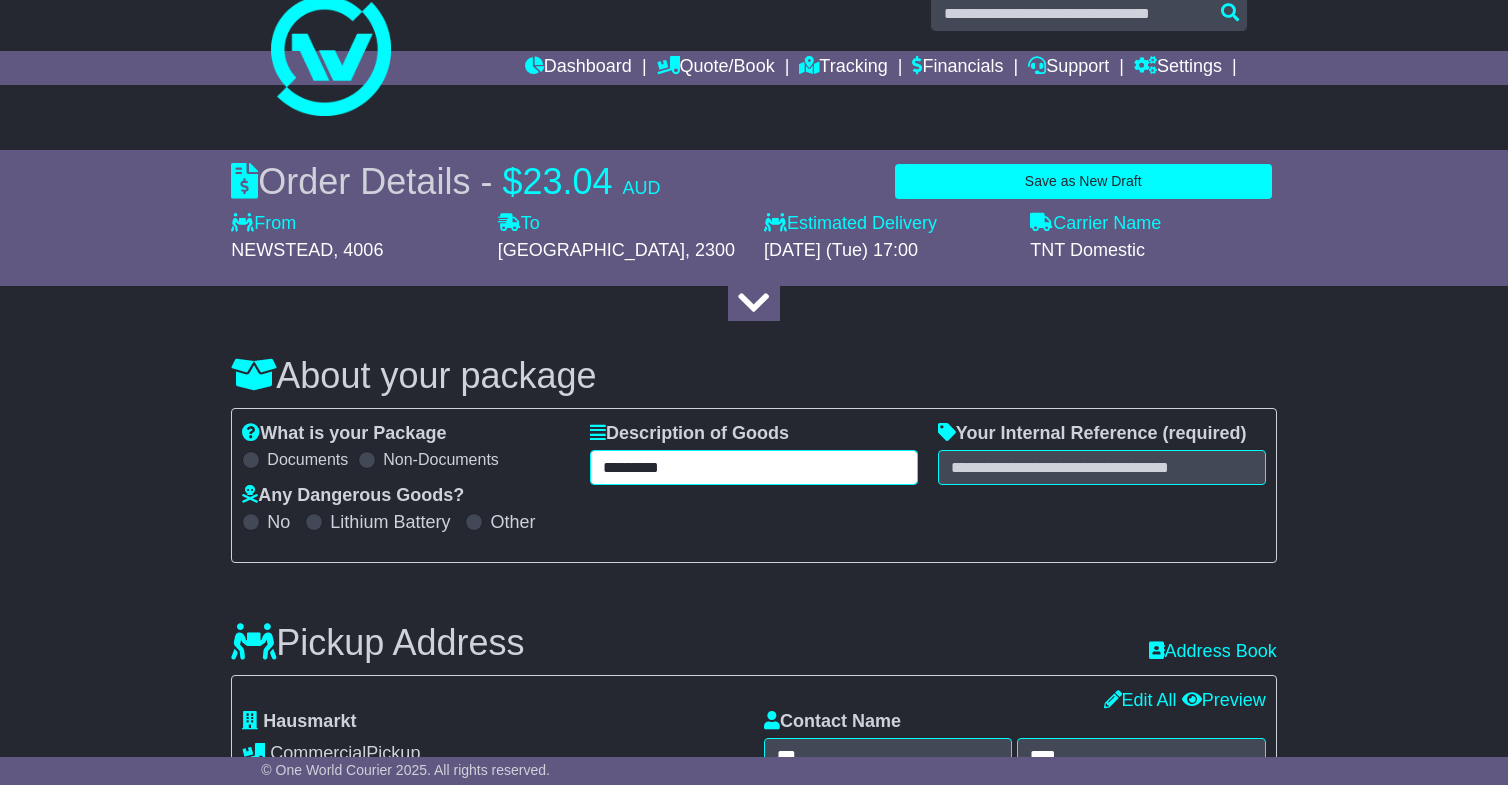 type on "*********" 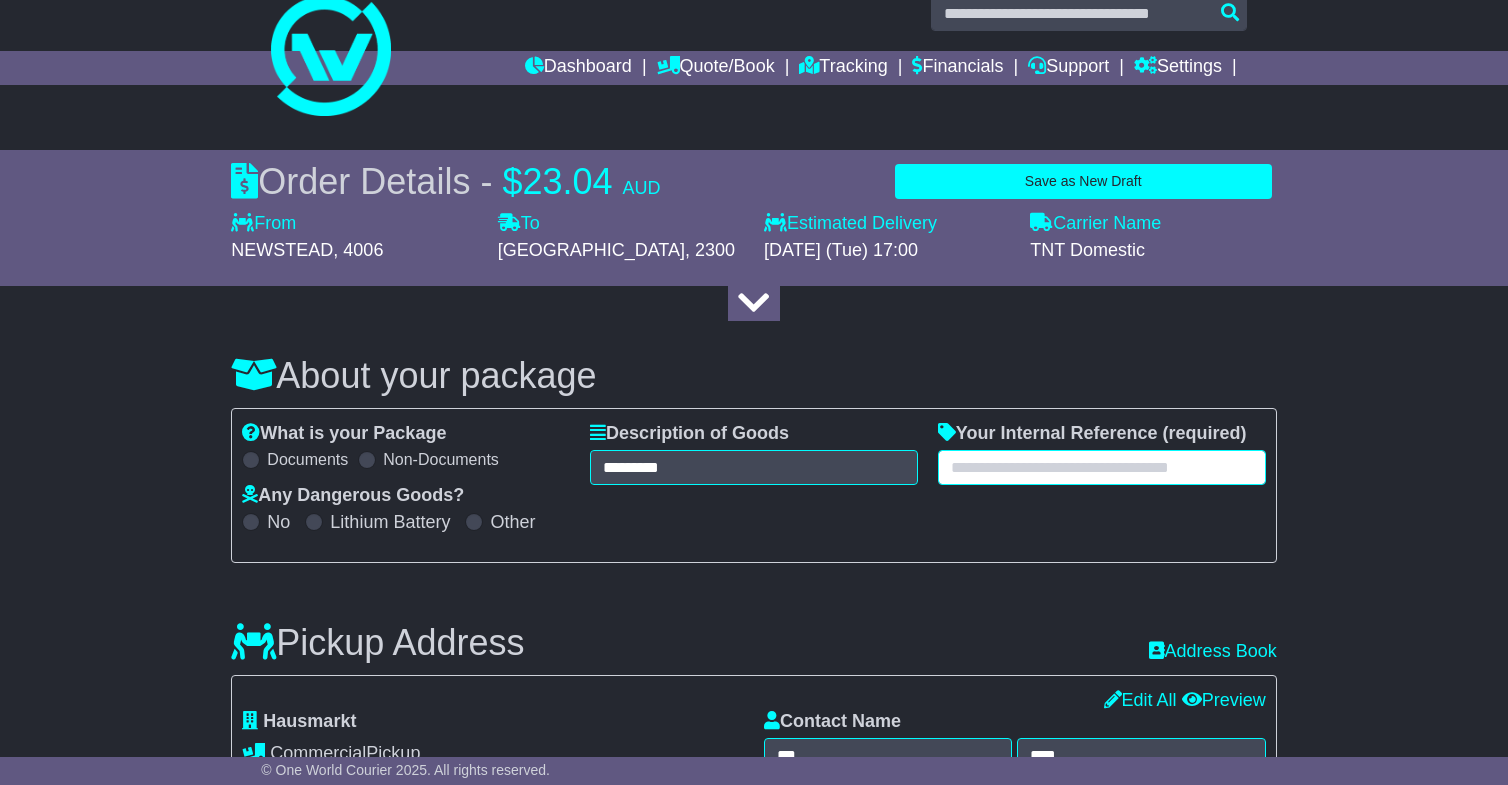 click at bounding box center (1102, 467) 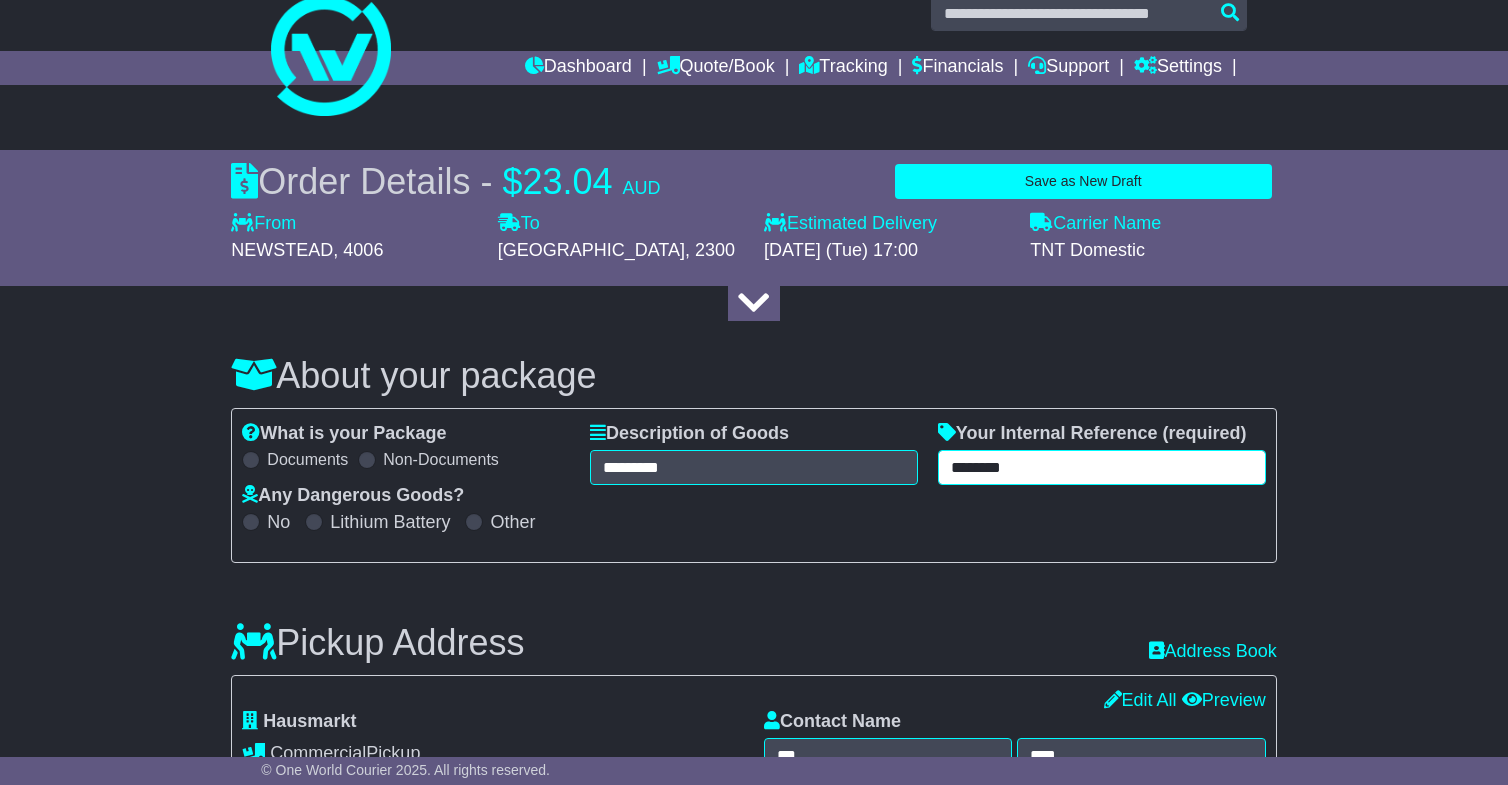 type on "********" 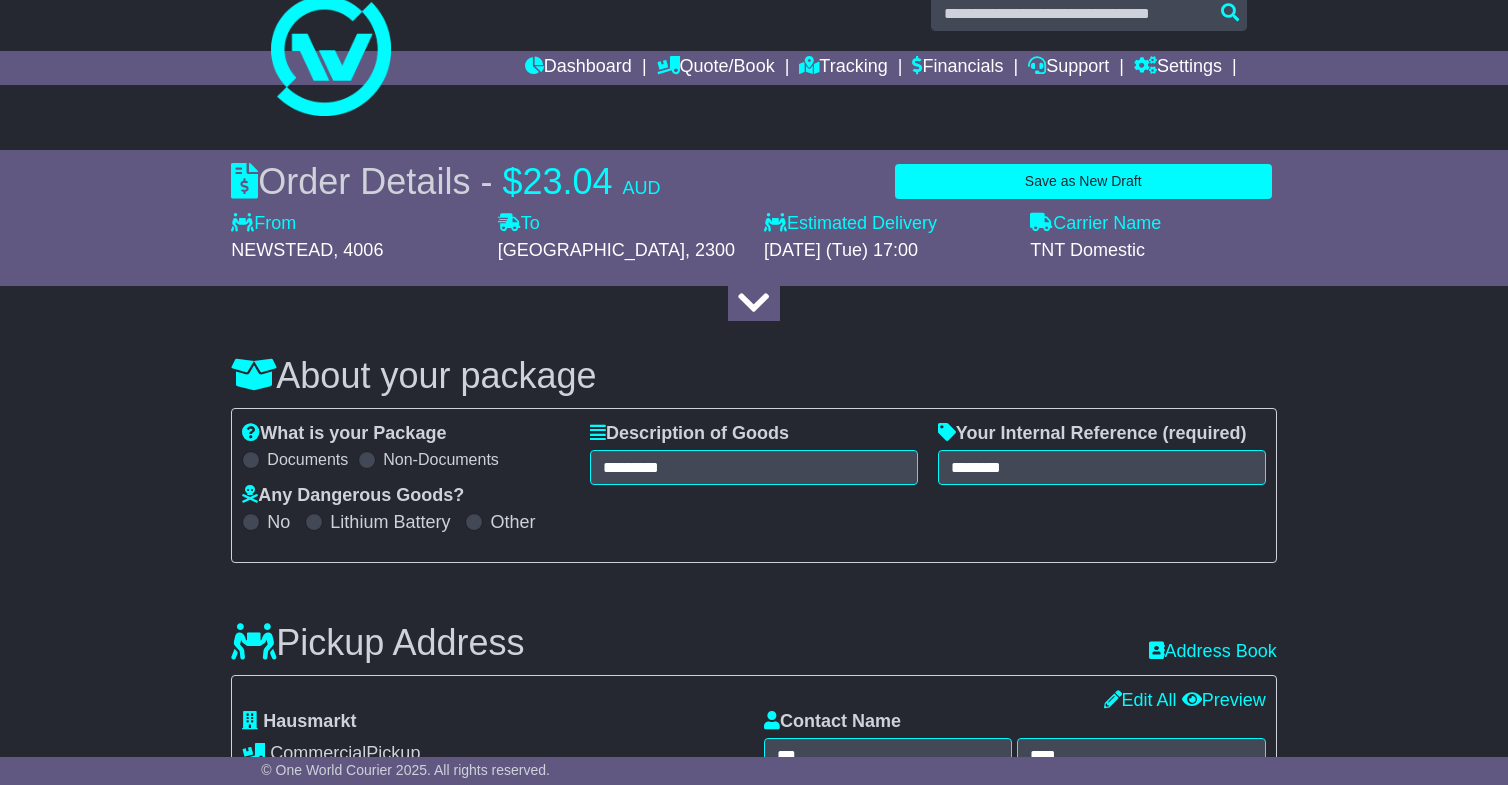click on "About your package
What is your Package
Documents
Non-Documents
What are the Incoterms?
***
***
***
***
***
***
Description of Goods
*********
Attention: dangerous goods are not allowed by service.
Your Internal Reference (required)
********
Any Dangerous Goods?
No" at bounding box center (754, 1566) 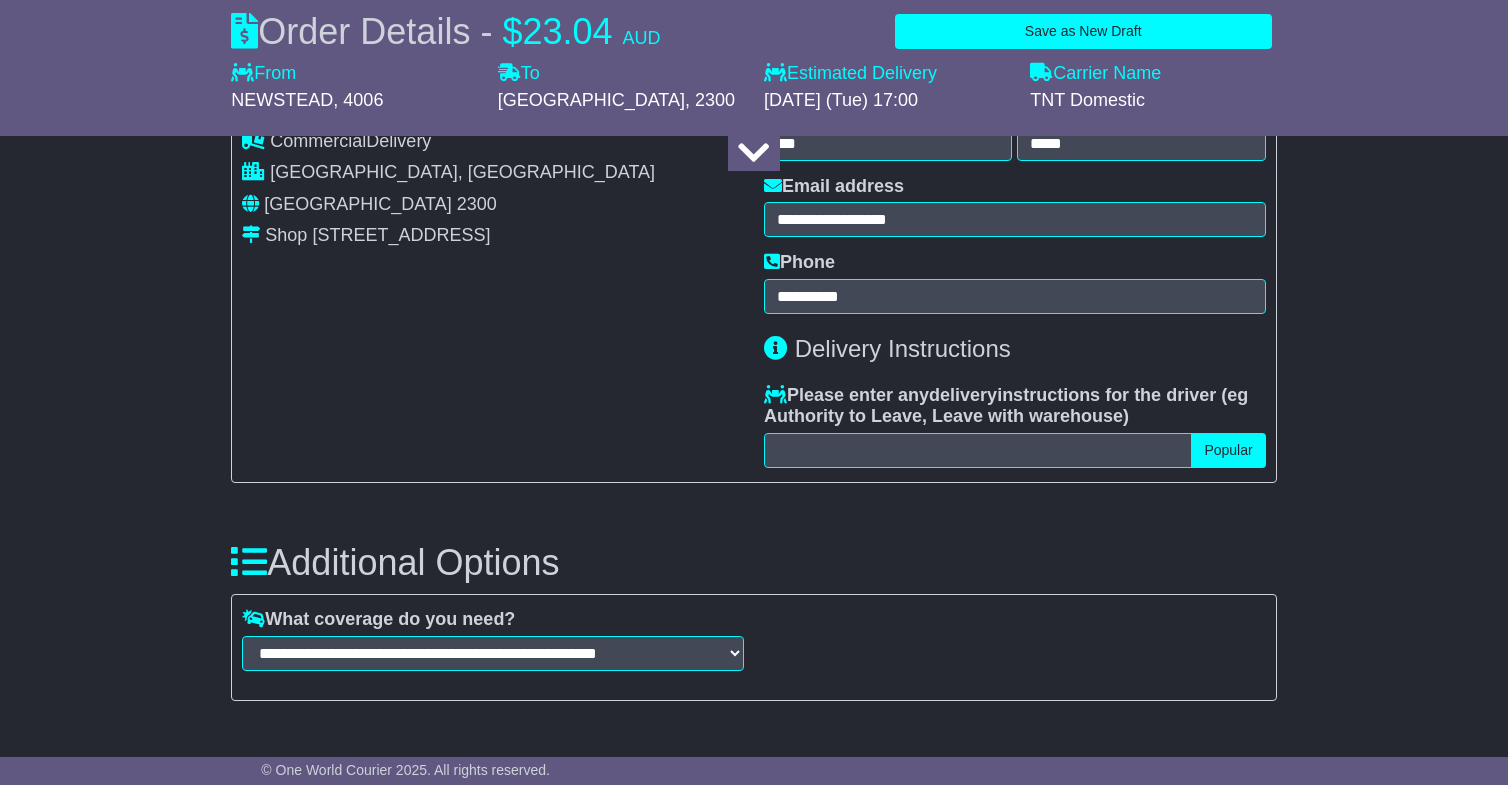 scroll, scrollTop: 2158, scrollLeft: 0, axis: vertical 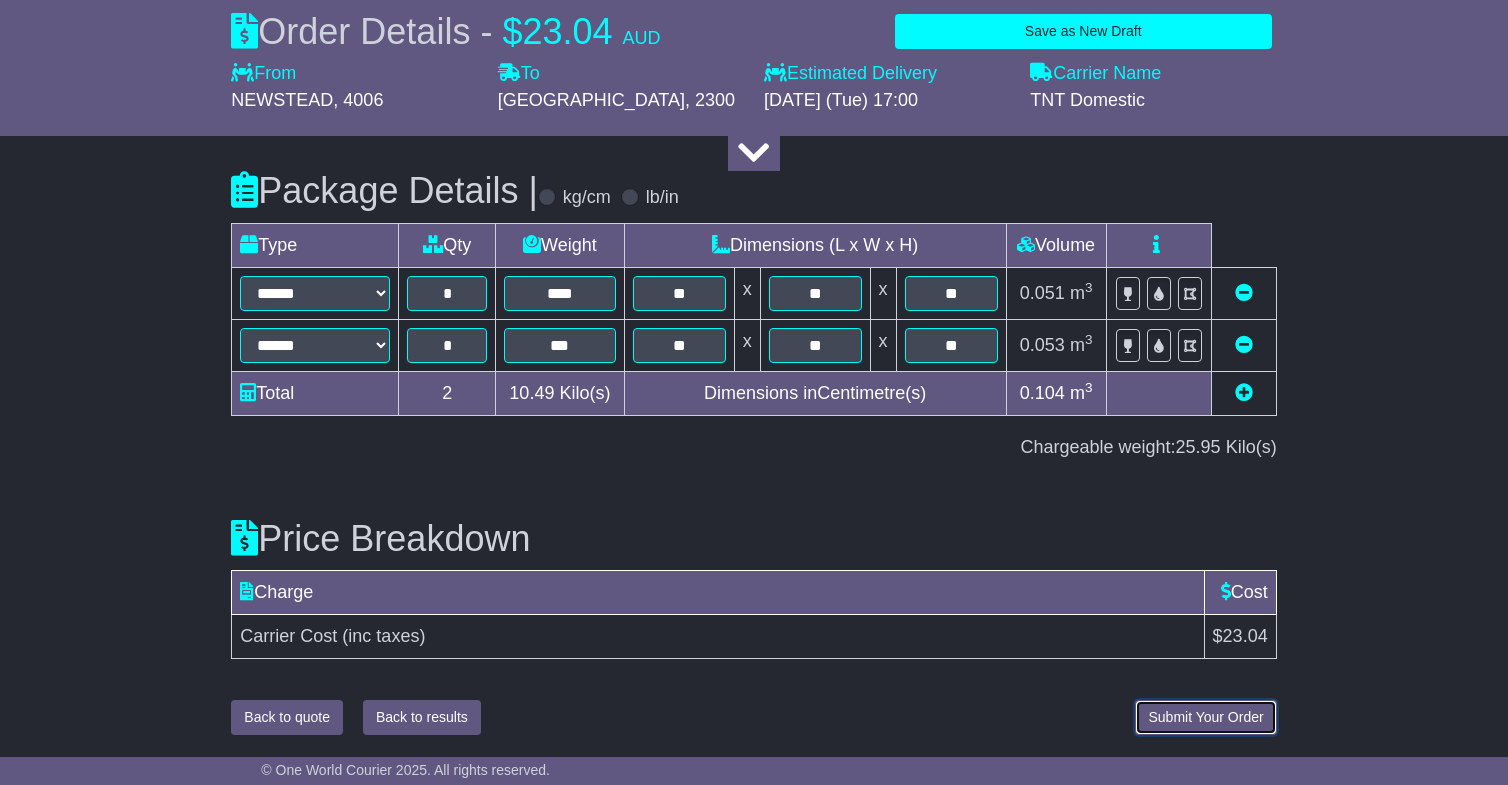 click on "Submit Your Order" at bounding box center (1205, 717) 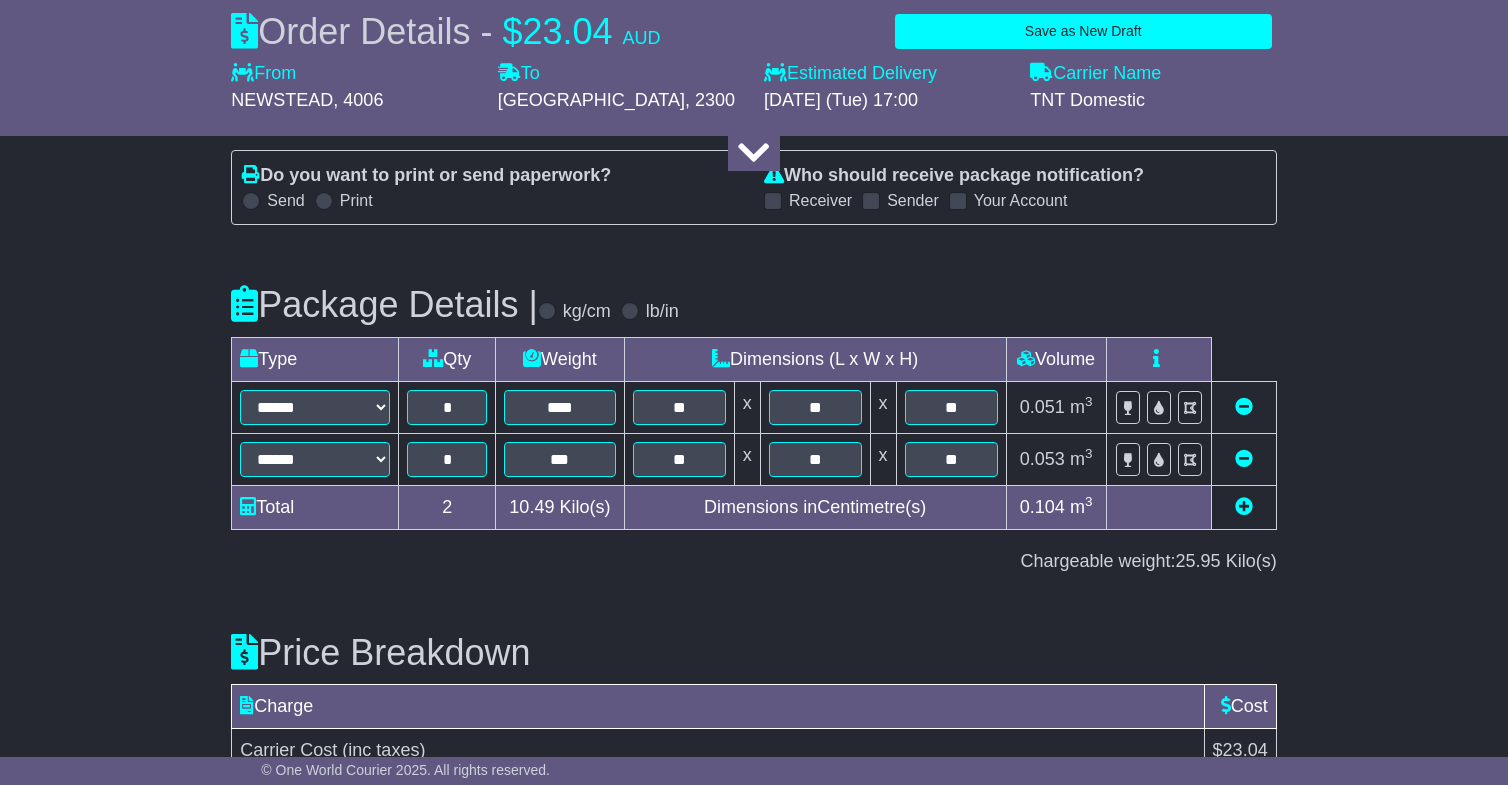 scroll, scrollTop: 2158, scrollLeft: 0, axis: vertical 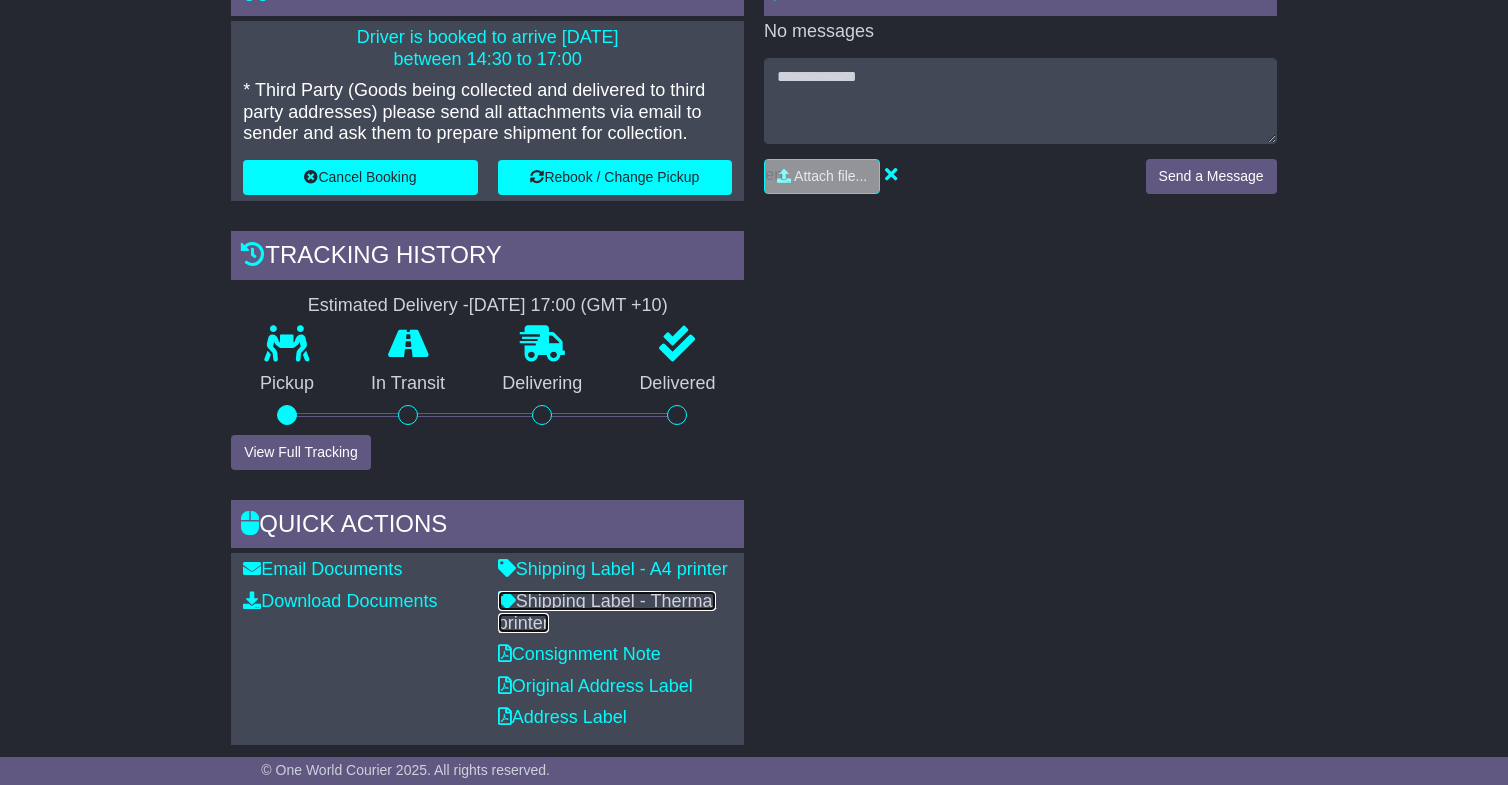 click on "Shipping Label - Thermal printer" at bounding box center [607, 612] 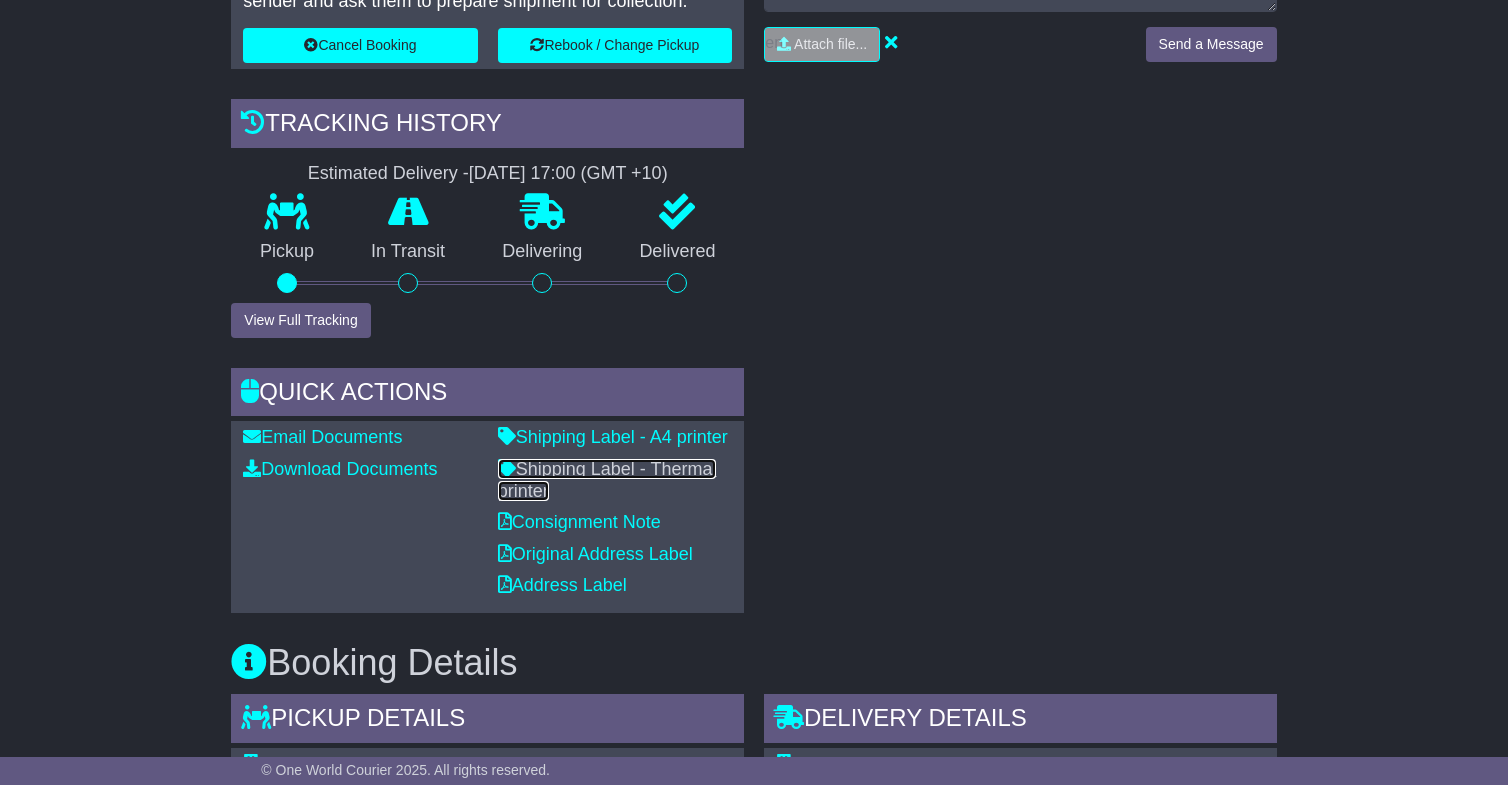 scroll, scrollTop: 0, scrollLeft: 0, axis: both 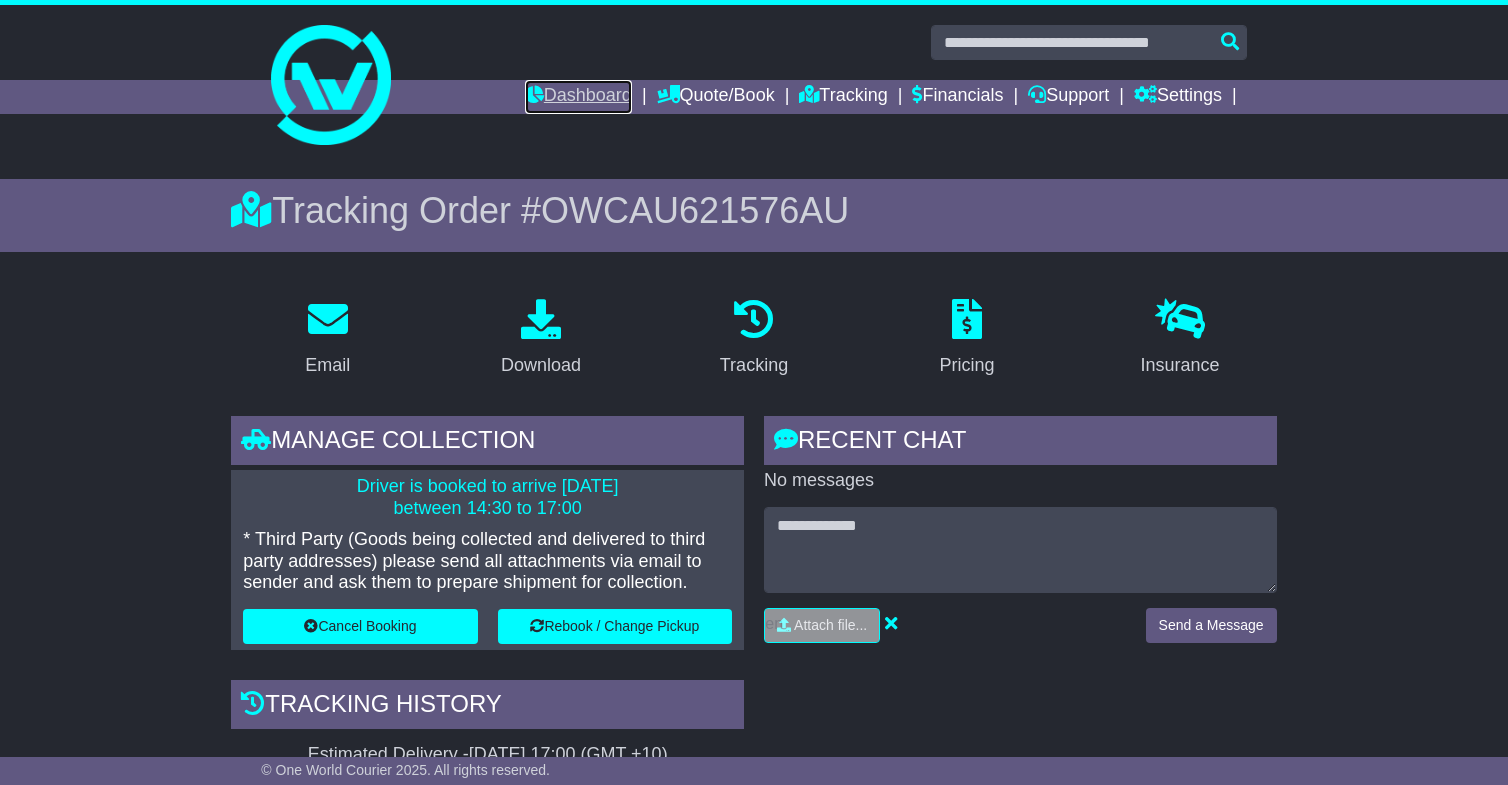 click on "Dashboard" at bounding box center (578, 97) 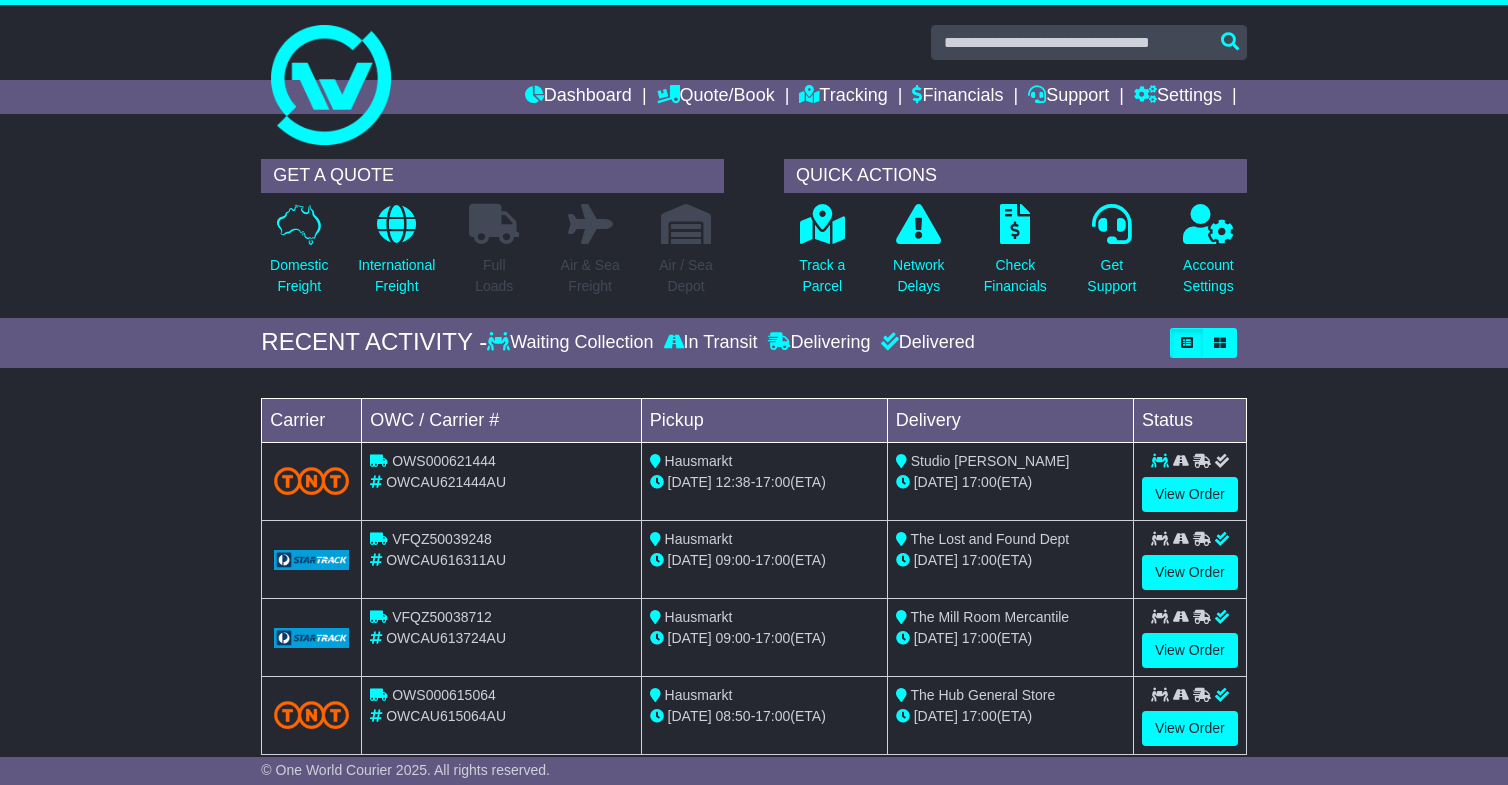 scroll, scrollTop: 0, scrollLeft: 0, axis: both 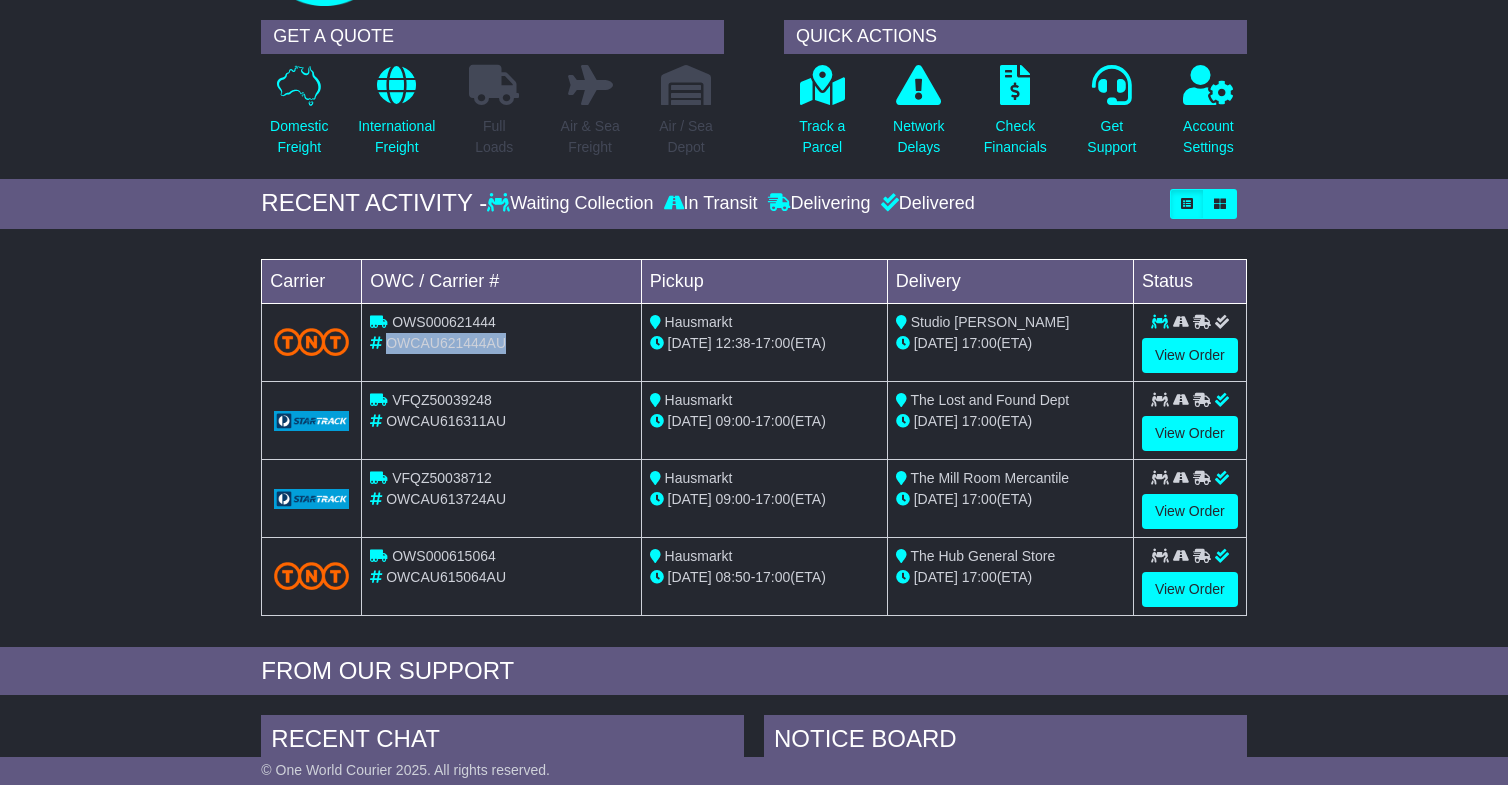 drag, startPoint x: 387, startPoint y: 343, endPoint x: 523, endPoint y: 343, distance: 136 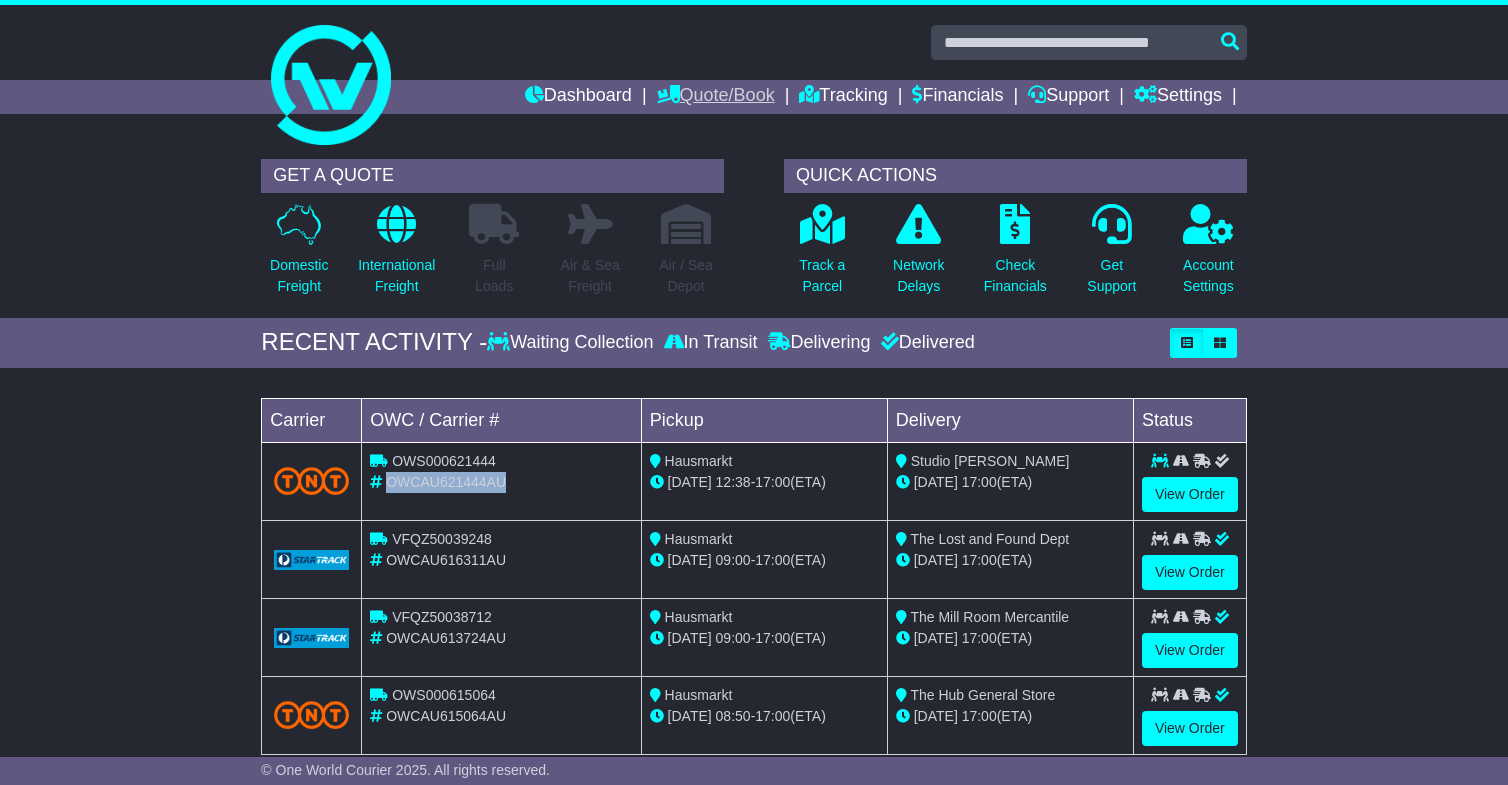 click on "Quote/Book" at bounding box center (716, 97) 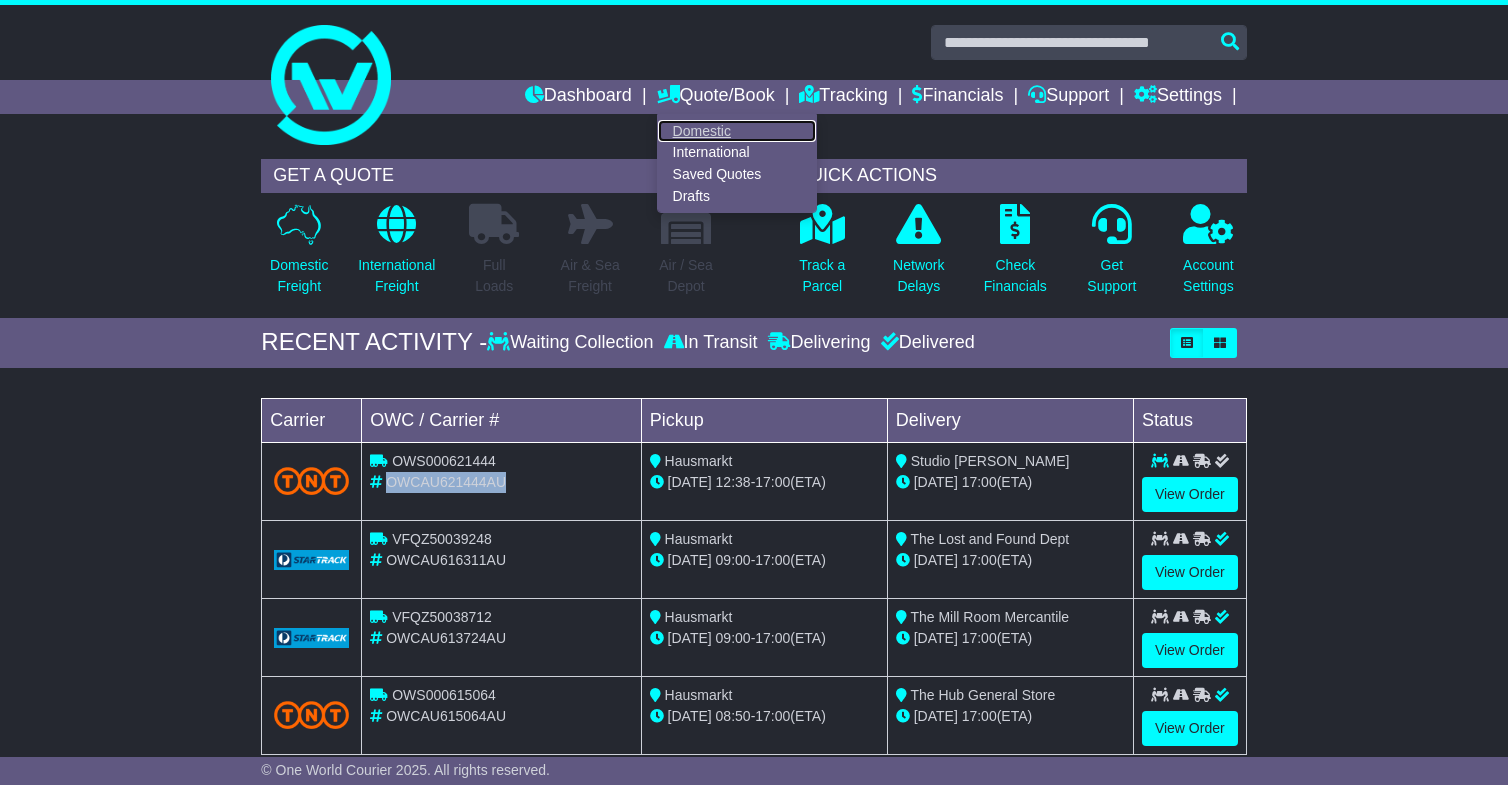 click on "Domestic" at bounding box center [737, 131] 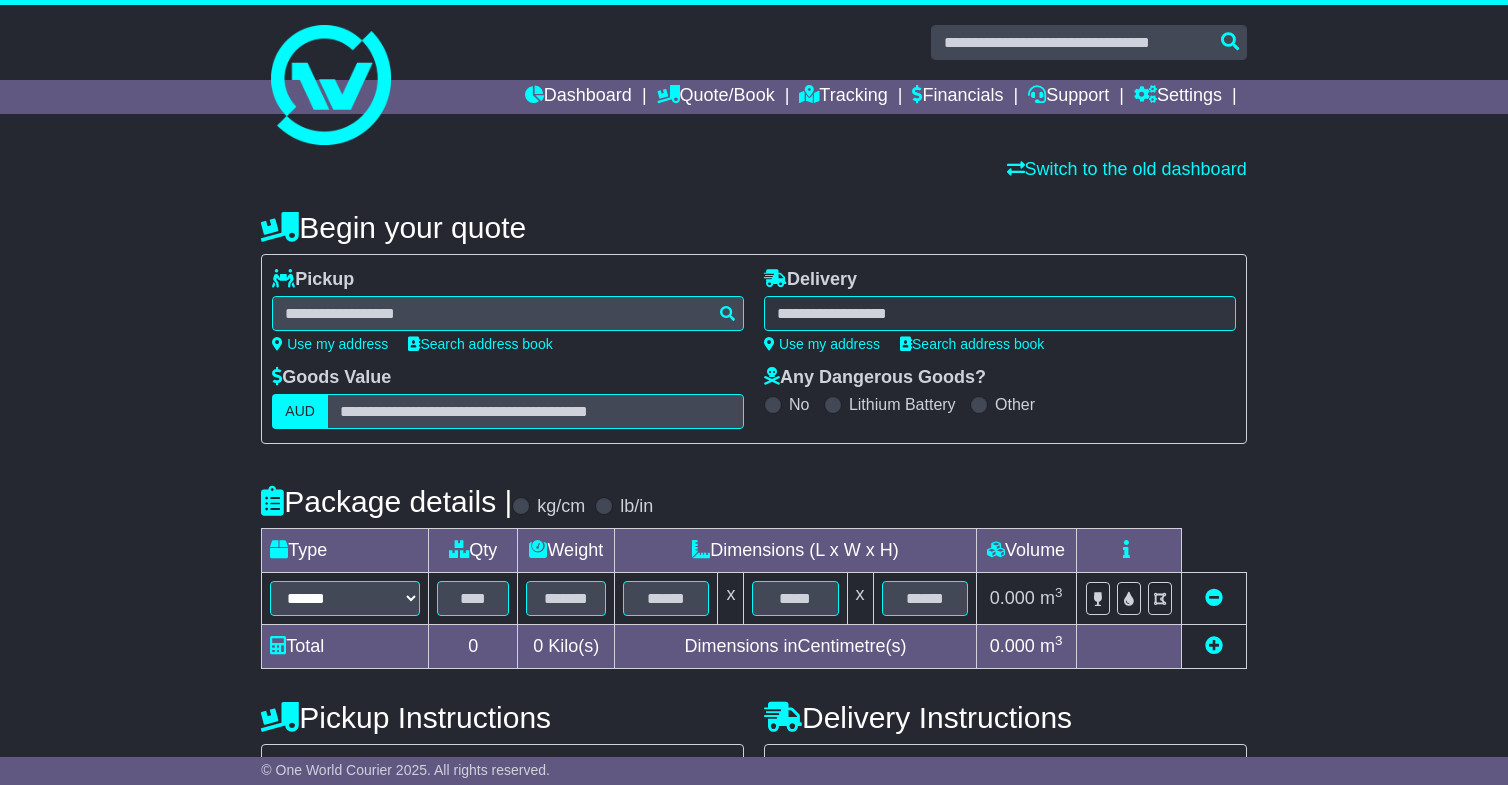 scroll, scrollTop: 0, scrollLeft: 0, axis: both 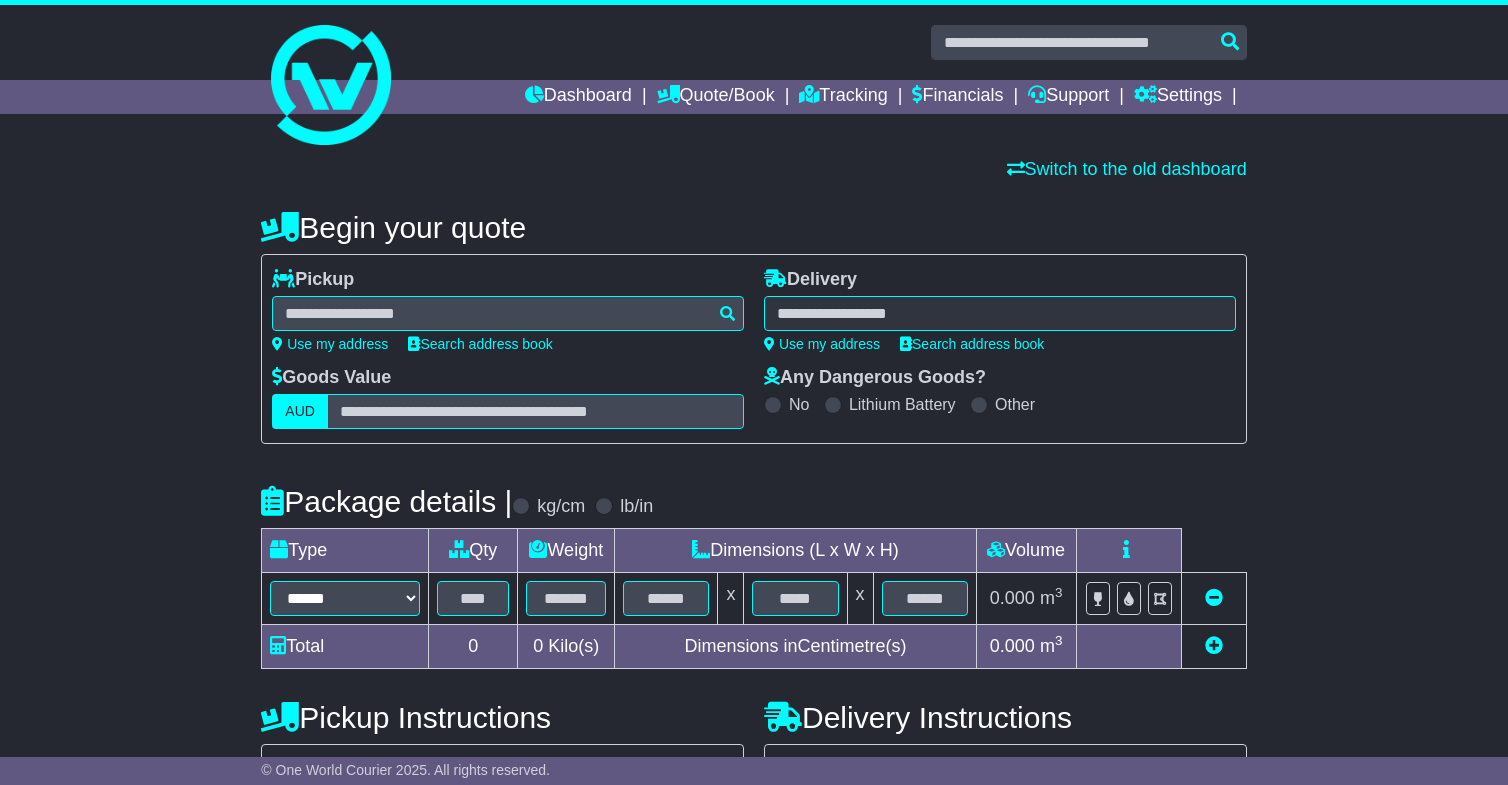 click on "**********" at bounding box center [508, 318] 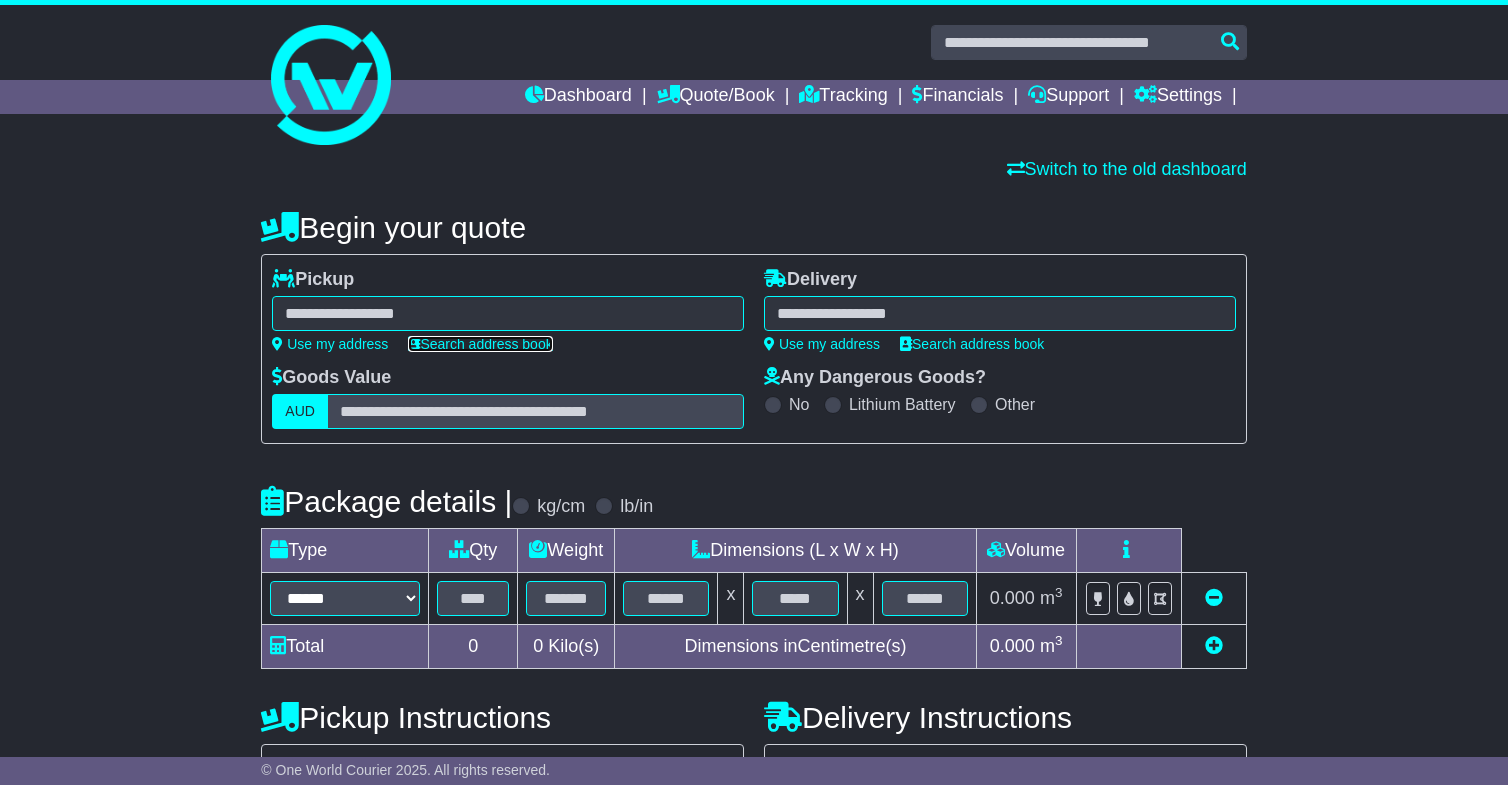 click on "Search address book" at bounding box center (480, 344) 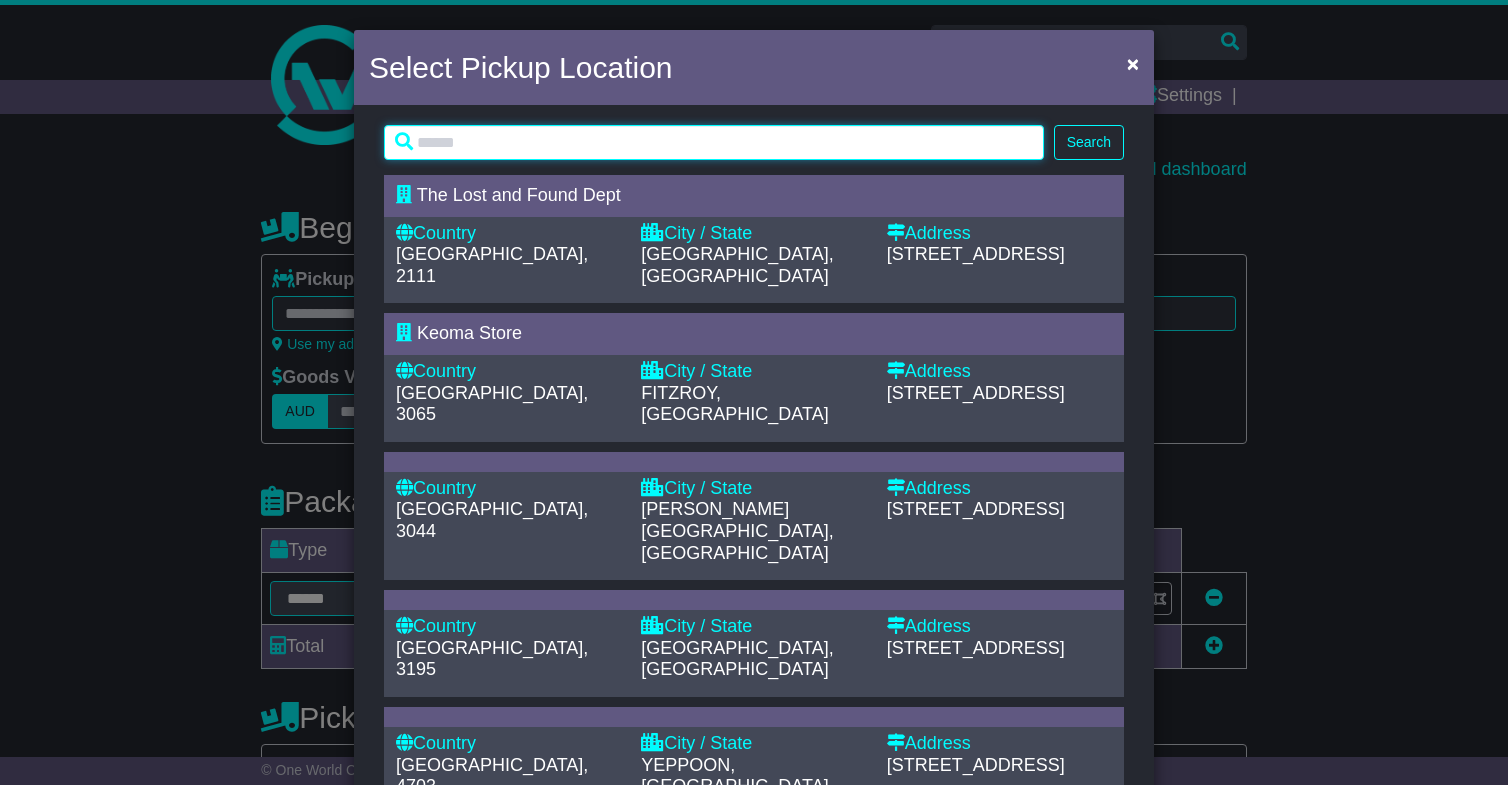 click at bounding box center [714, 142] 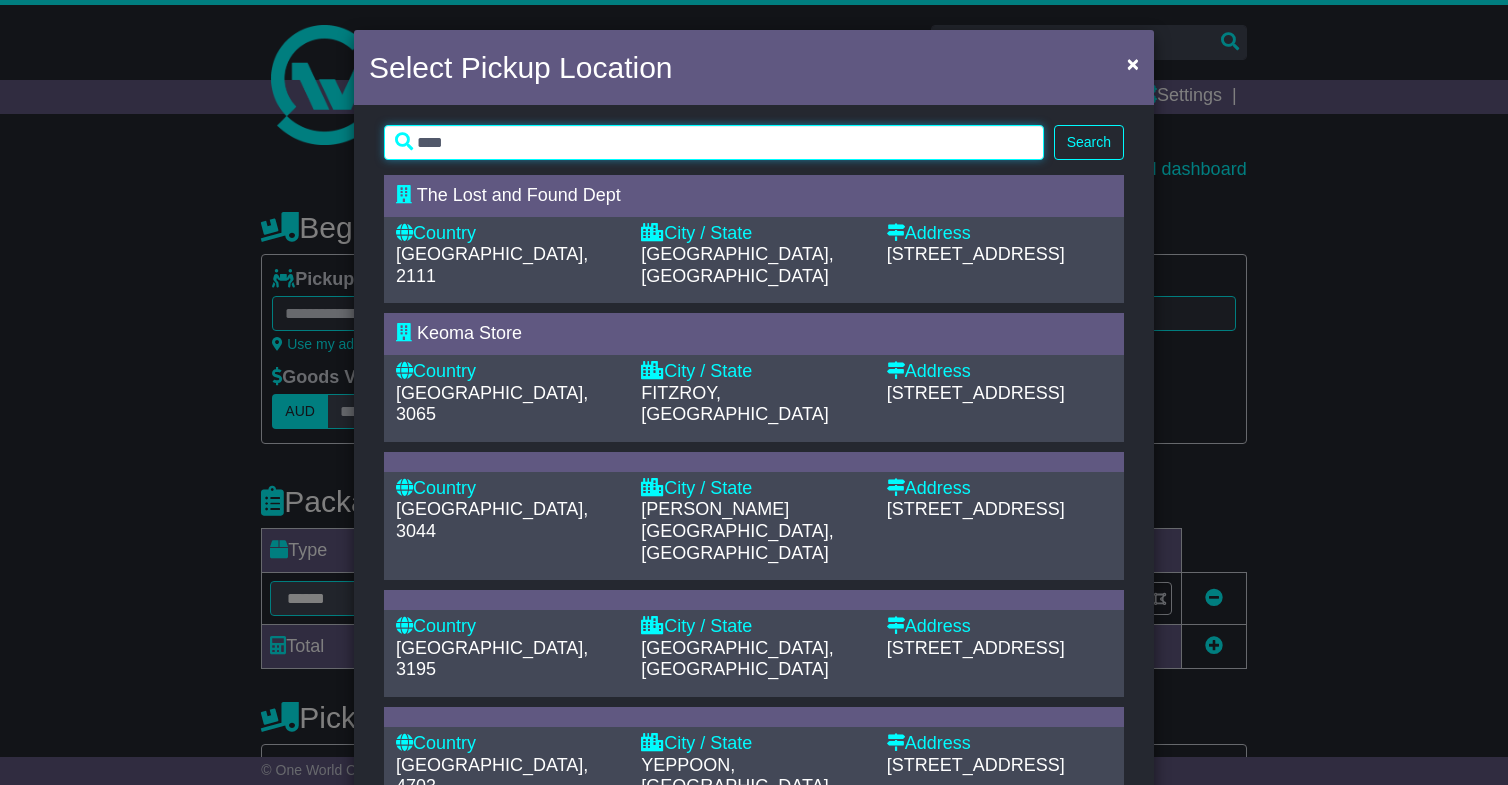 type on "****" 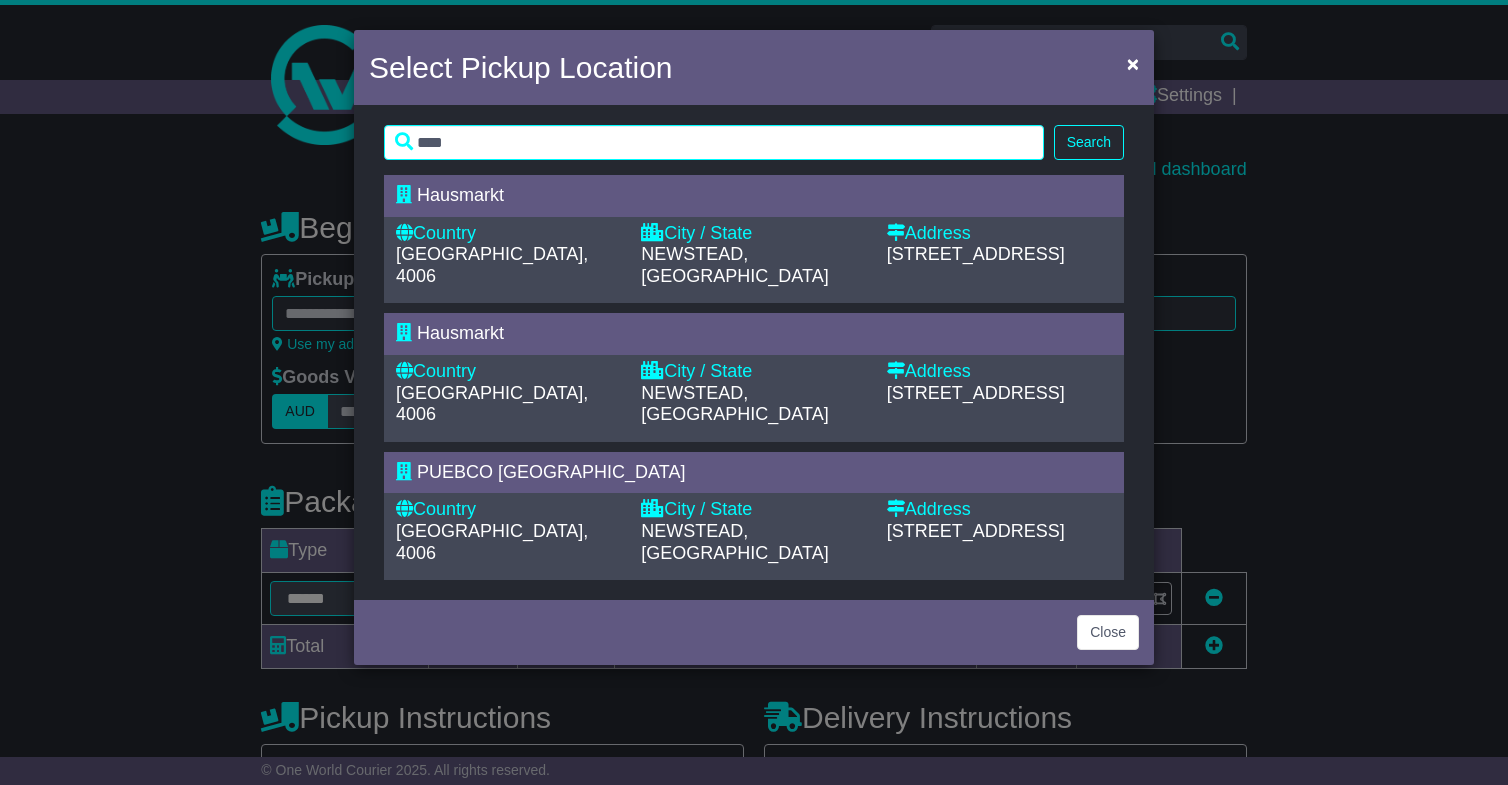 click on "NEWSTEAD, [GEOGRAPHIC_DATA]" at bounding box center [753, 265] 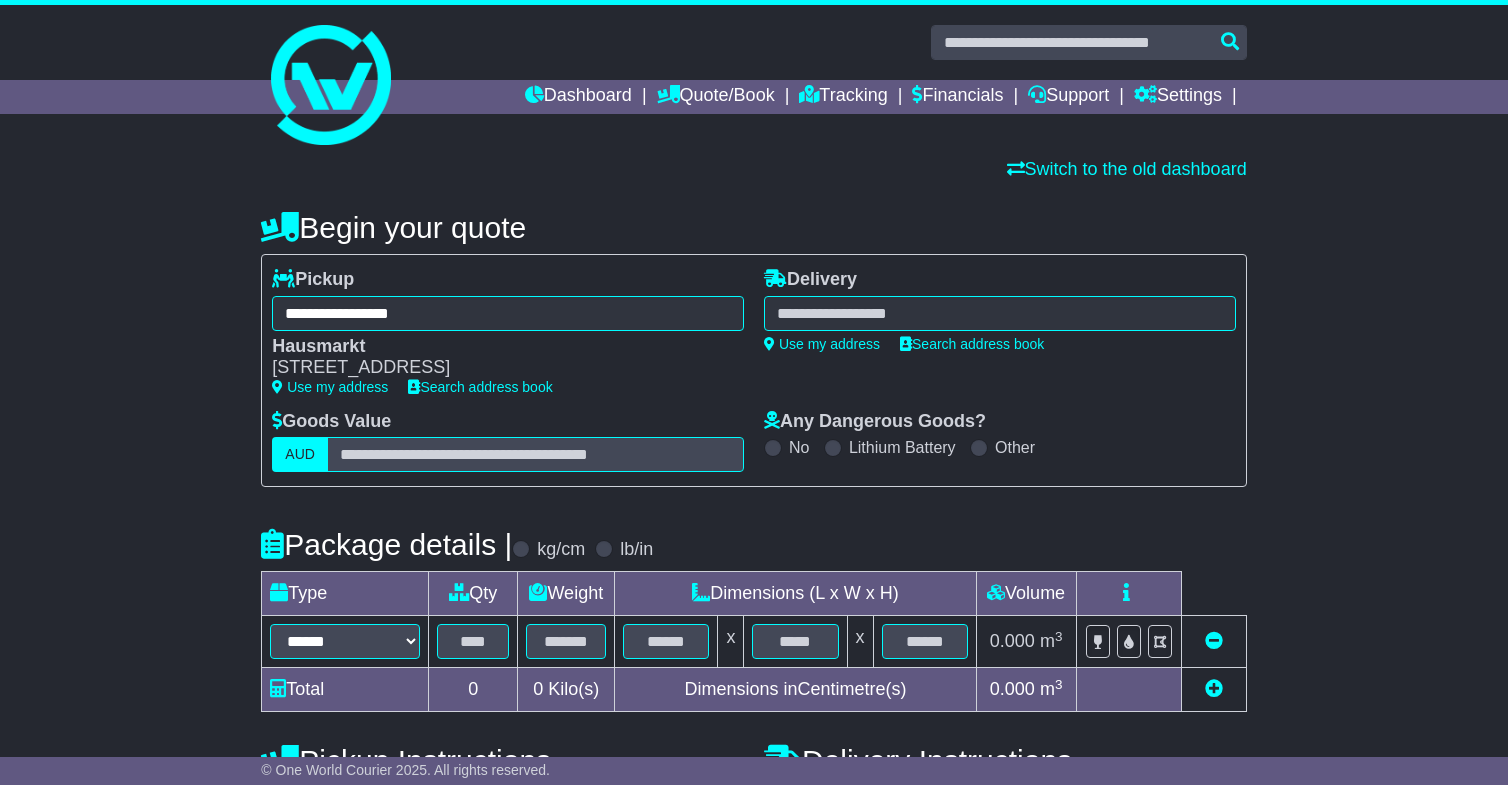 click at bounding box center [1000, 313] 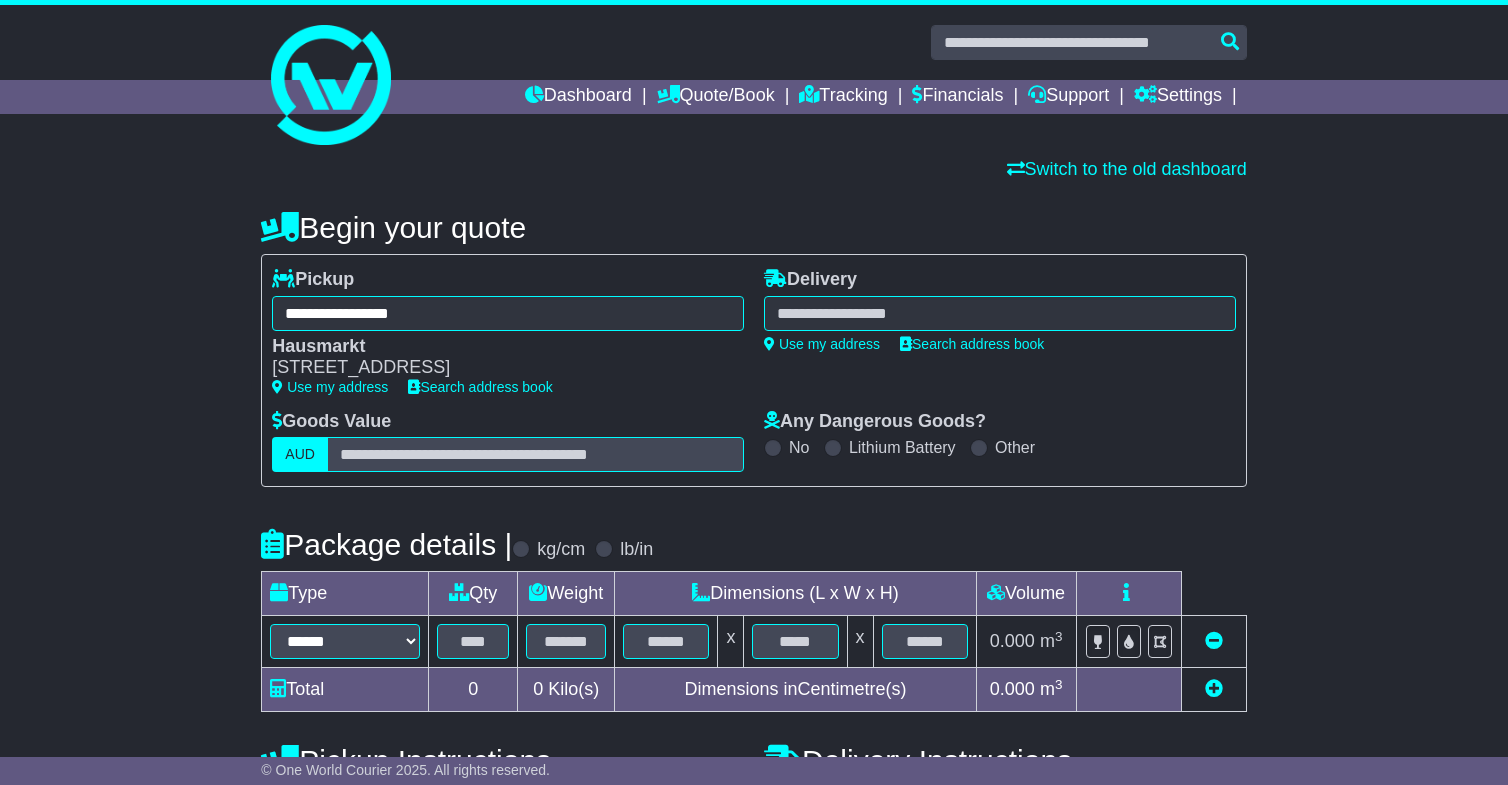 click at bounding box center (1000, 313) 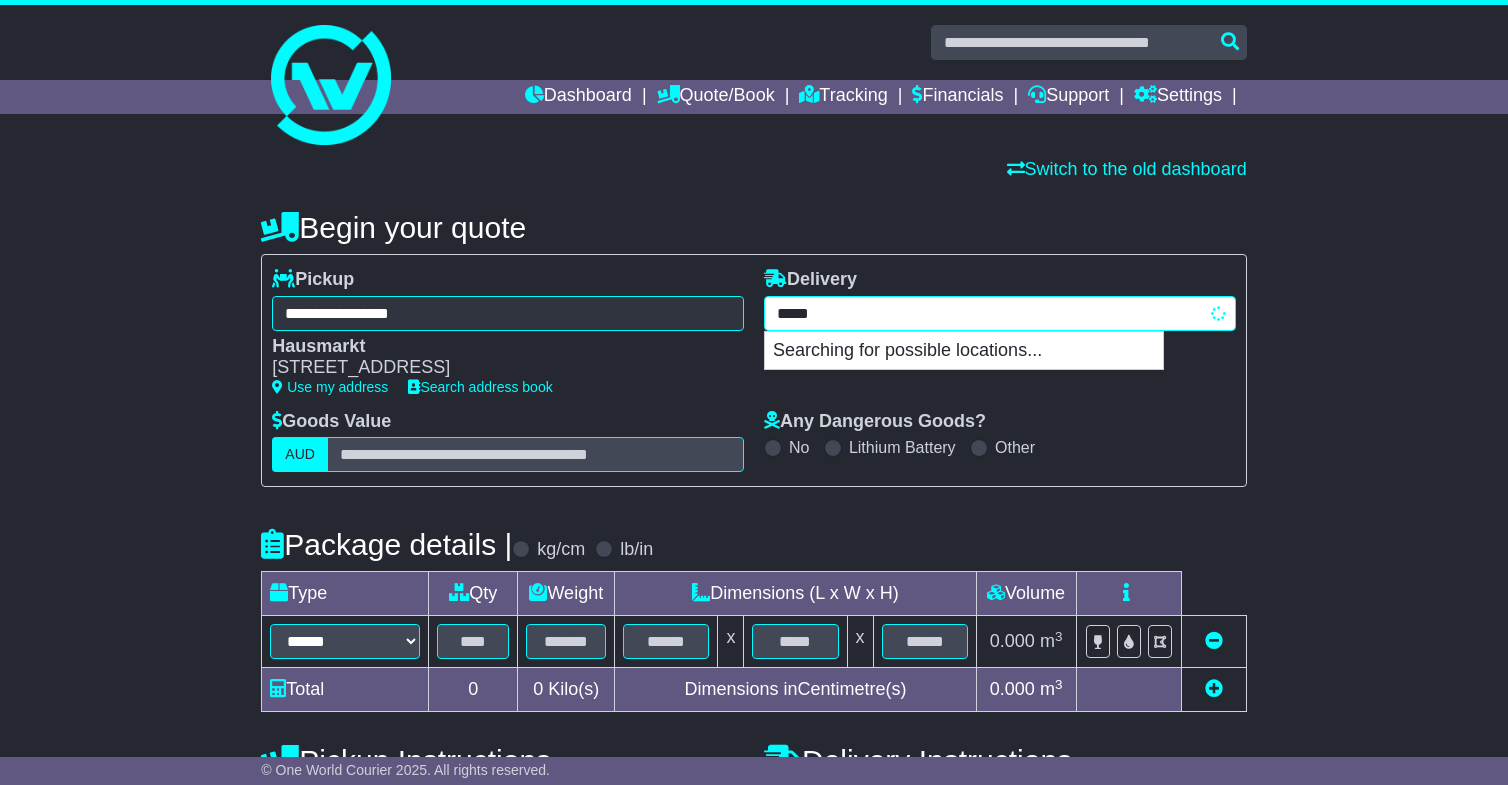 type on "*****" 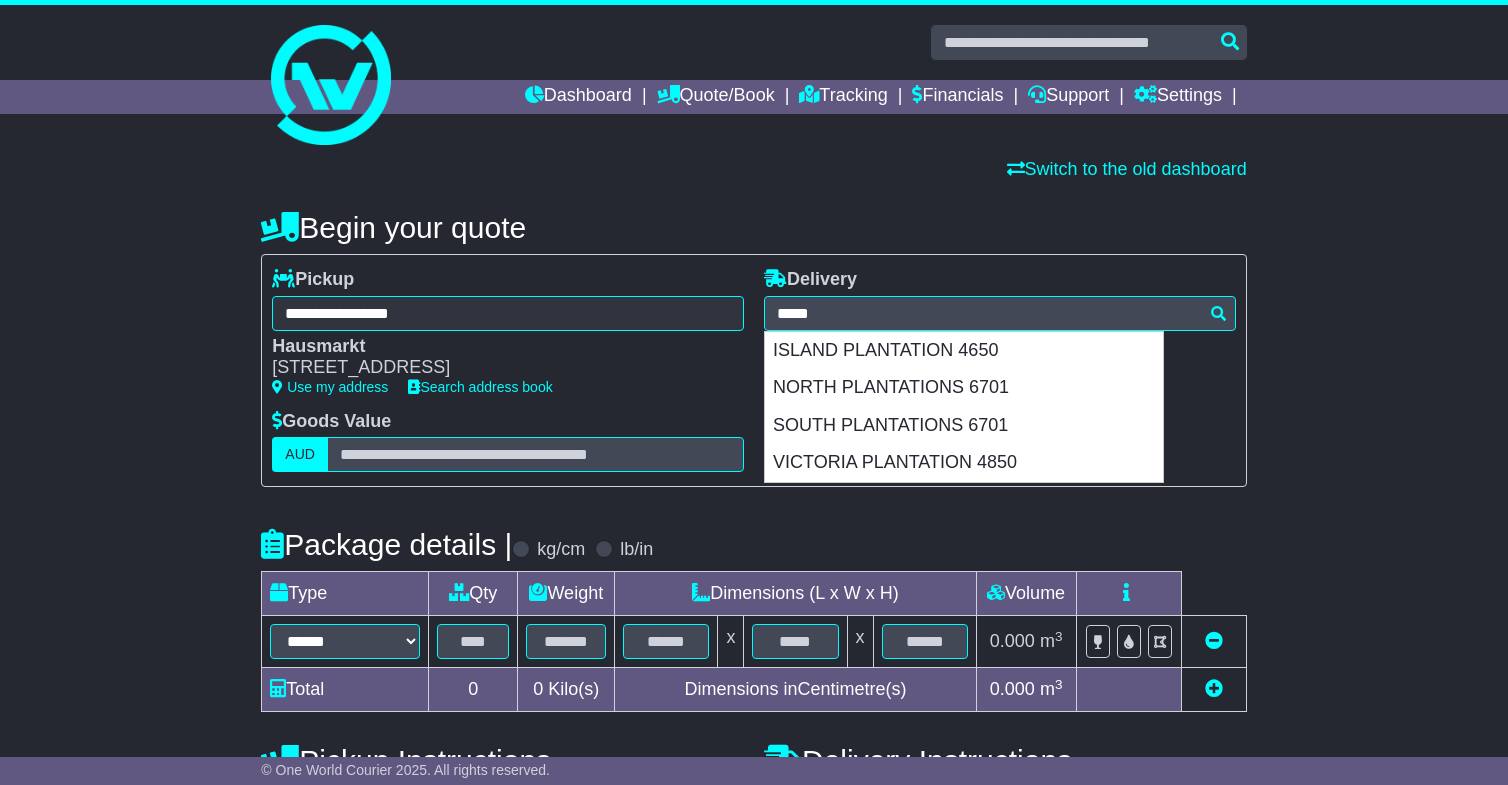 click on "**********" at bounding box center (1000, 340) 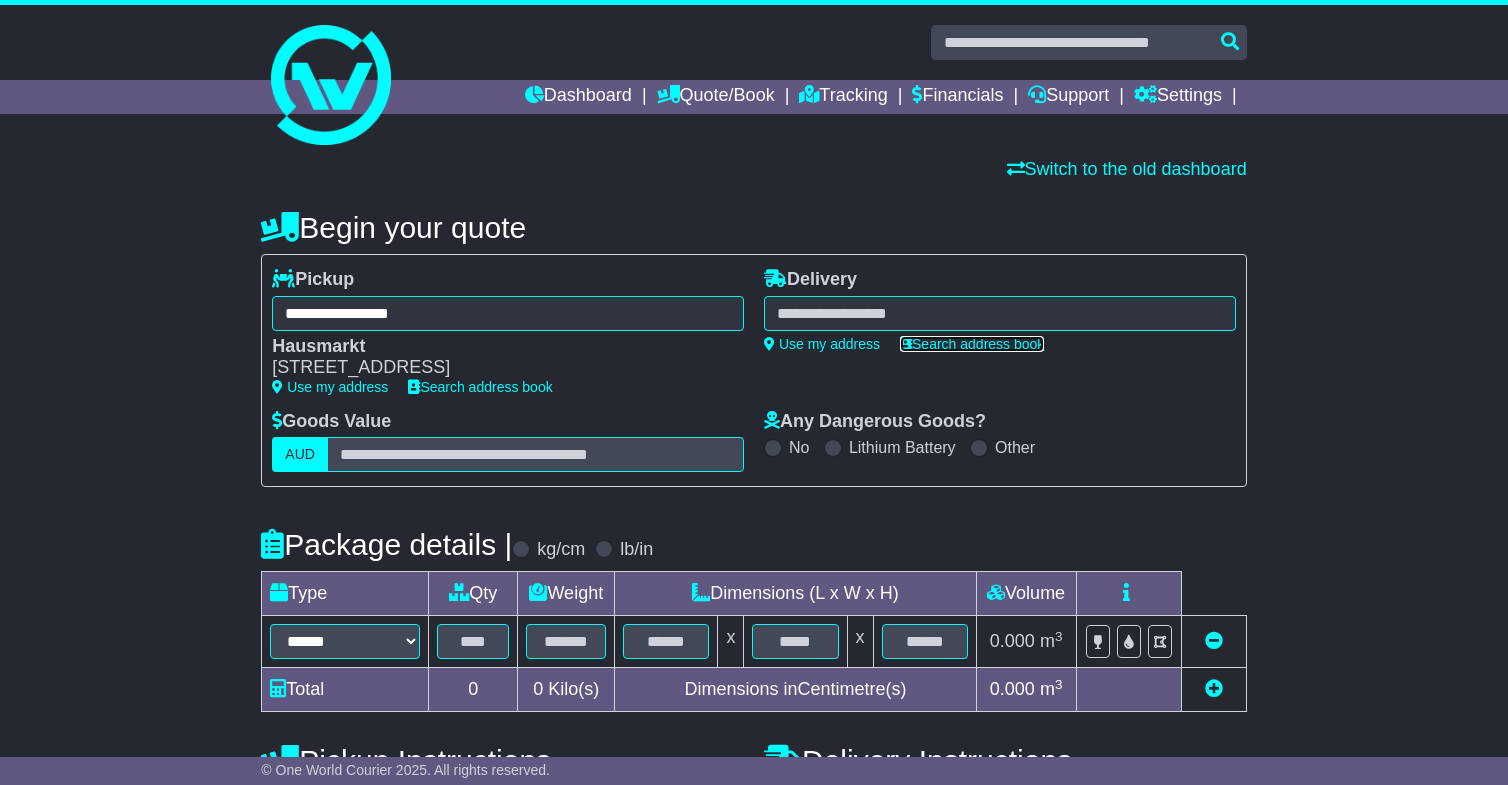 click on "Search address book" at bounding box center (972, 344) 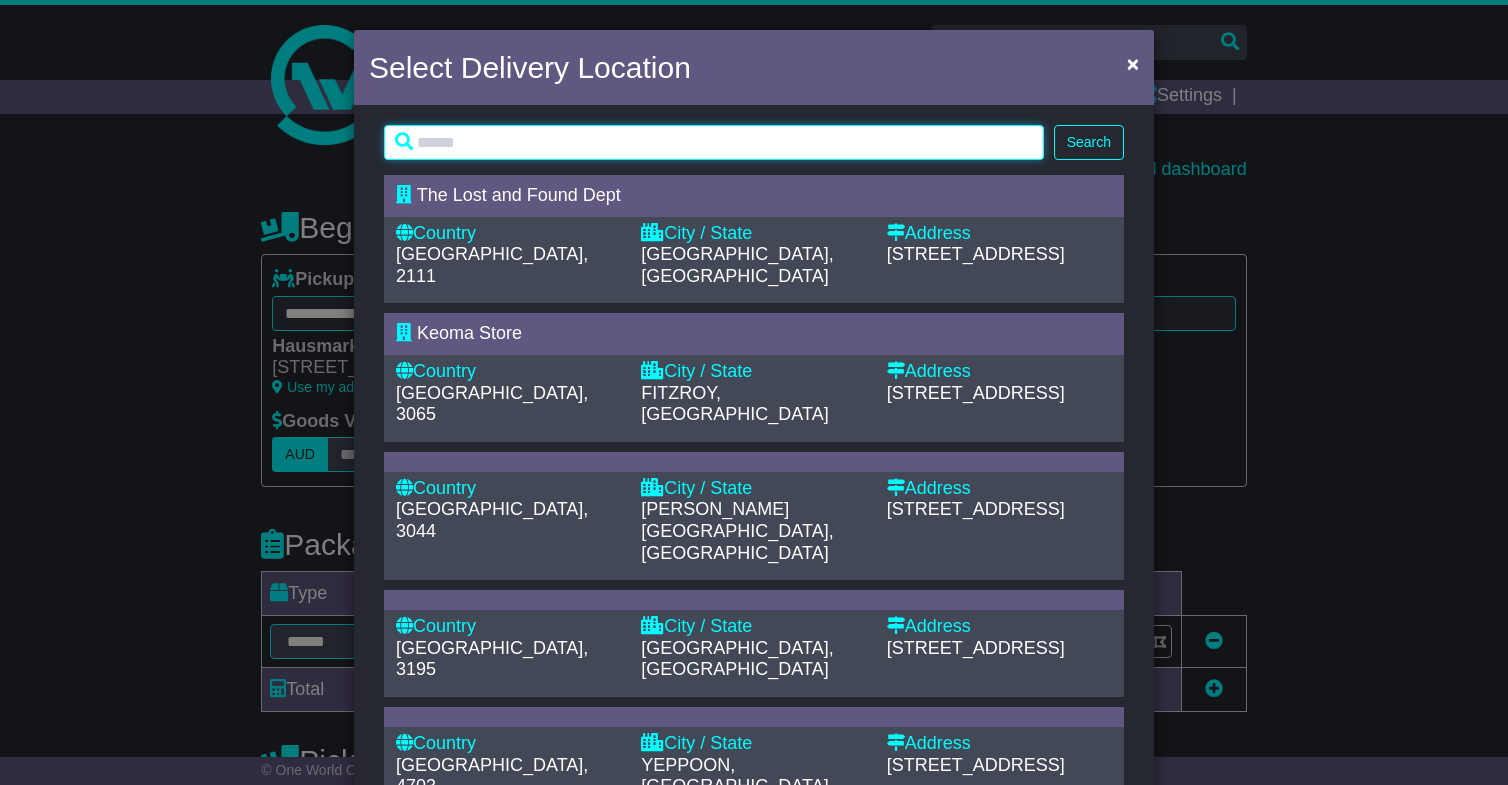 click at bounding box center (714, 142) 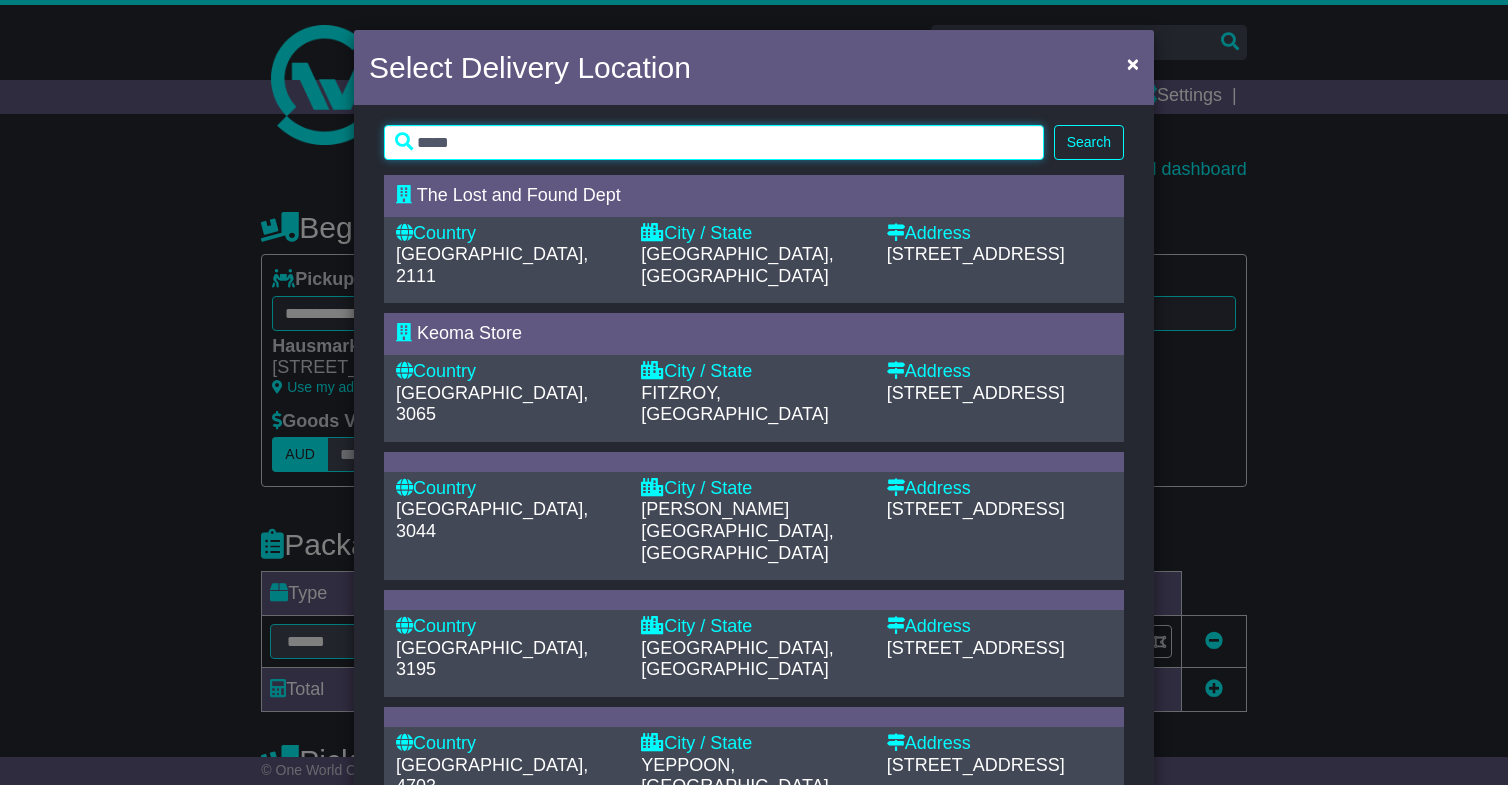 type on "*****" 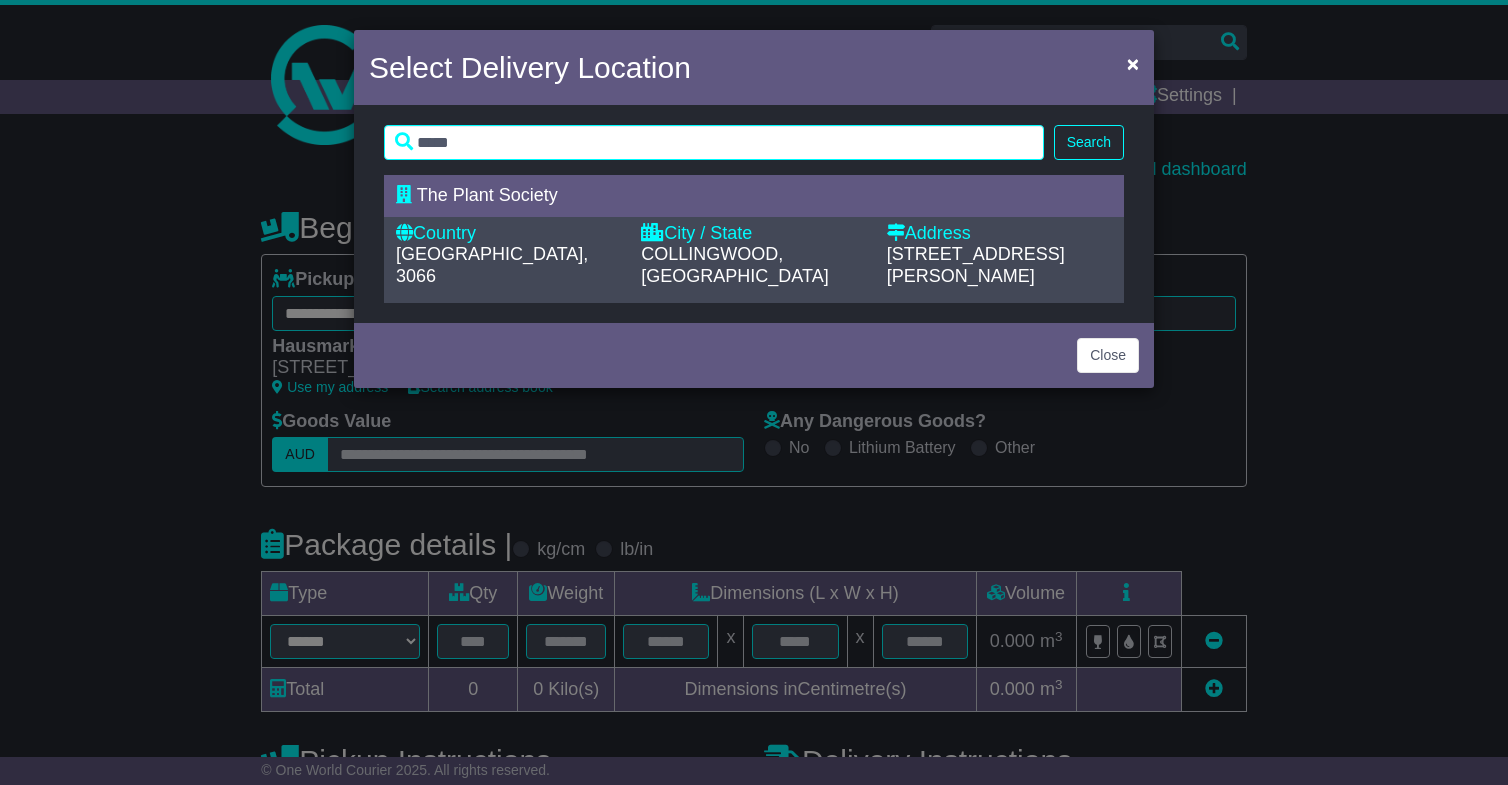 click on "COLLINGWOOD, VIC" at bounding box center [753, 265] 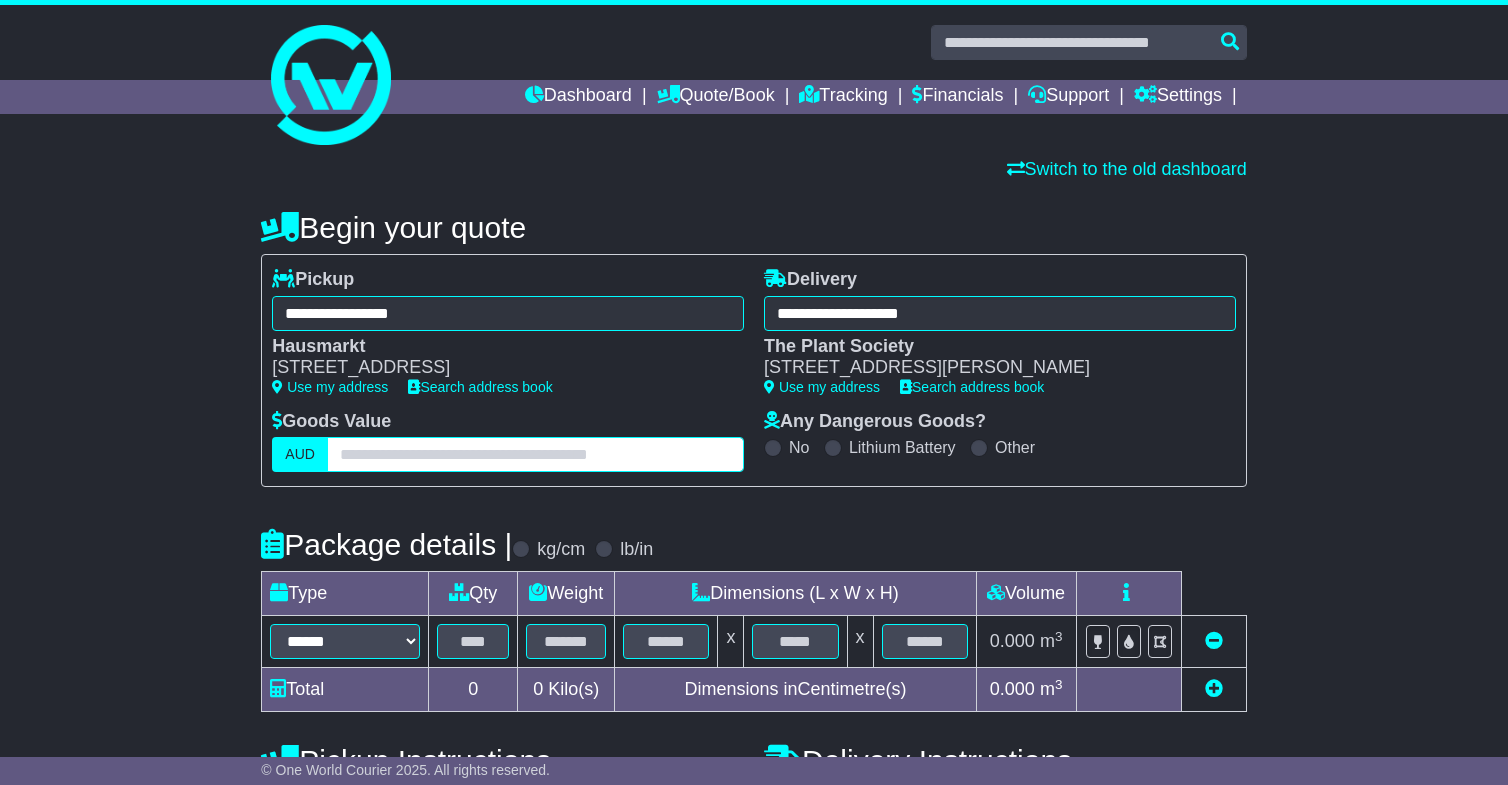 click at bounding box center [535, 454] 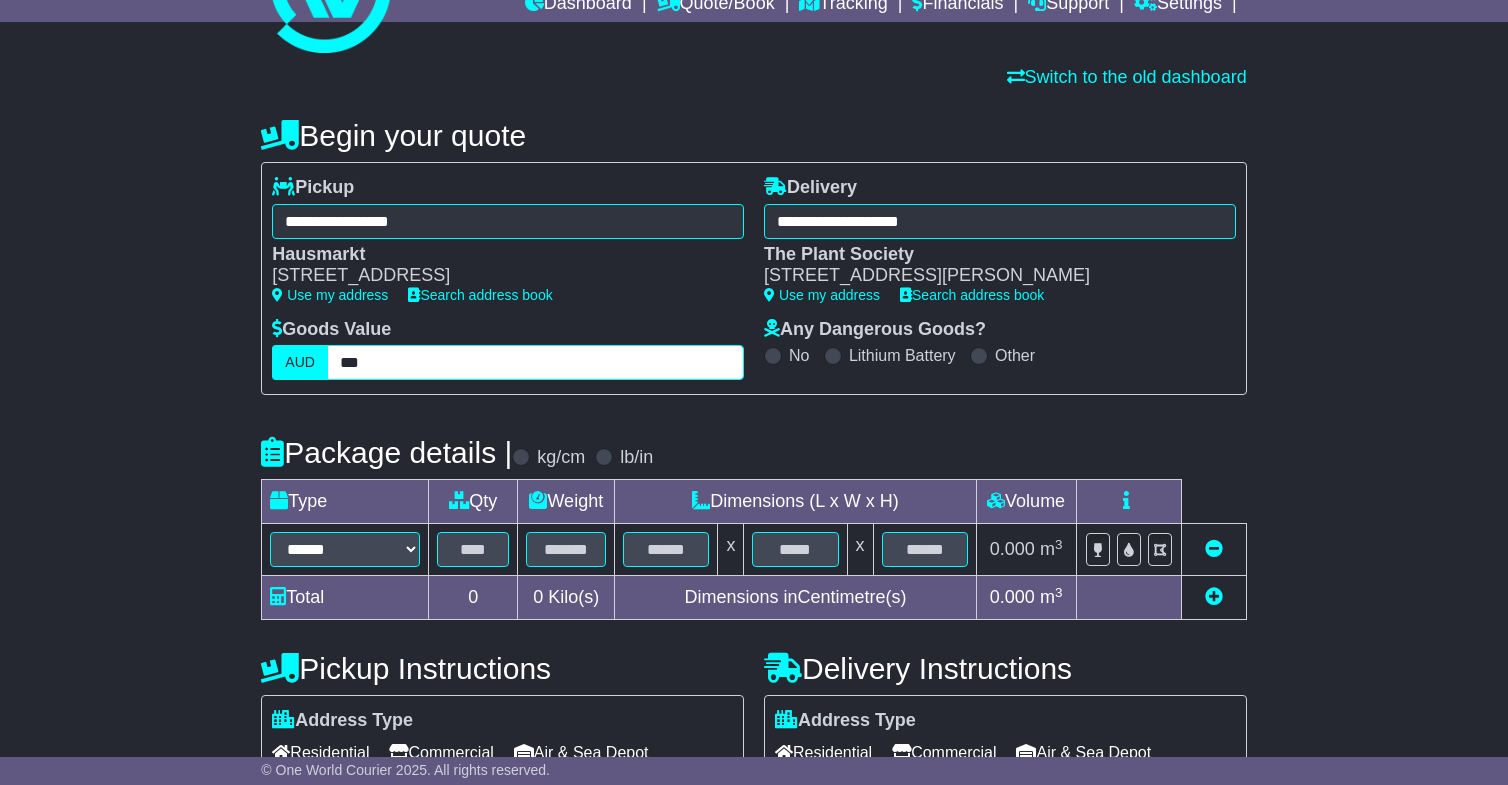 scroll, scrollTop: 142, scrollLeft: 0, axis: vertical 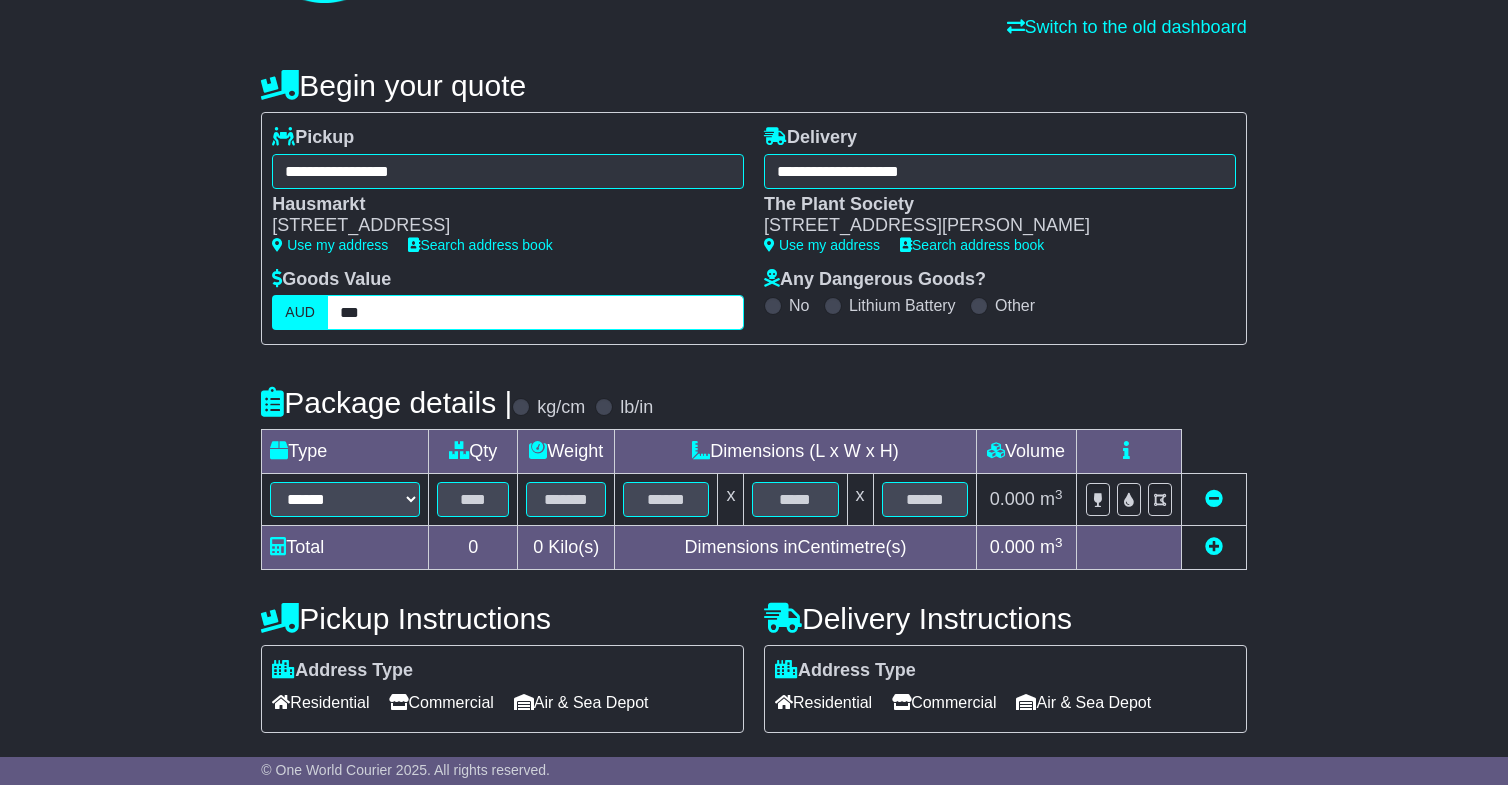 type on "***" 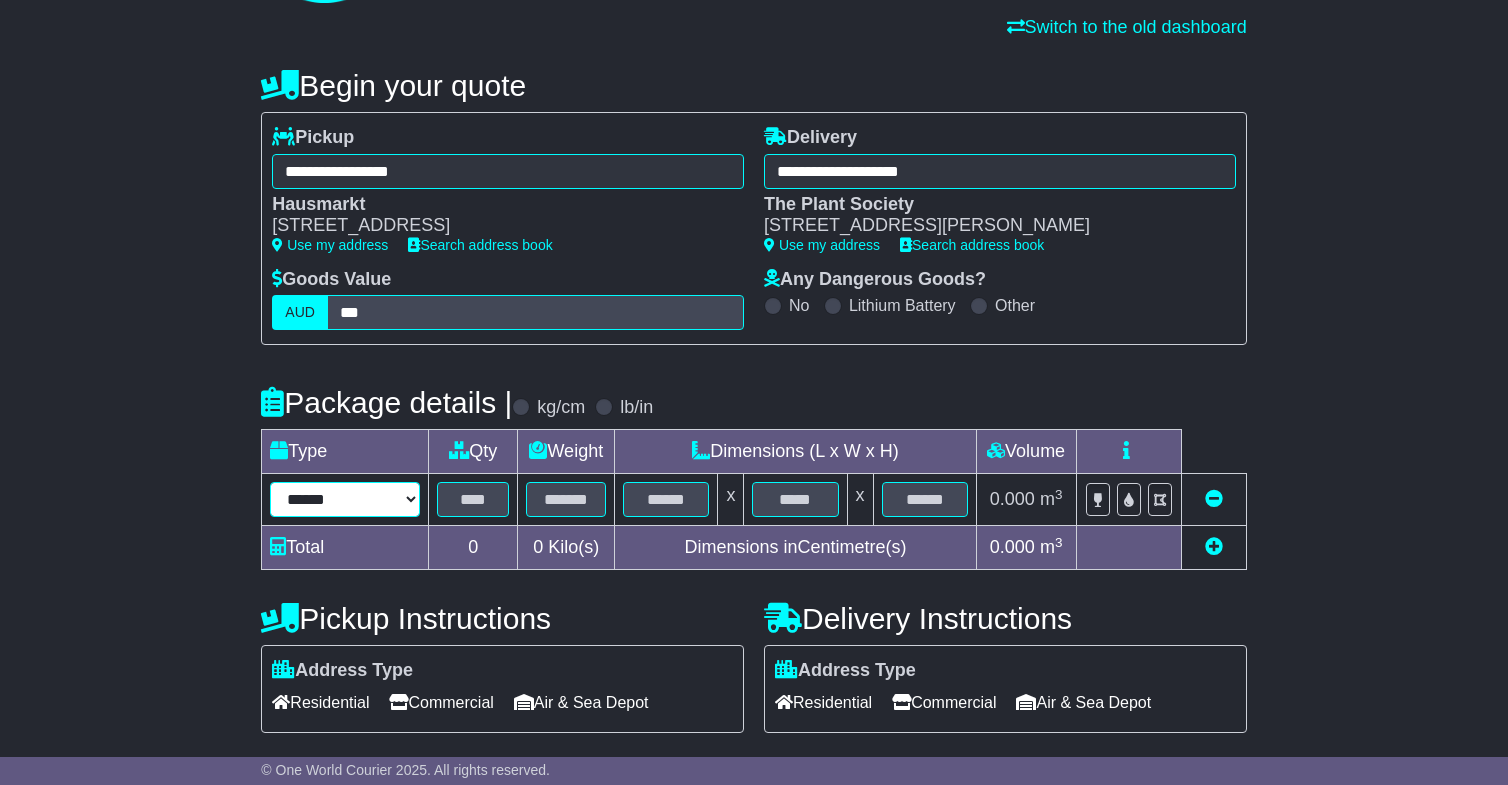 click on "****** ****** *** ******** ***** **** **** ****** *** *******" at bounding box center (345, 499) 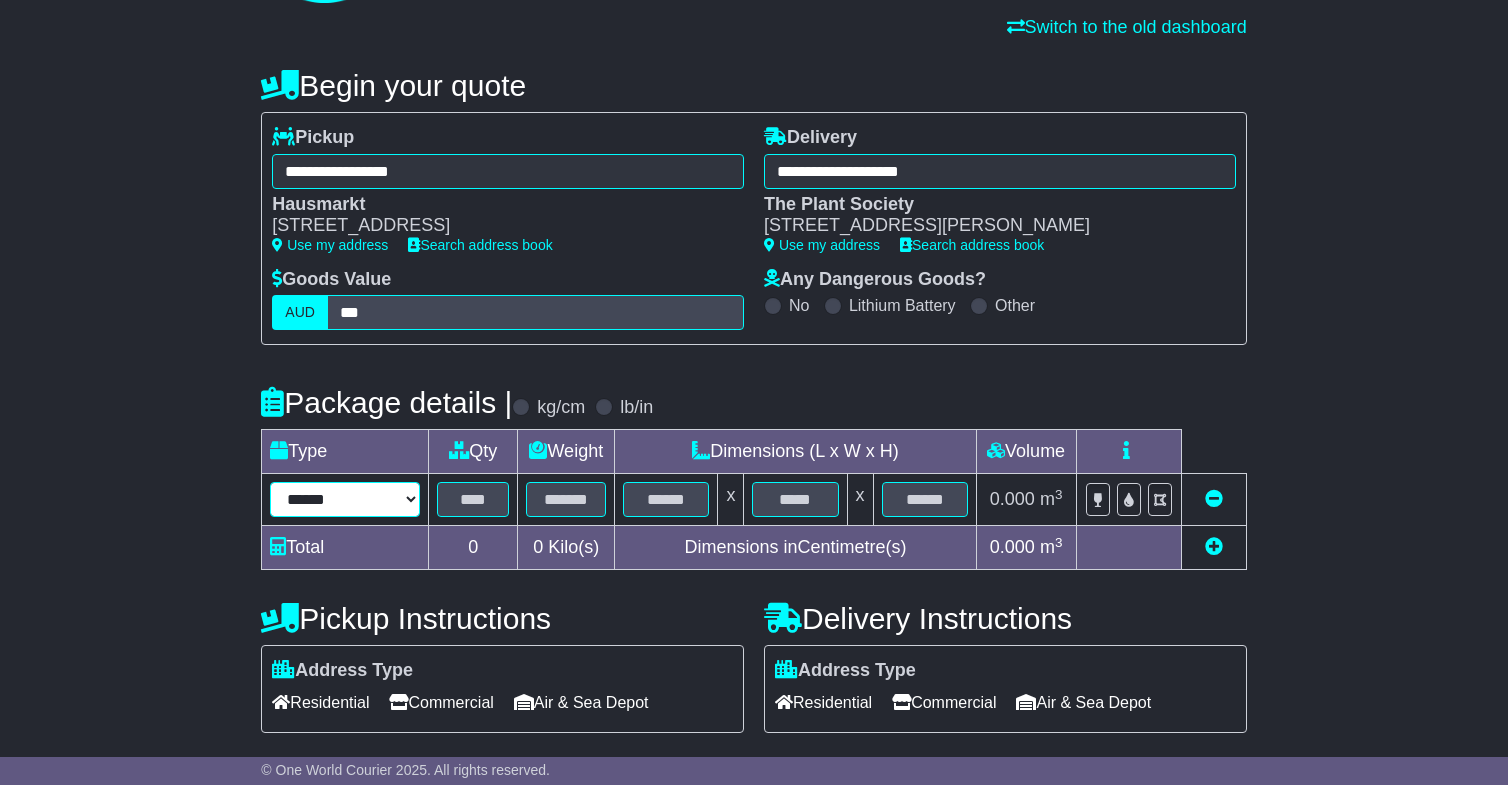 select on "*****" 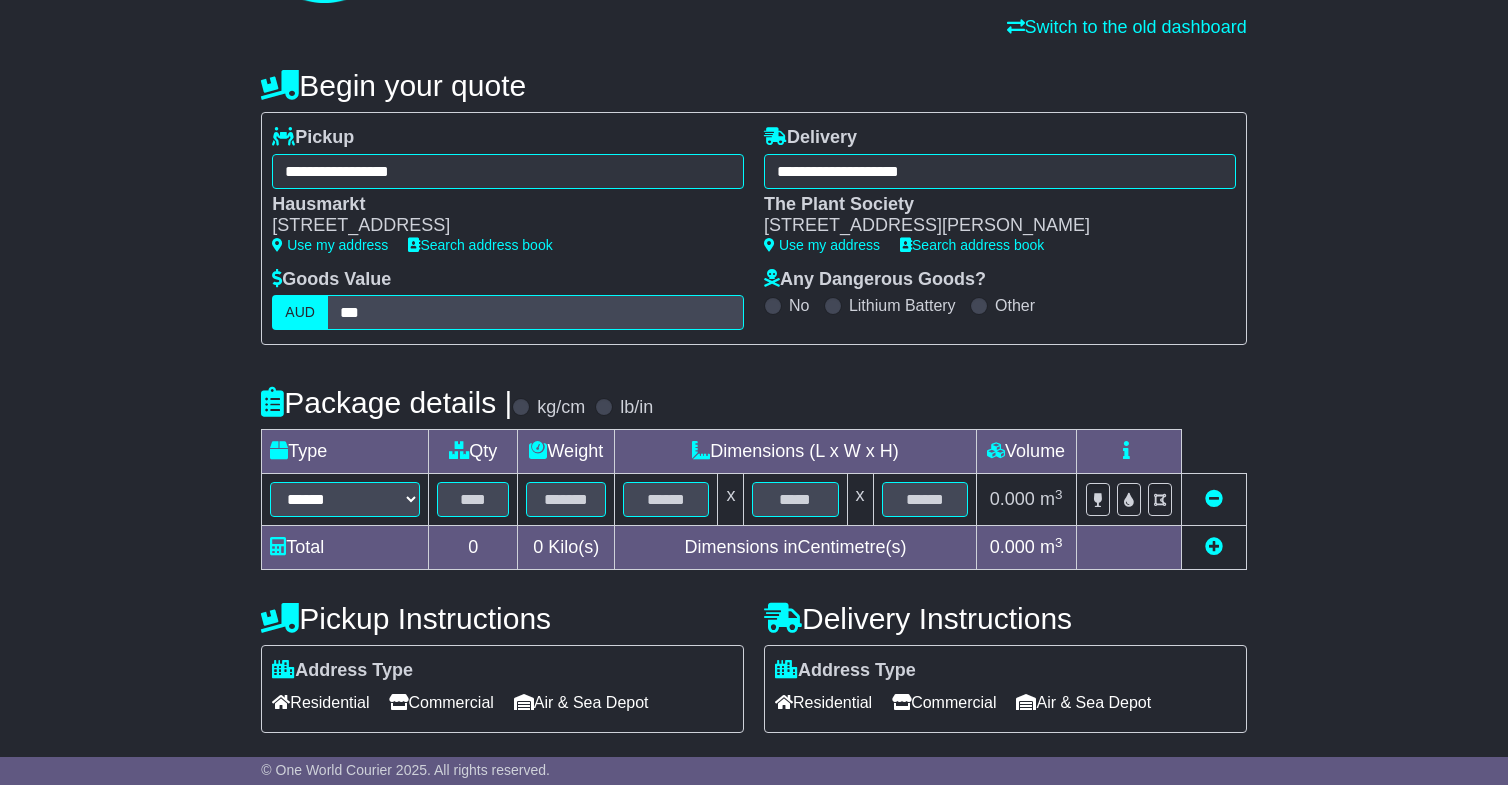 click at bounding box center [1214, 546] 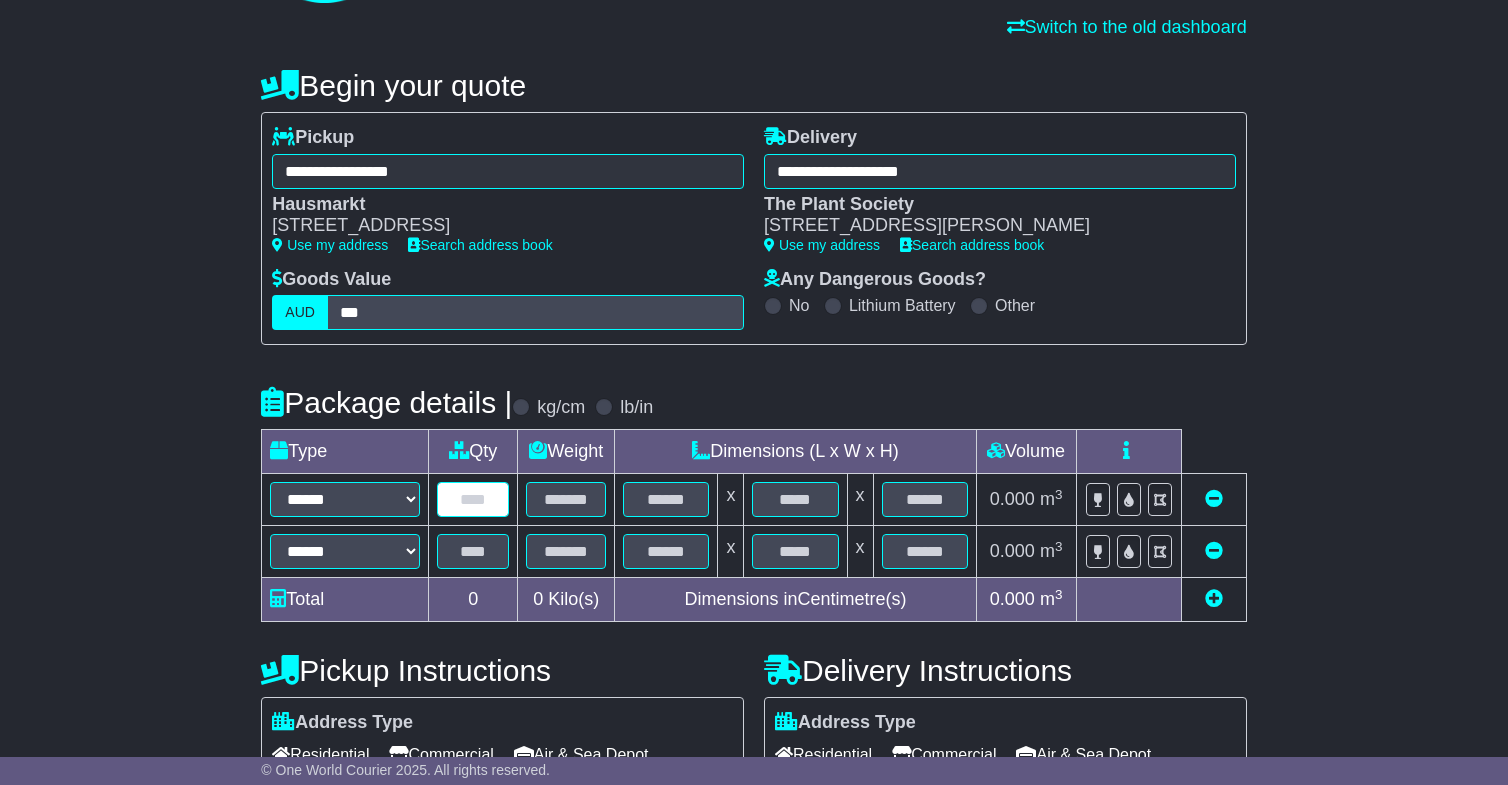 click at bounding box center [473, 499] 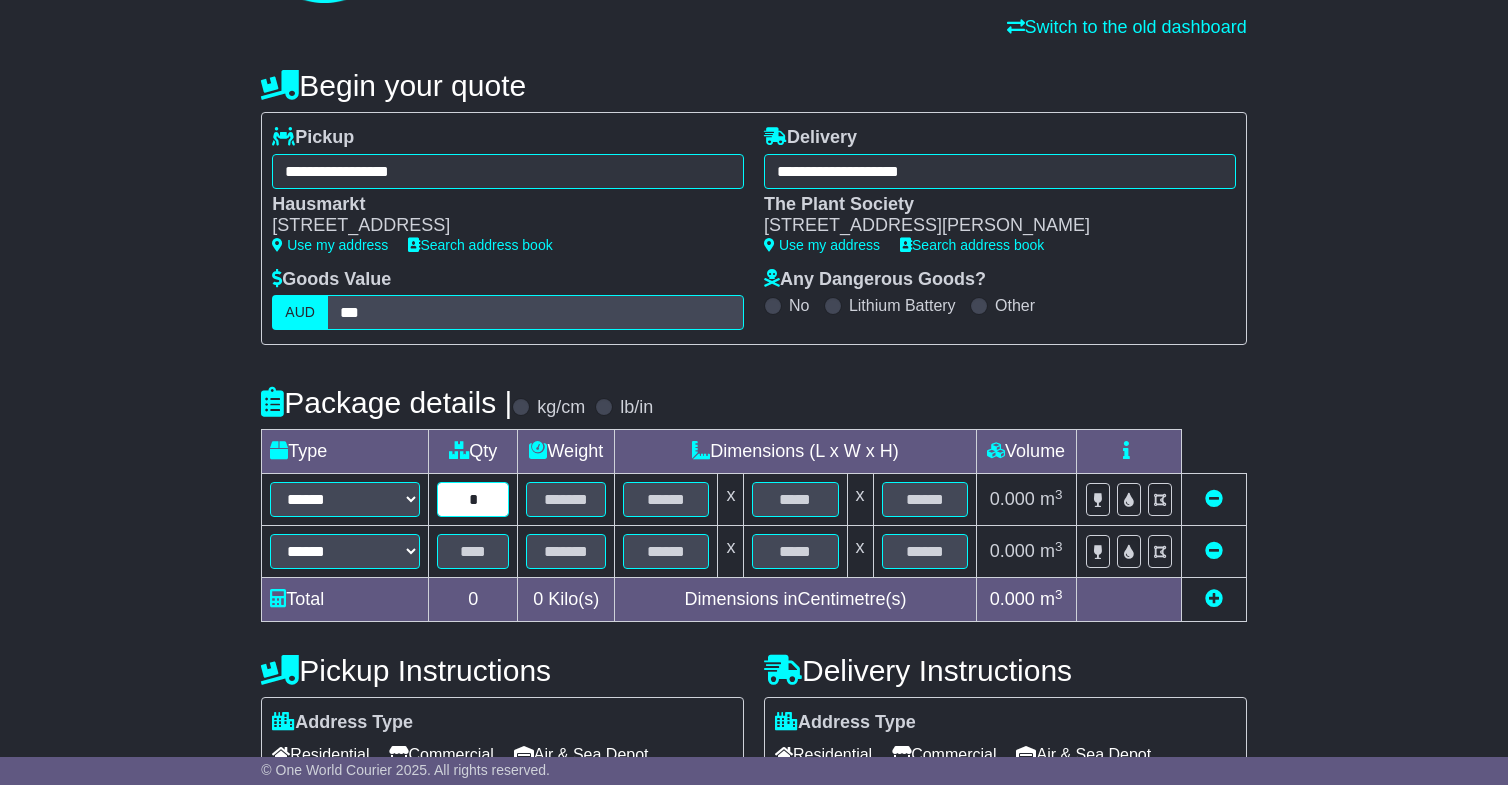 type on "*" 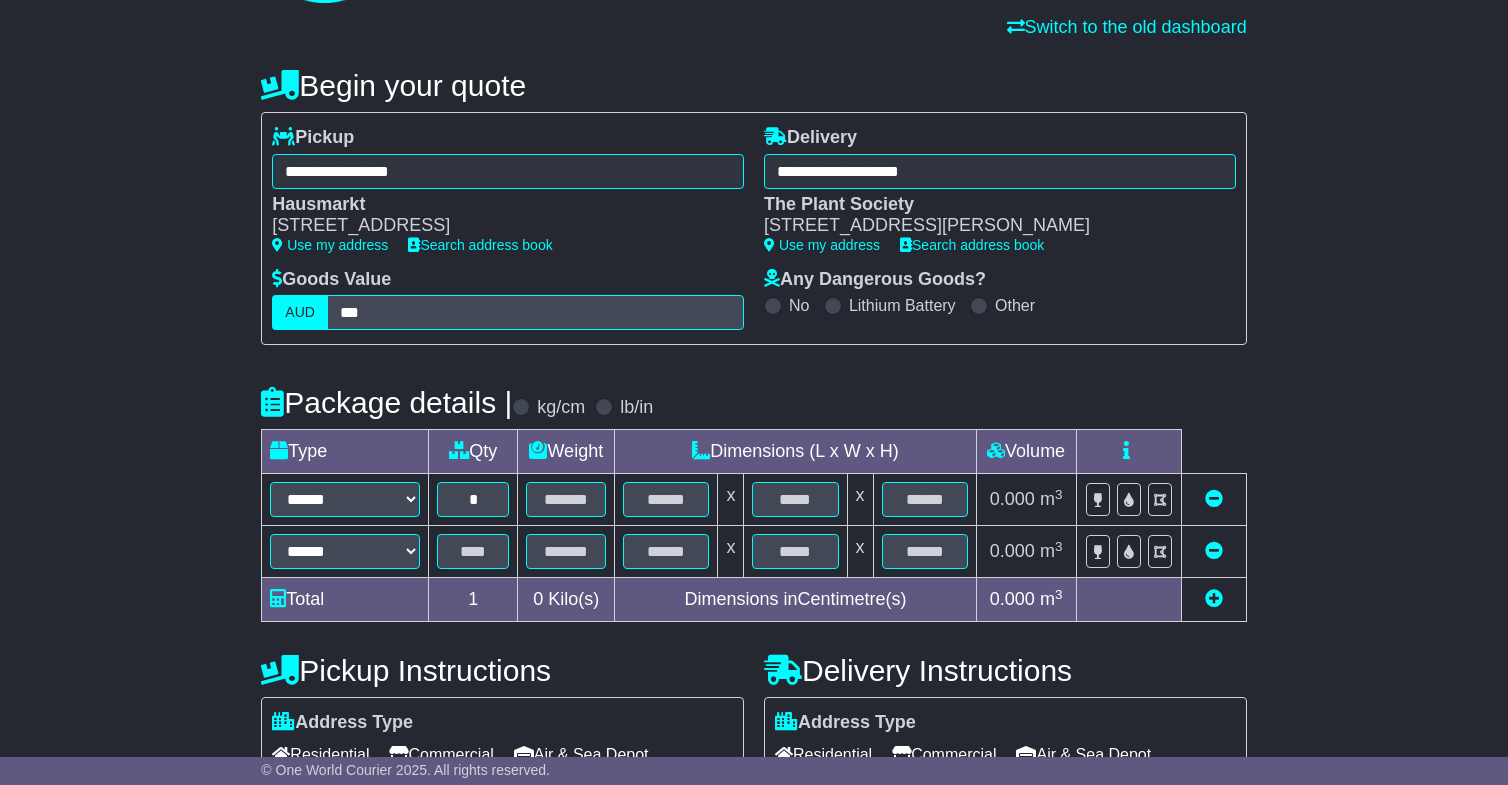 click at bounding box center [473, 552] 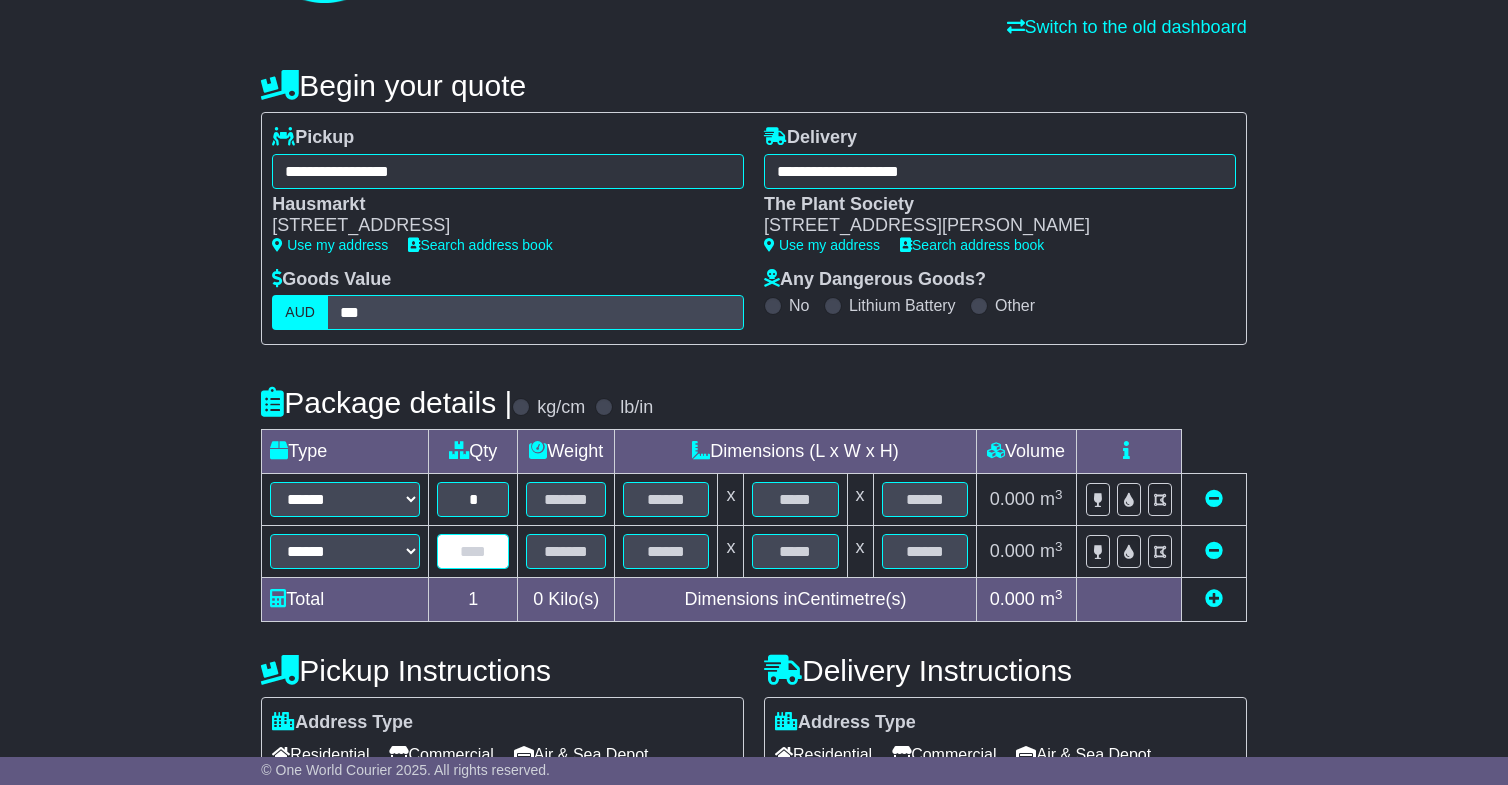 click at bounding box center [473, 551] 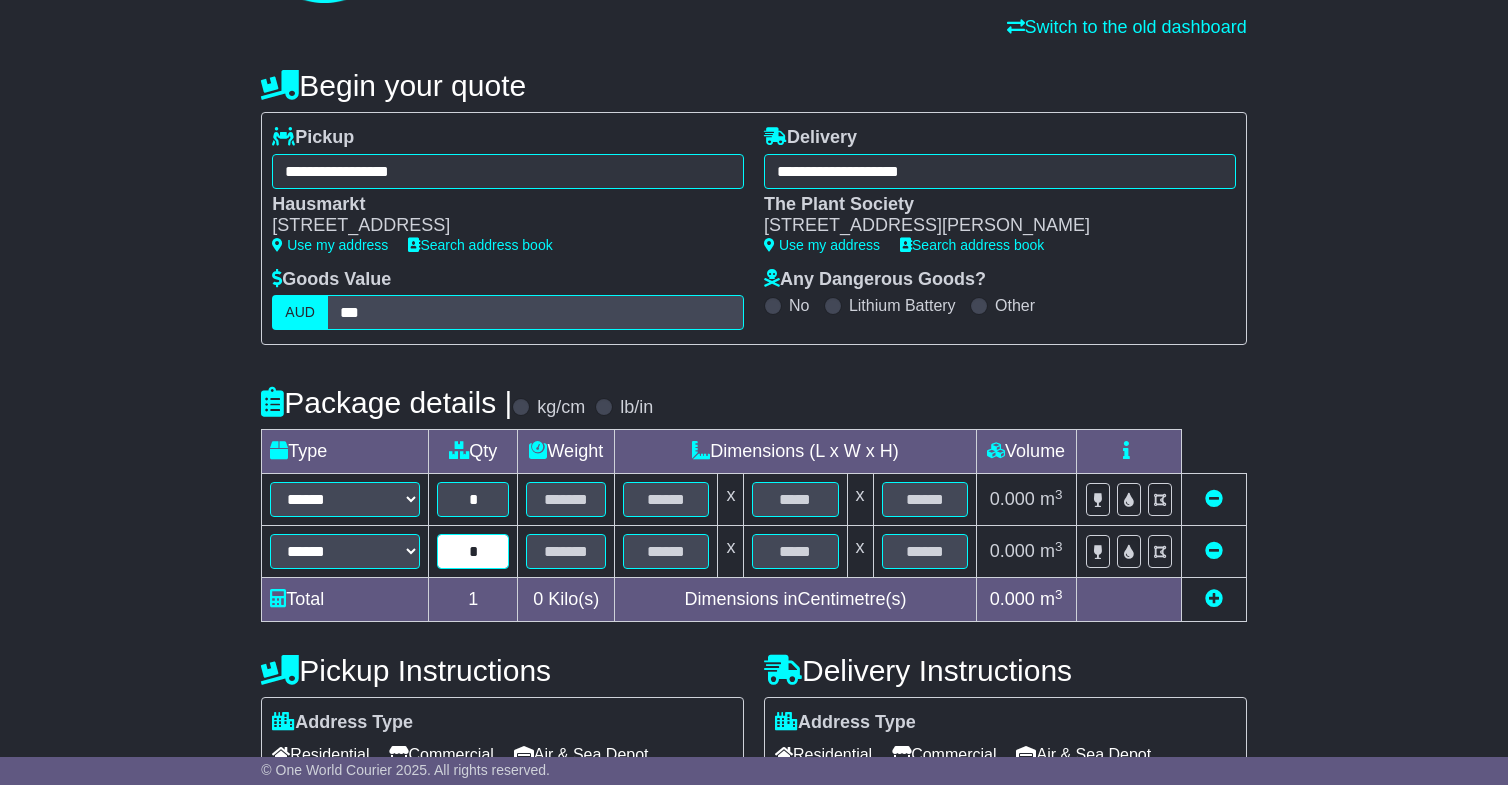 type on "*" 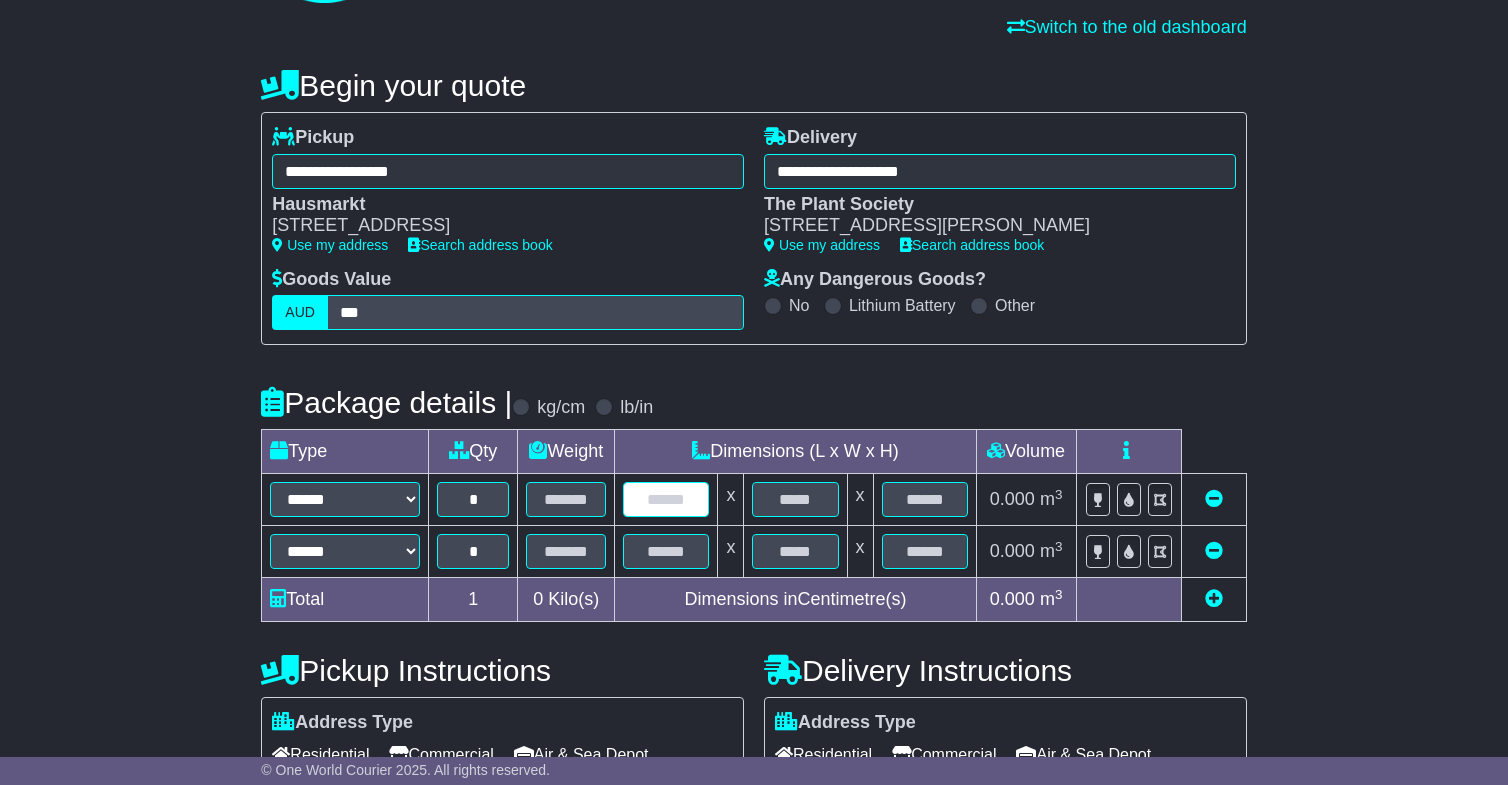 click at bounding box center (666, 499) 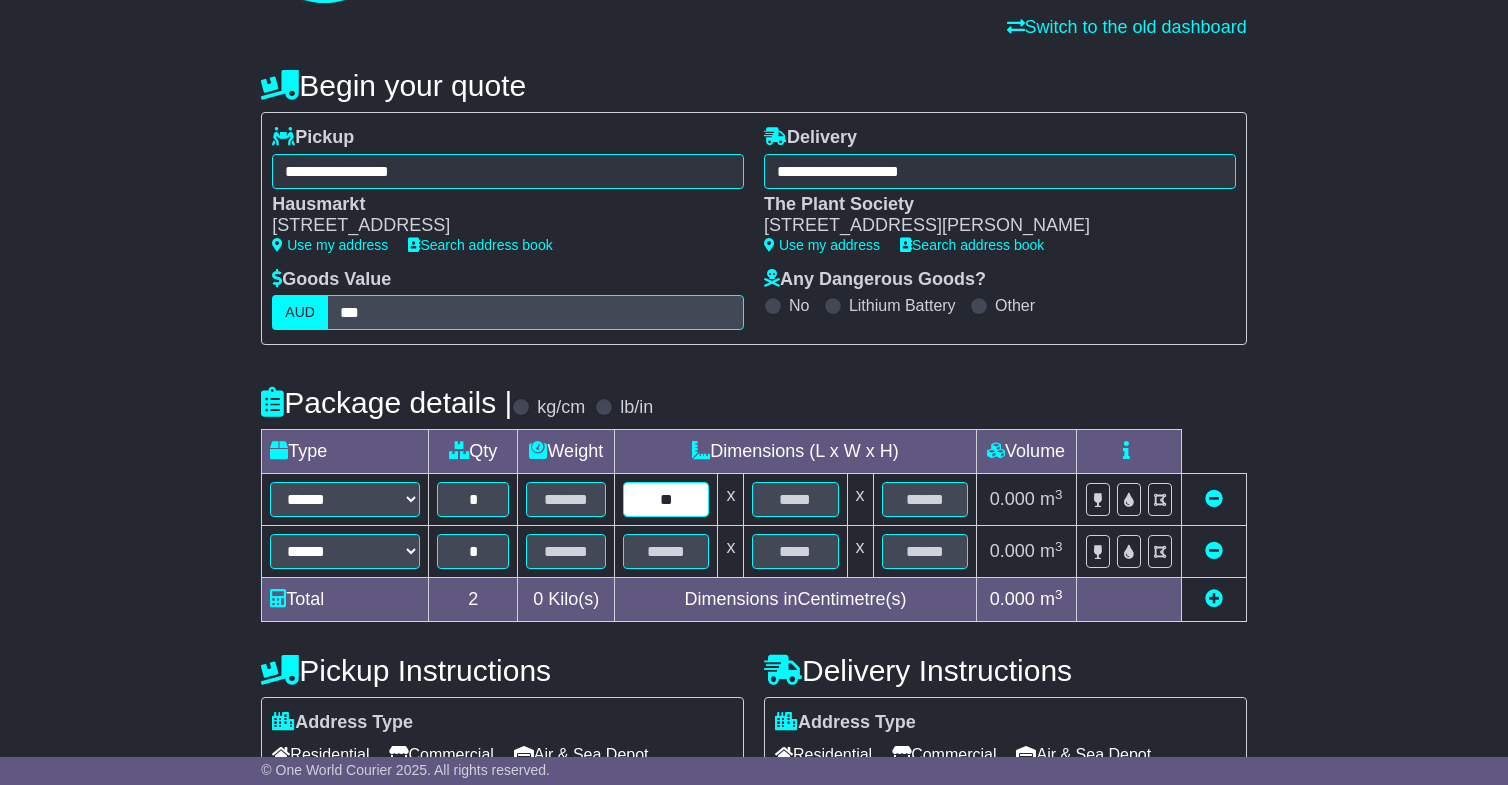 type on "**" 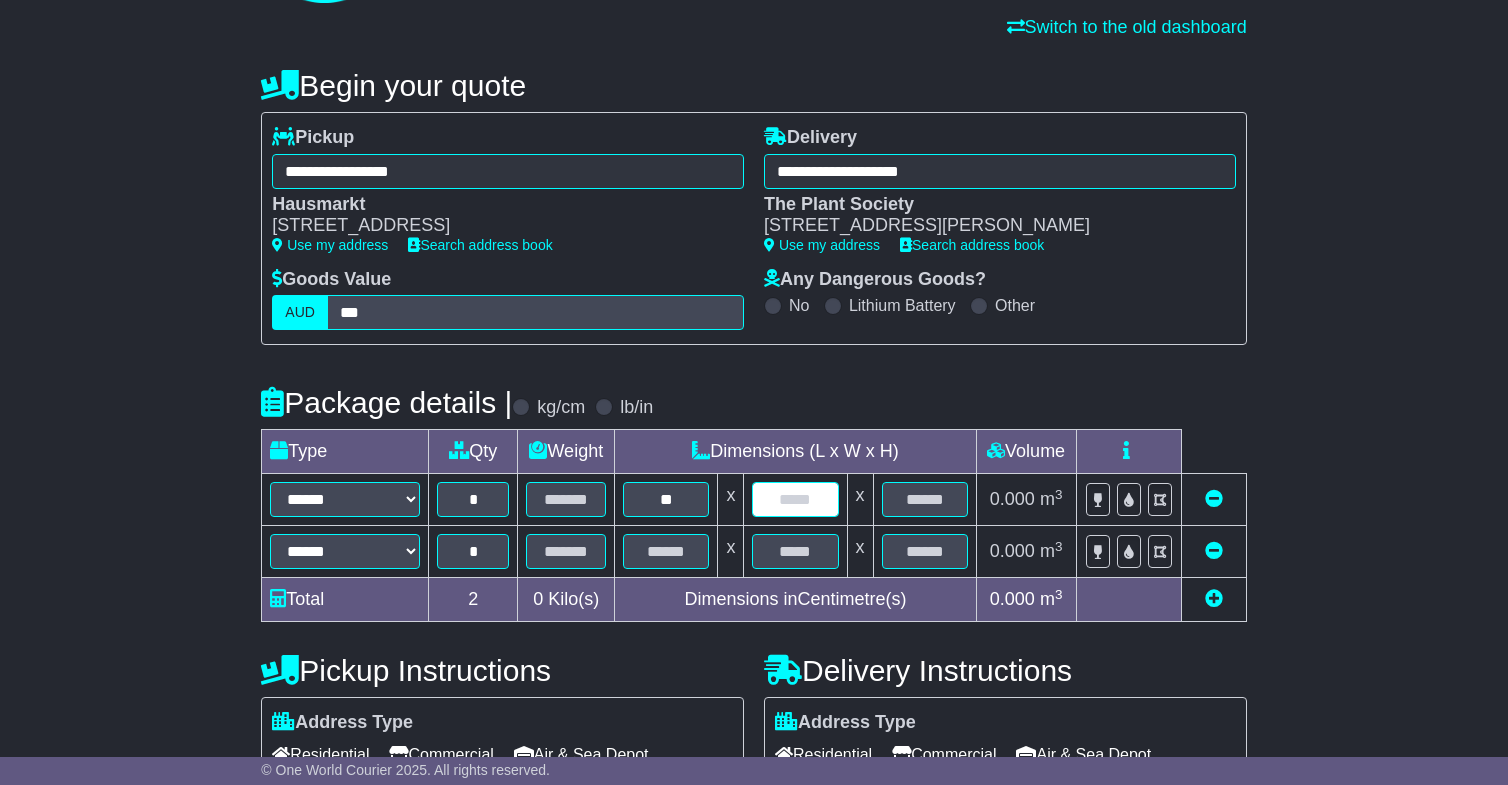click at bounding box center [795, 499] 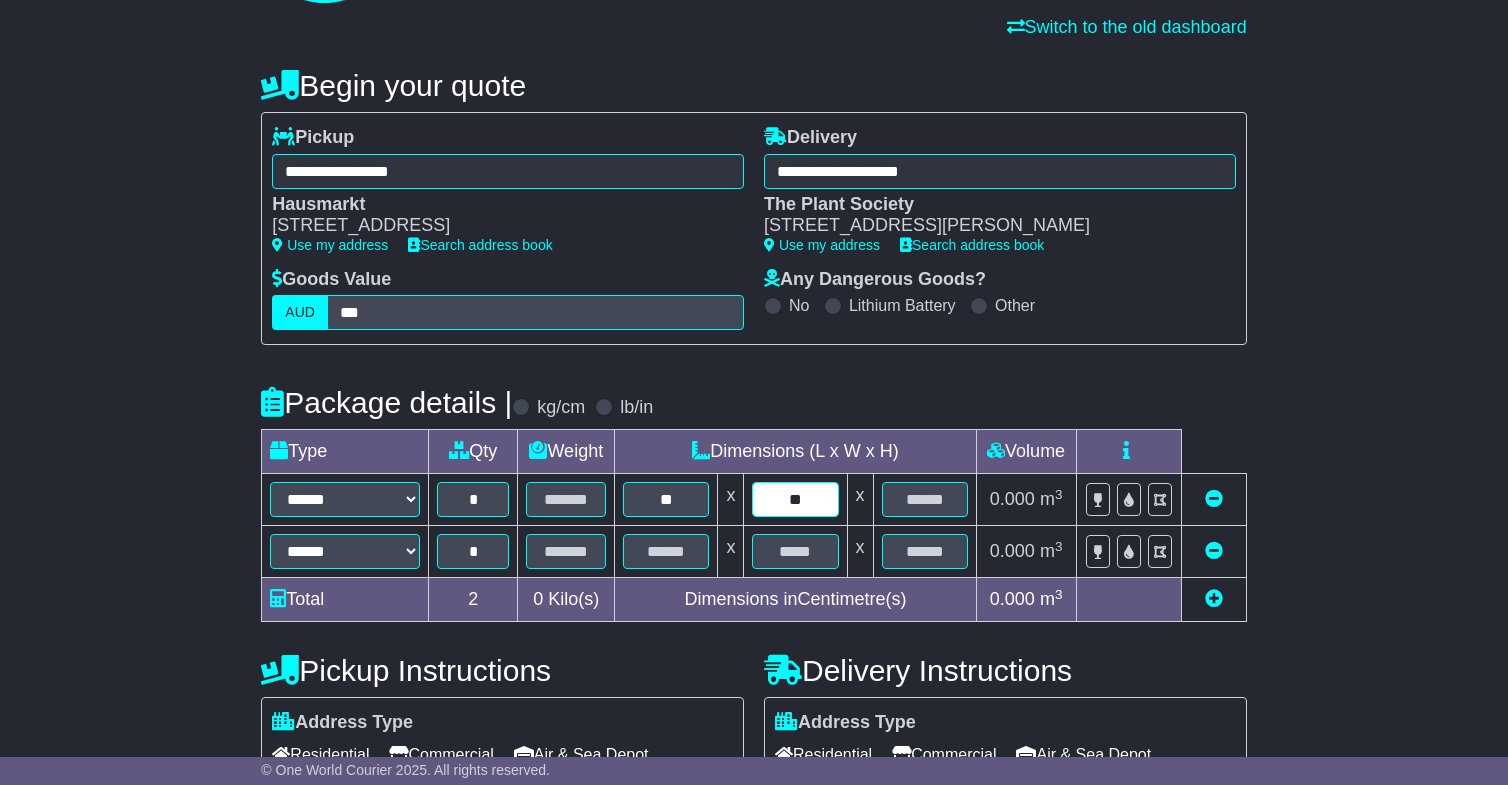 type on "**" 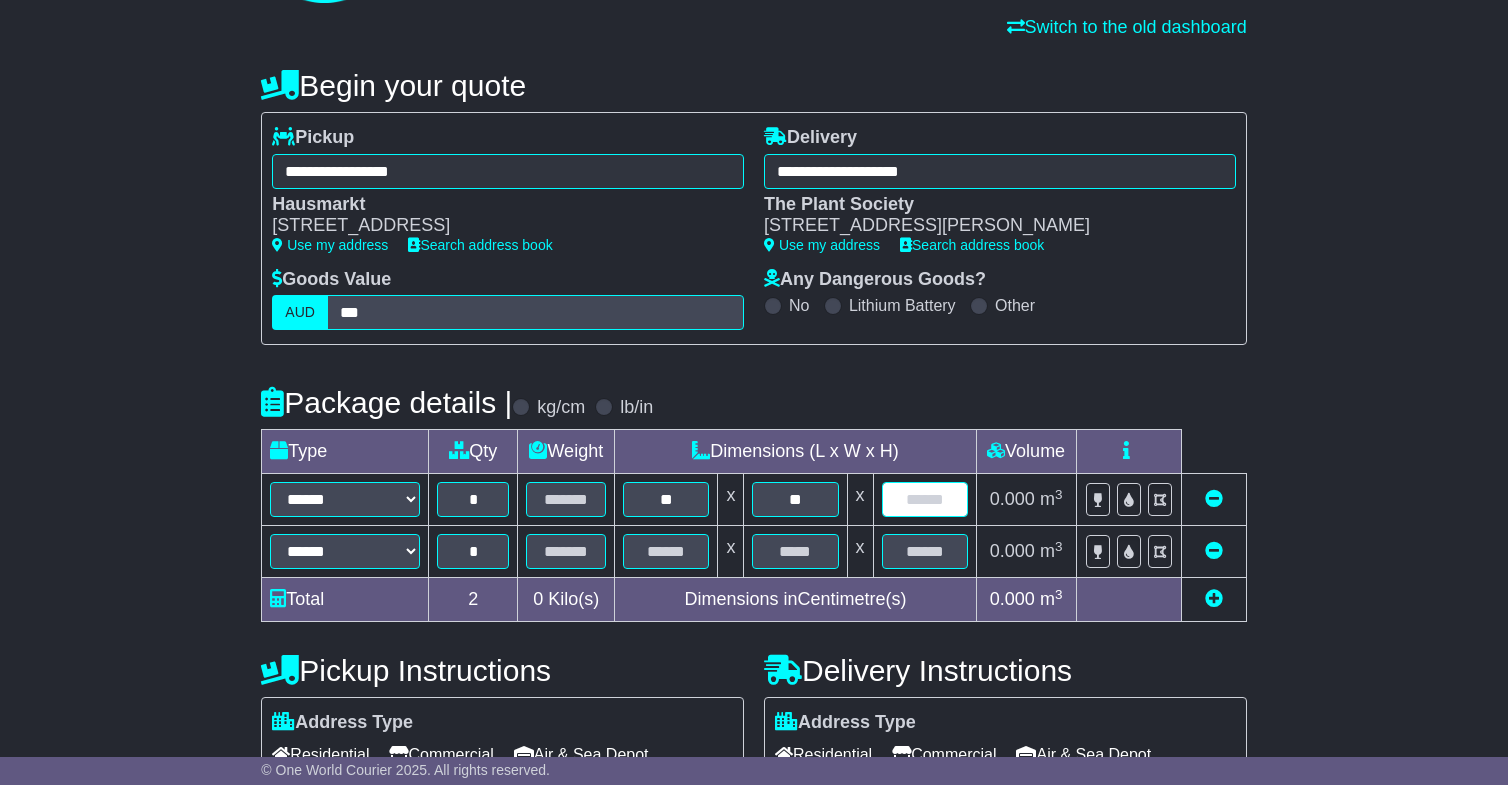 click at bounding box center (925, 499) 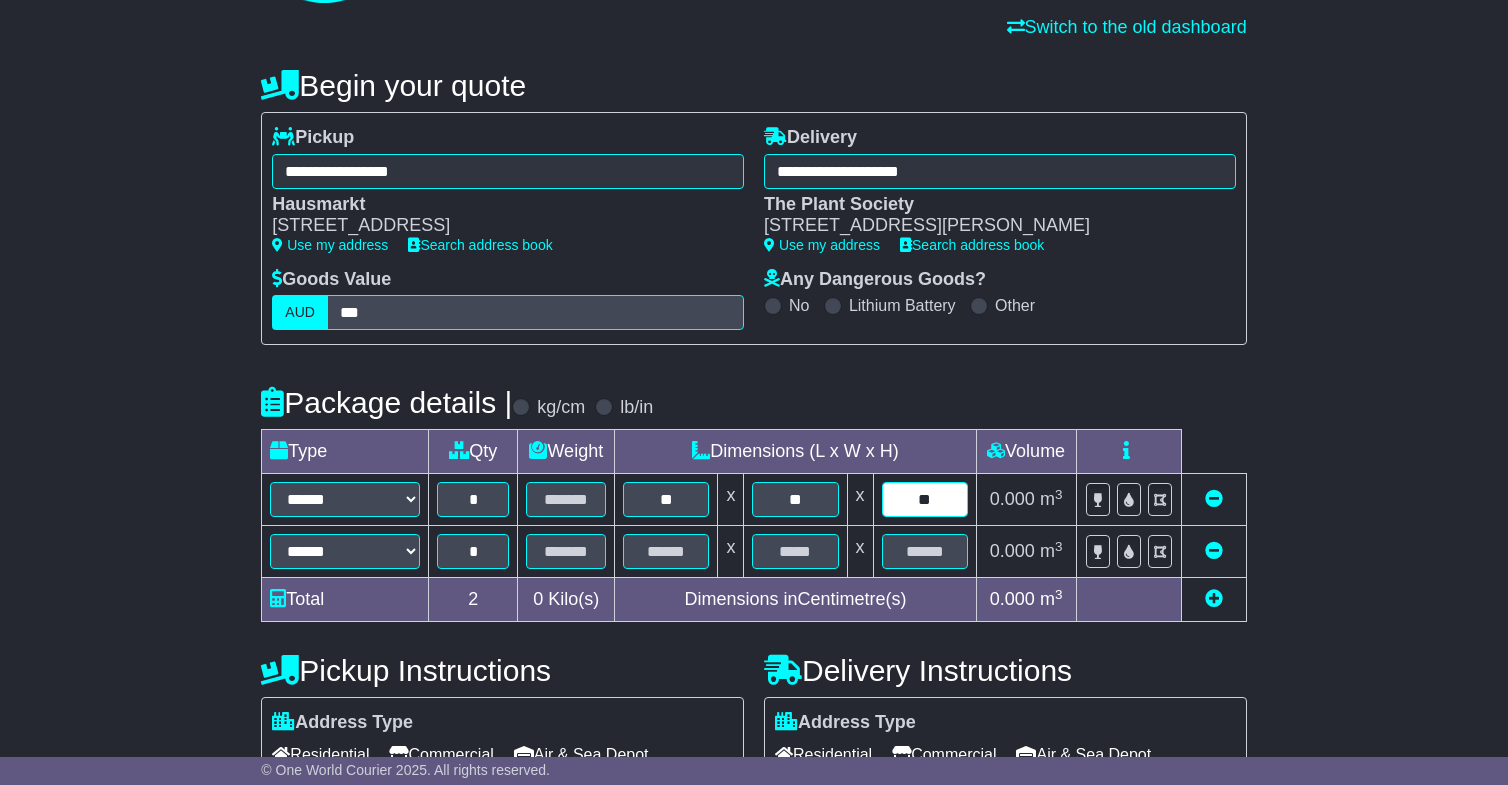 type on "**" 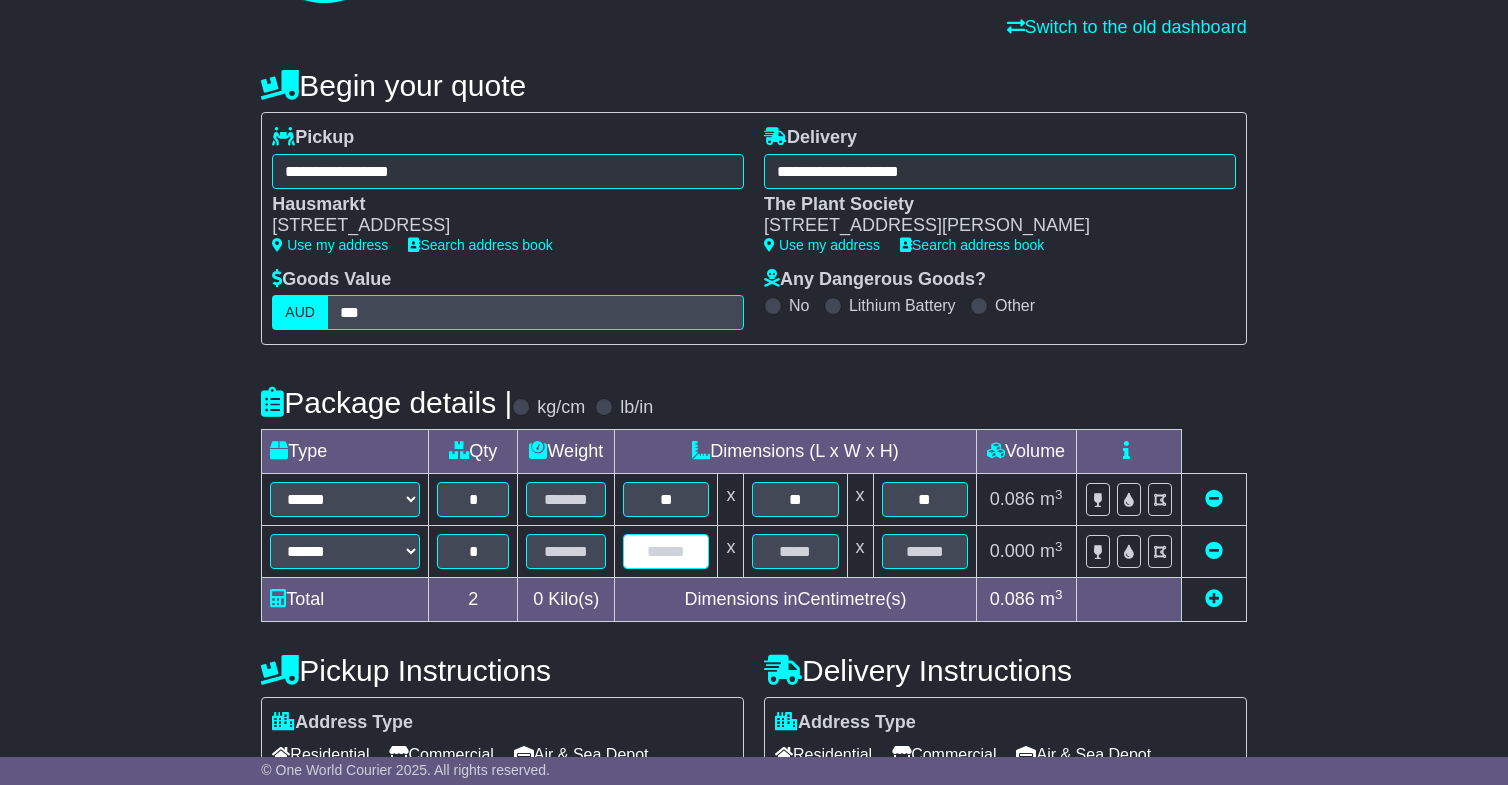 click at bounding box center (666, 551) 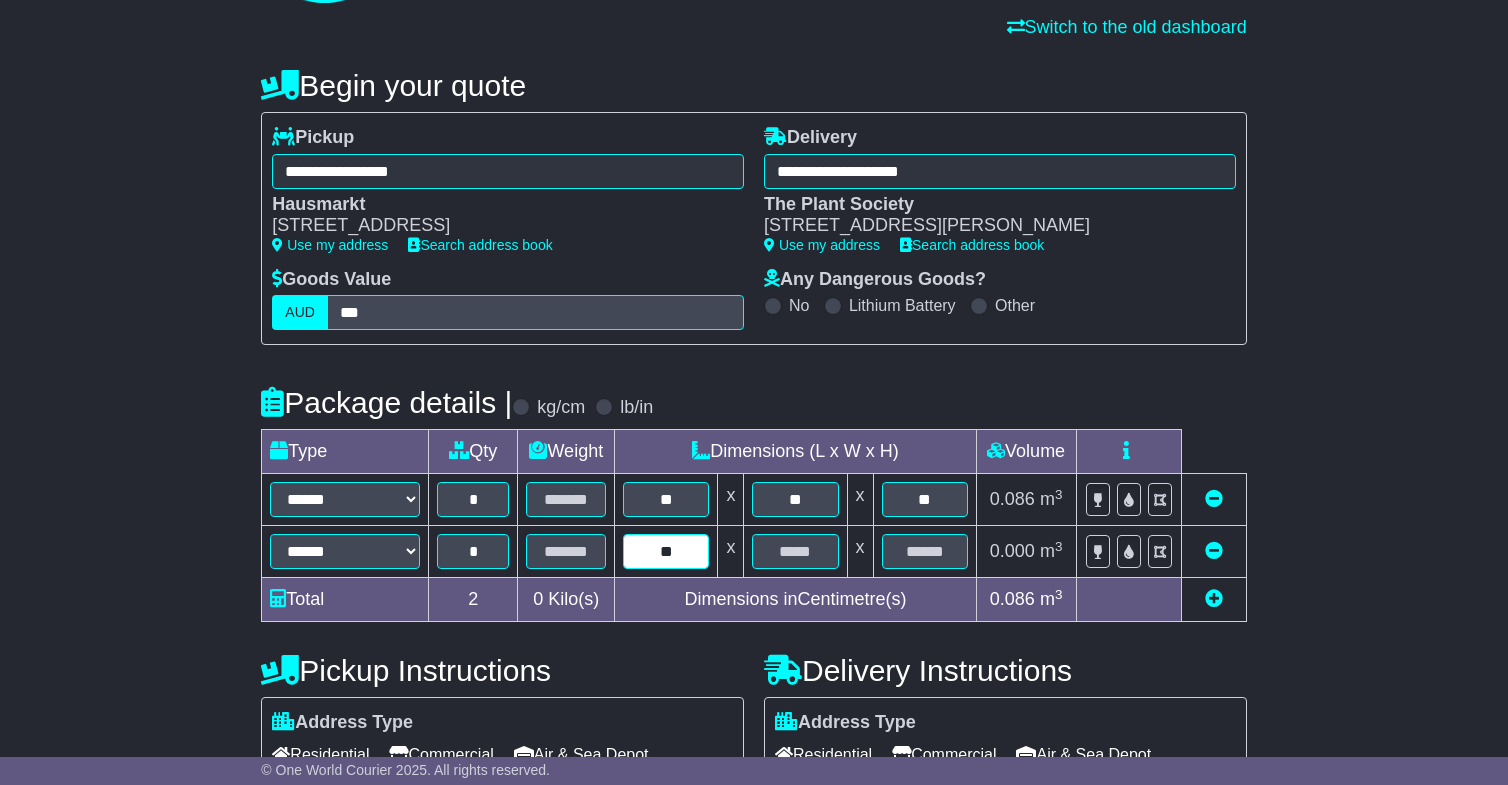 type on "**" 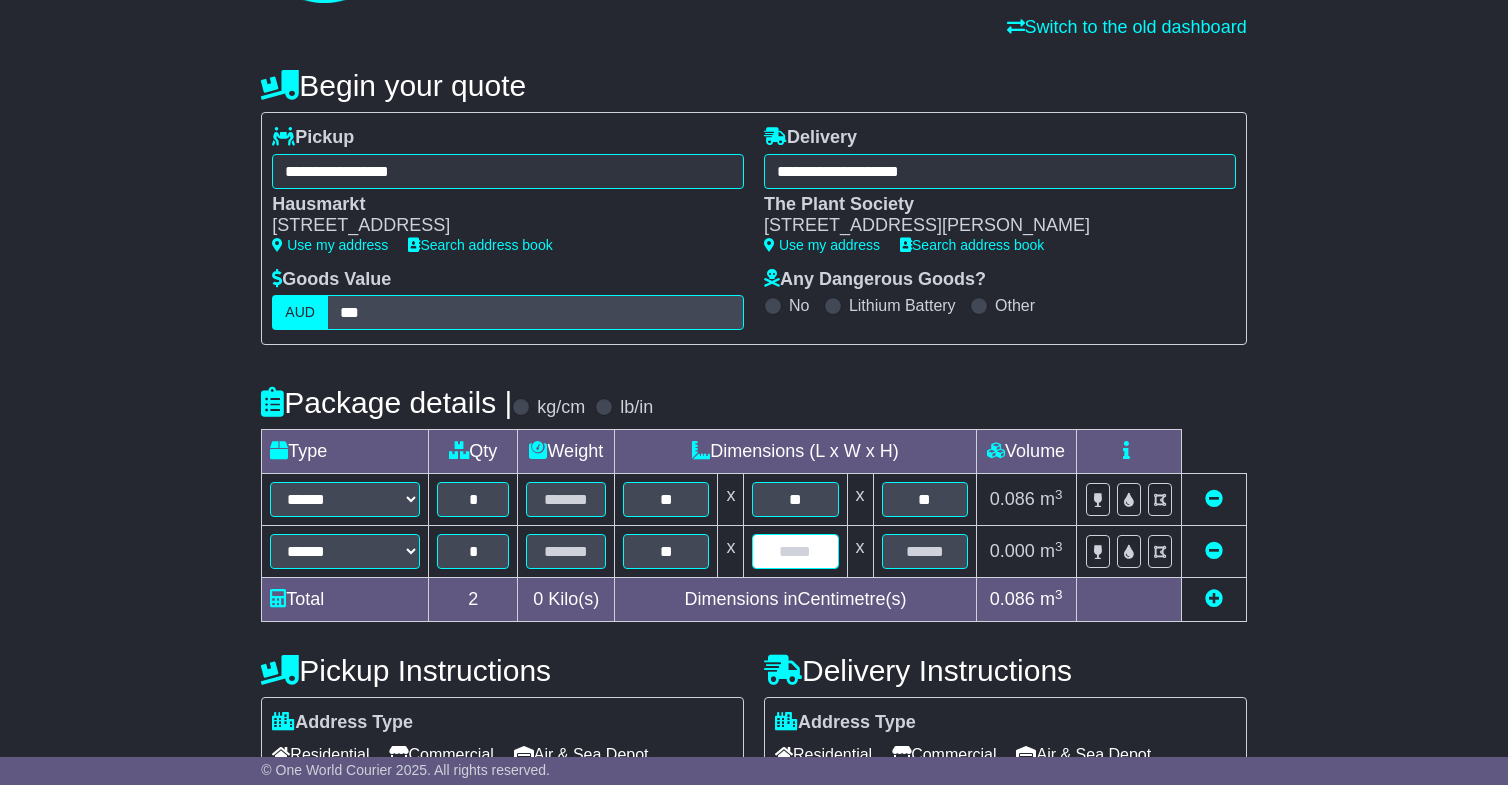 click at bounding box center (795, 551) 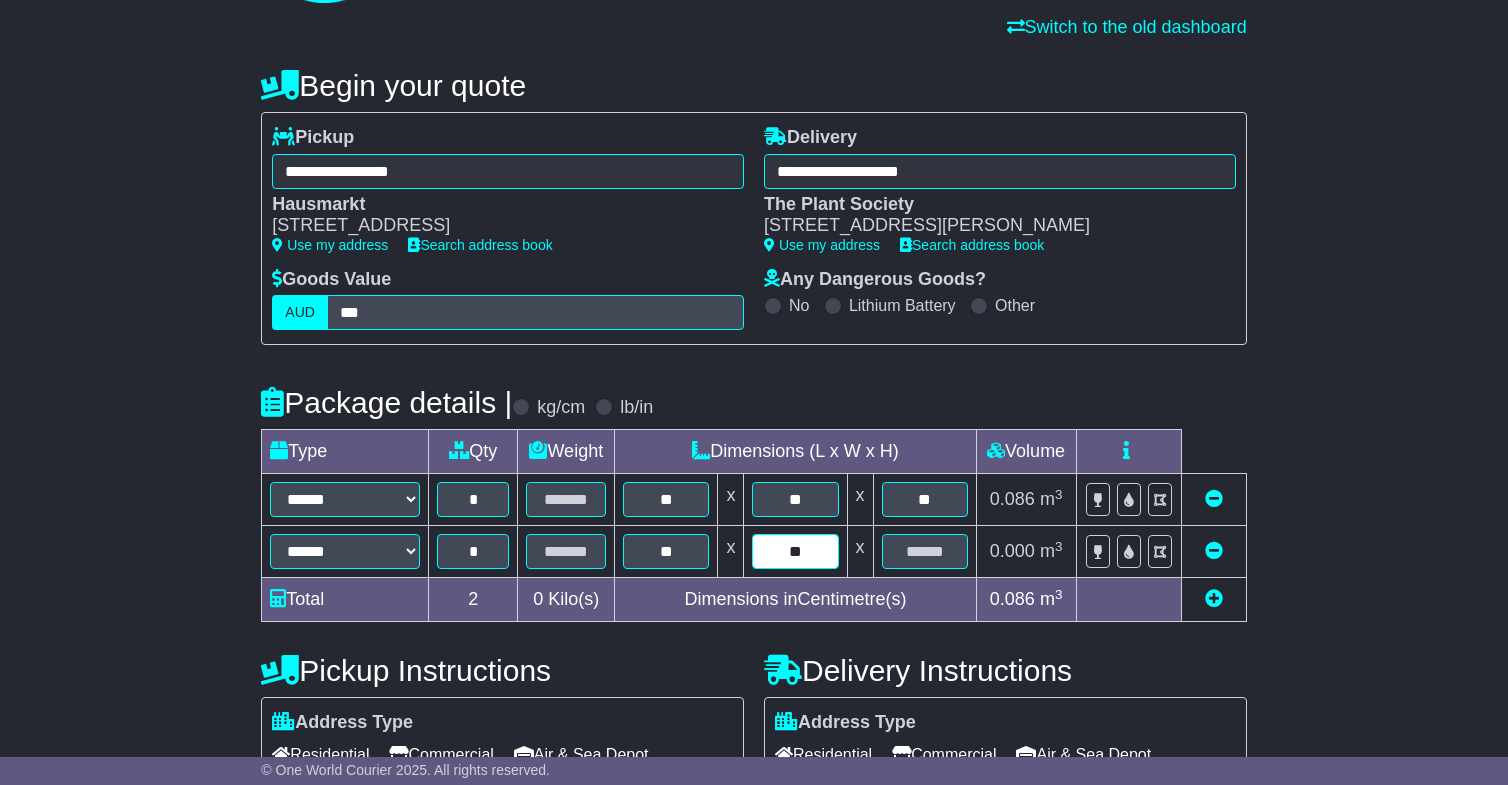 type on "**" 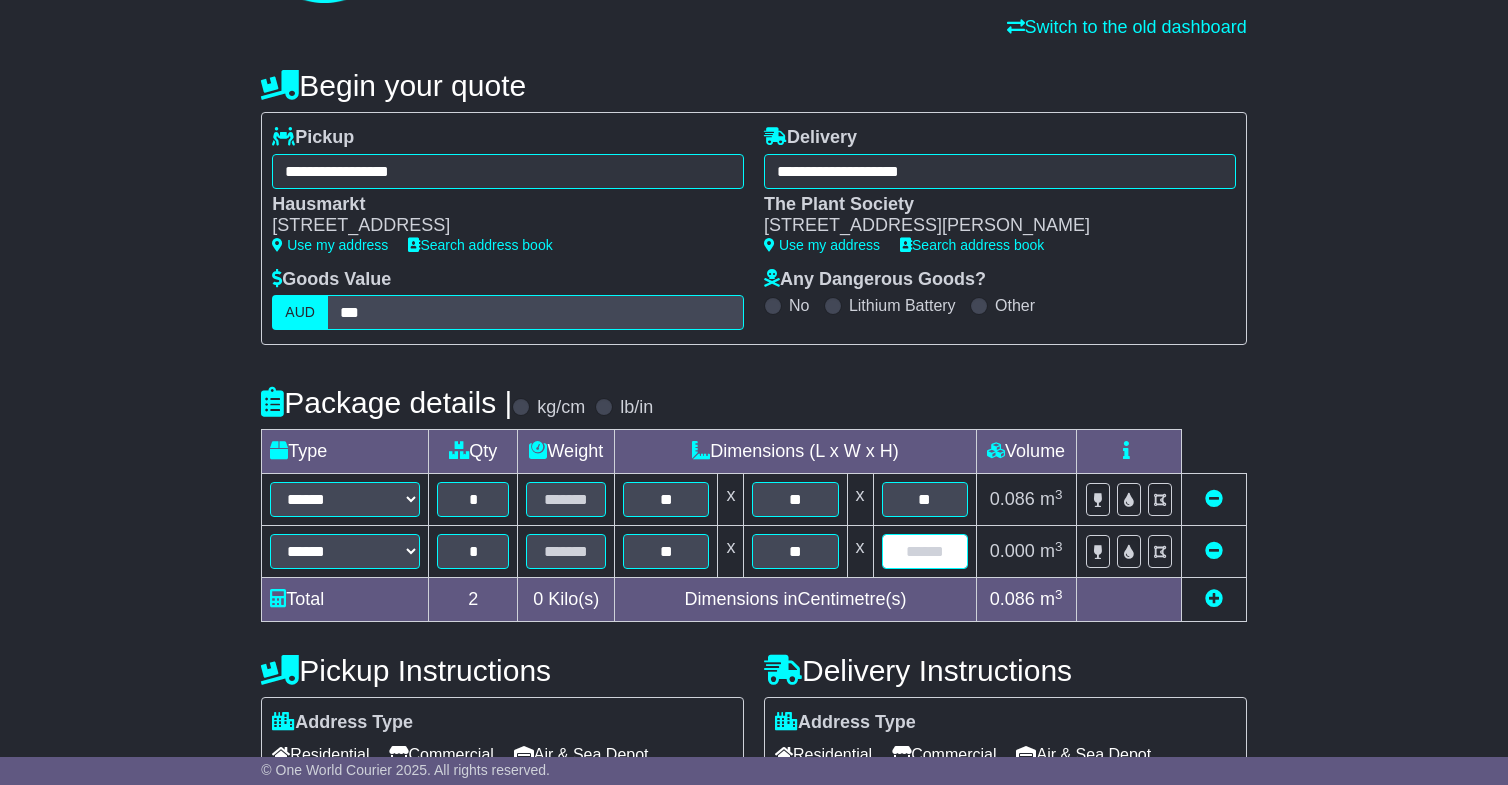 click at bounding box center (925, 551) 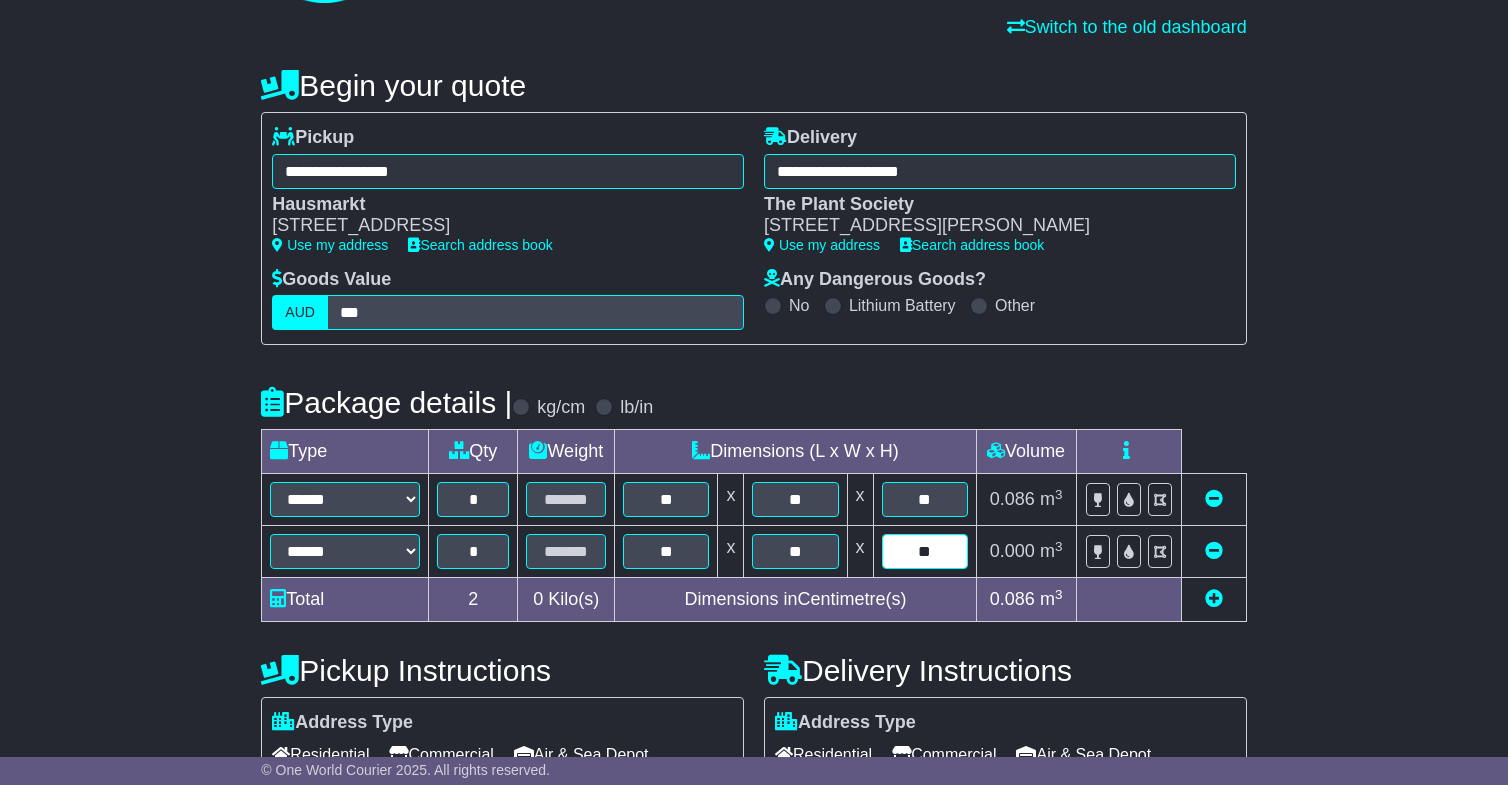 type on "**" 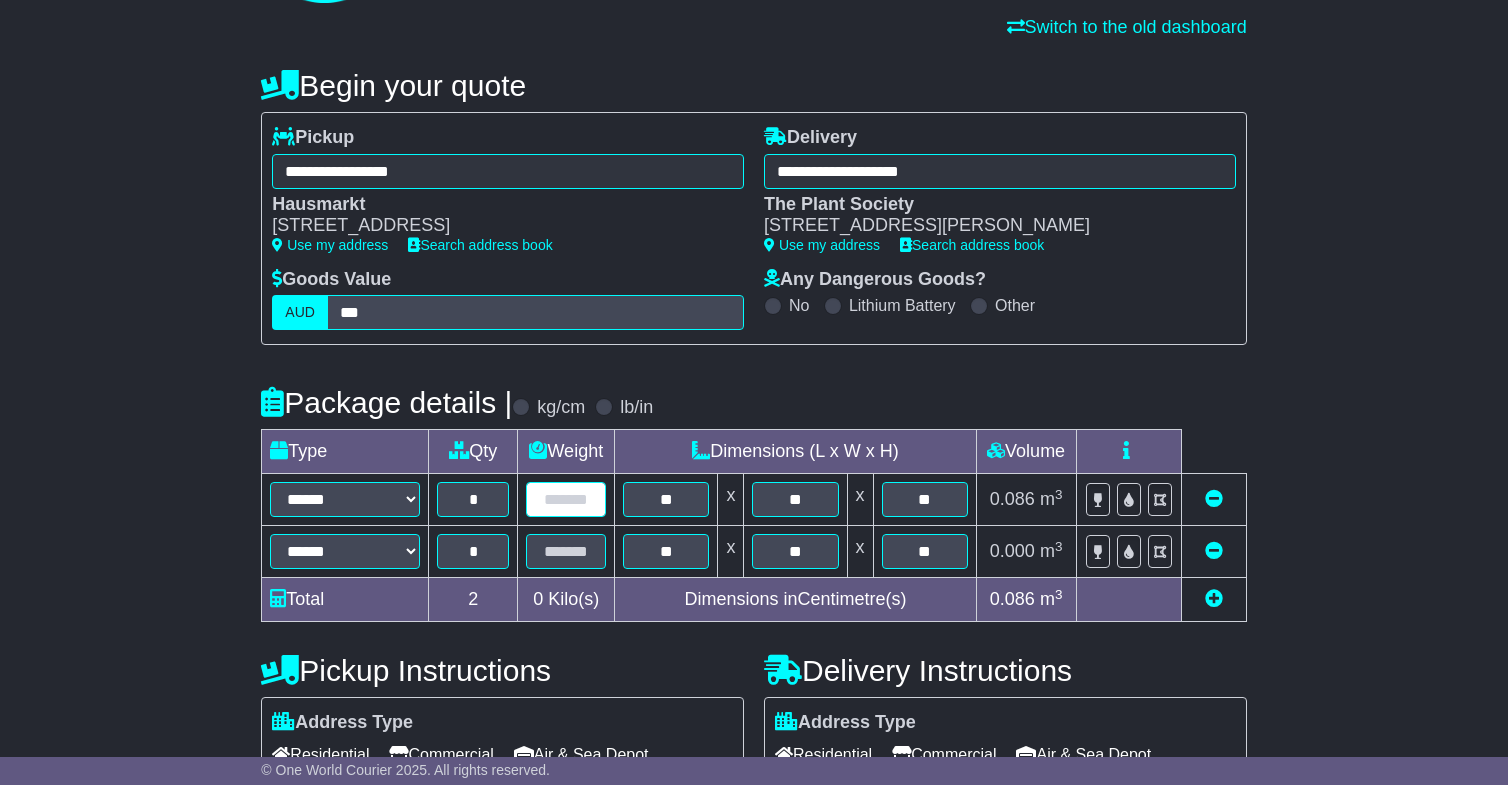 click at bounding box center [566, 499] 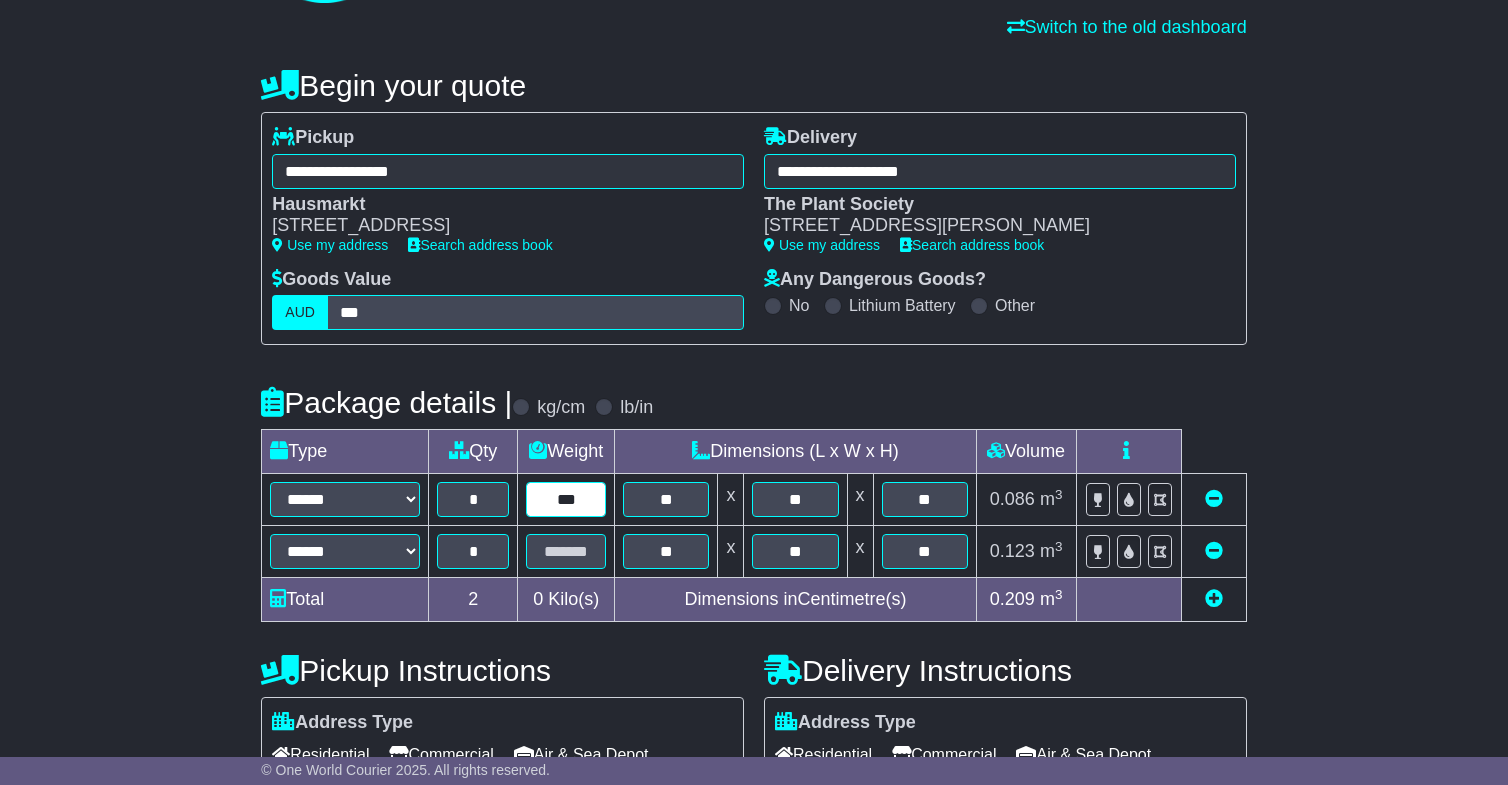 type on "***" 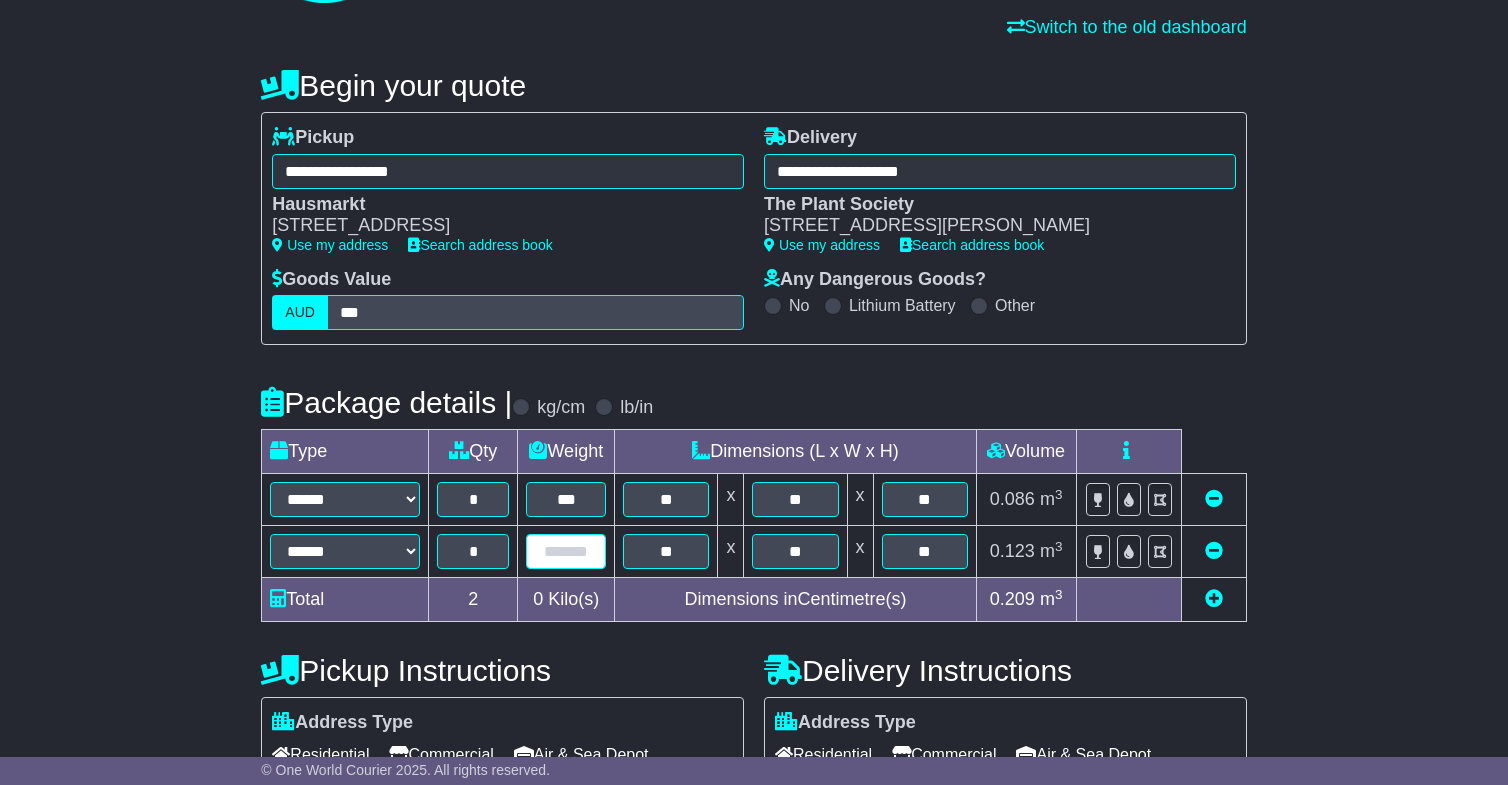 click at bounding box center (566, 551) 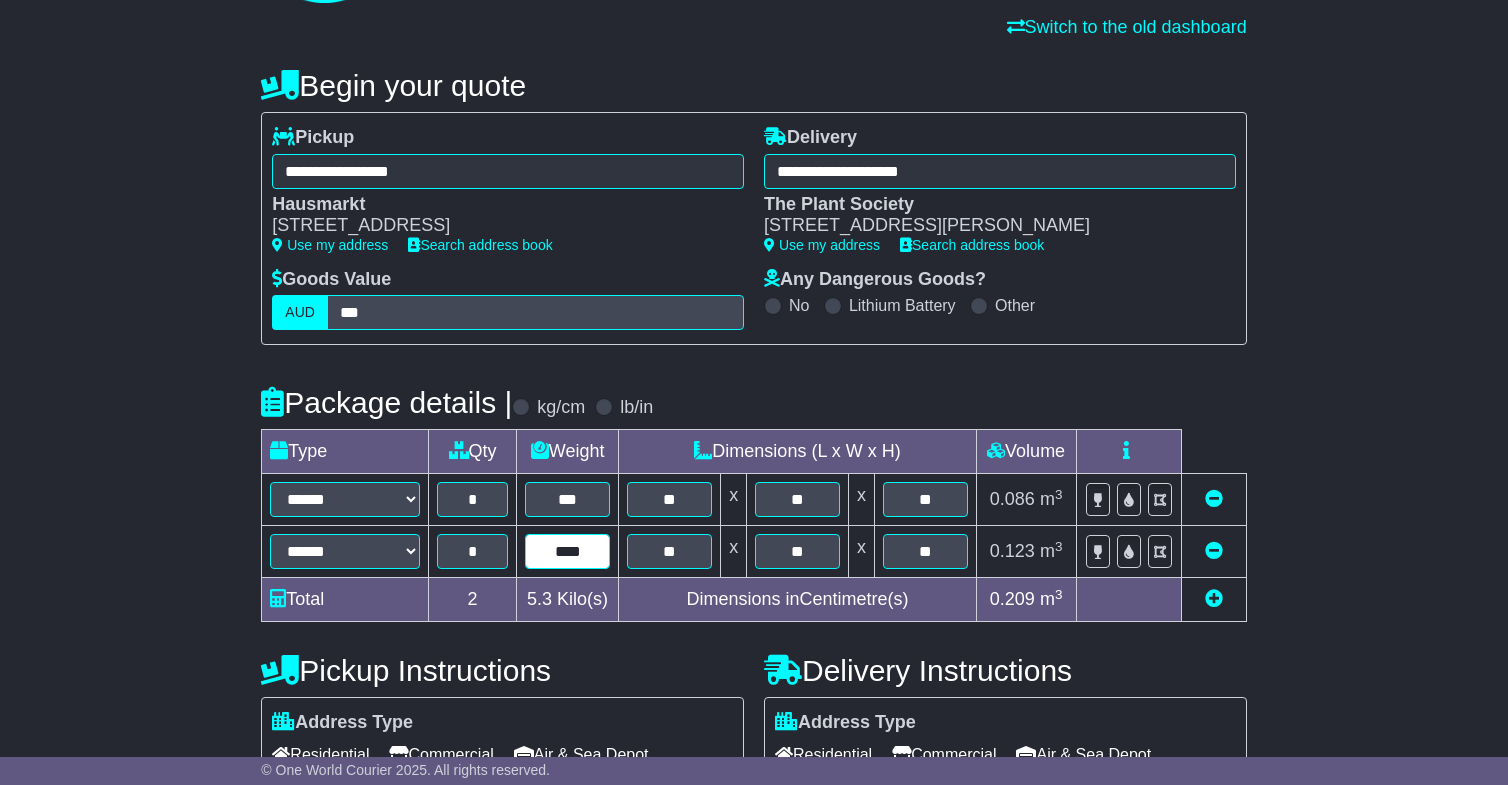 type on "****" 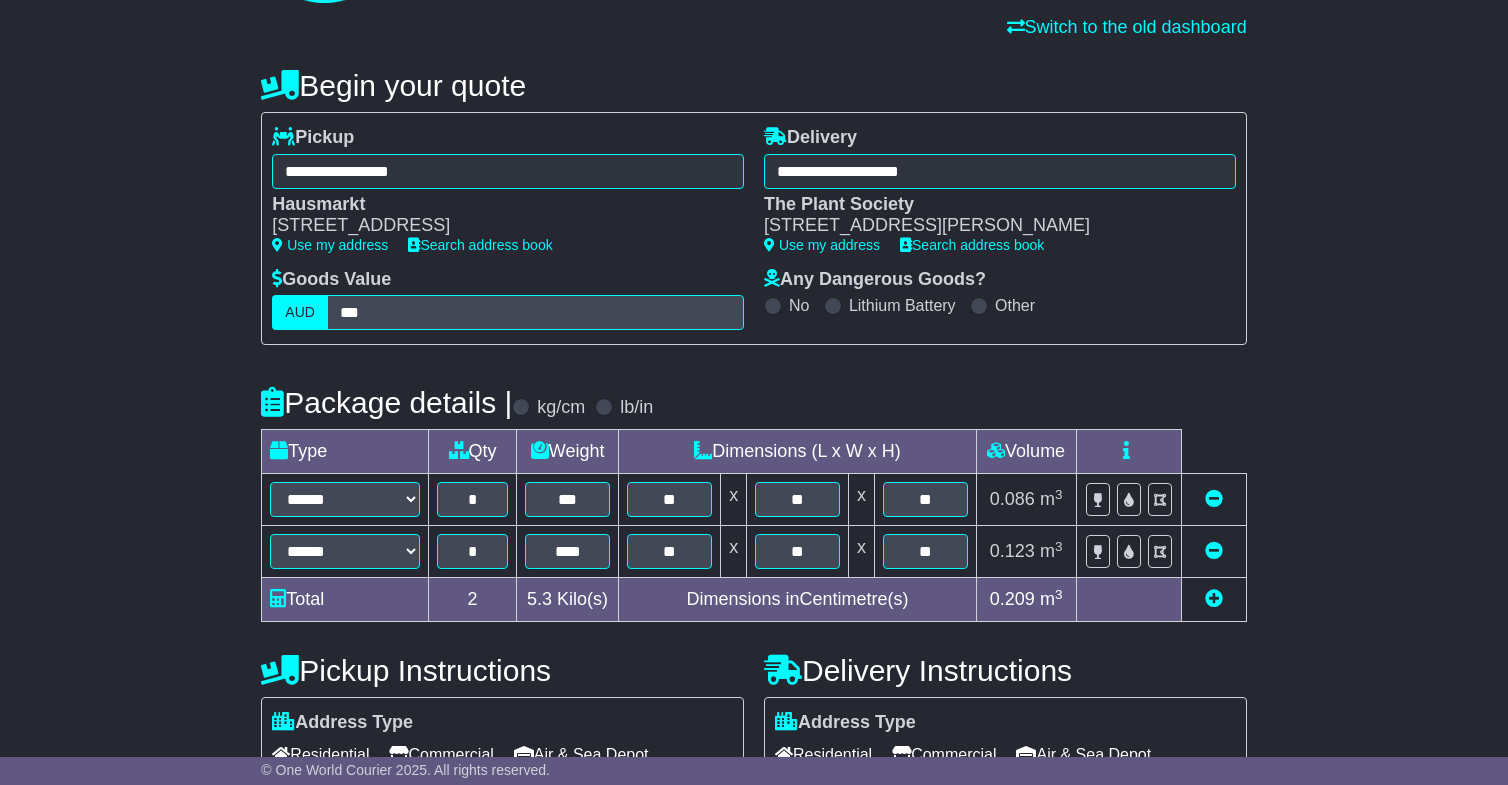 click on "**********" at bounding box center [754, 618] 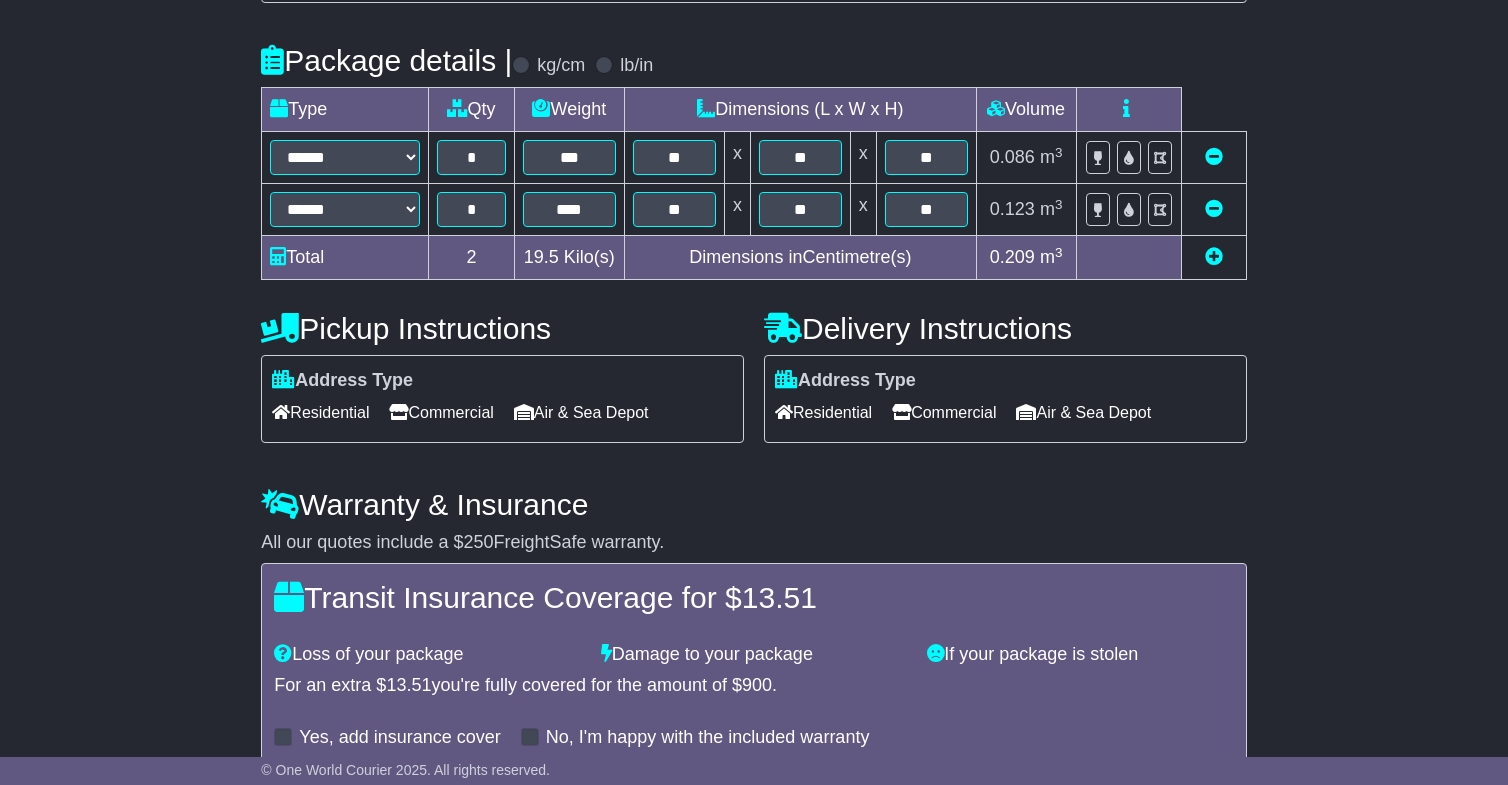 scroll, scrollTop: 588, scrollLeft: 0, axis: vertical 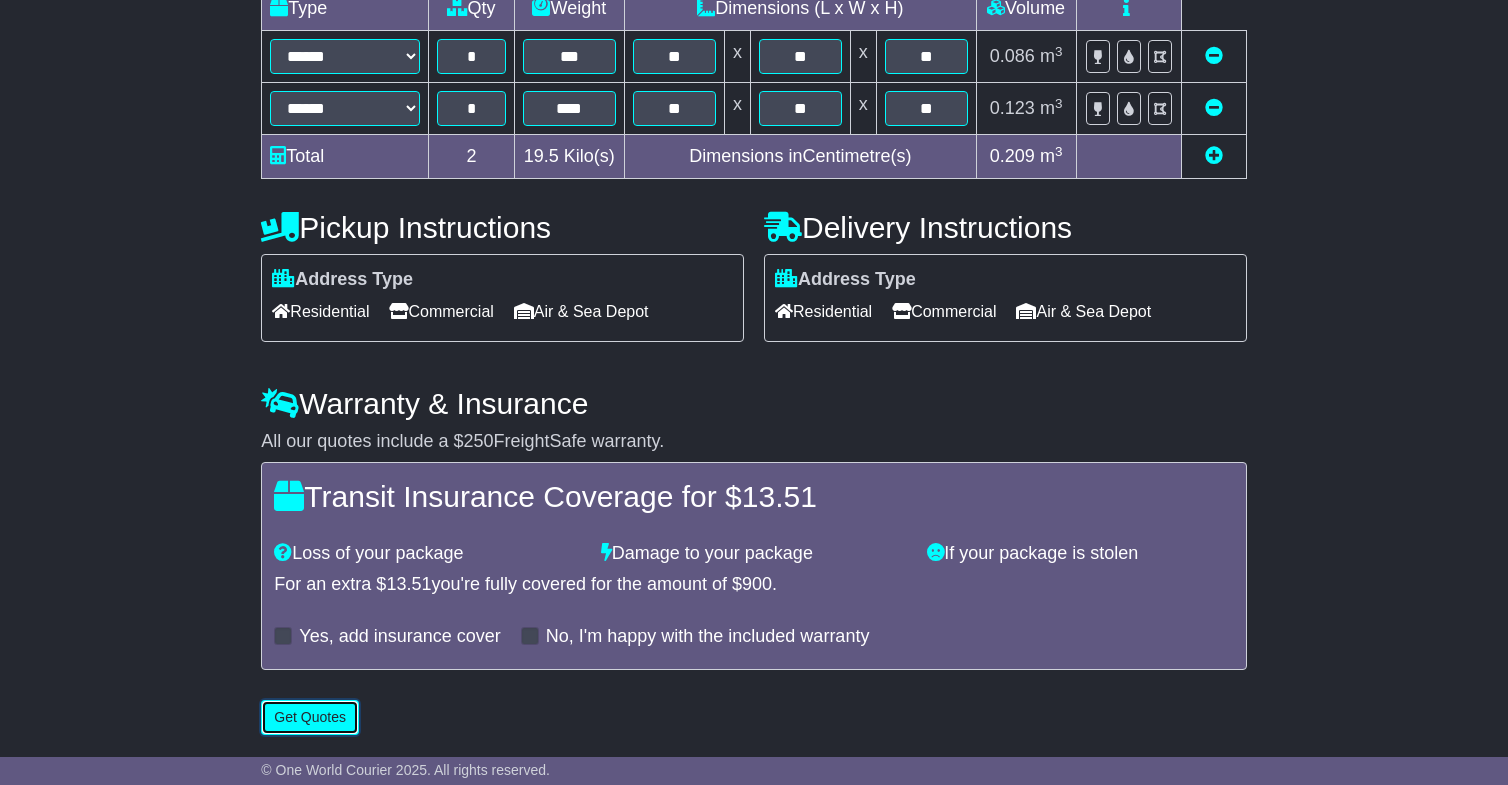 click on "Get Quotes" at bounding box center (310, 717) 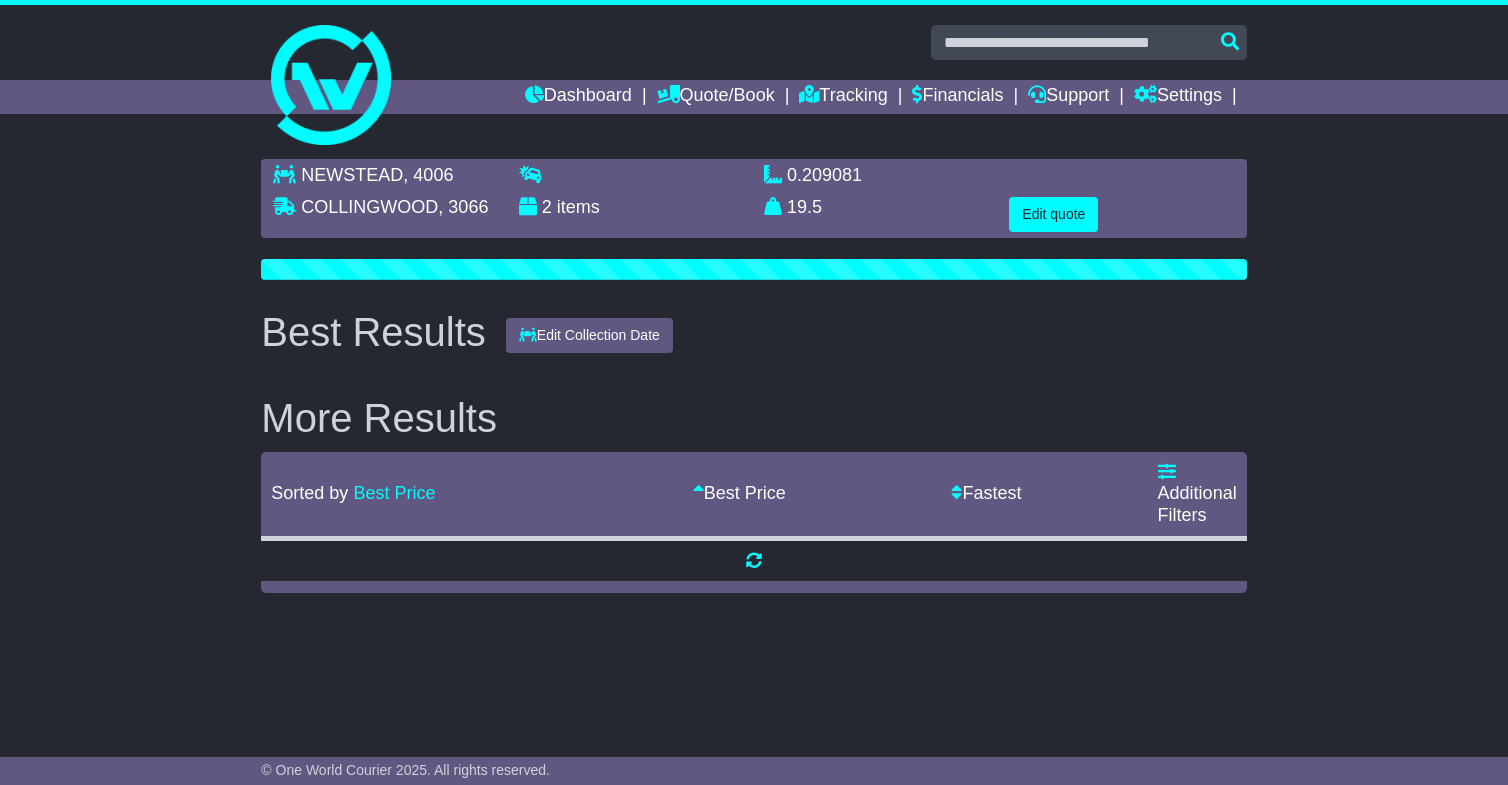 scroll, scrollTop: 0, scrollLeft: 0, axis: both 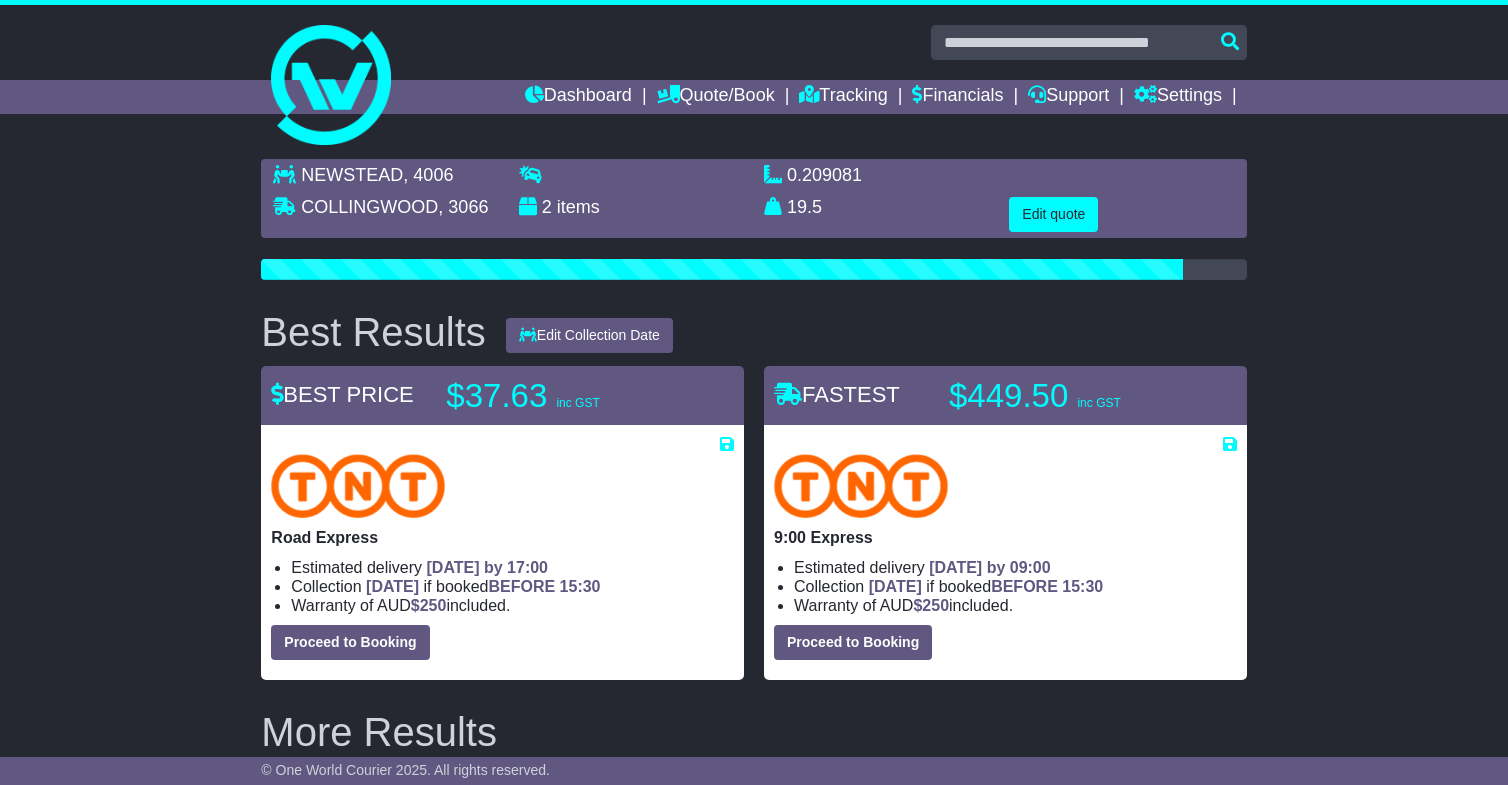click on "Best Results
Edit Collection Date
14 Jul 2025
15 Jul 2025
16 Jul 2025
17 Jul 2025
18 Jul 2025
Save Quote
×
$" at bounding box center (753, 1880) 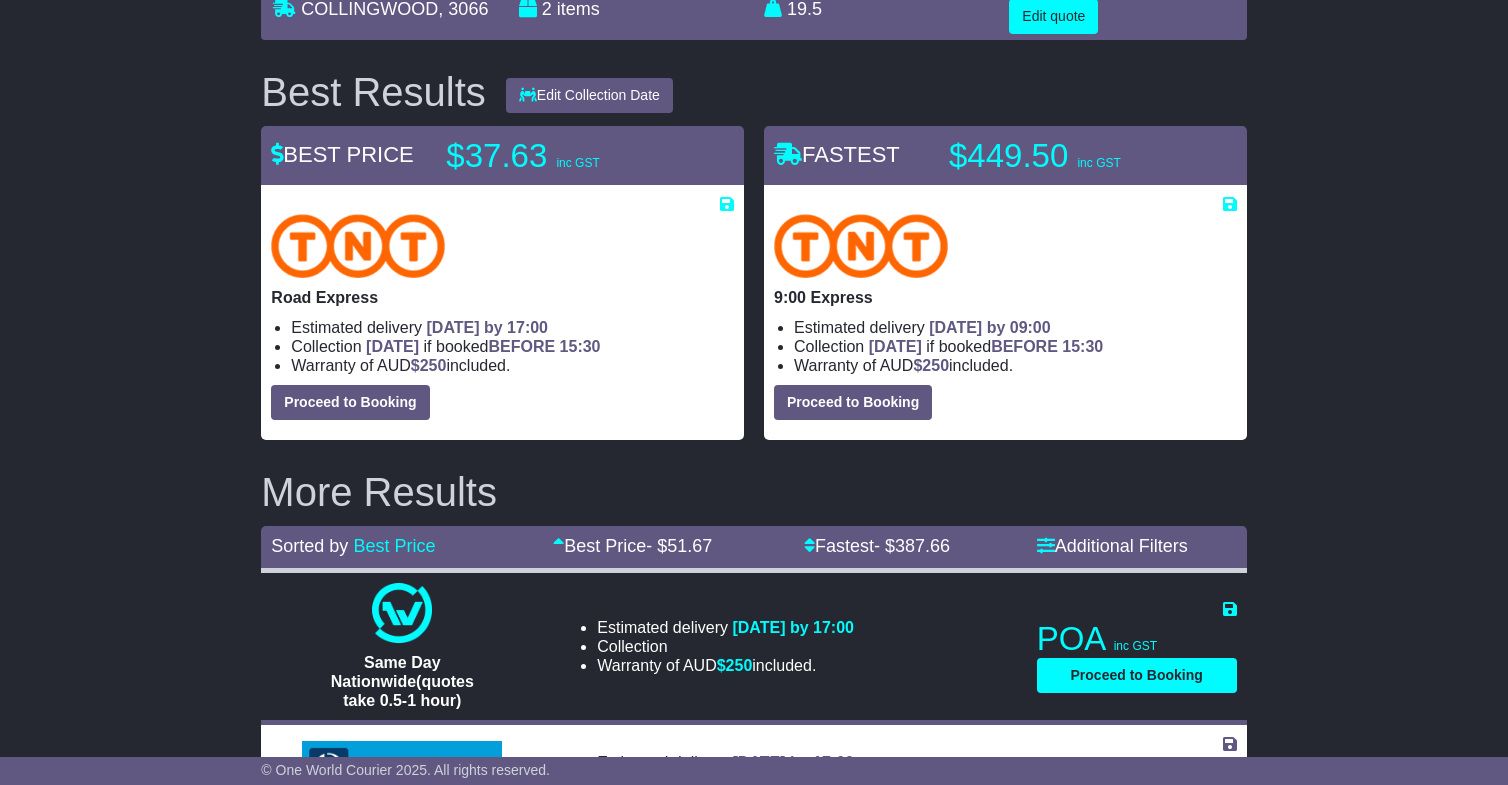 scroll, scrollTop: 153, scrollLeft: 0, axis: vertical 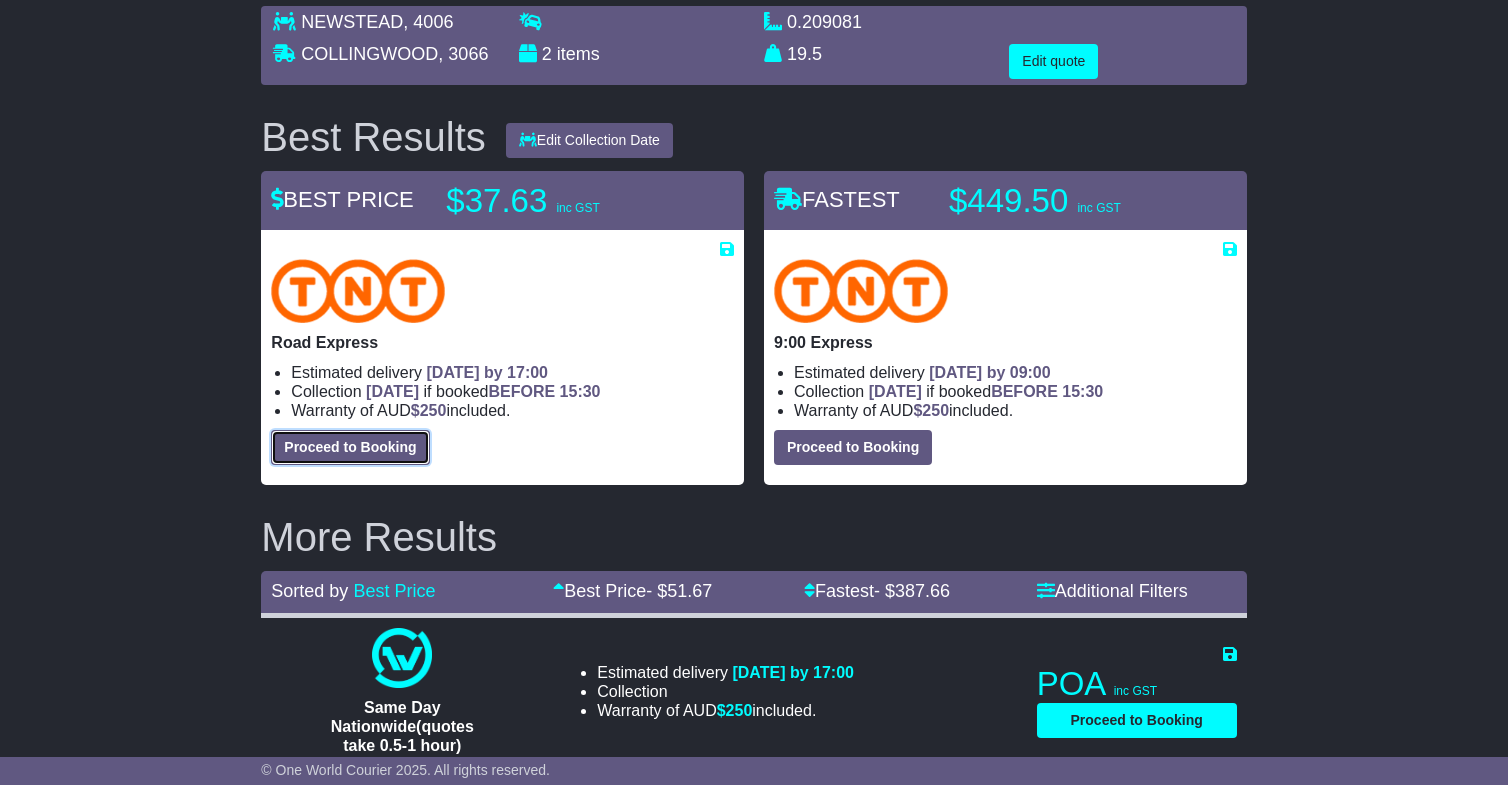 click on "Proceed to Booking" at bounding box center [350, 447] 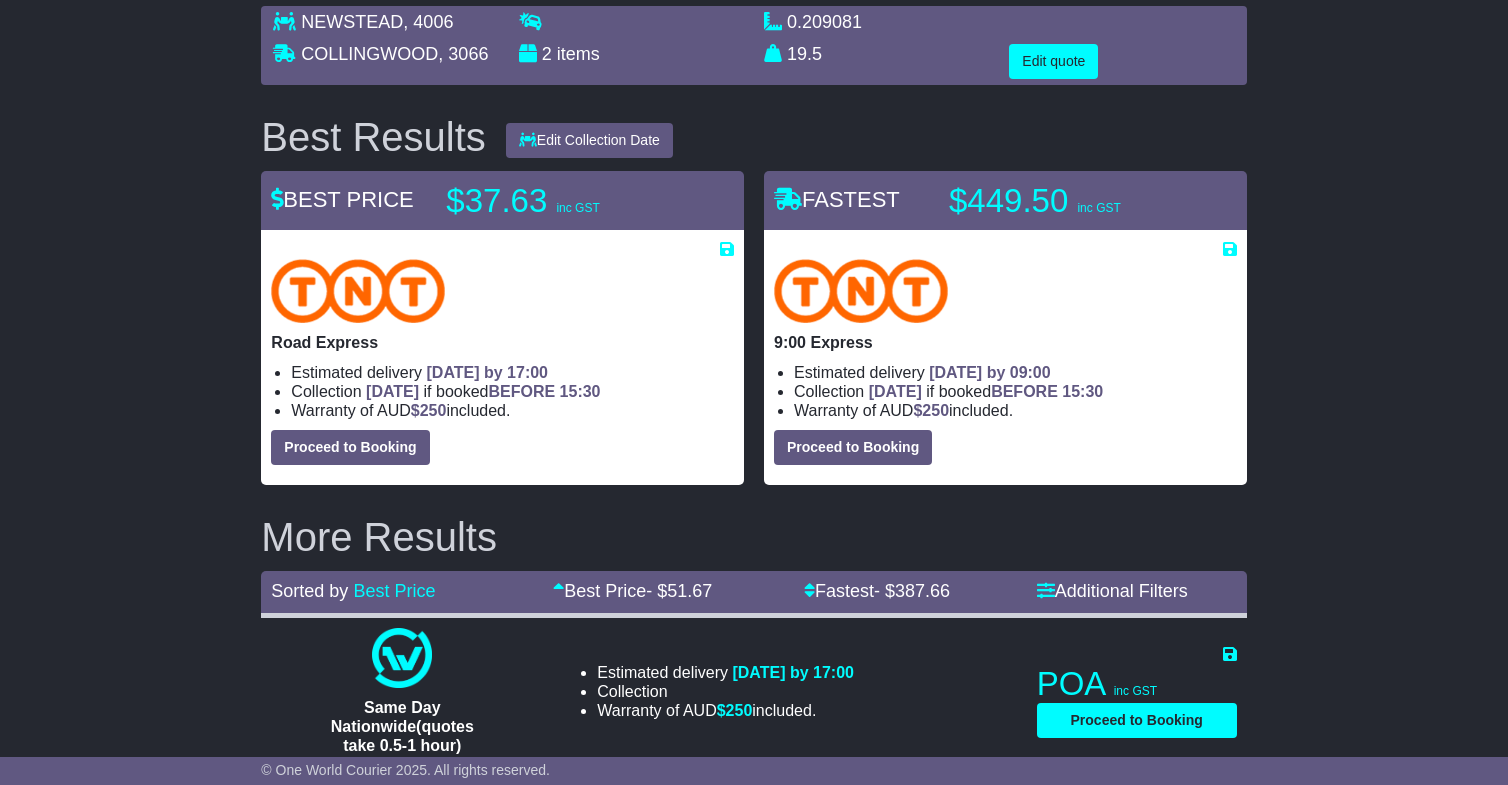 select on "*****" 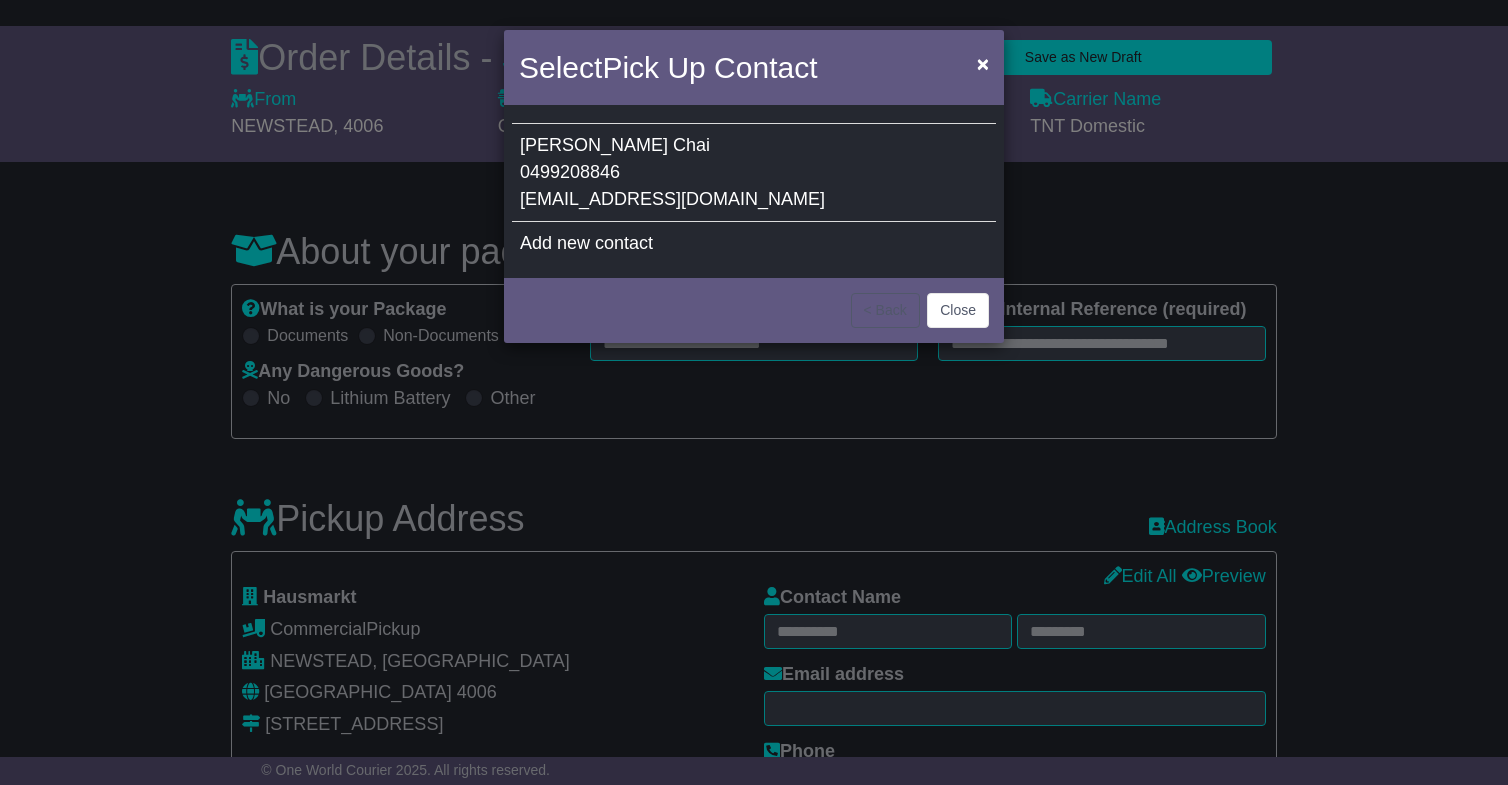 click on "[EMAIL_ADDRESS][DOMAIN_NAME]" at bounding box center (672, 199) 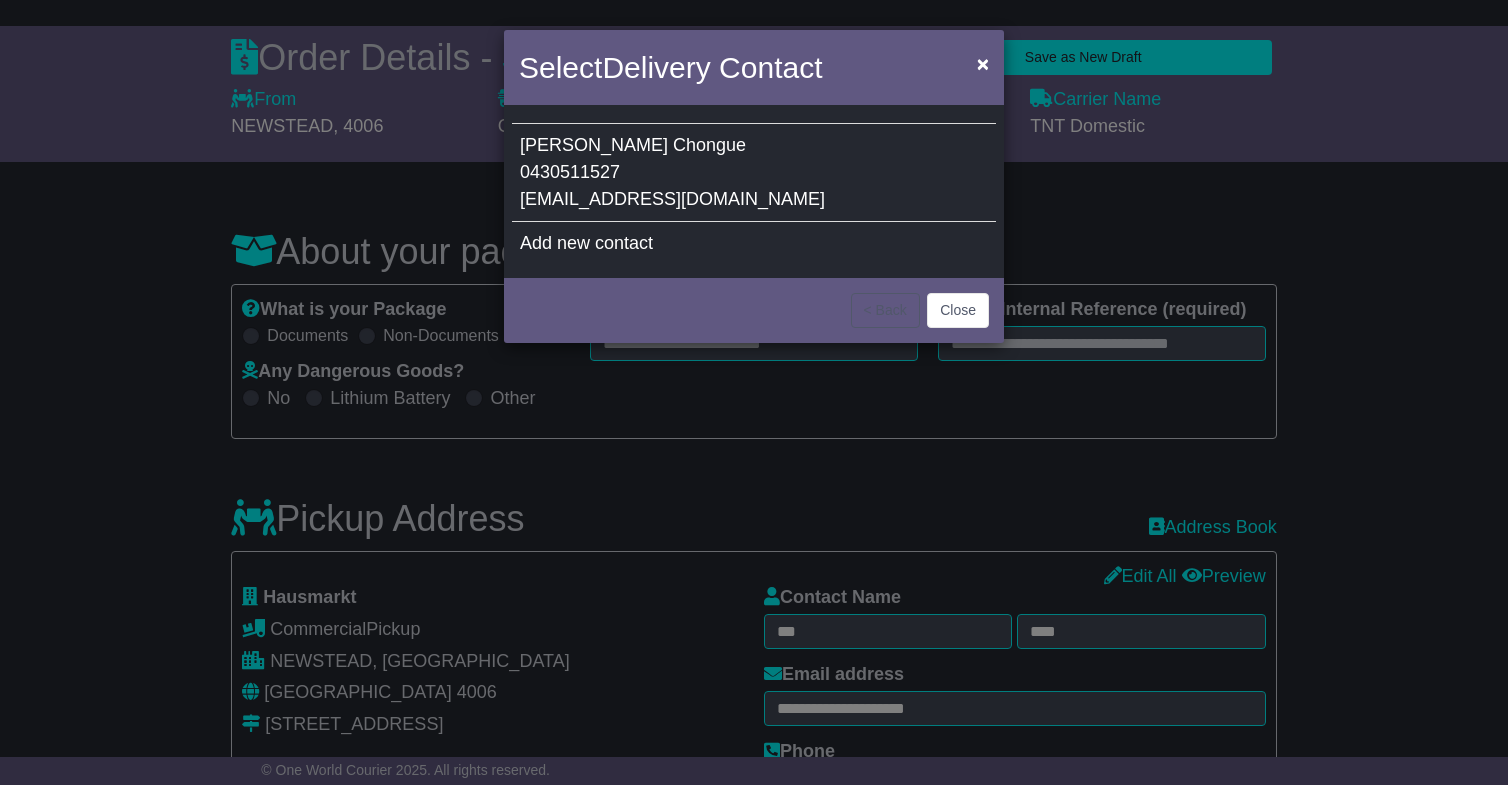 click on "orders@theplantsociety.com.au" at bounding box center (672, 199) 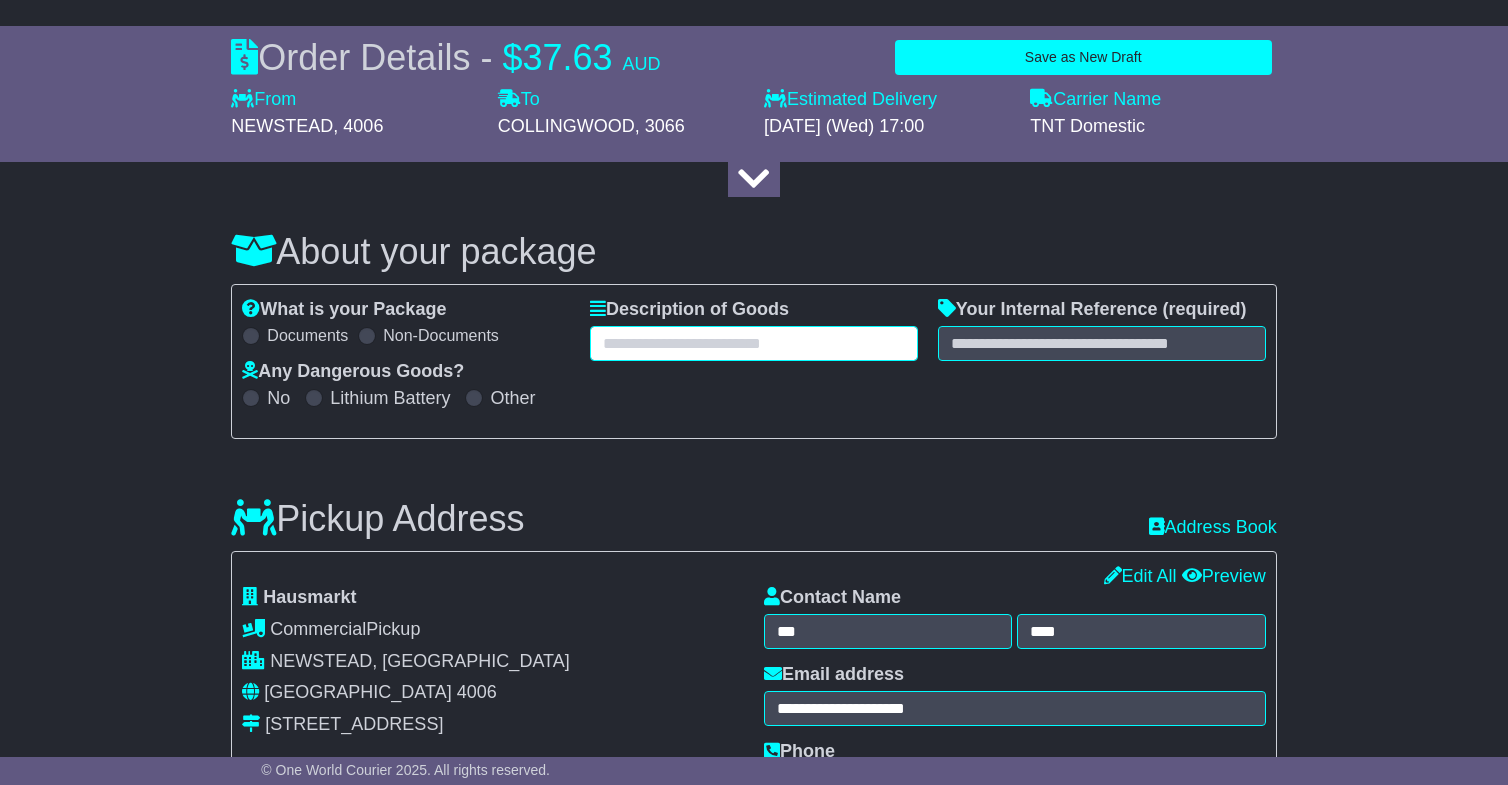 click at bounding box center (754, 343) 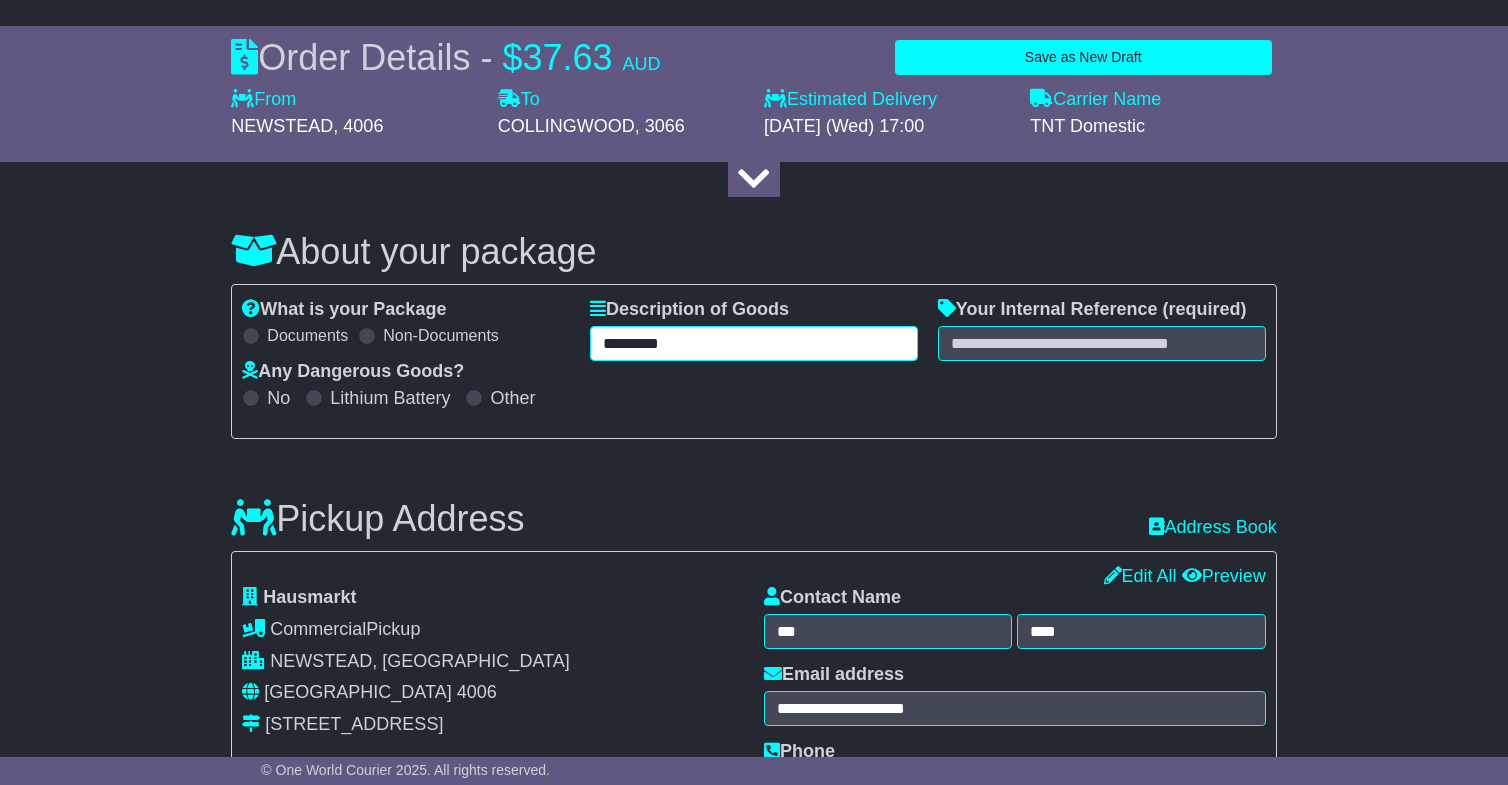 type on "*********" 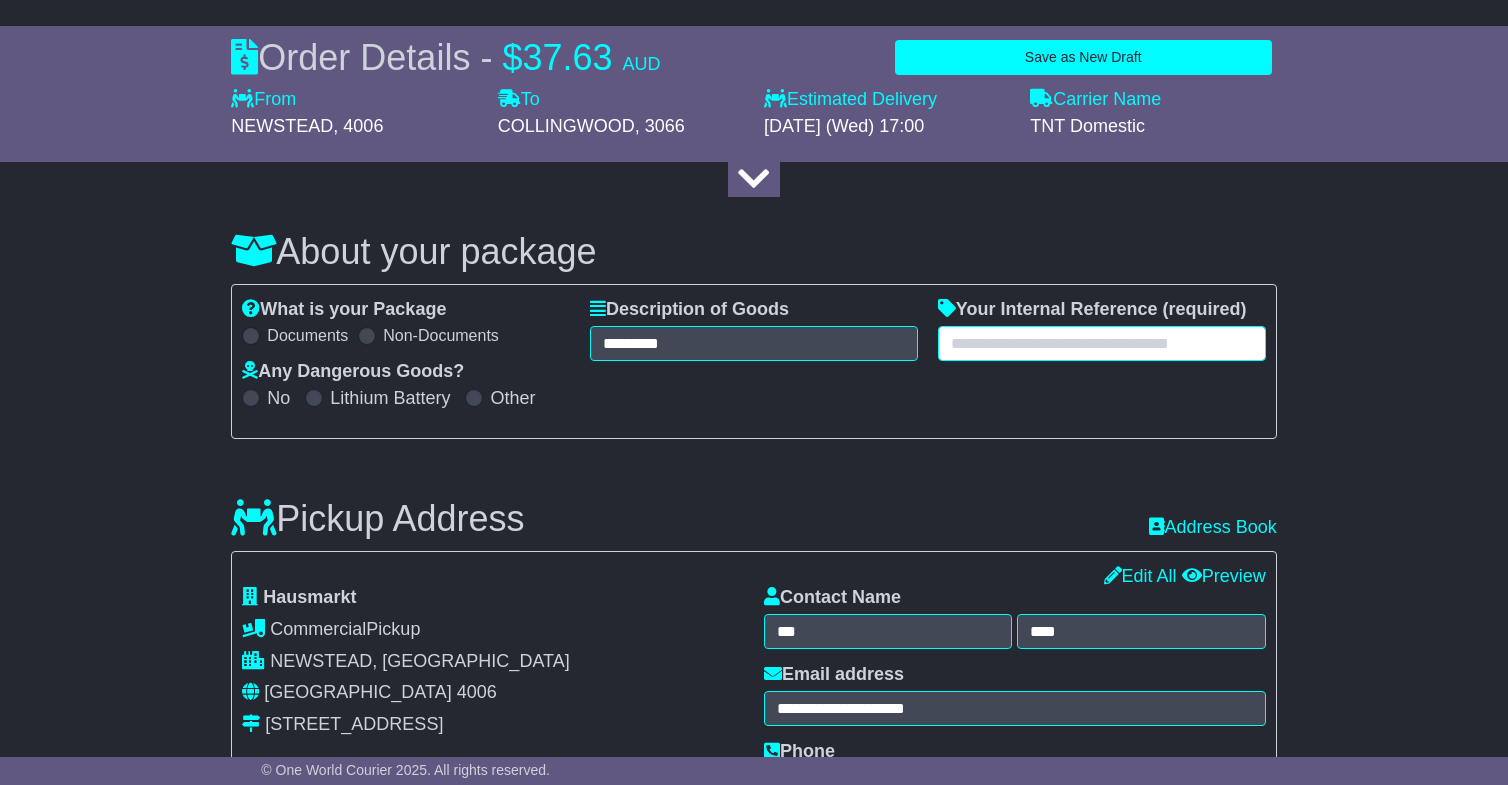 click at bounding box center (1102, 343) 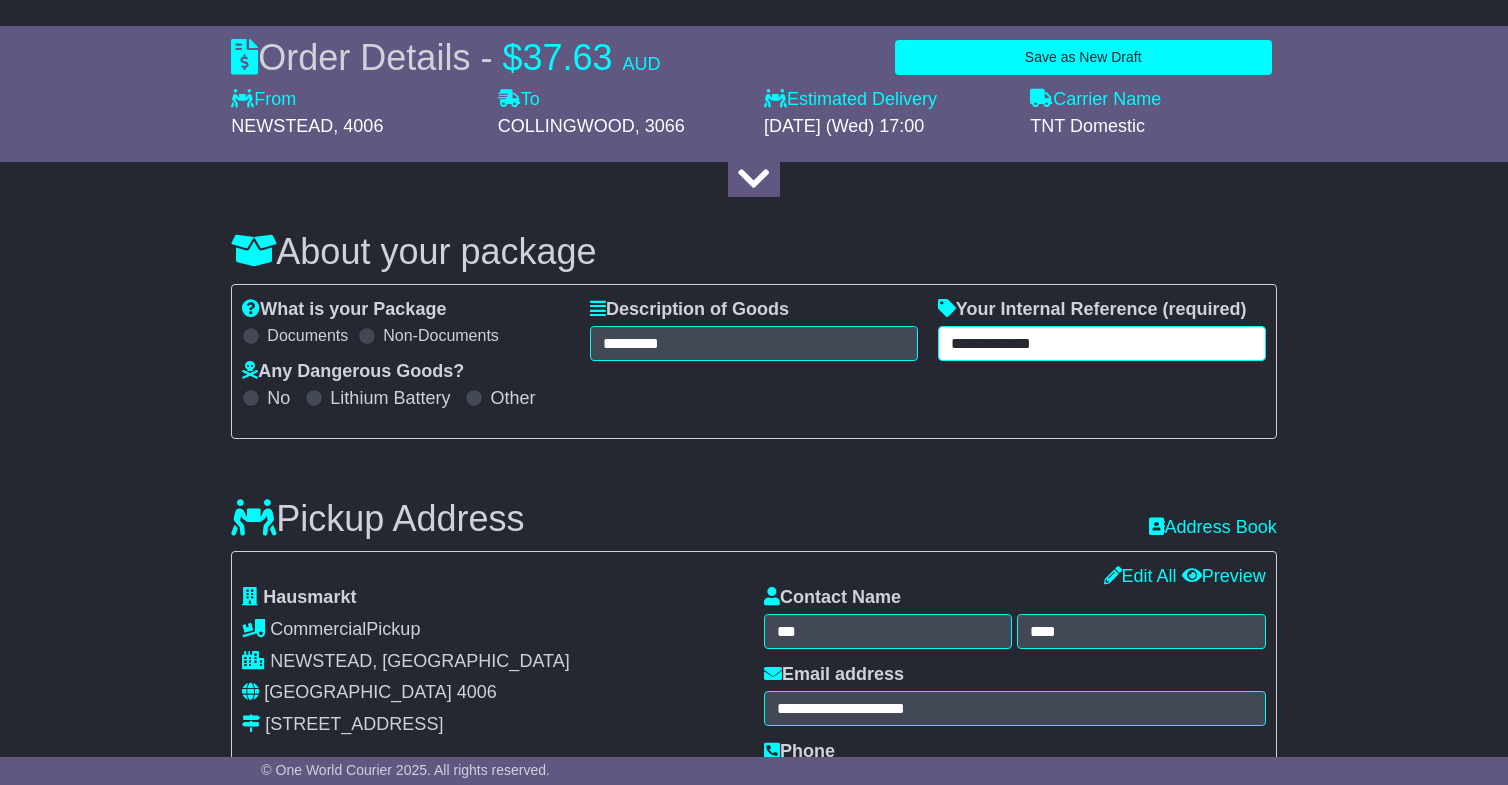 type on "**********" 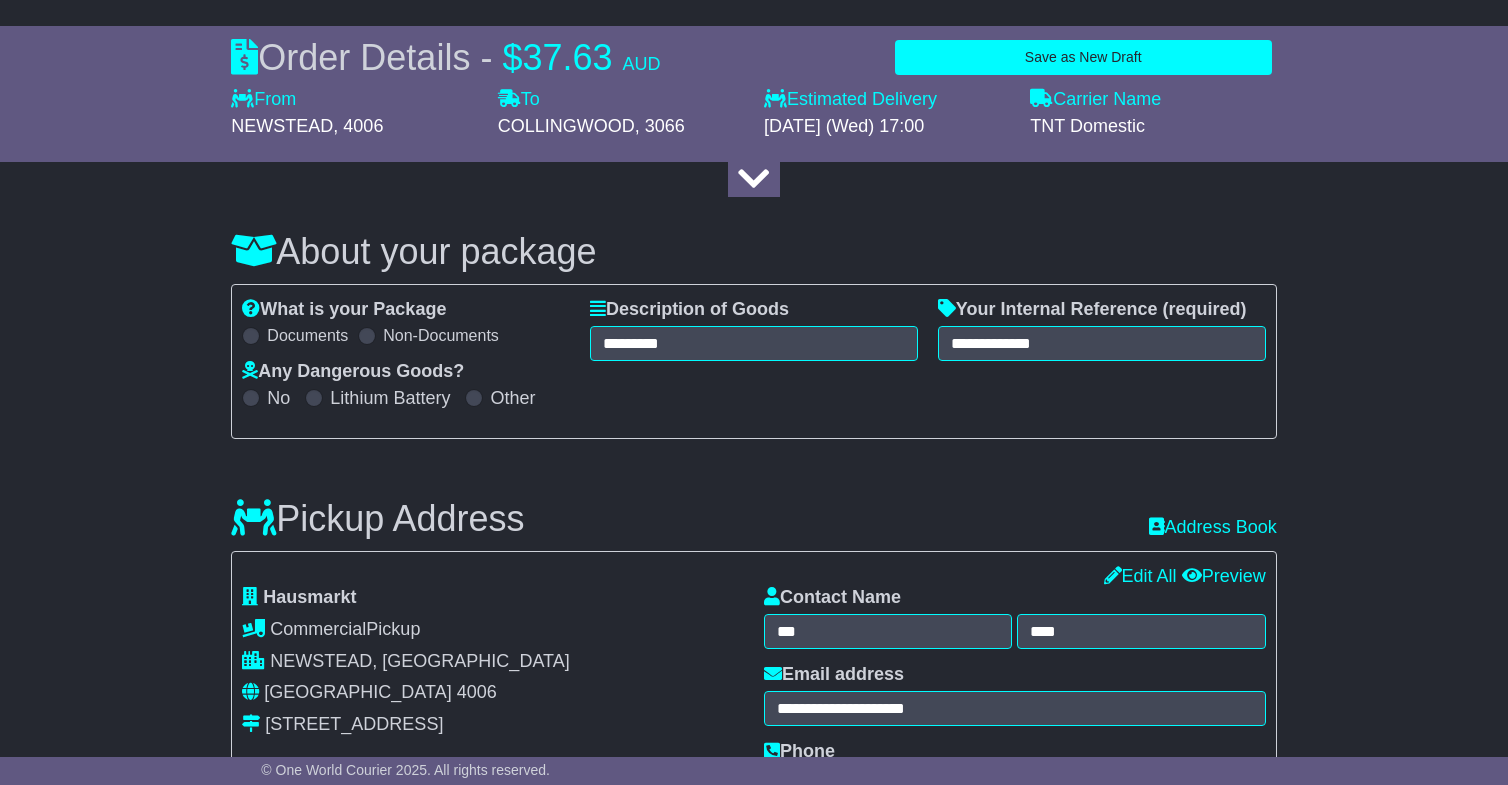 click on "**********" at bounding box center [754, 1442] 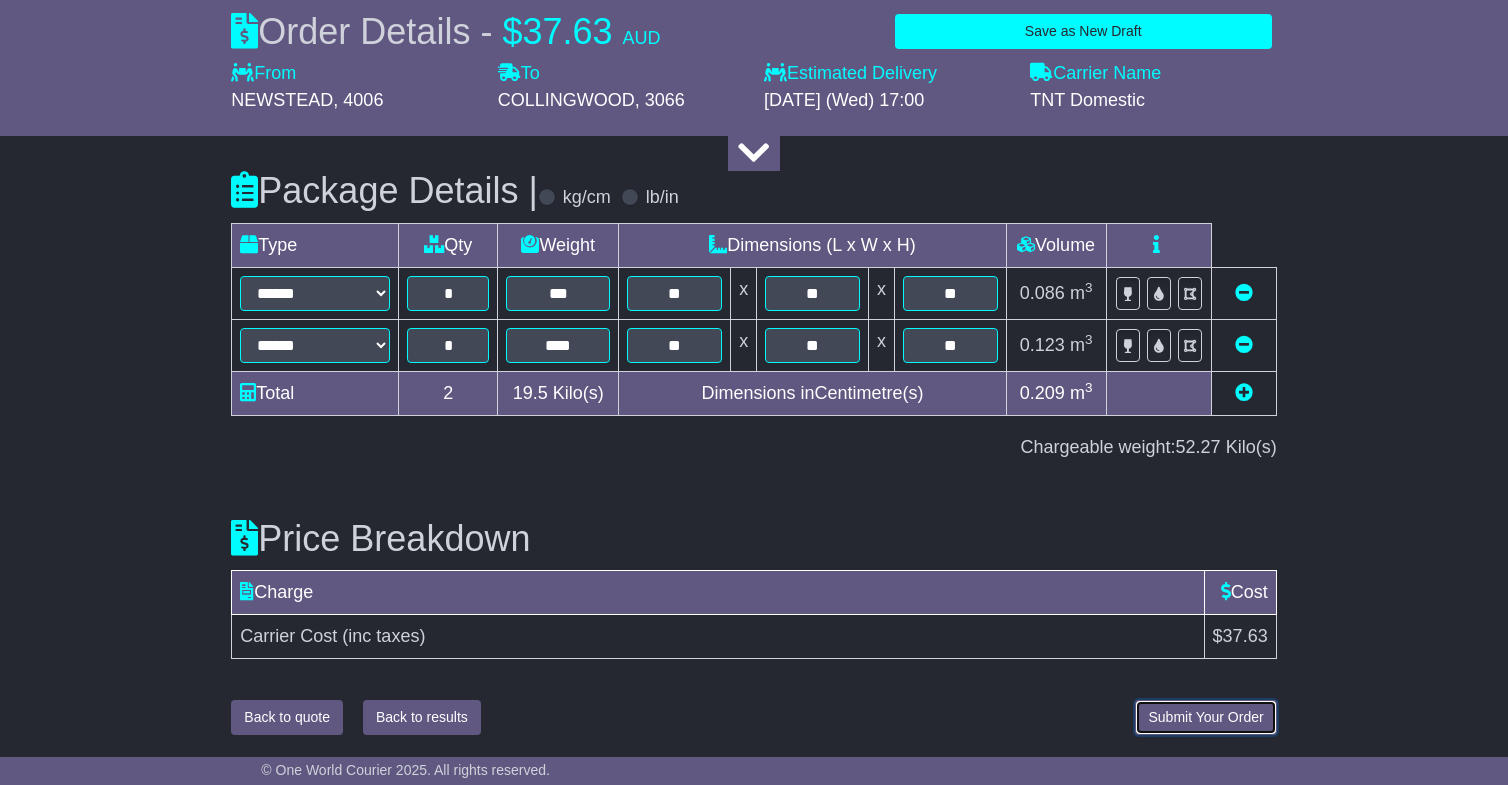 click on "Submit Your Order" at bounding box center [1205, 717] 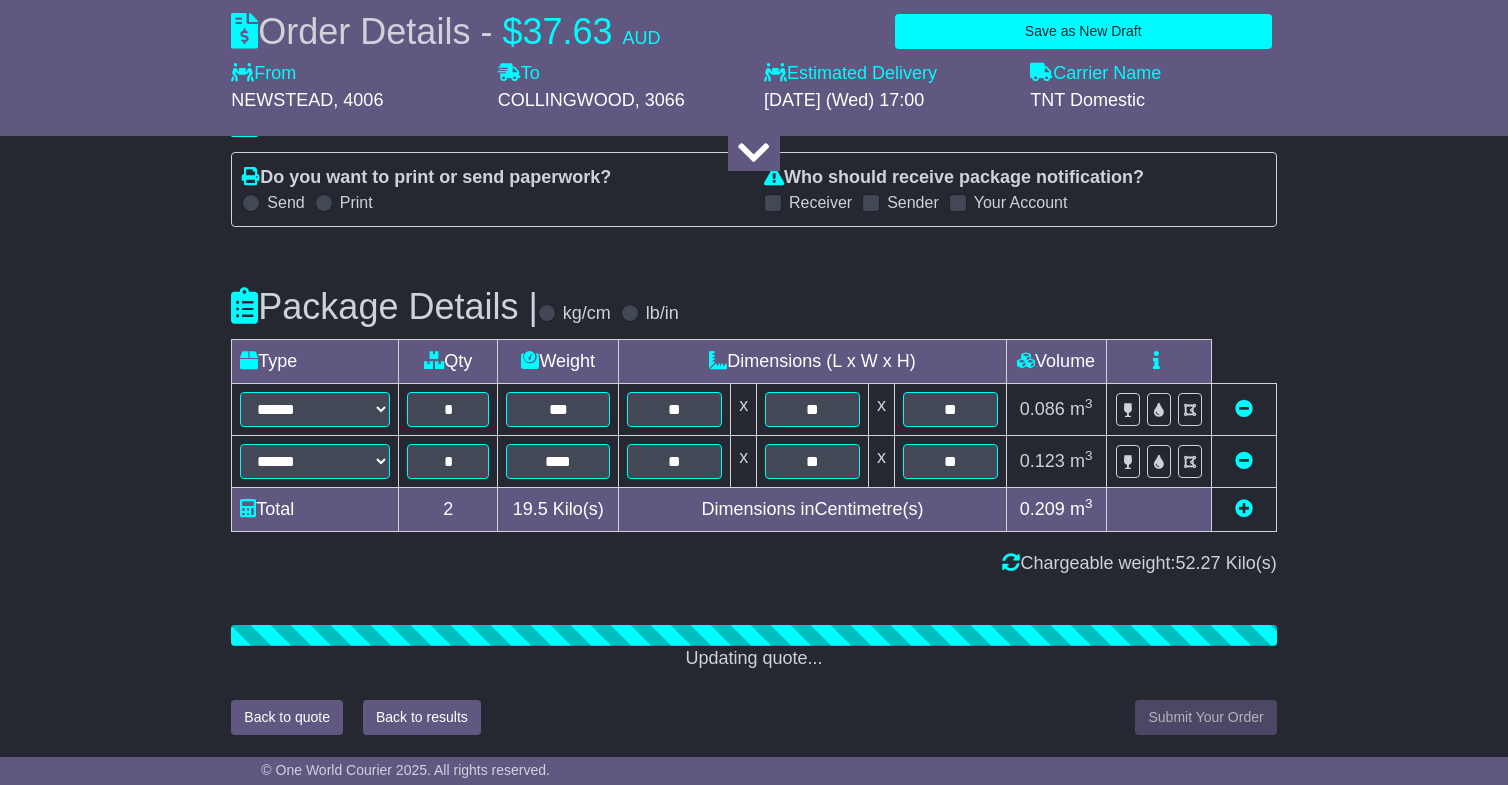scroll, scrollTop: 2158, scrollLeft: 0, axis: vertical 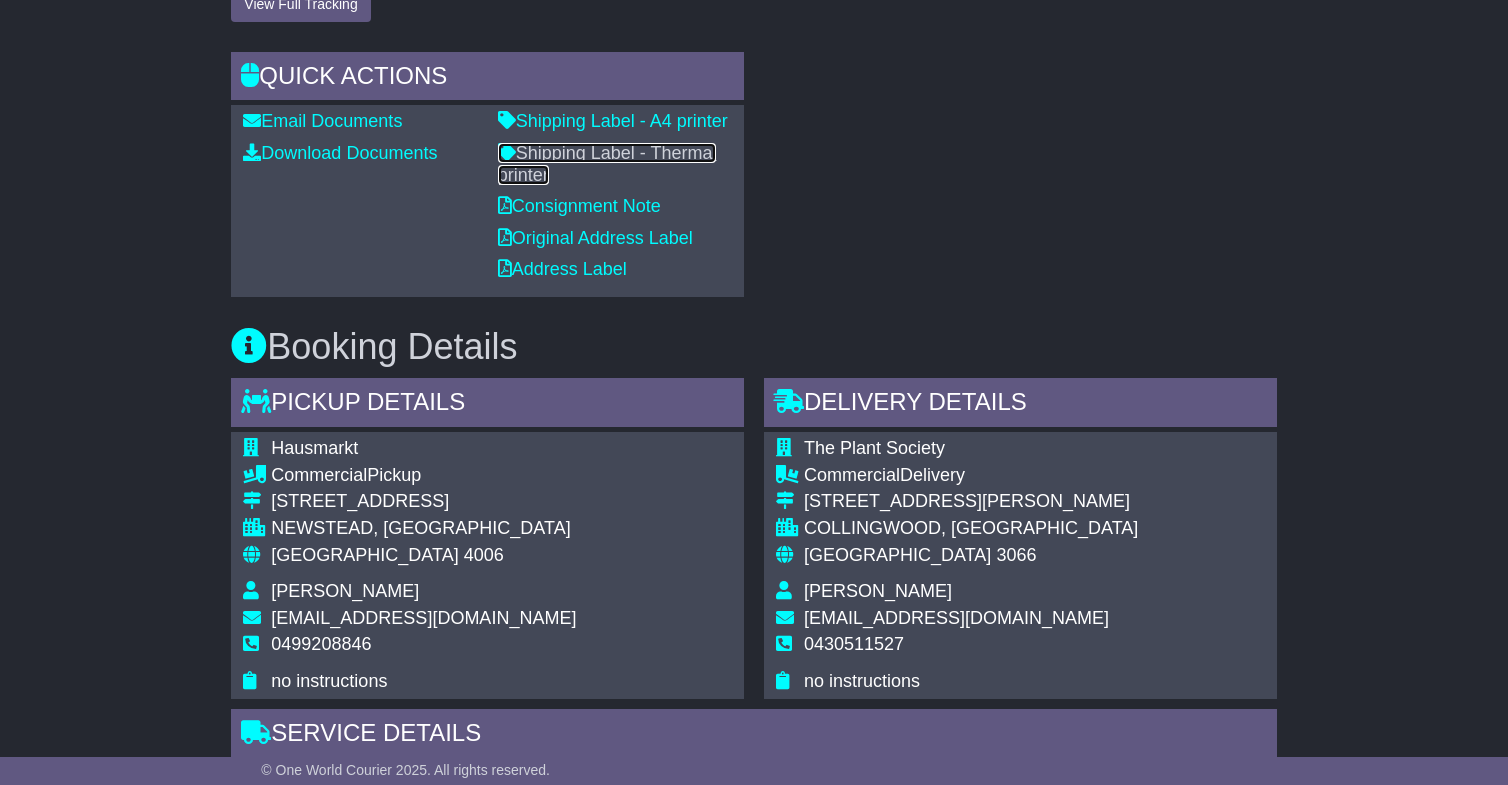 click on "Shipping Label - Thermal printer" at bounding box center (607, 164) 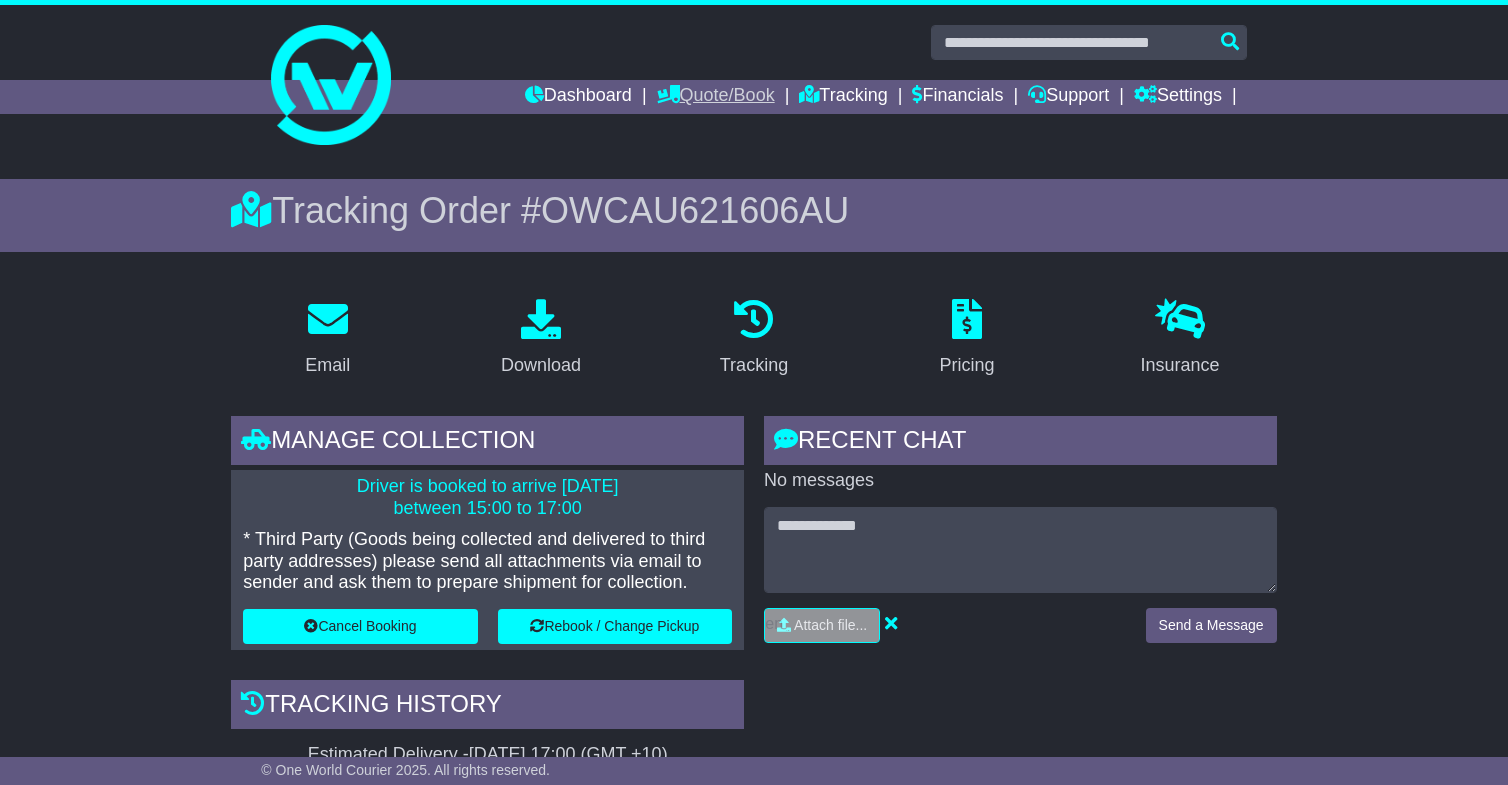 click on "Quote/Book" at bounding box center [716, 97] 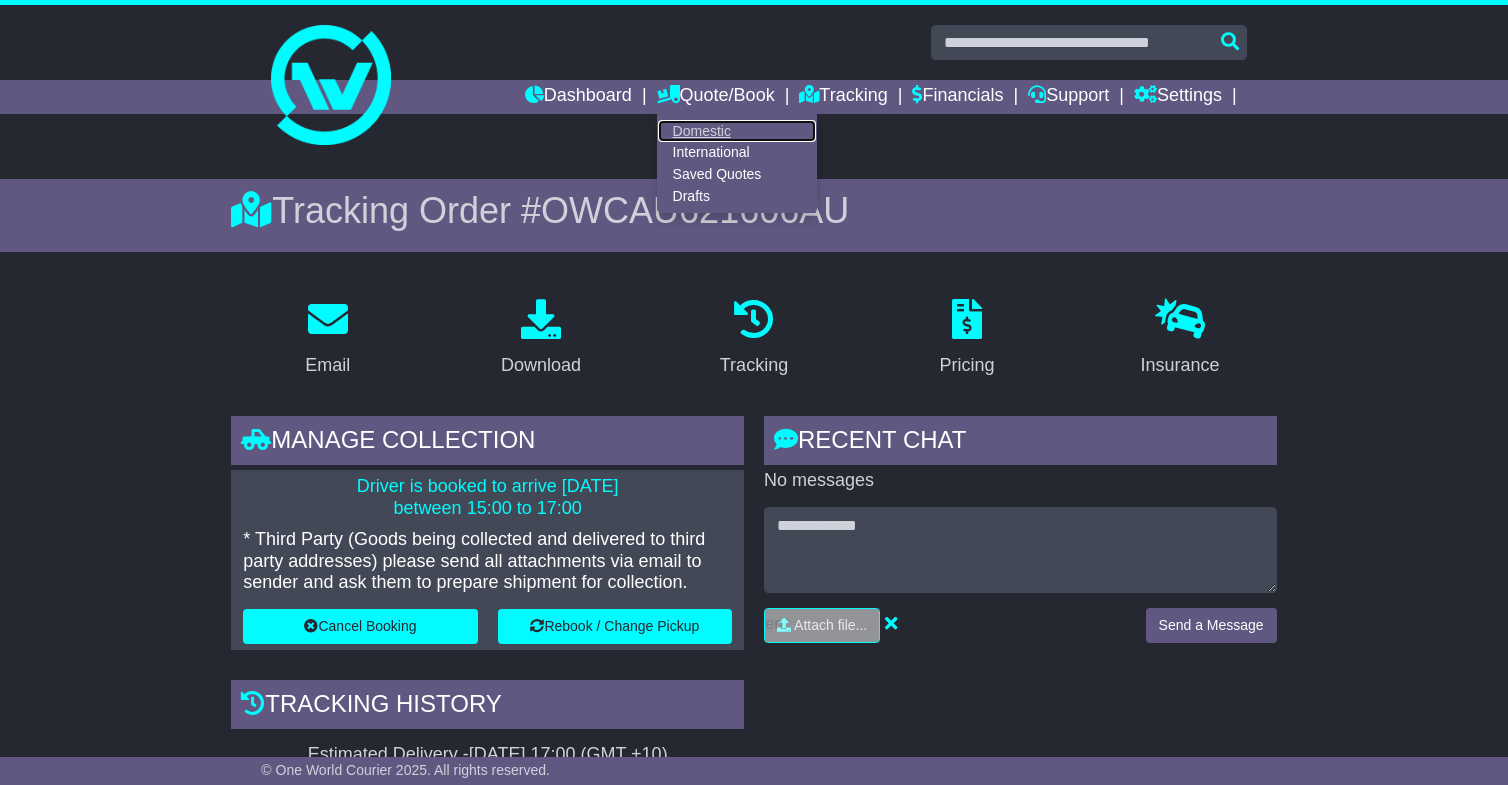 click on "Domestic" at bounding box center [737, 131] 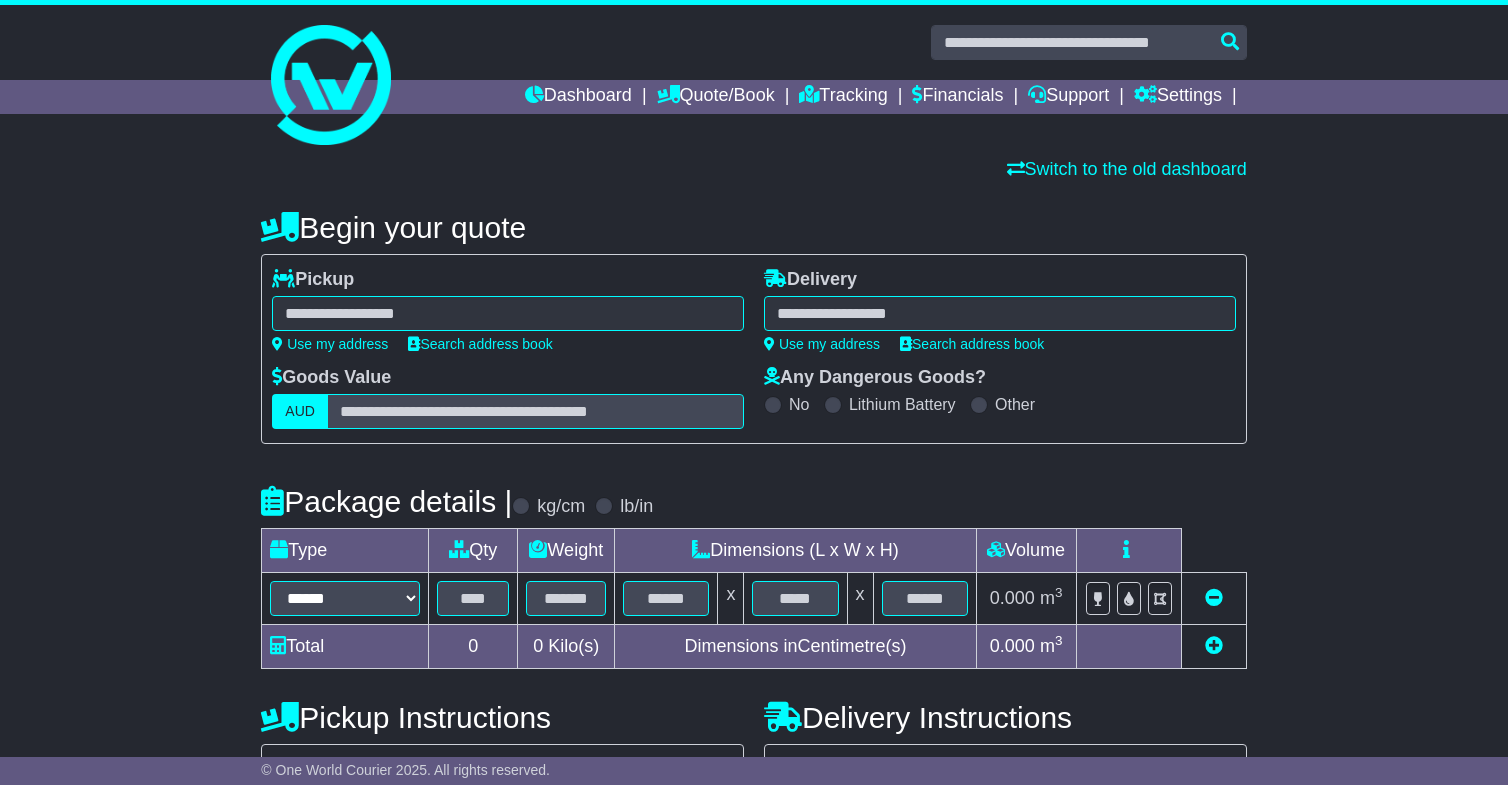 scroll, scrollTop: 0, scrollLeft: 0, axis: both 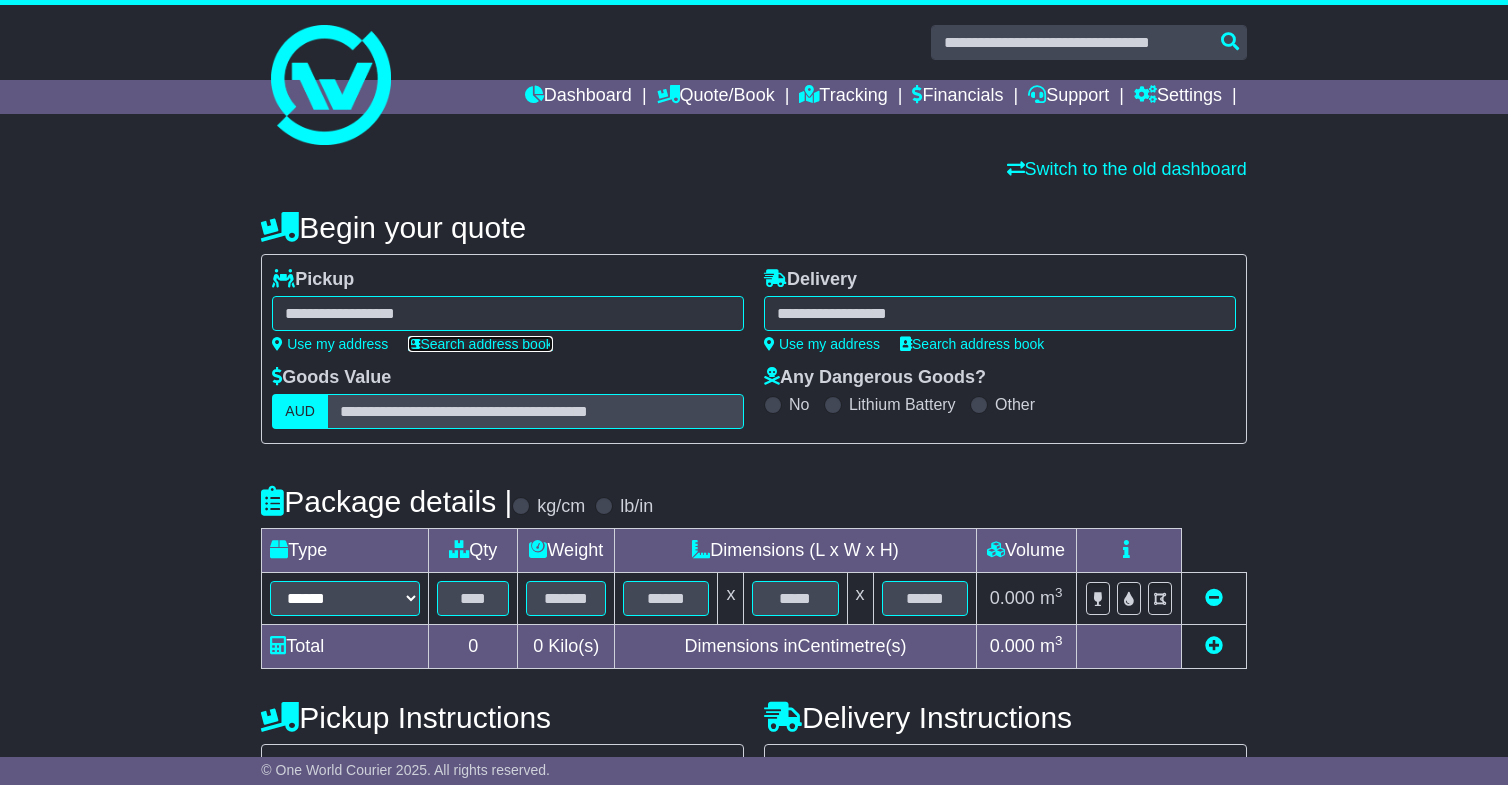 click on "Search address book" at bounding box center [480, 344] 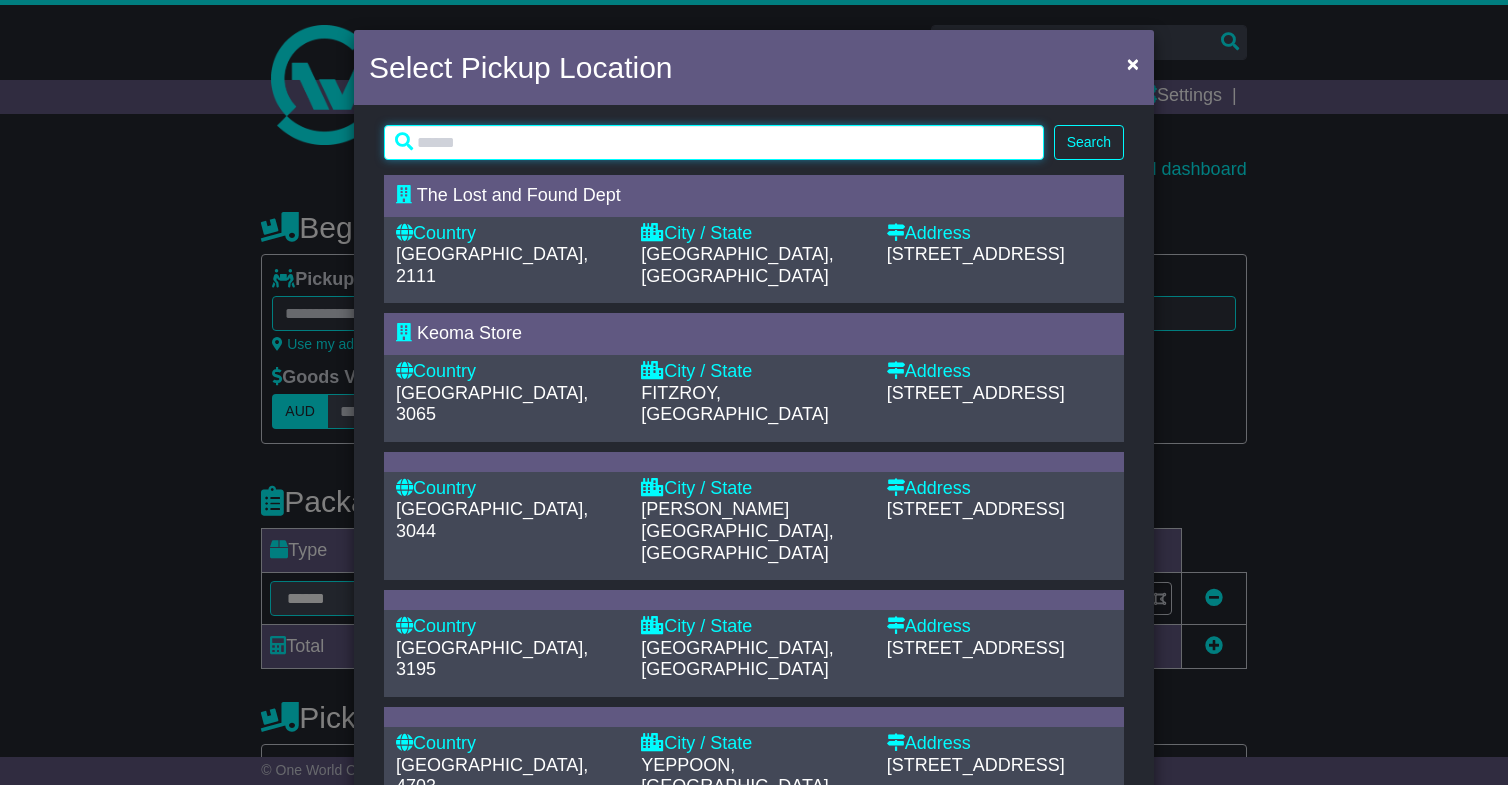 click at bounding box center [714, 142] 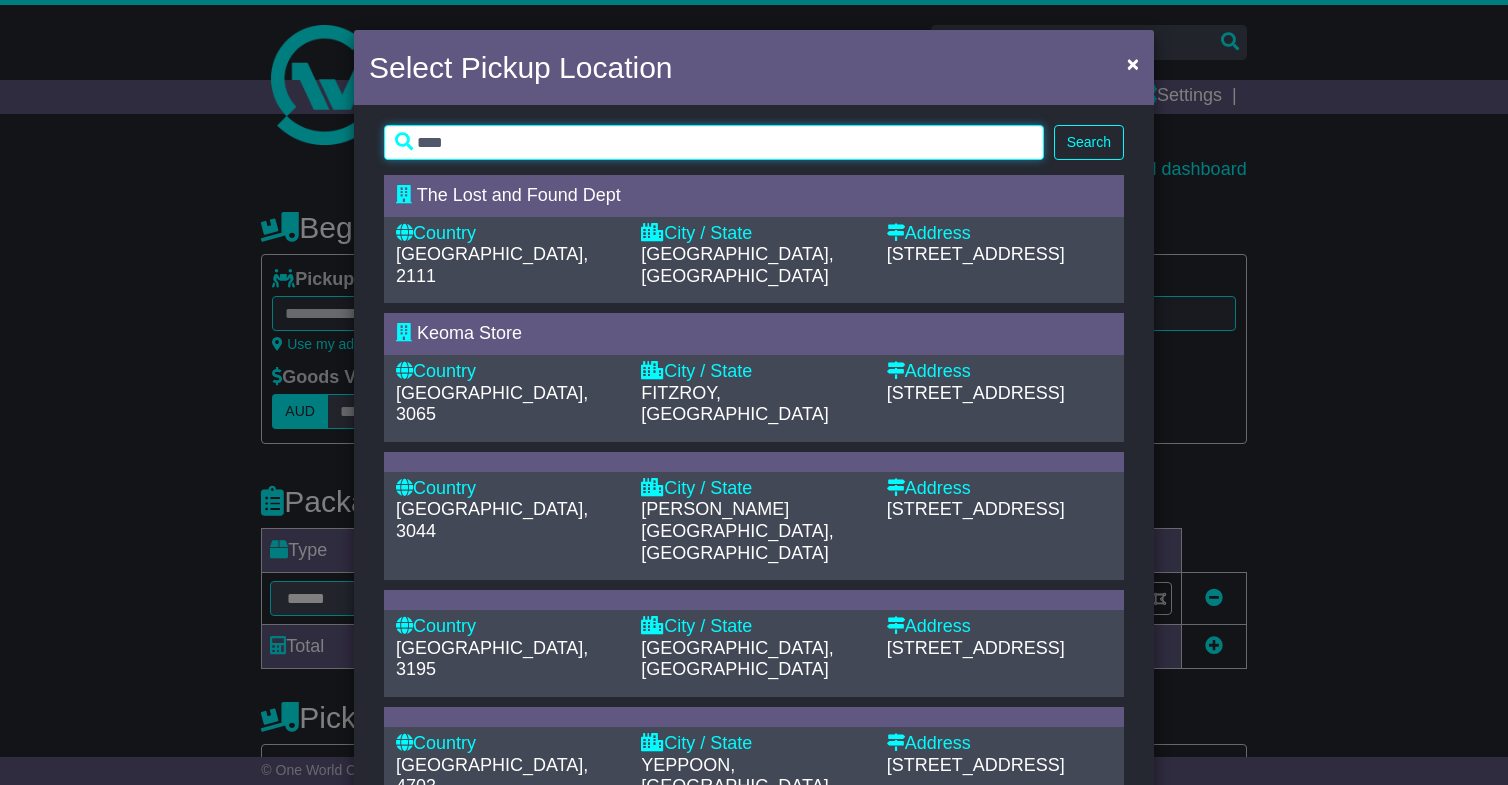 type on "****" 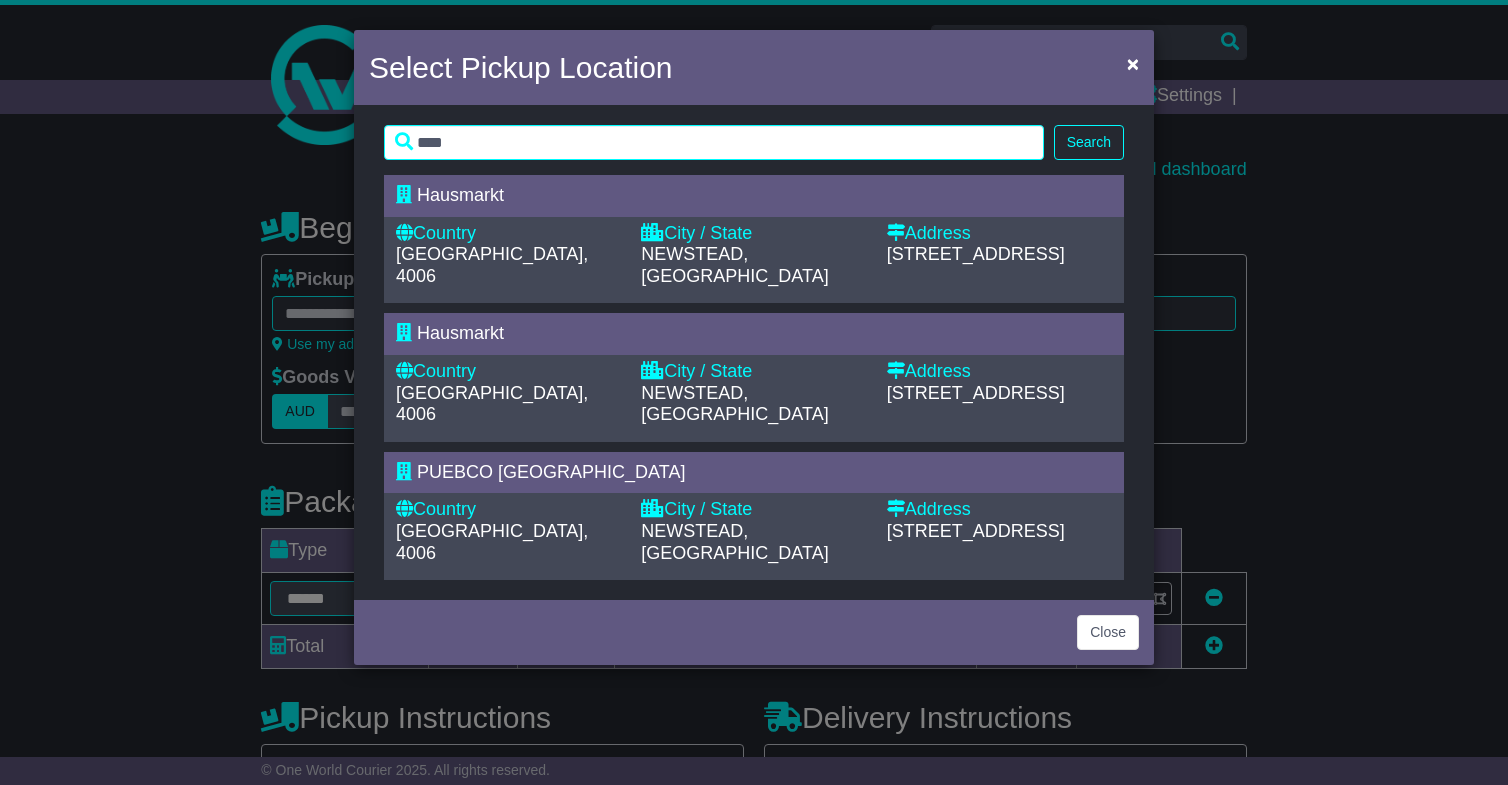 click on "NEWSTEAD, [GEOGRAPHIC_DATA]" at bounding box center [734, 265] 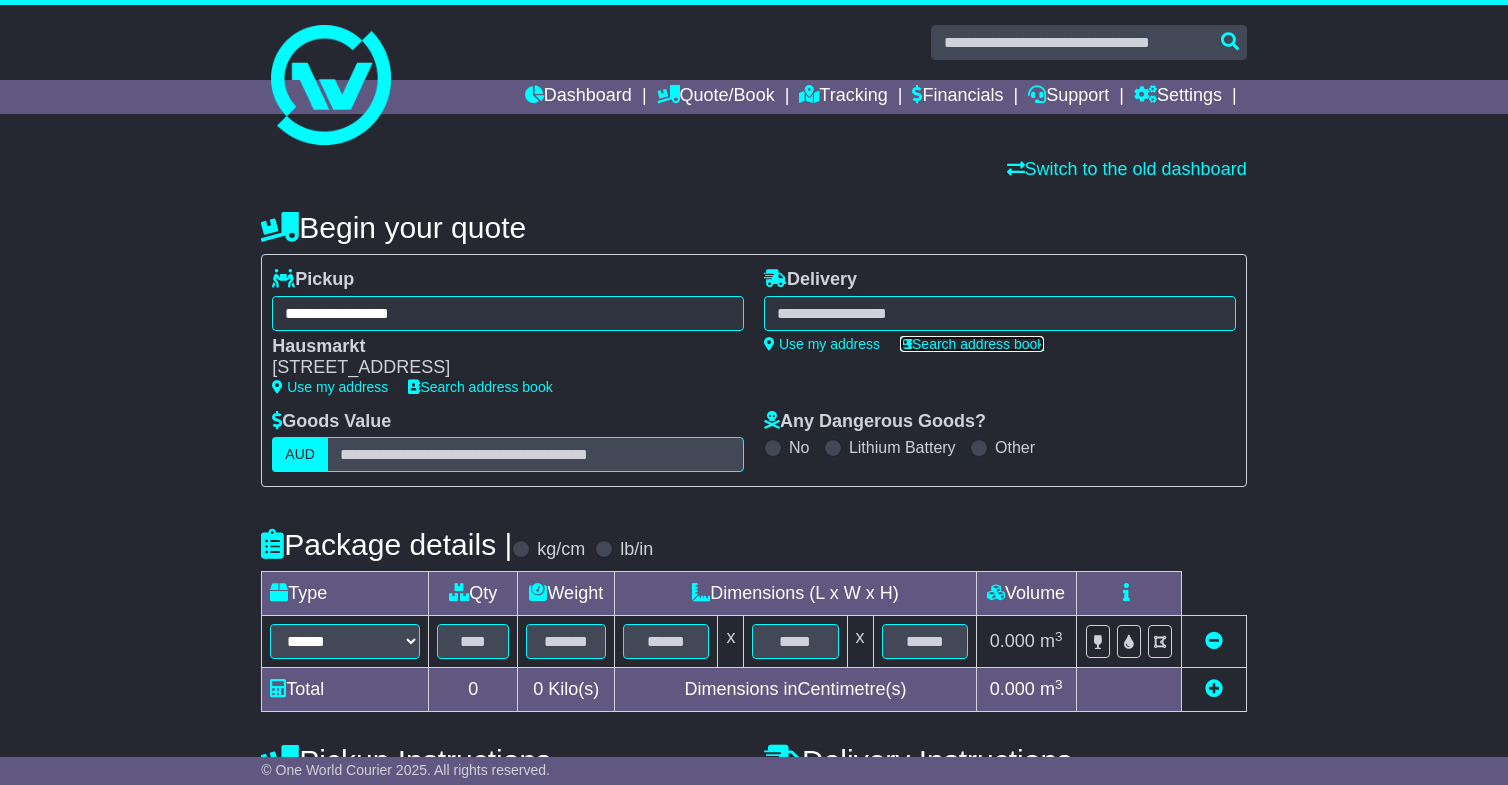 click on "Search address book" at bounding box center [972, 344] 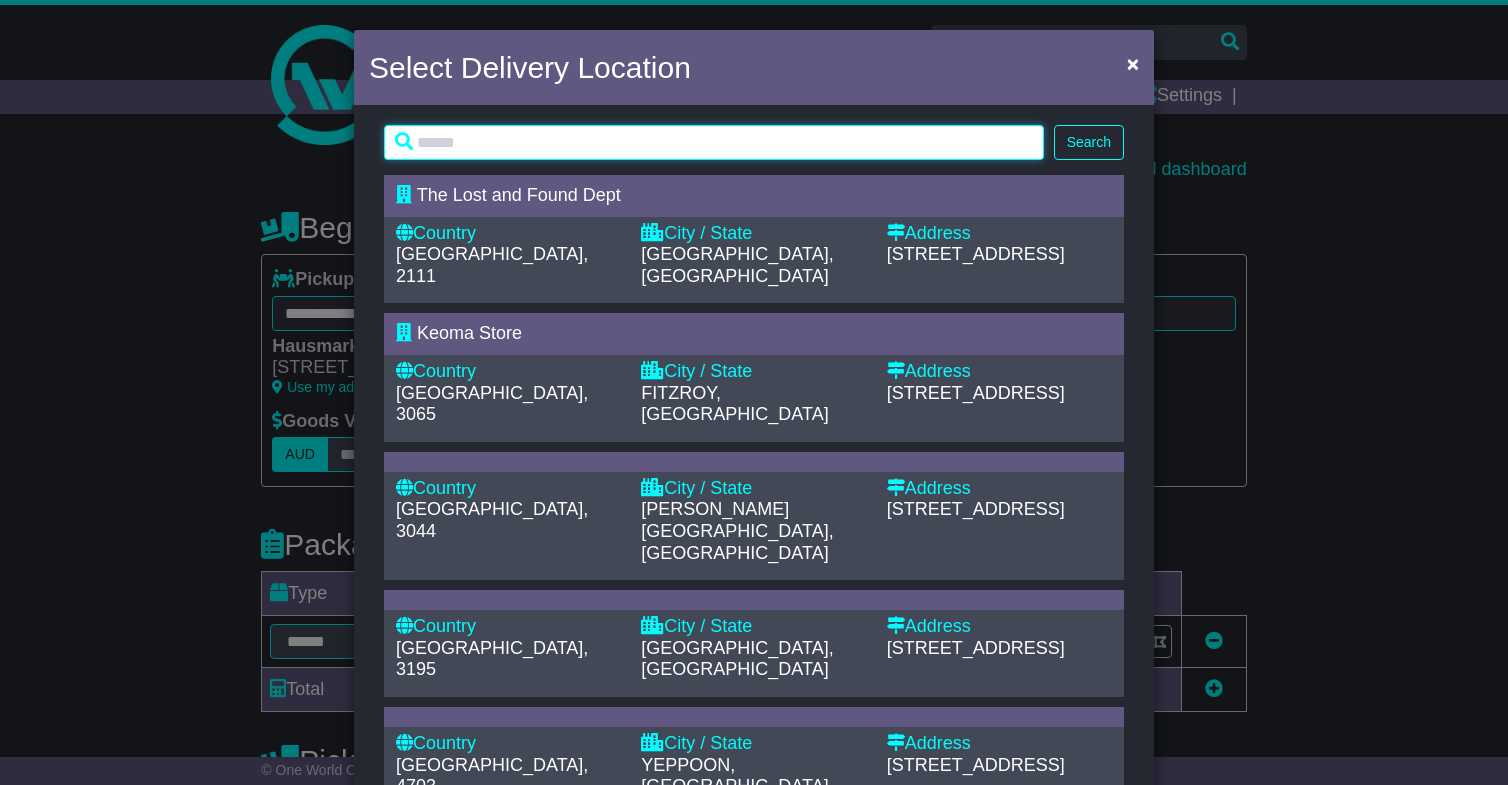 click at bounding box center (714, 142) 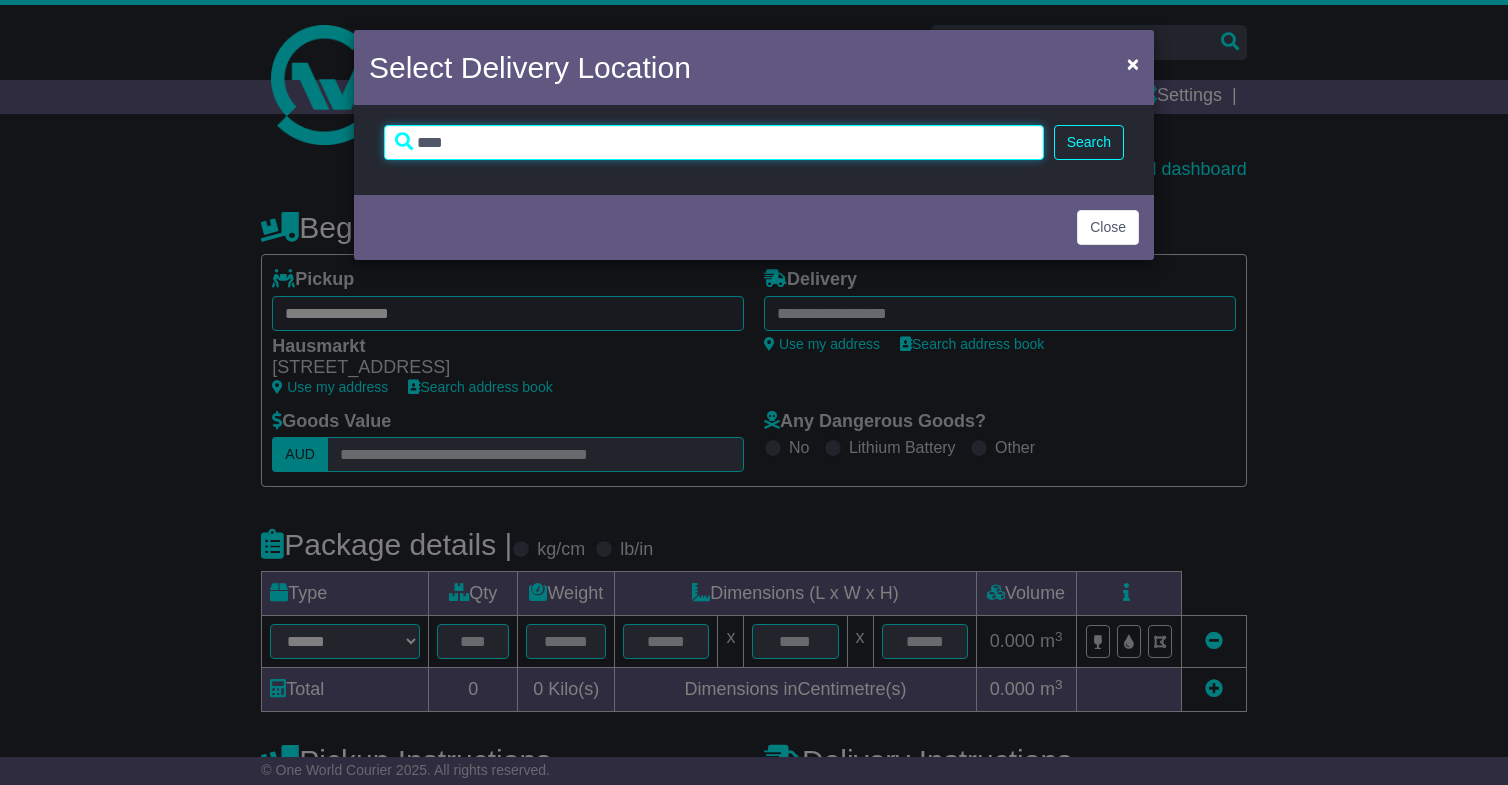 click on "****" at bounding box center (714, 142) 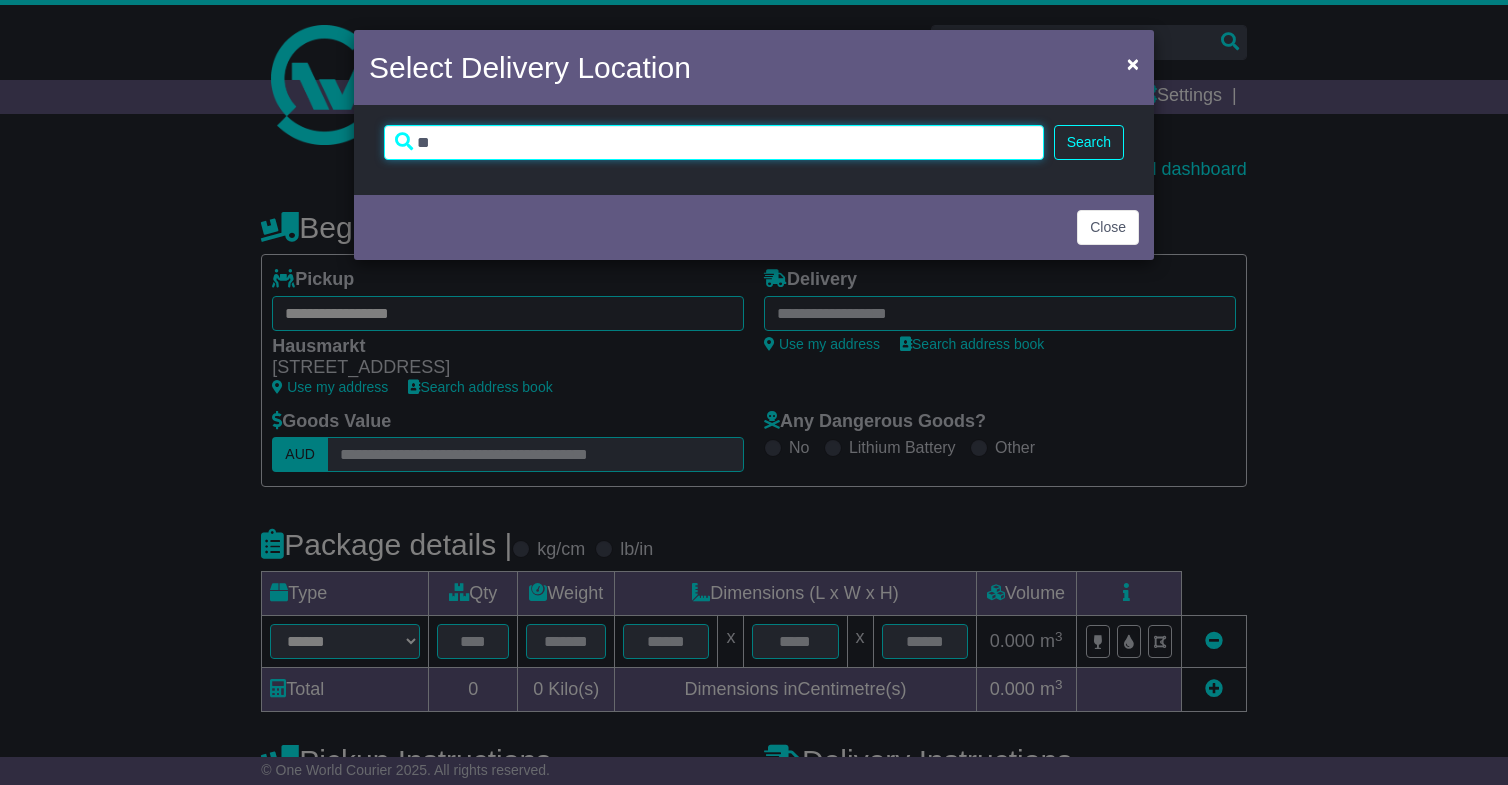 type on "*" 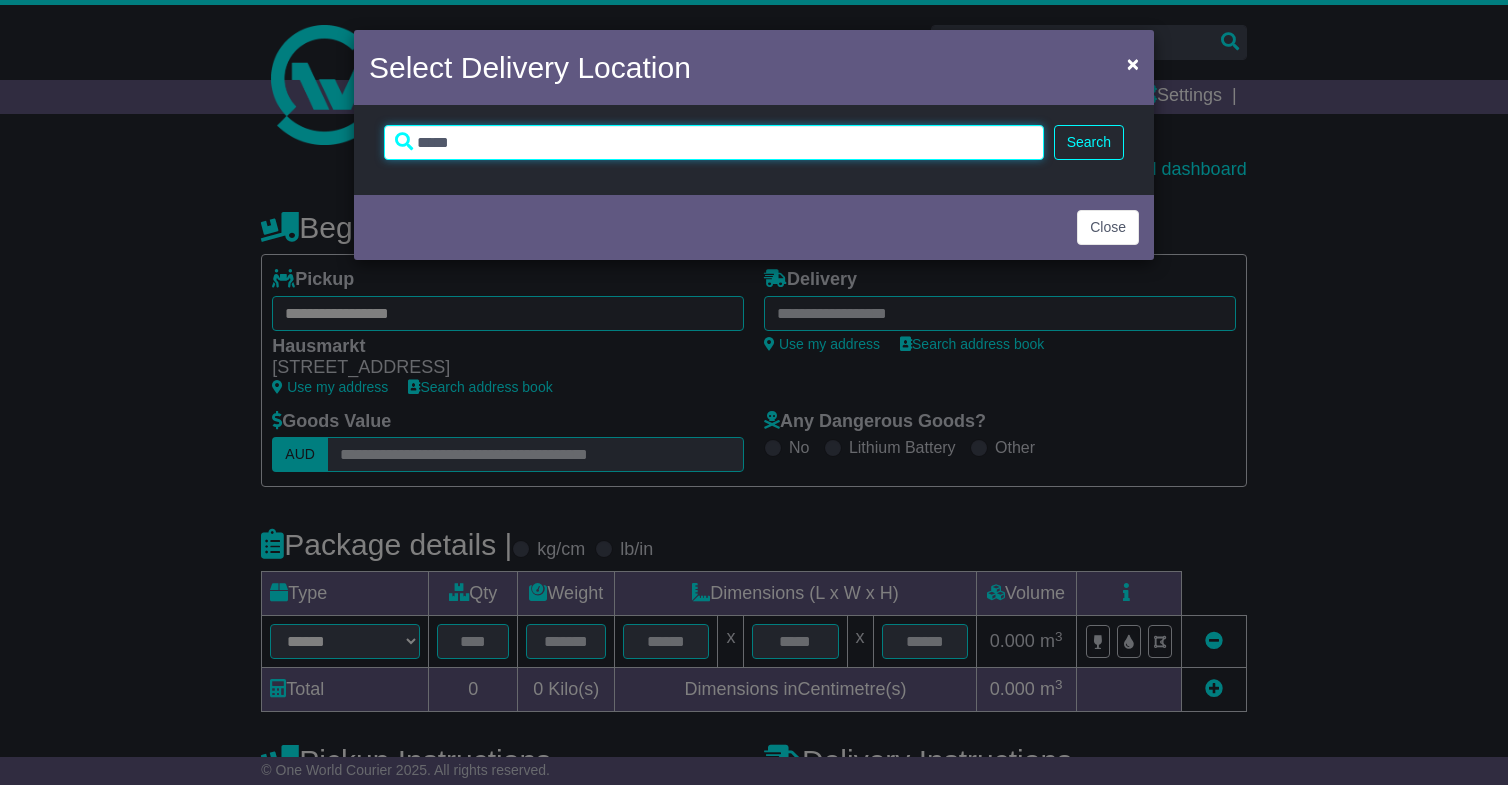 type on "*****" 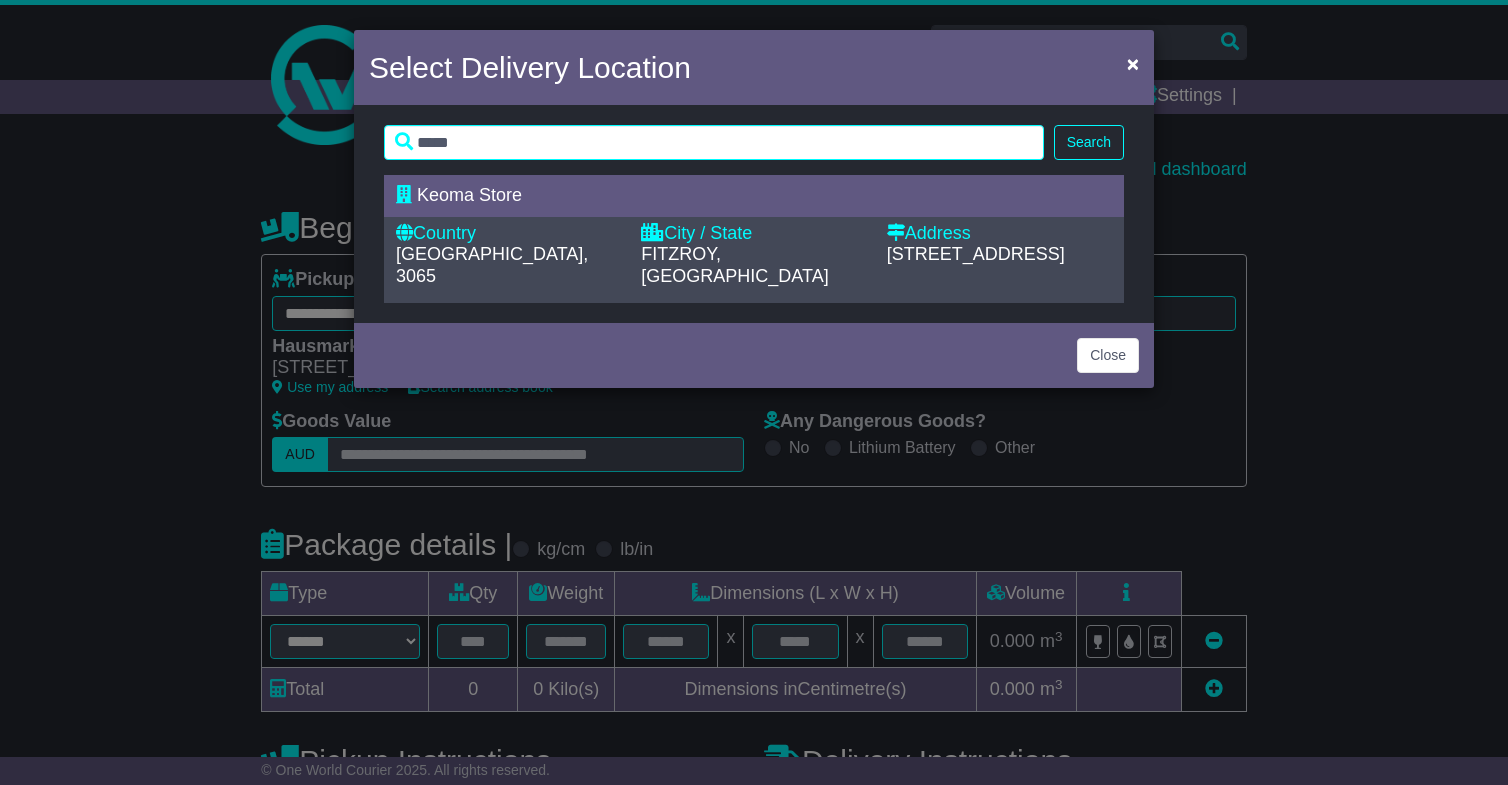 click on "FITZROY, [GEOGRAPHIC_DATA]" at bounding box center (753, 265) 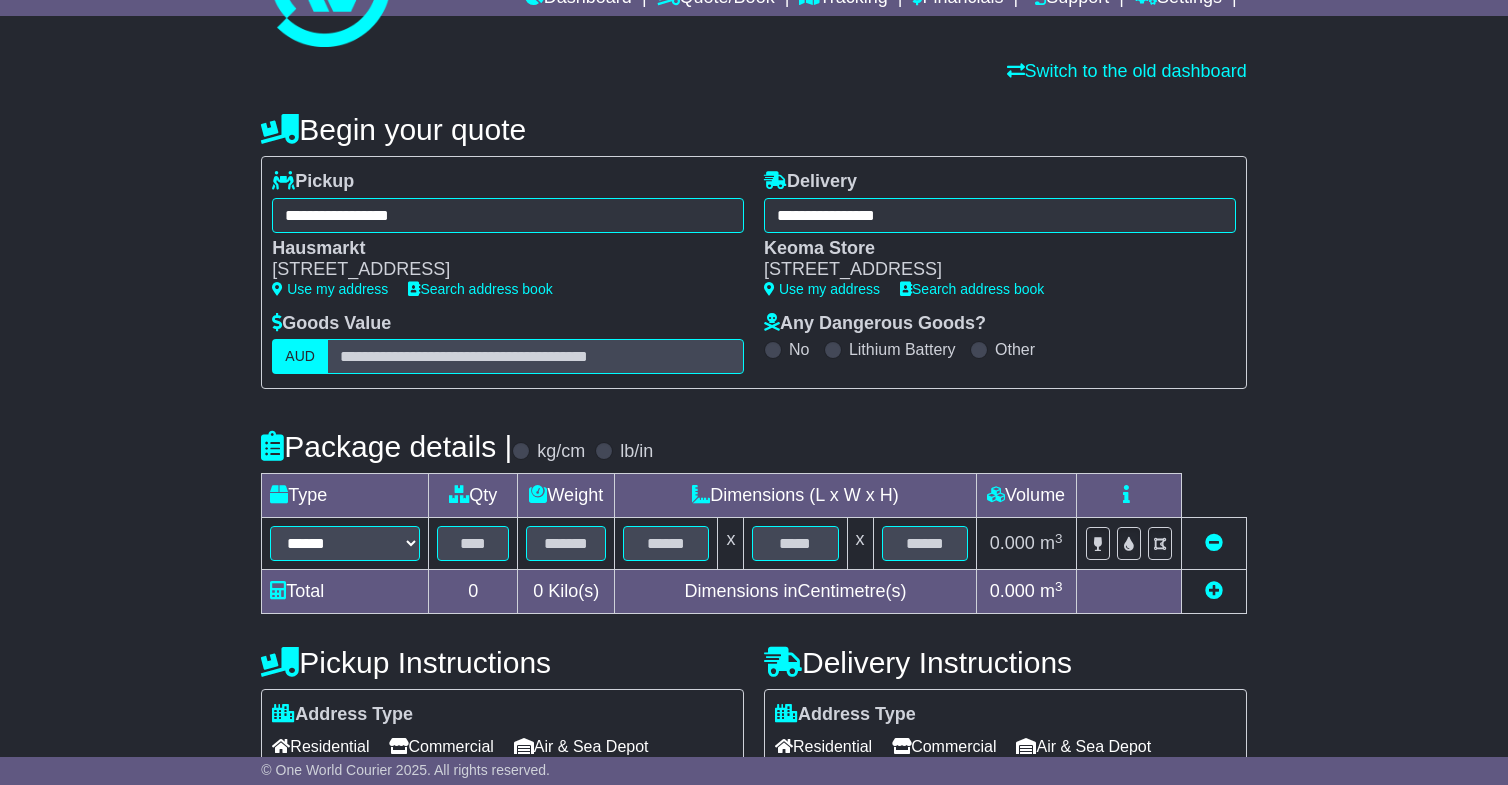 scroll, scrollTop: 131, scrollLeft: 0, axis: vertical 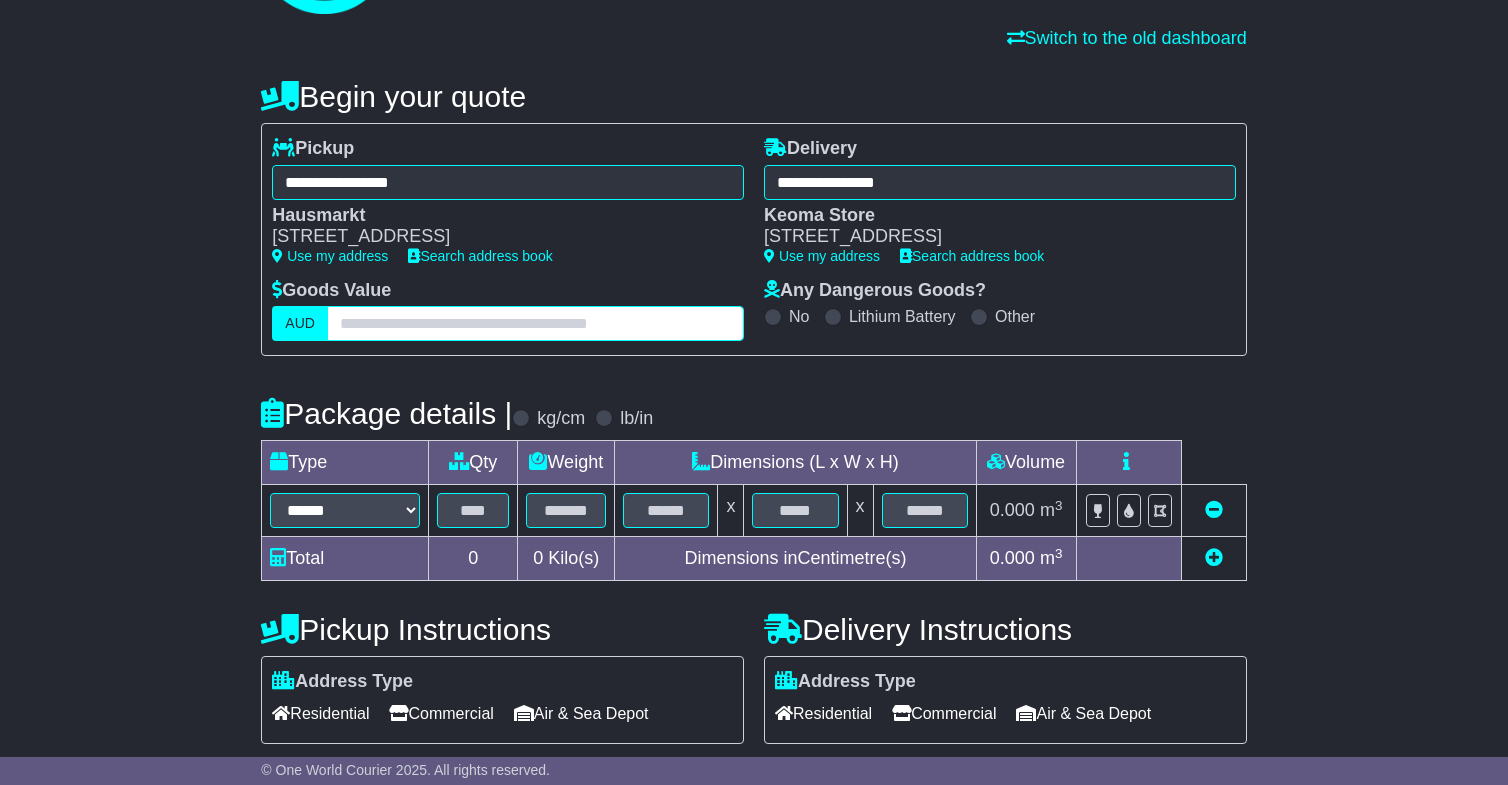click at bounding box center (535, 323) 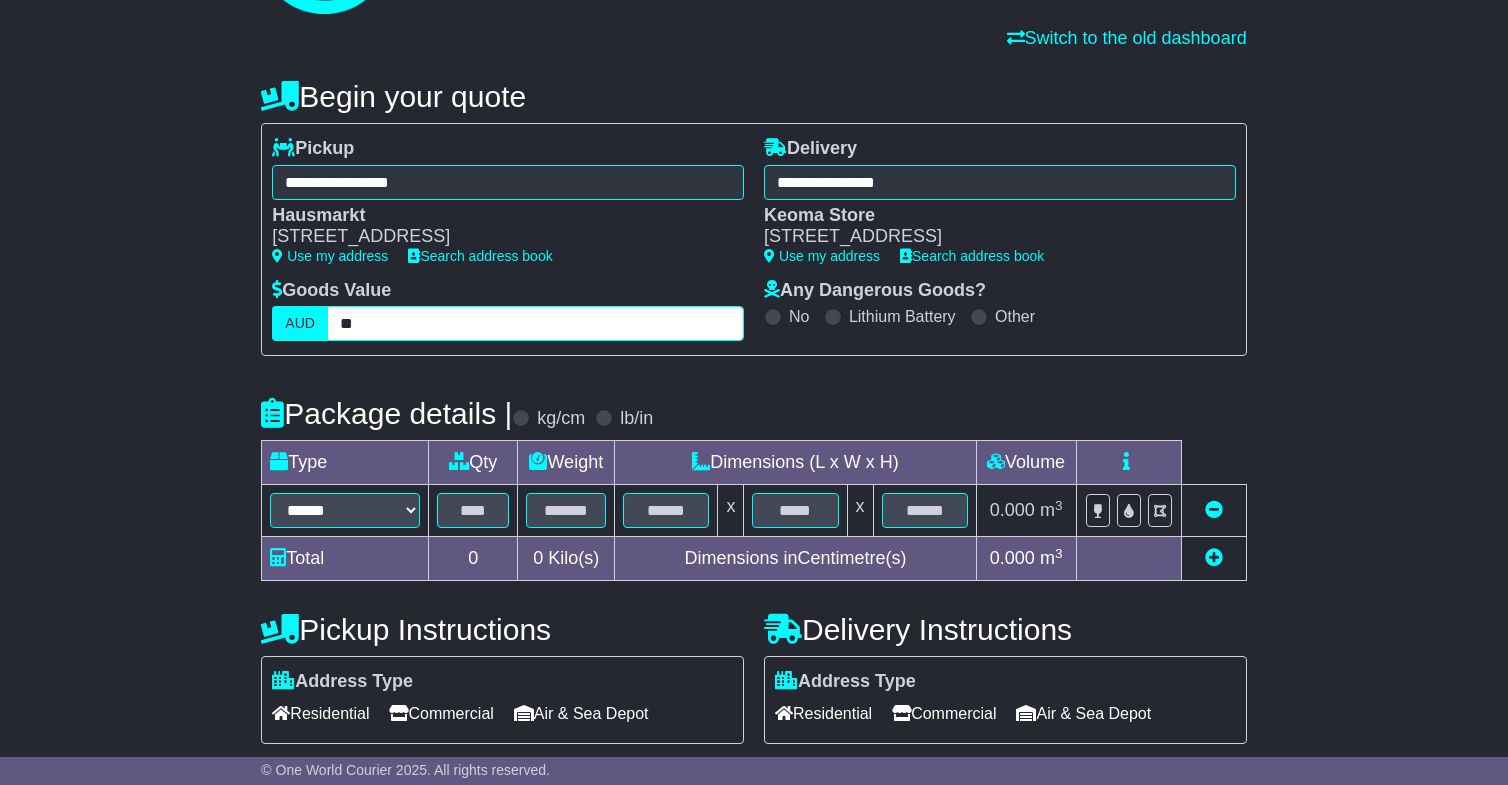 type on "**" 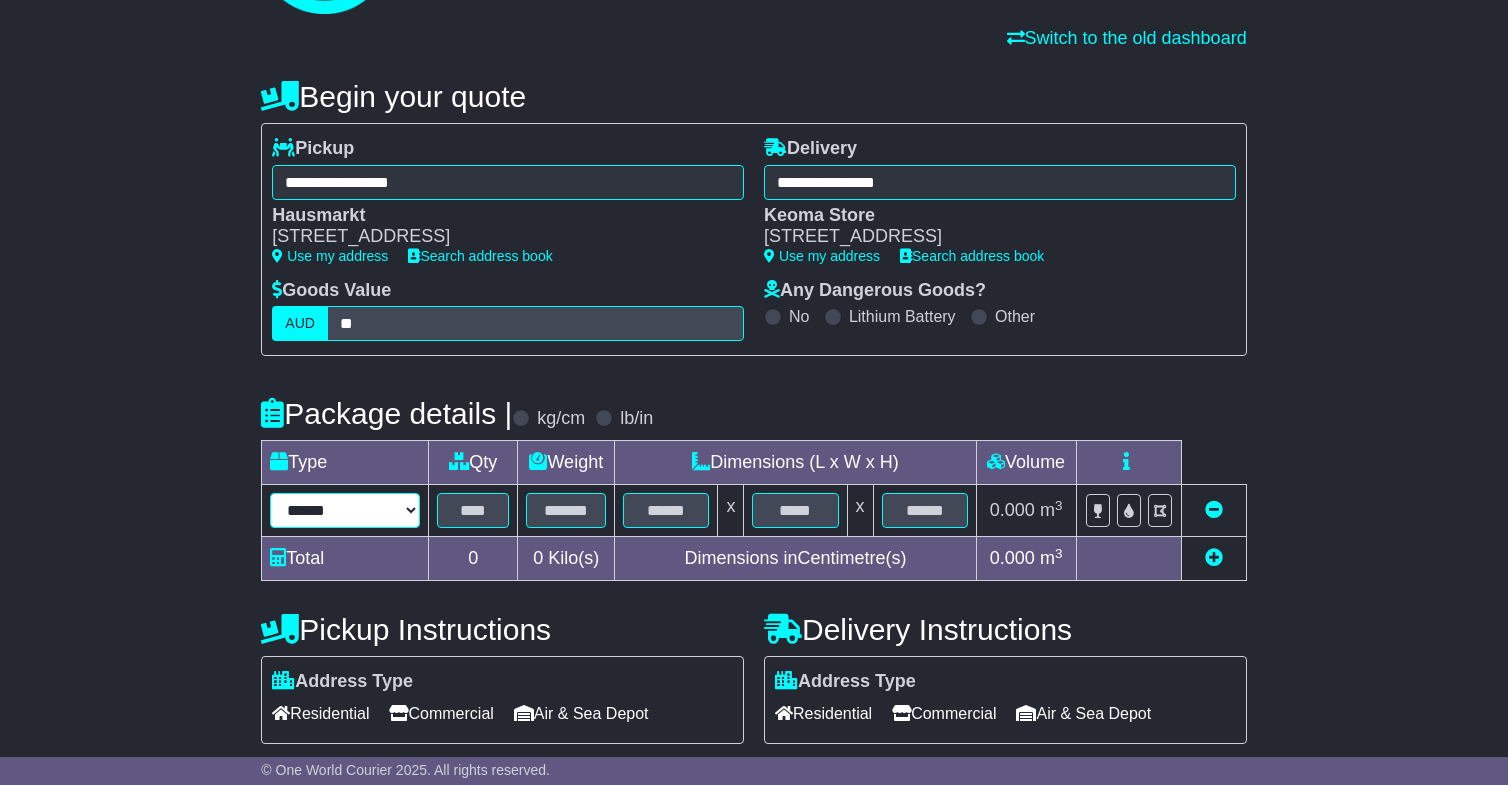 click on "****** ****** *** ******** ***** **** **** ****** *** *******" at bounding box center [345, 510] 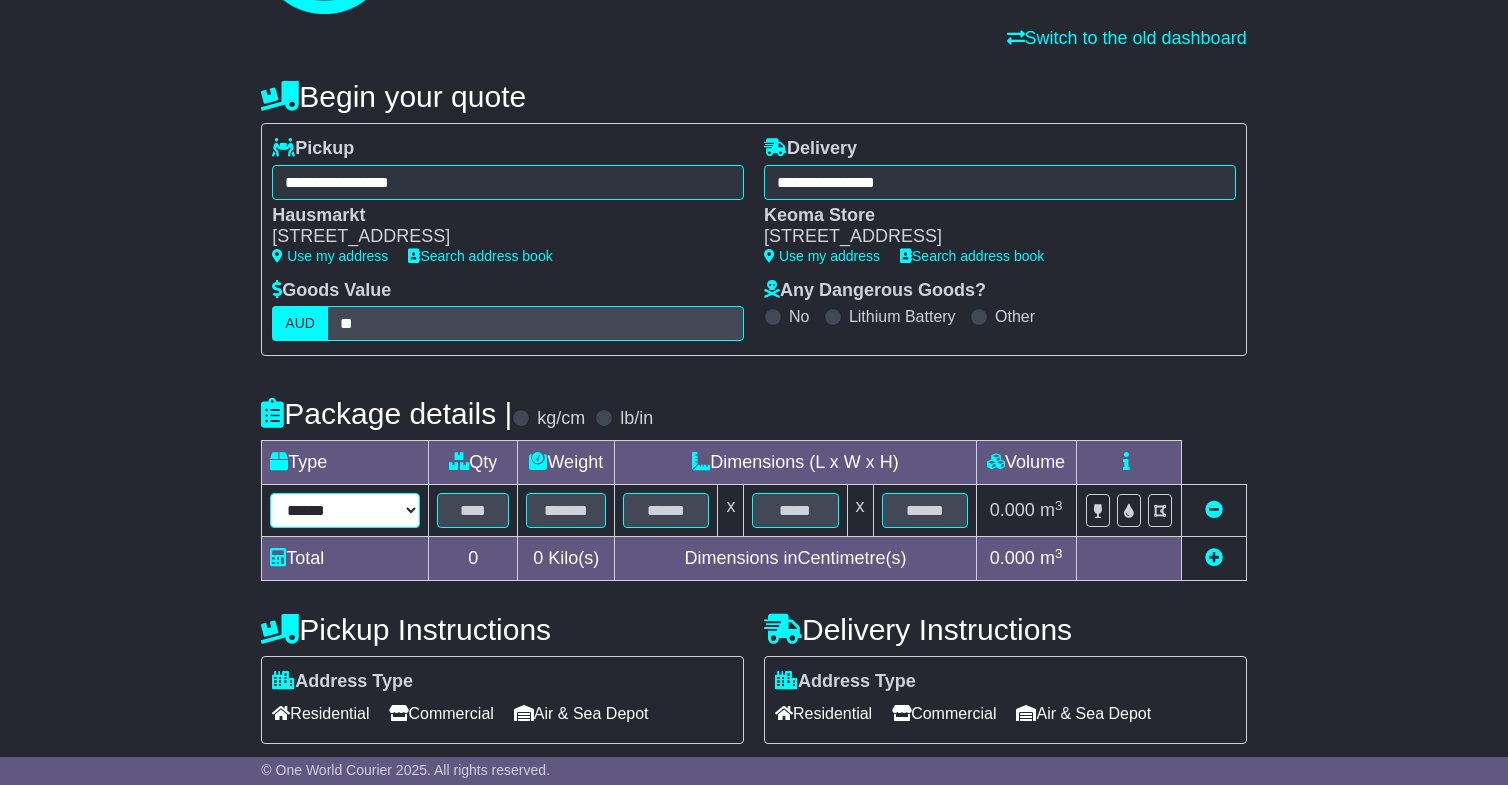 select on "*****" 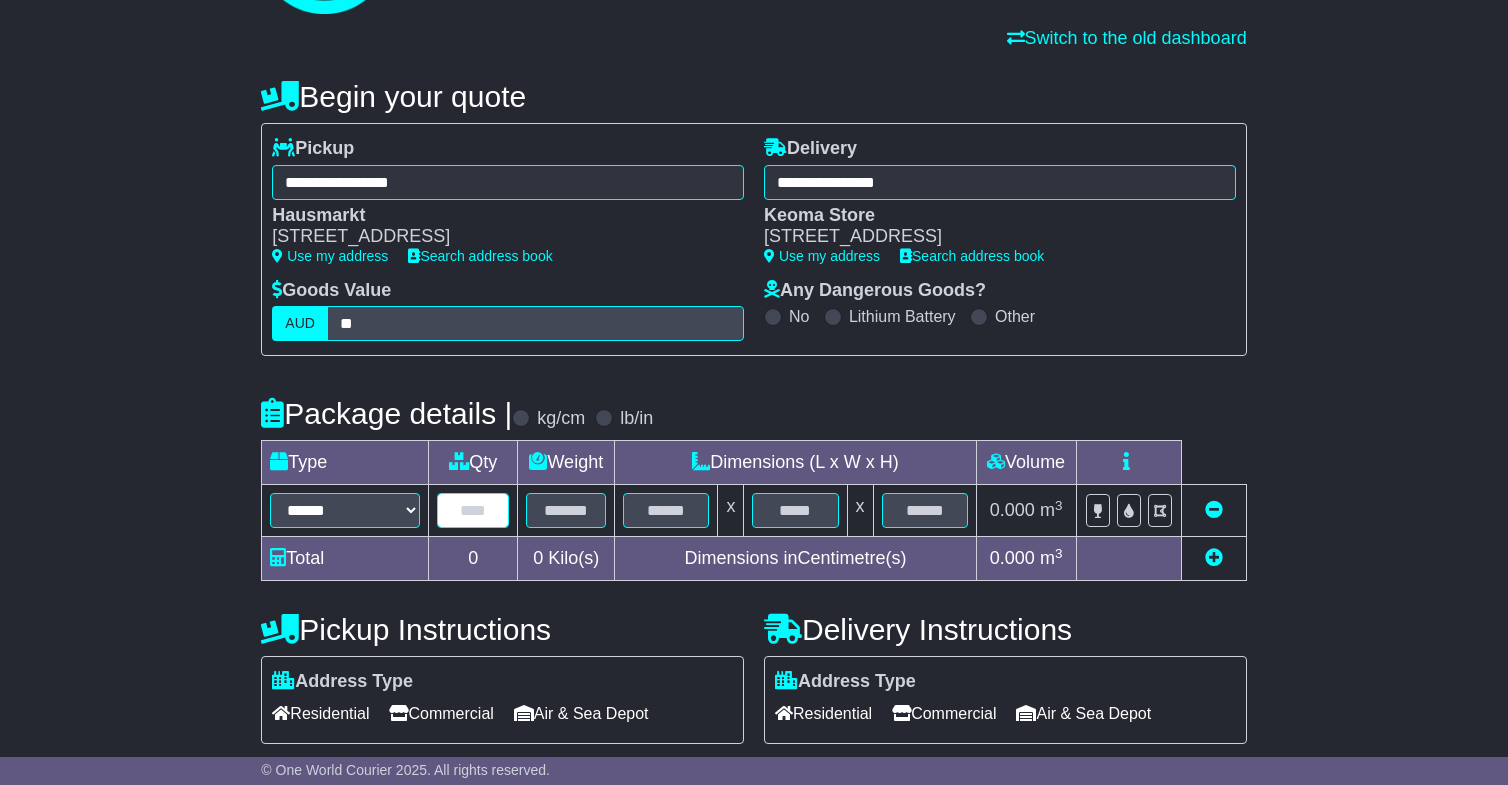 click at bounding box center [473, 510] 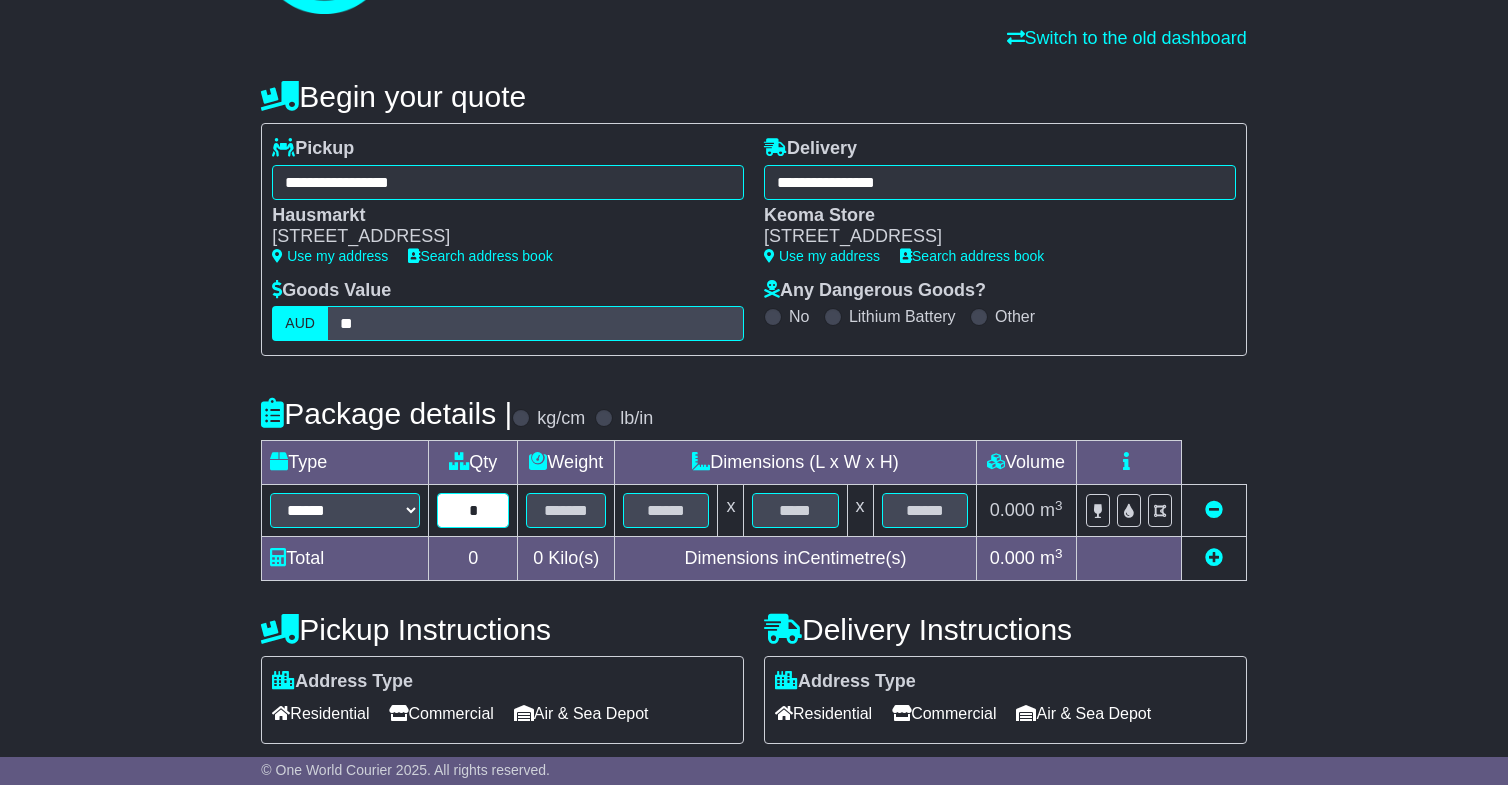 type on "*" 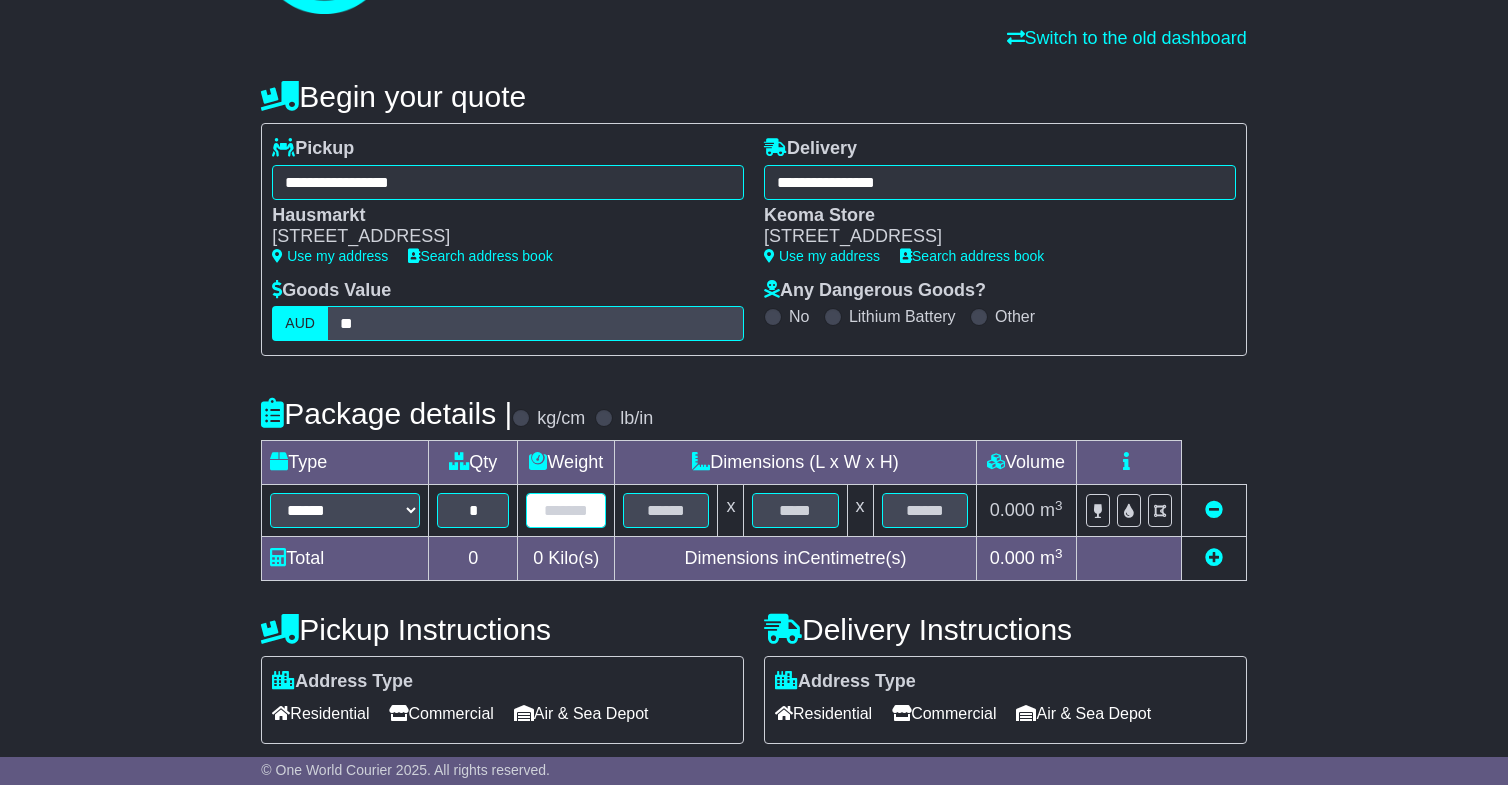 click at bounding box center (566, 510) 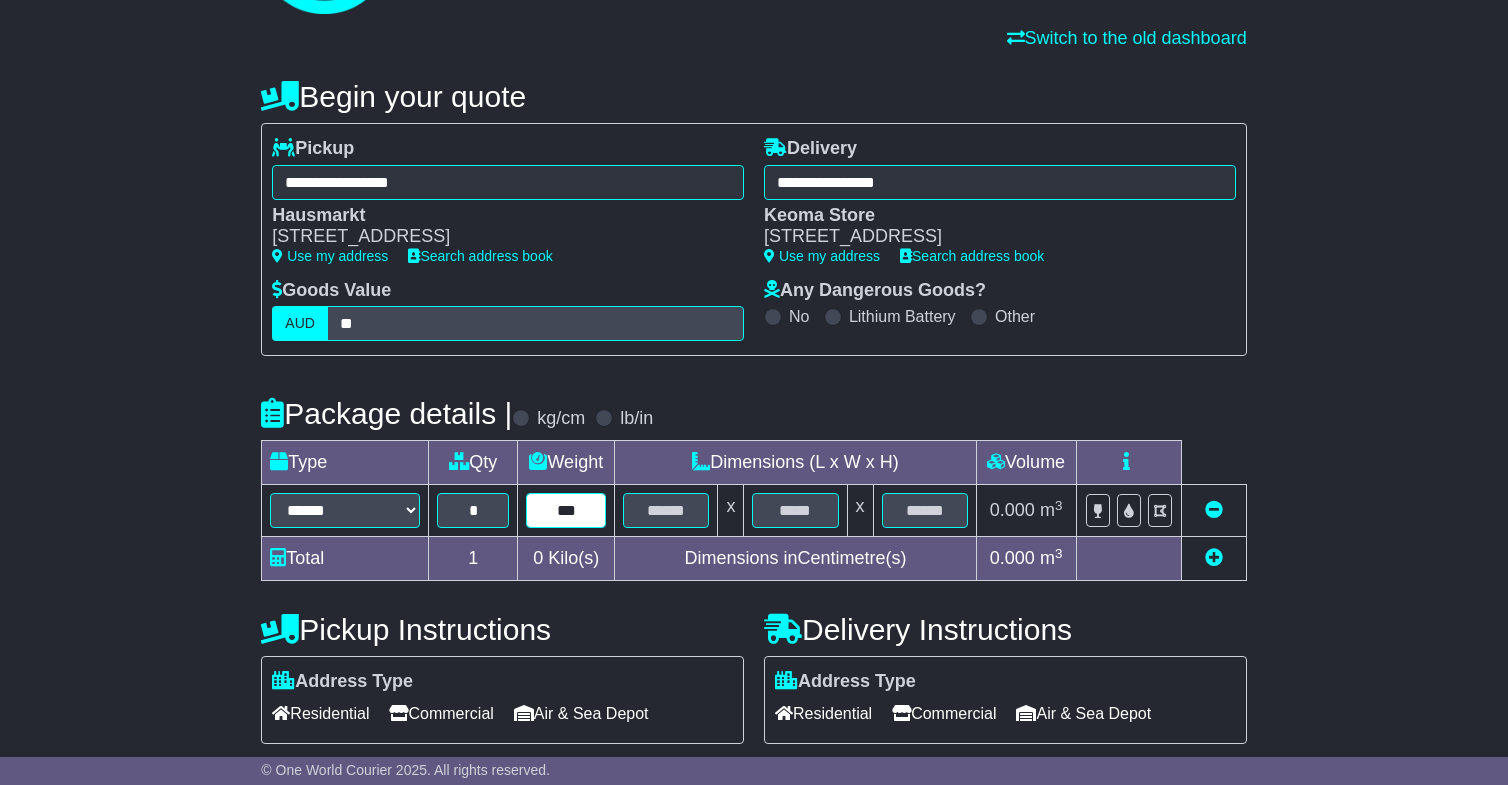 type on "***" 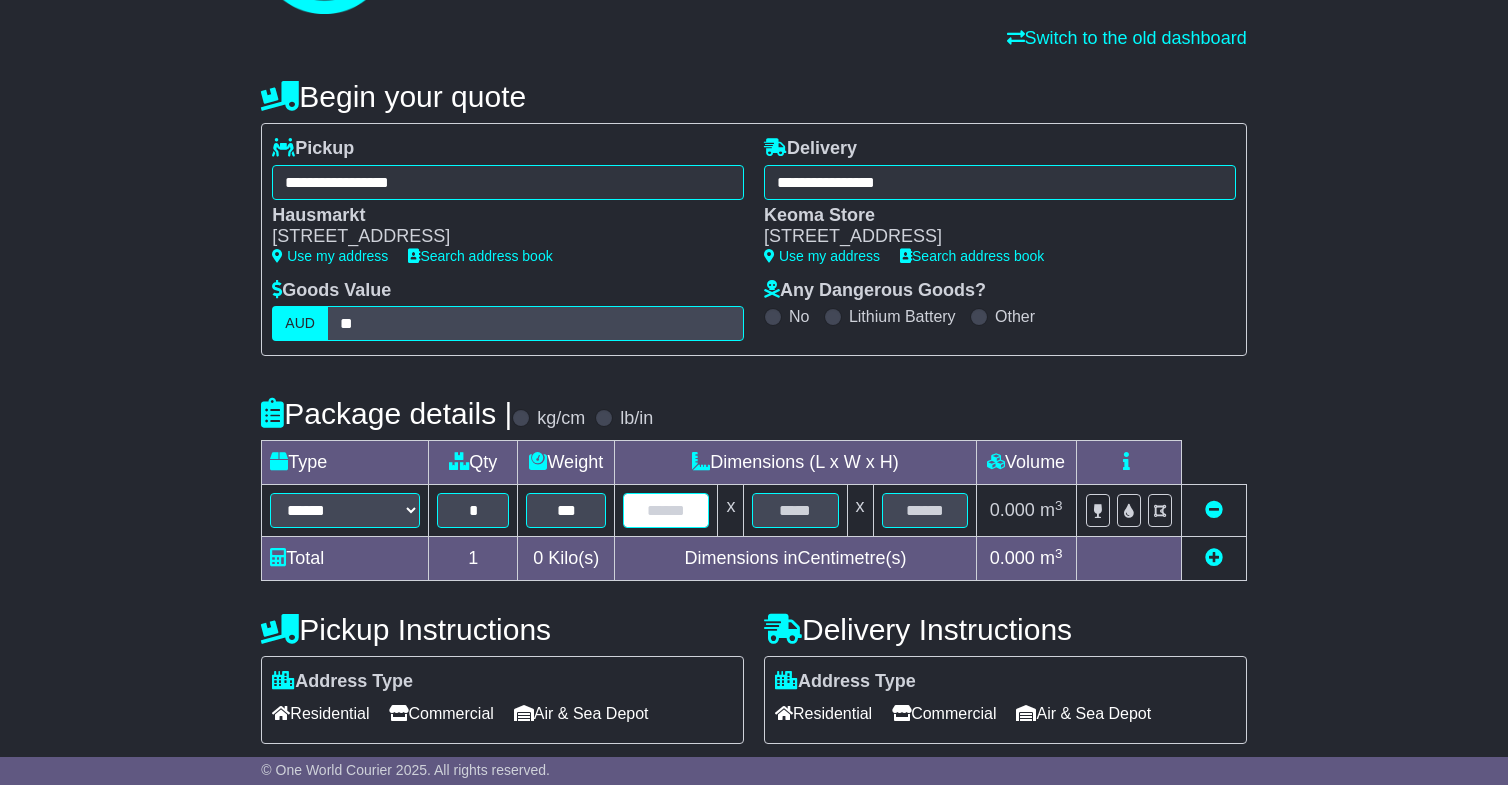 click at bounding box center [666, 510] 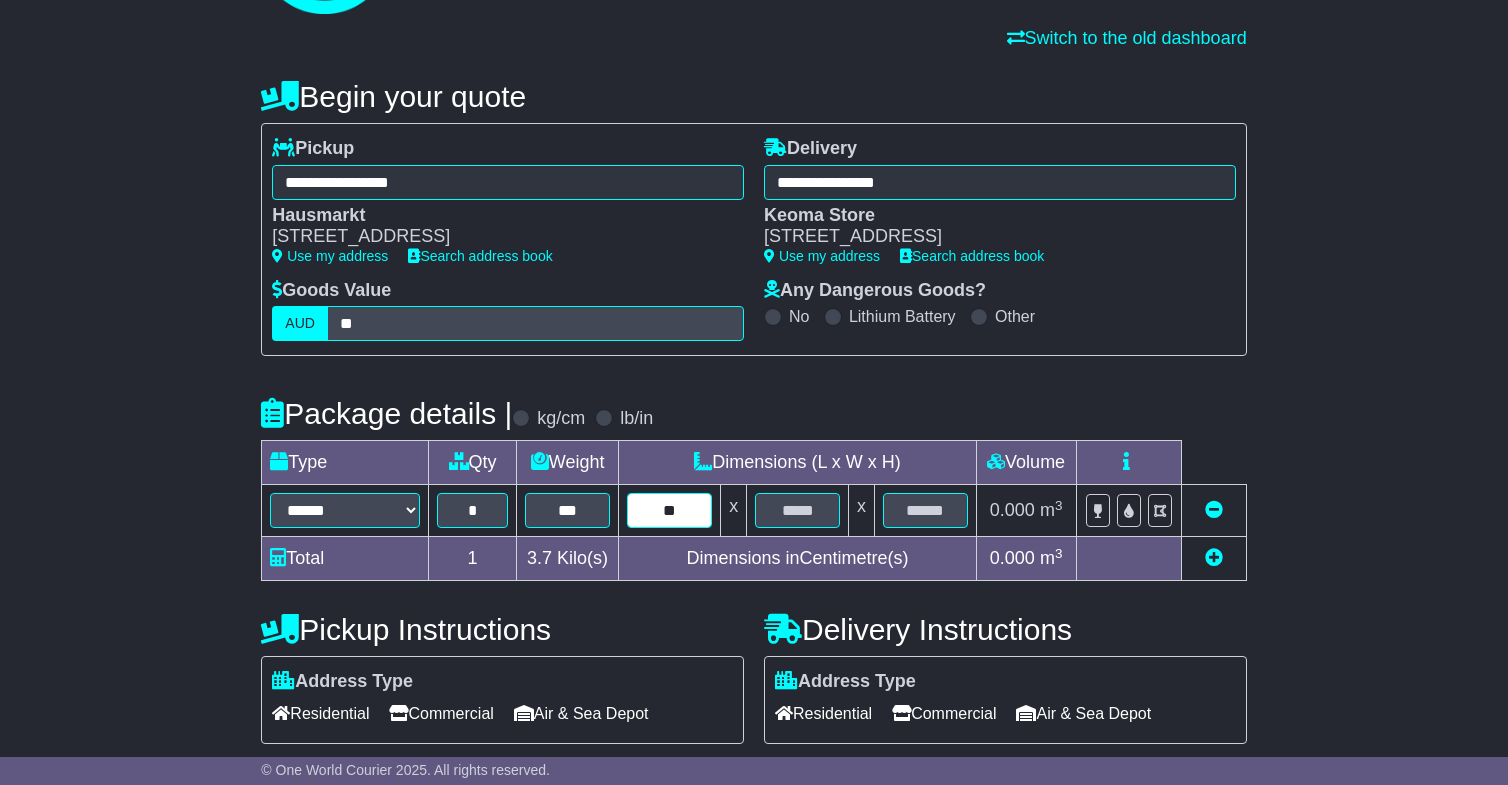 type on "**" 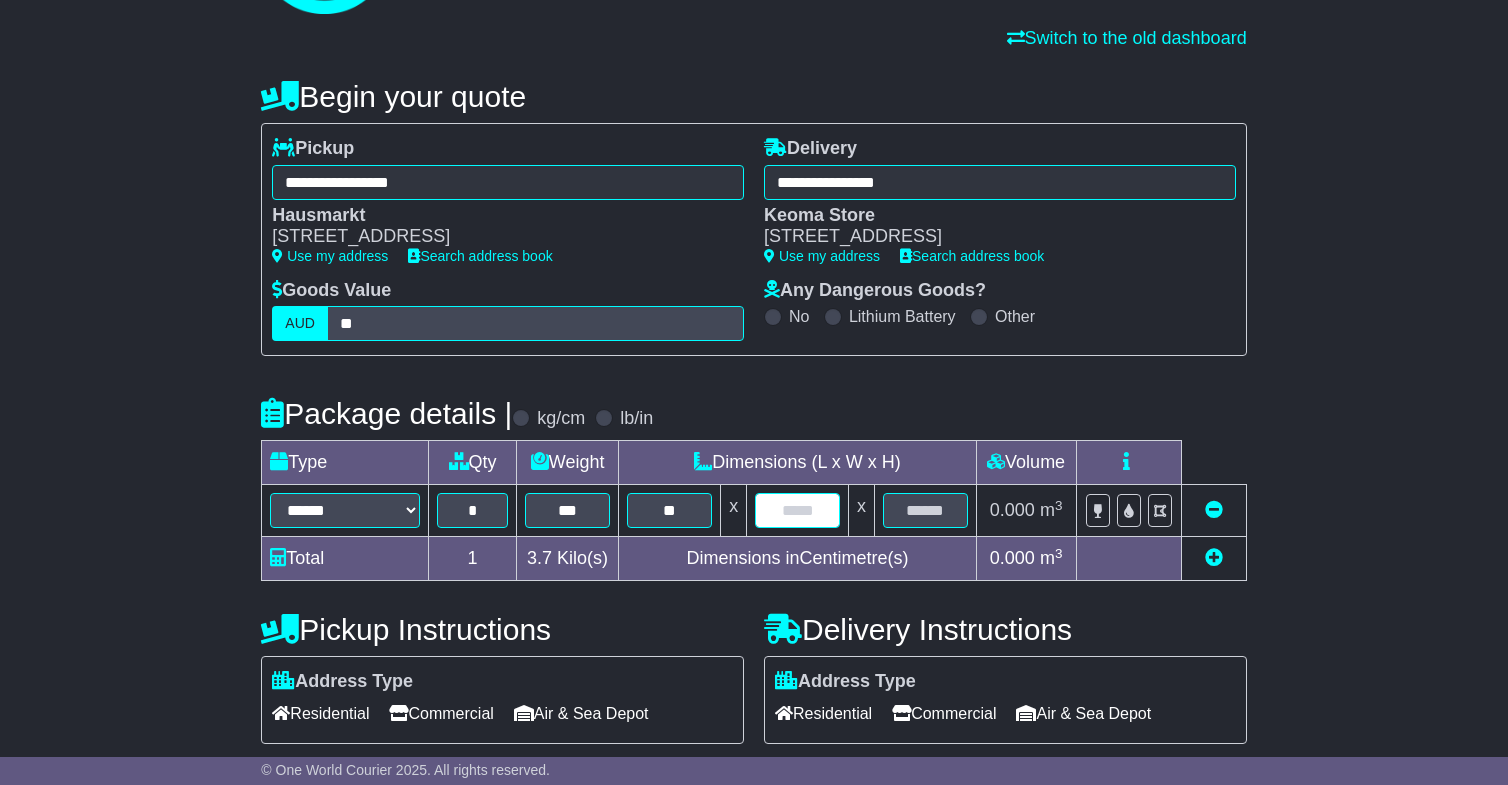 click at bounding box center [797, 510] 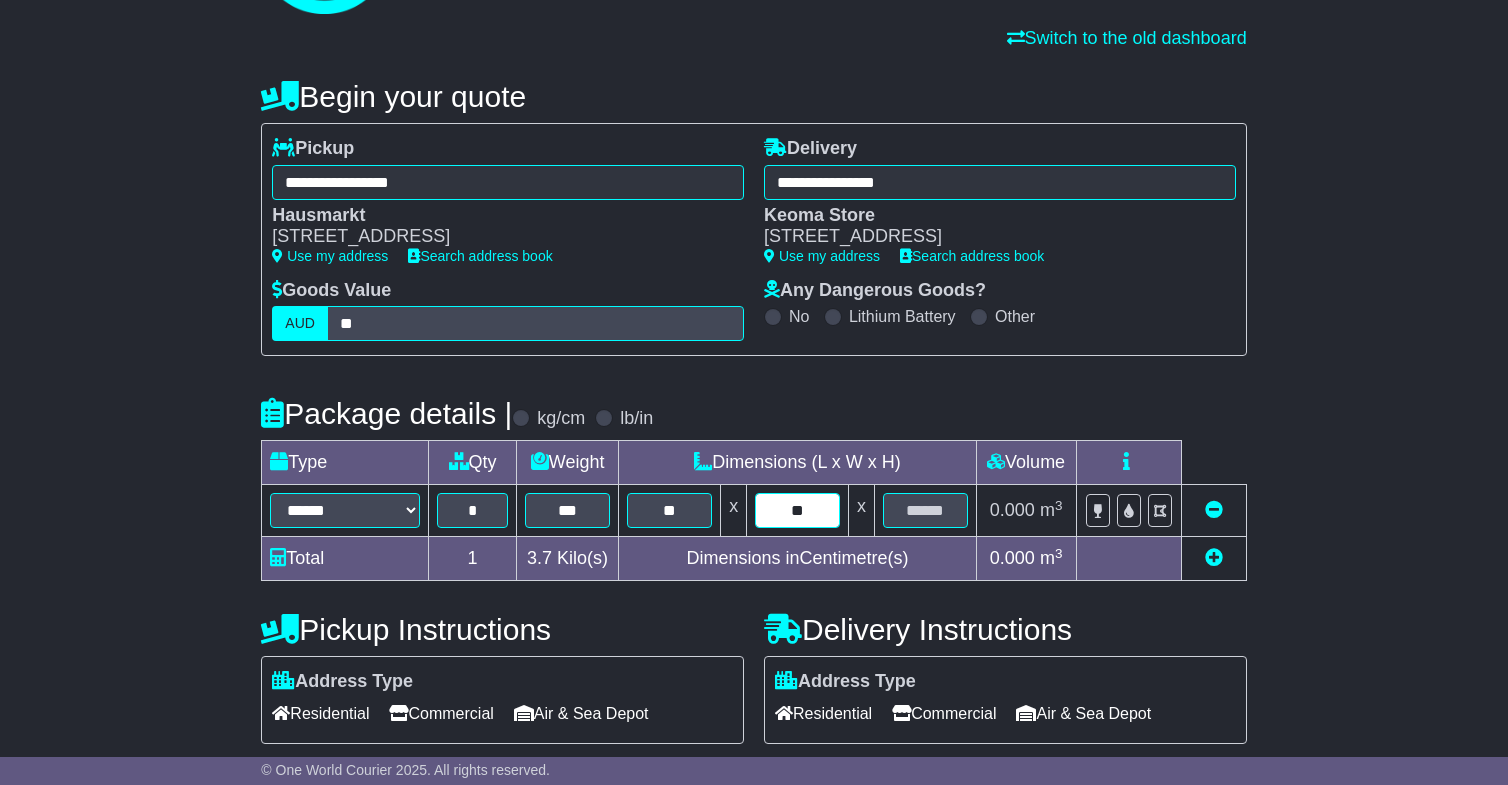 type on "**" 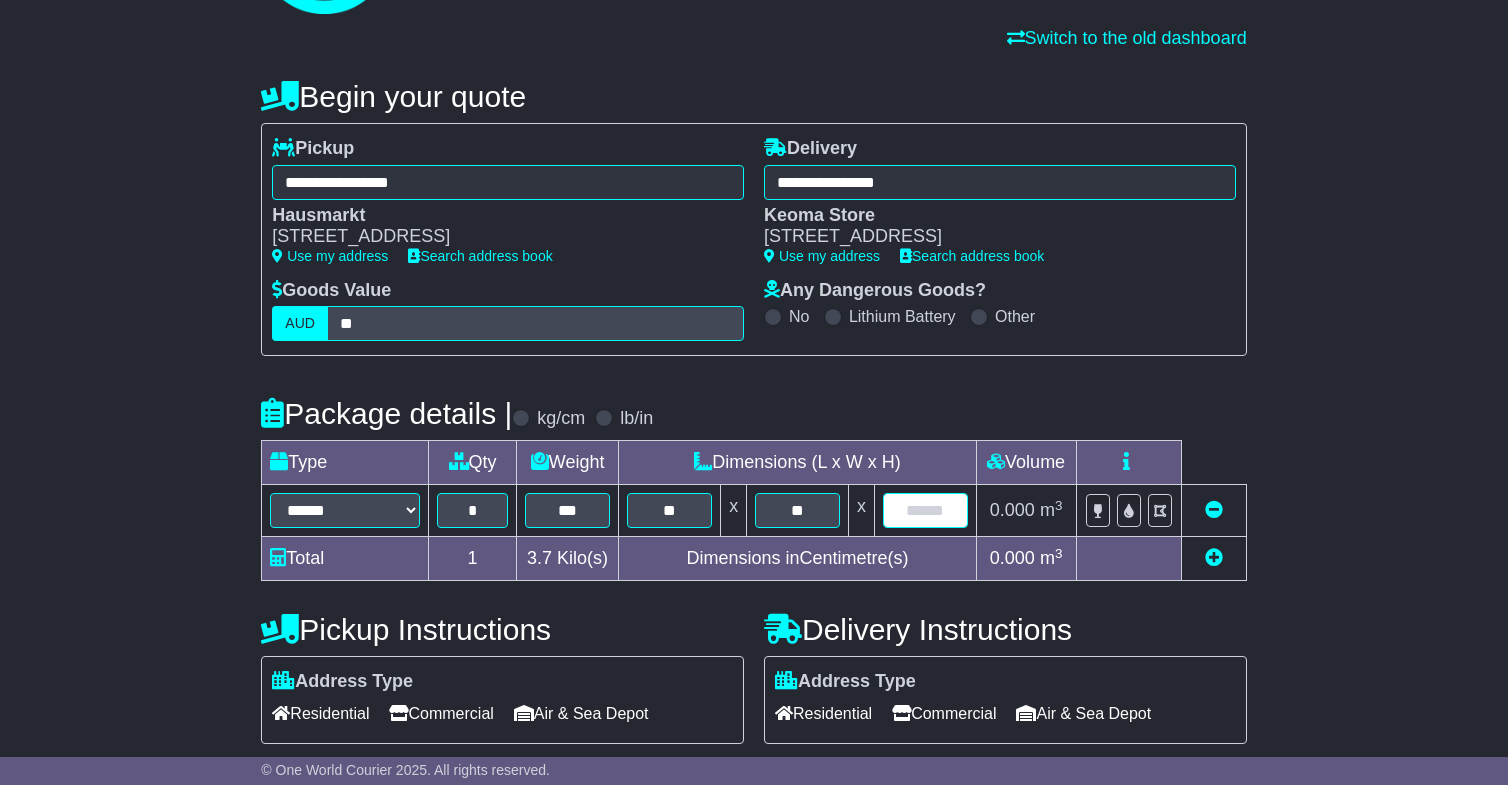 click at bounding box center [925, 510] 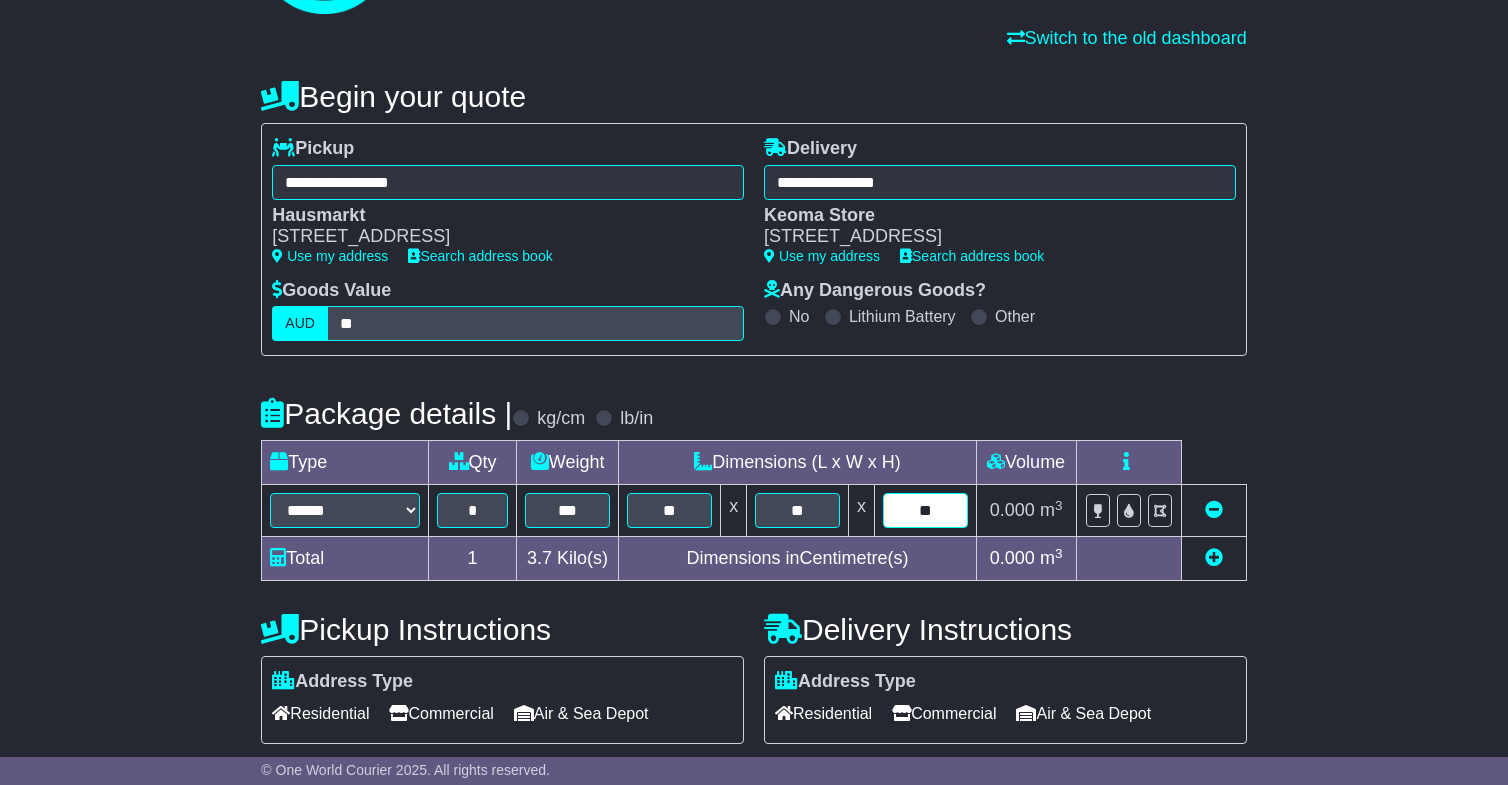 type on "**" 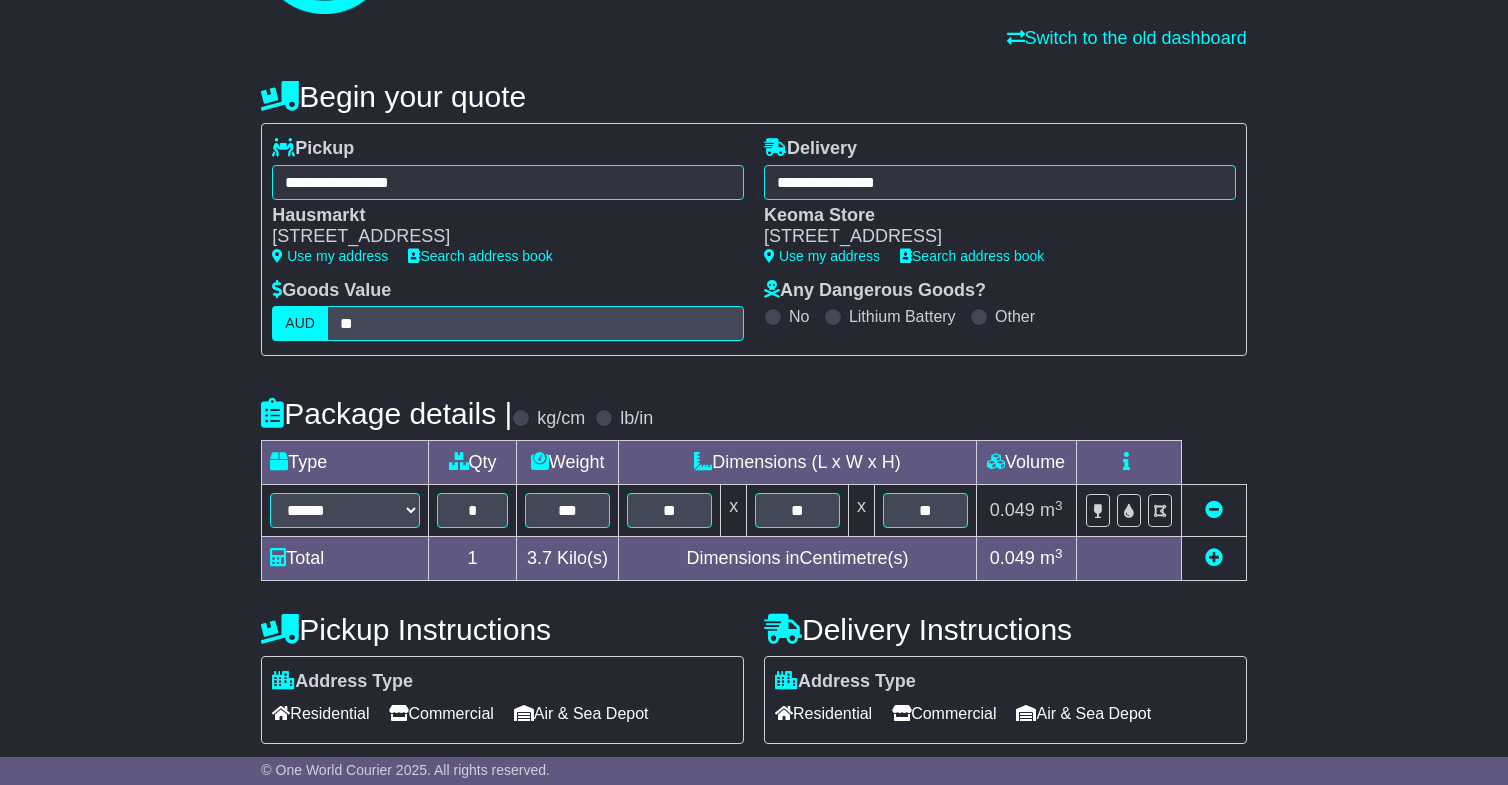 click on "**********" at bounding box center [754, 603] 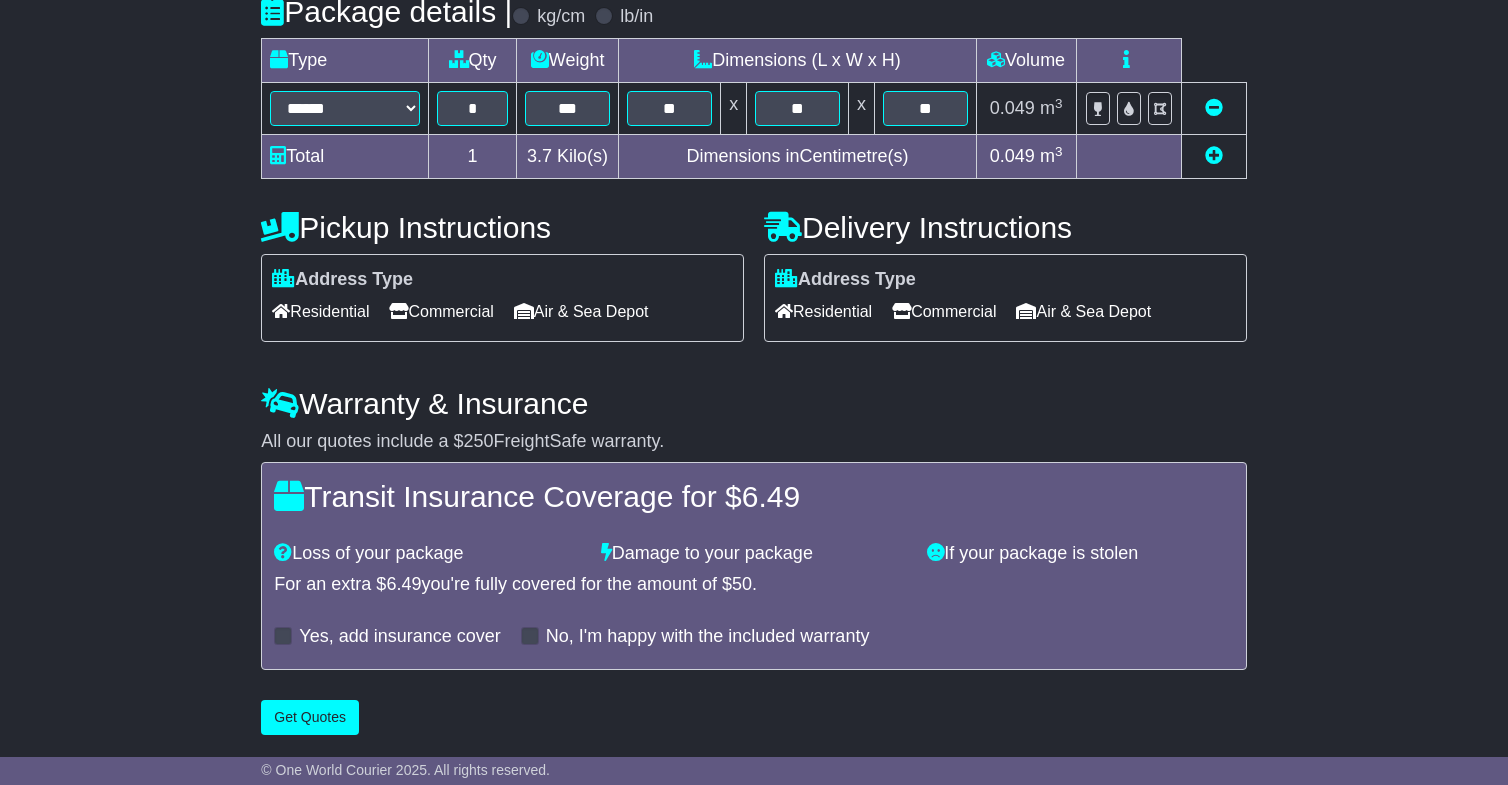 click on "**********" at bounding box center [753, 201] 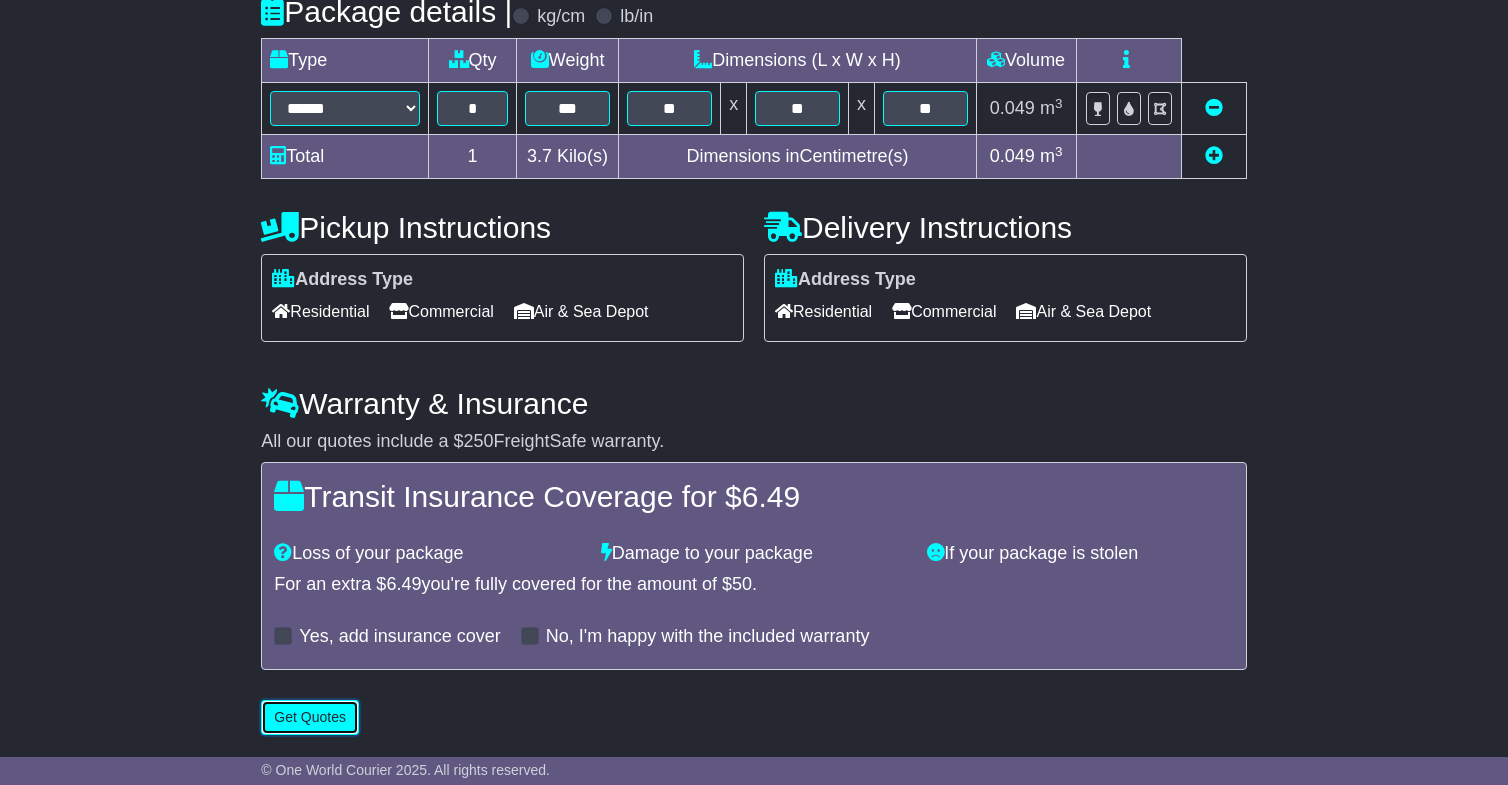 click on "Get Quotes" at bounding box center [310, 717] 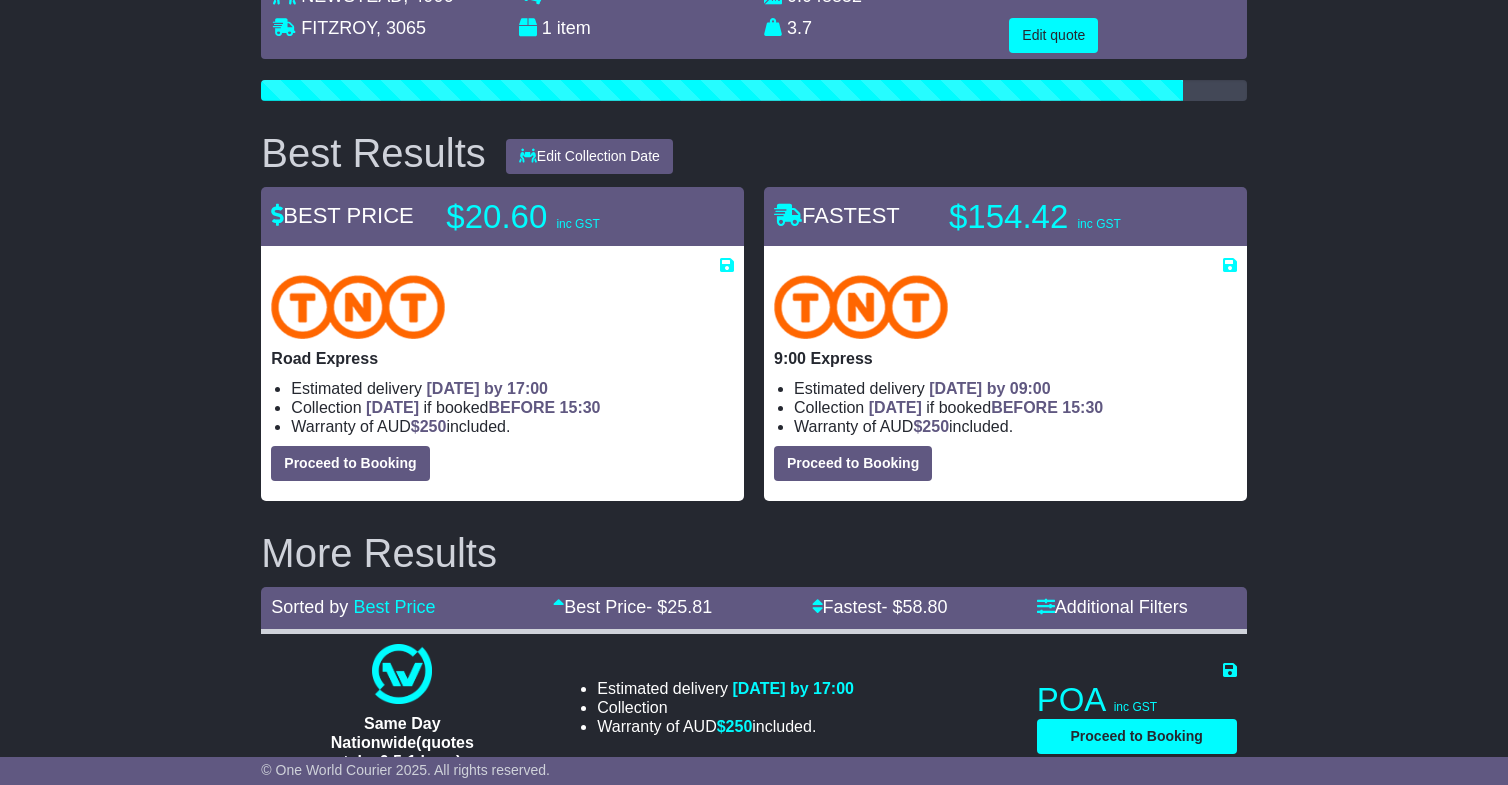 scroll, scrollTop: 206, scrollLeft: 0, axis: vertical 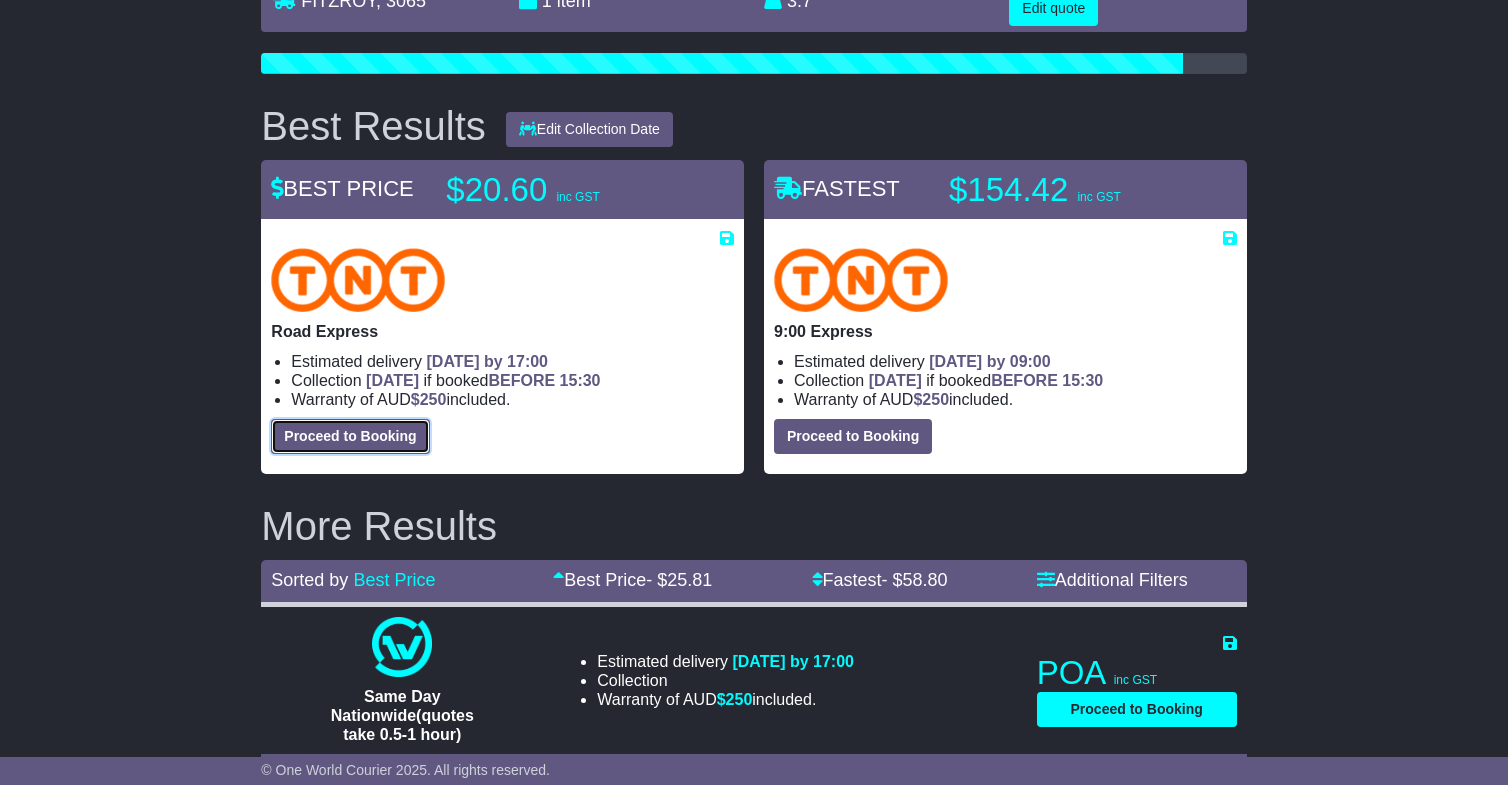 click on "Proceed to Booking" at bounding box center (350, 436) 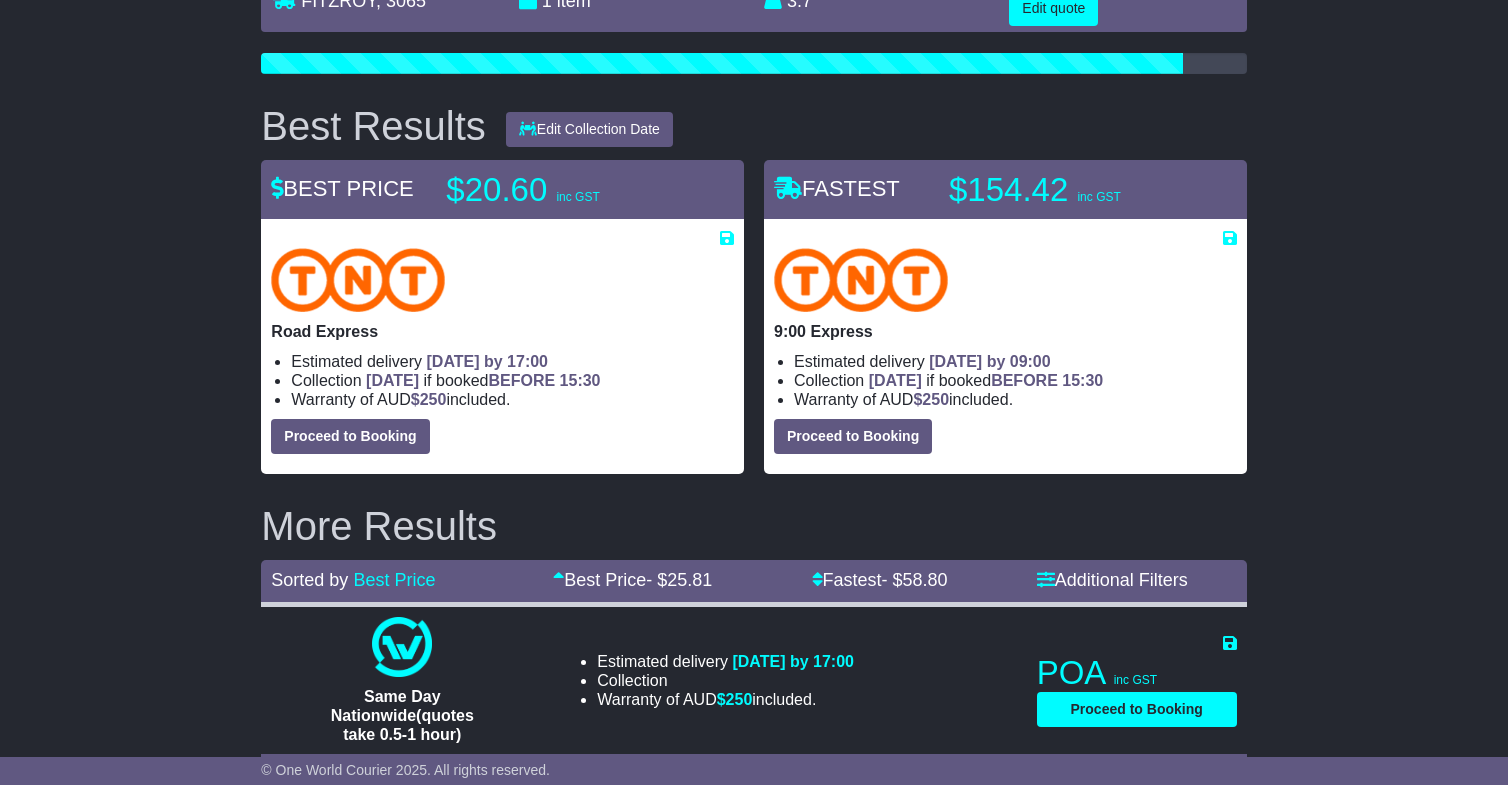 select on "*****" 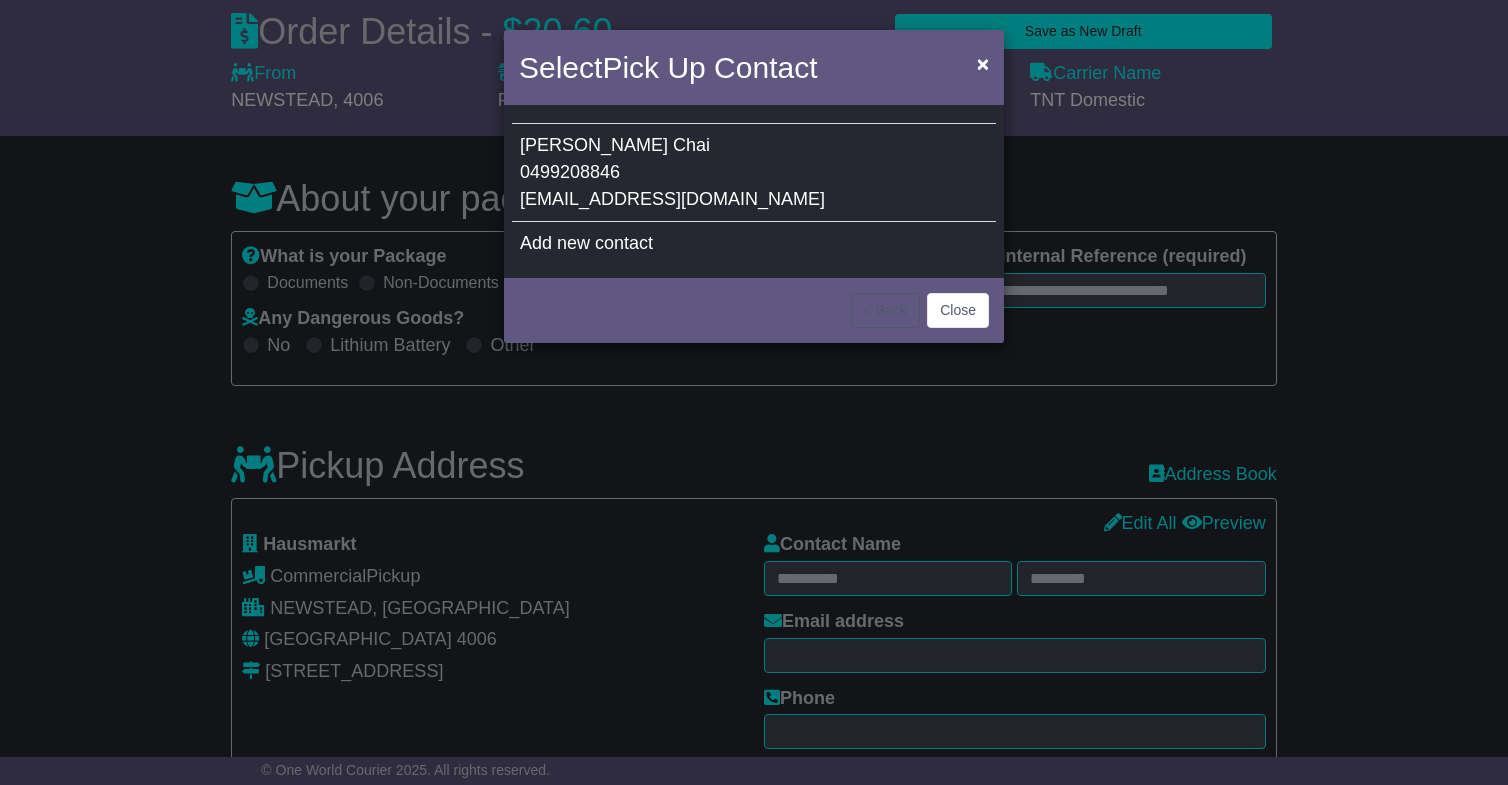 click on "[PERSON_NAME]
0499208846
[EMAIL_ADDRESS][DOMAIN_NAME]" at bounding box center [754, 173] 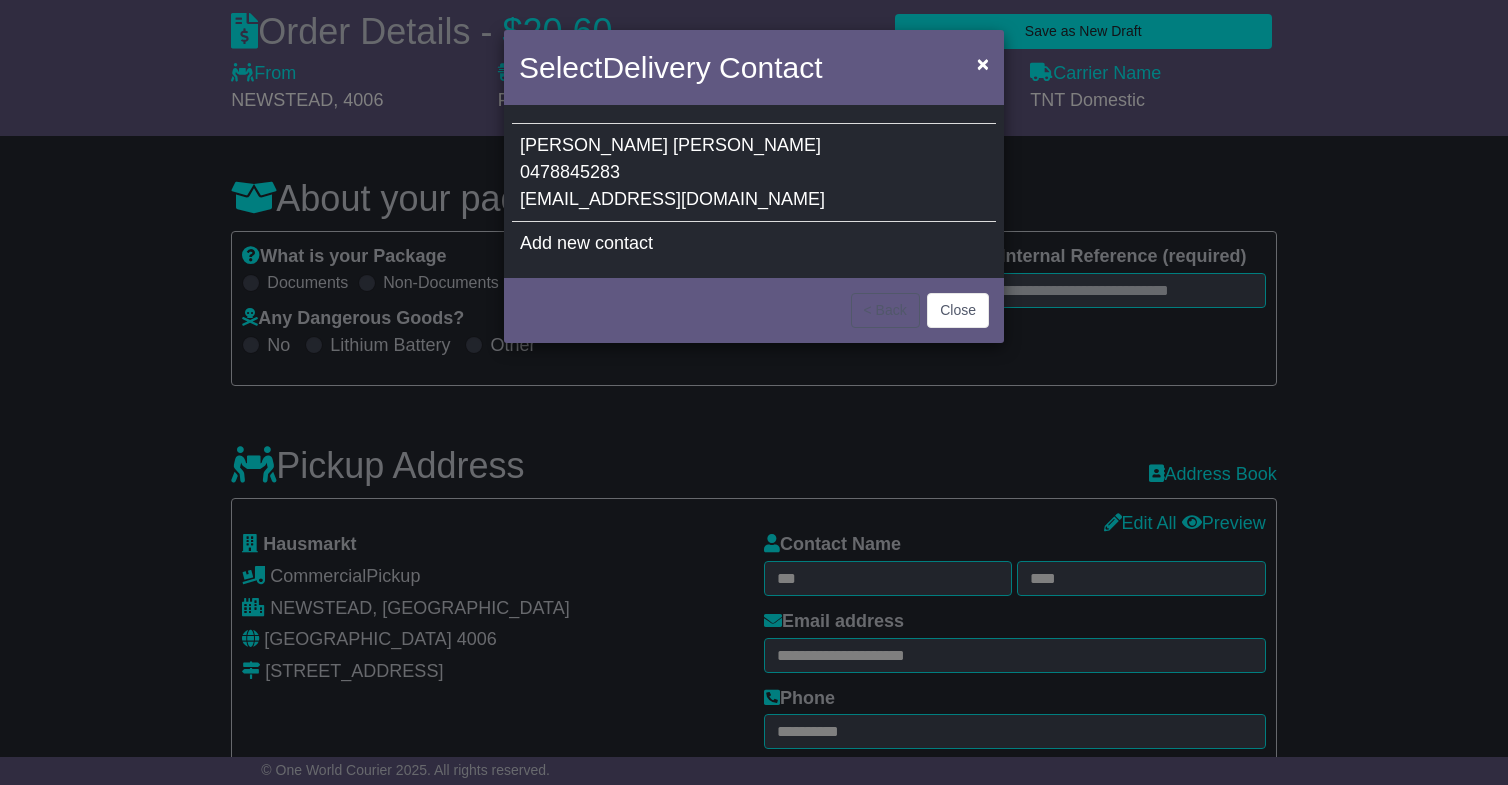click on "Nick   Hughes
0478845283
nick@keoma.com.au" at bounding box center (754, 173) 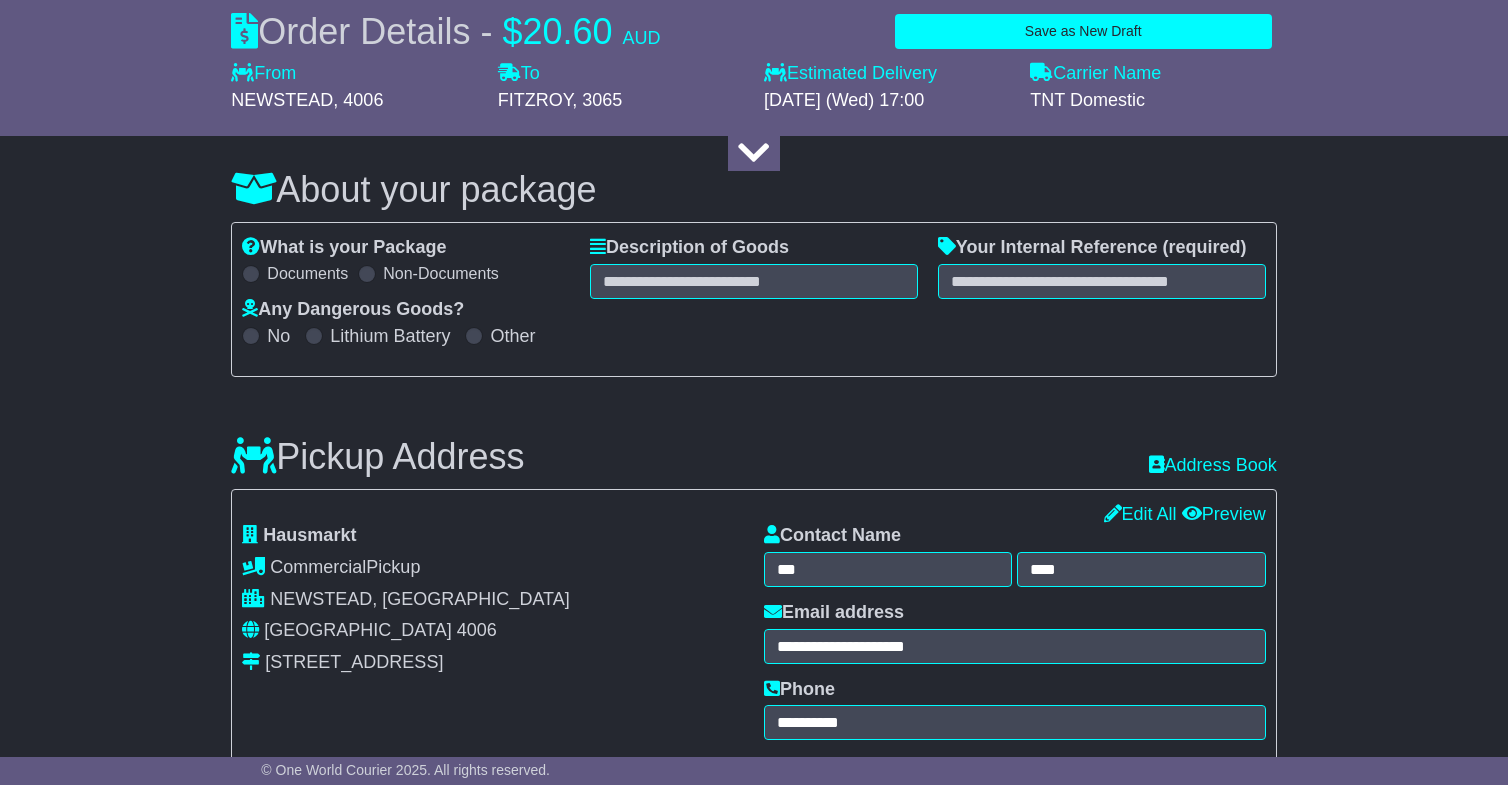scroll, scrollTop: 153, scrollLeft: 0, axis: vertical 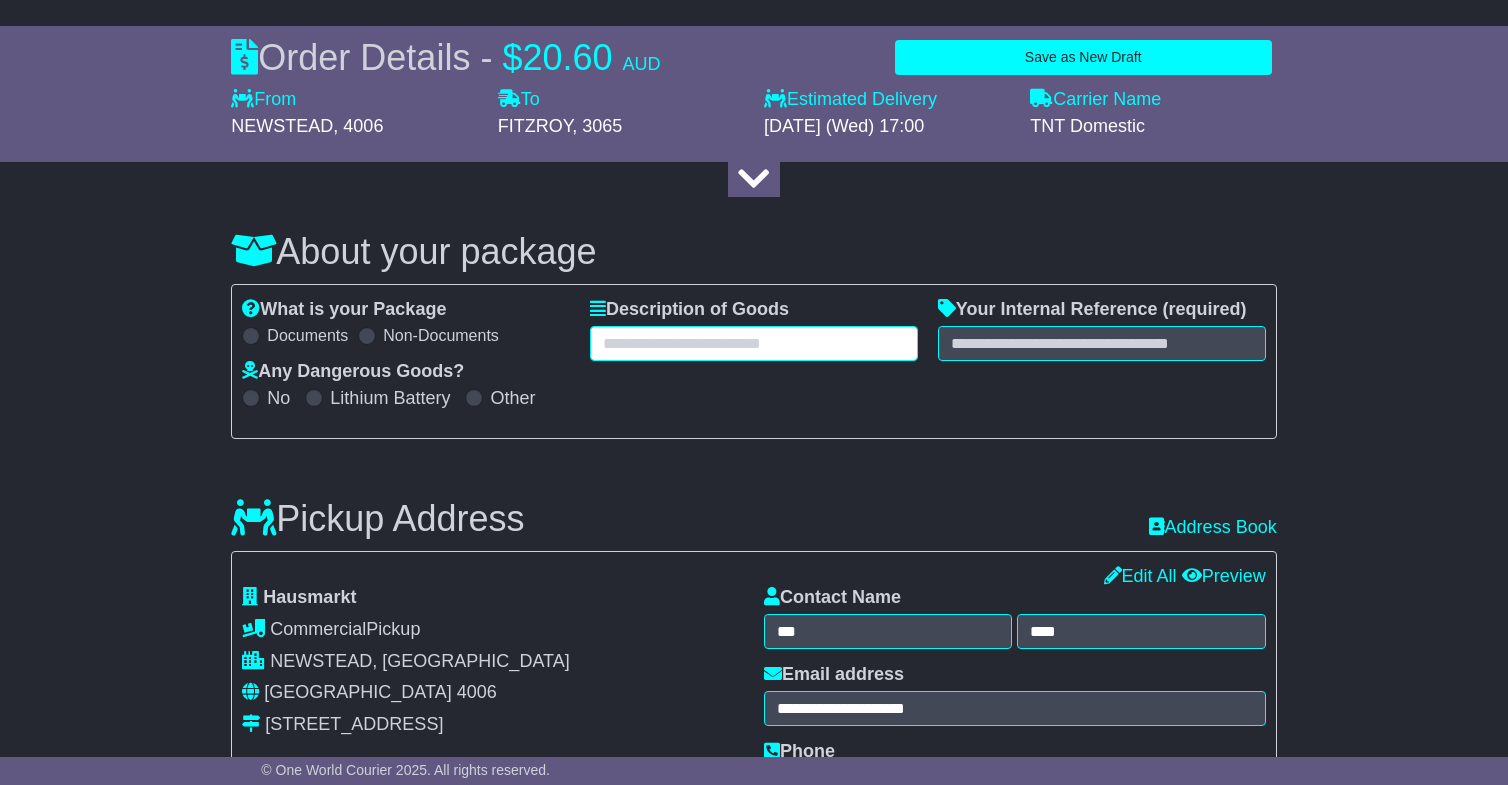click at bounding box center [754, 343] 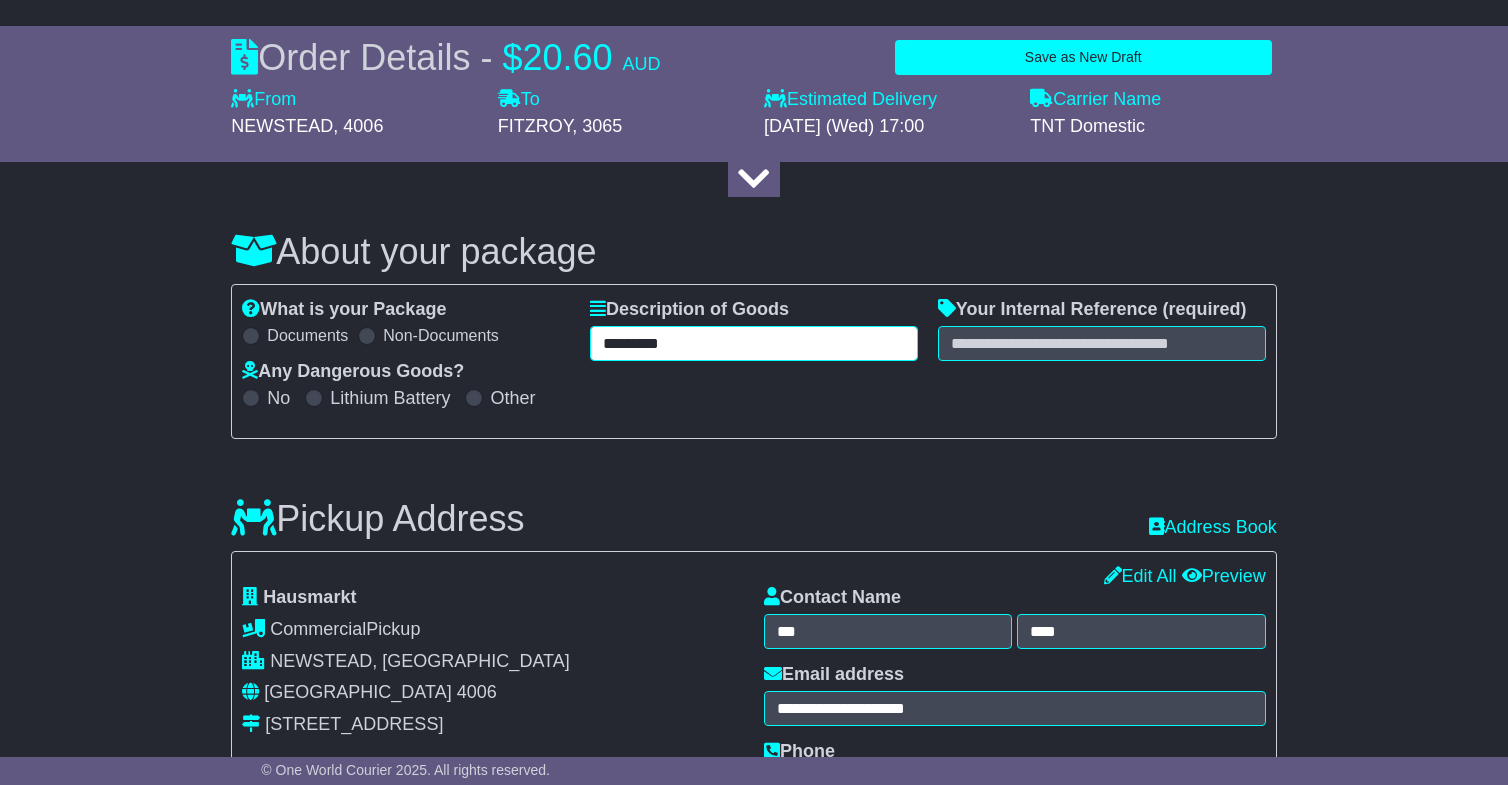type on "*********" 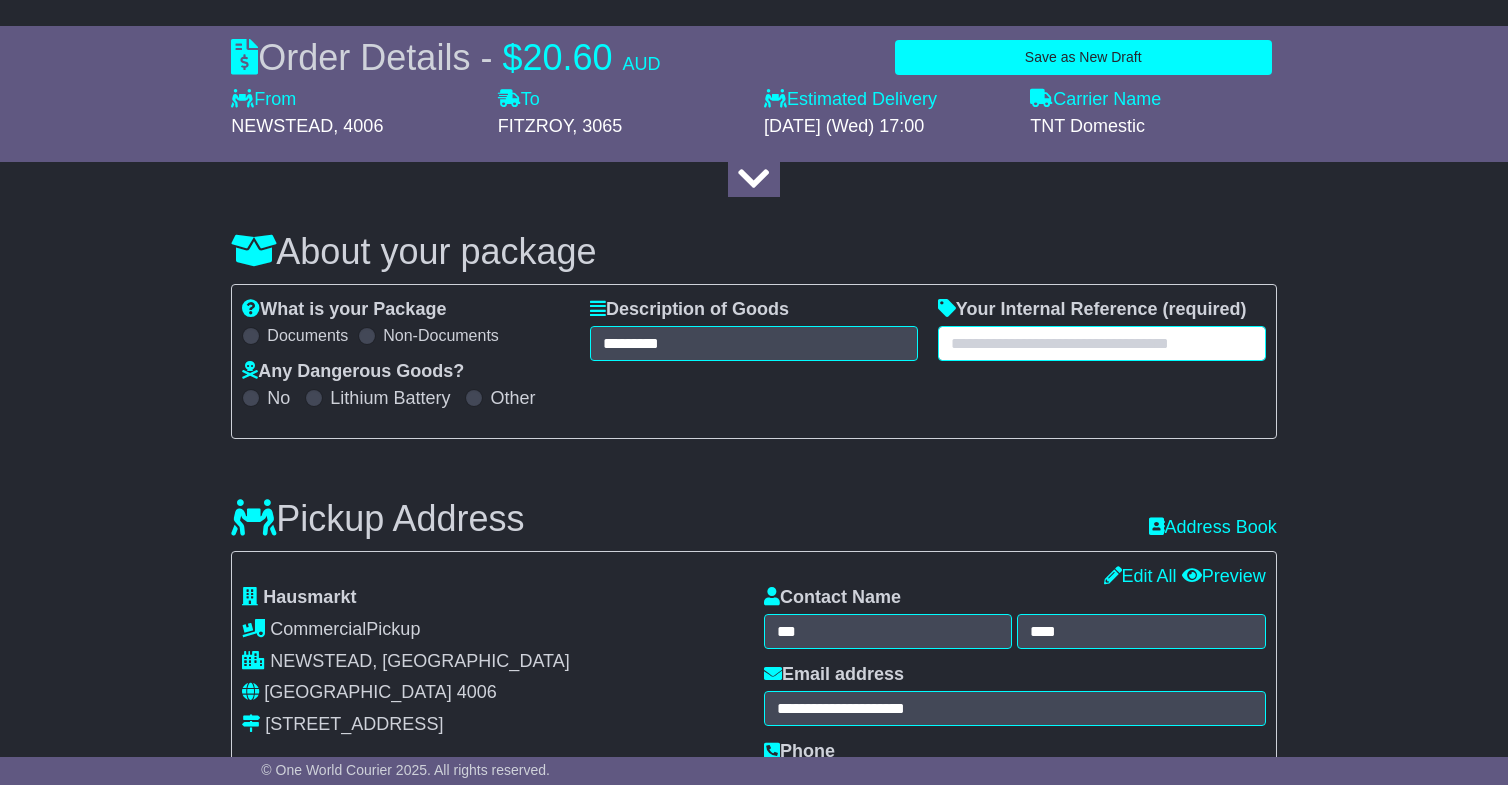 click at bounding box center [1102, 343] 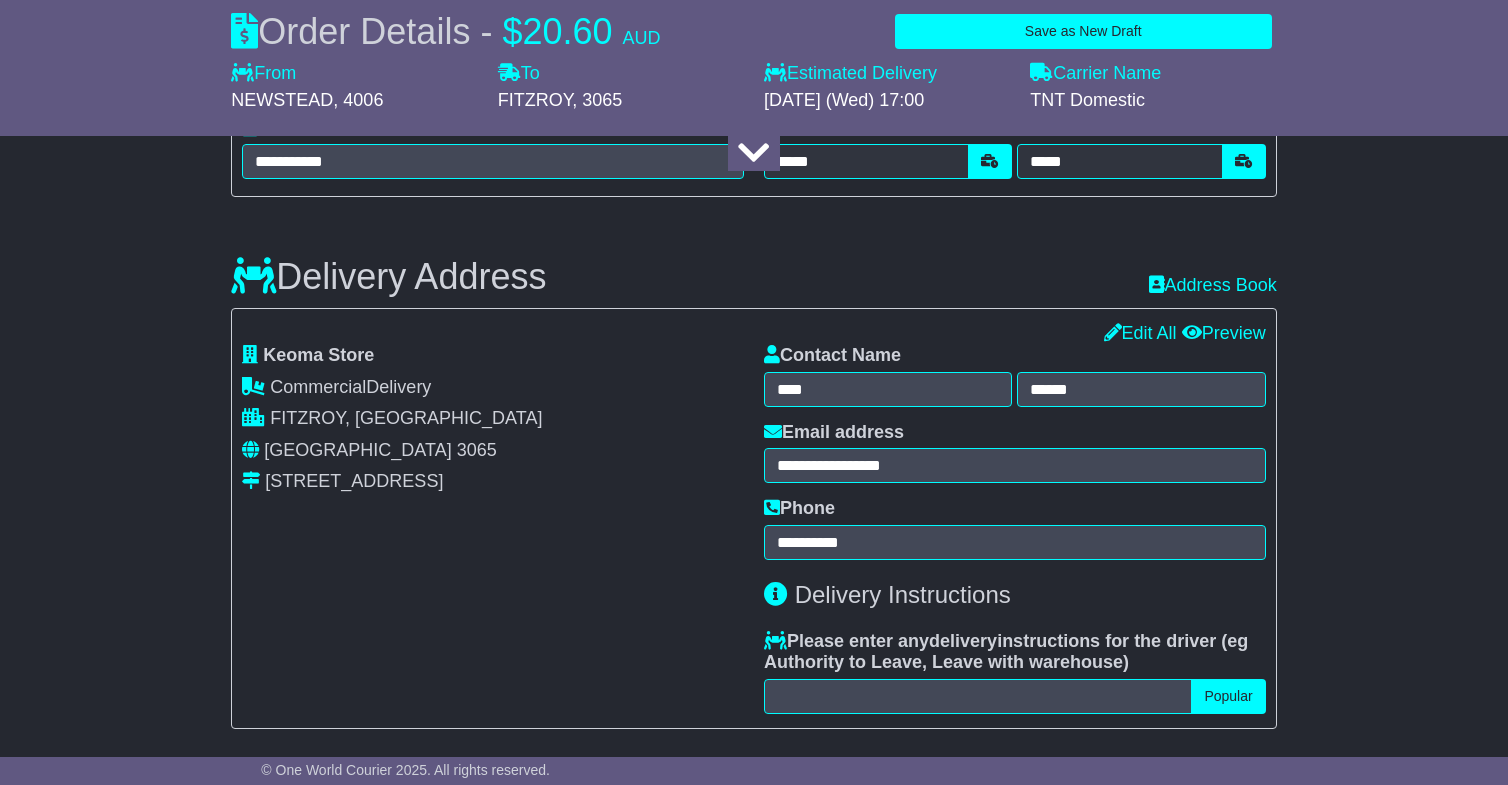 scroll, scrollTop: 1142, scrollLeft: 0, axis: vertical 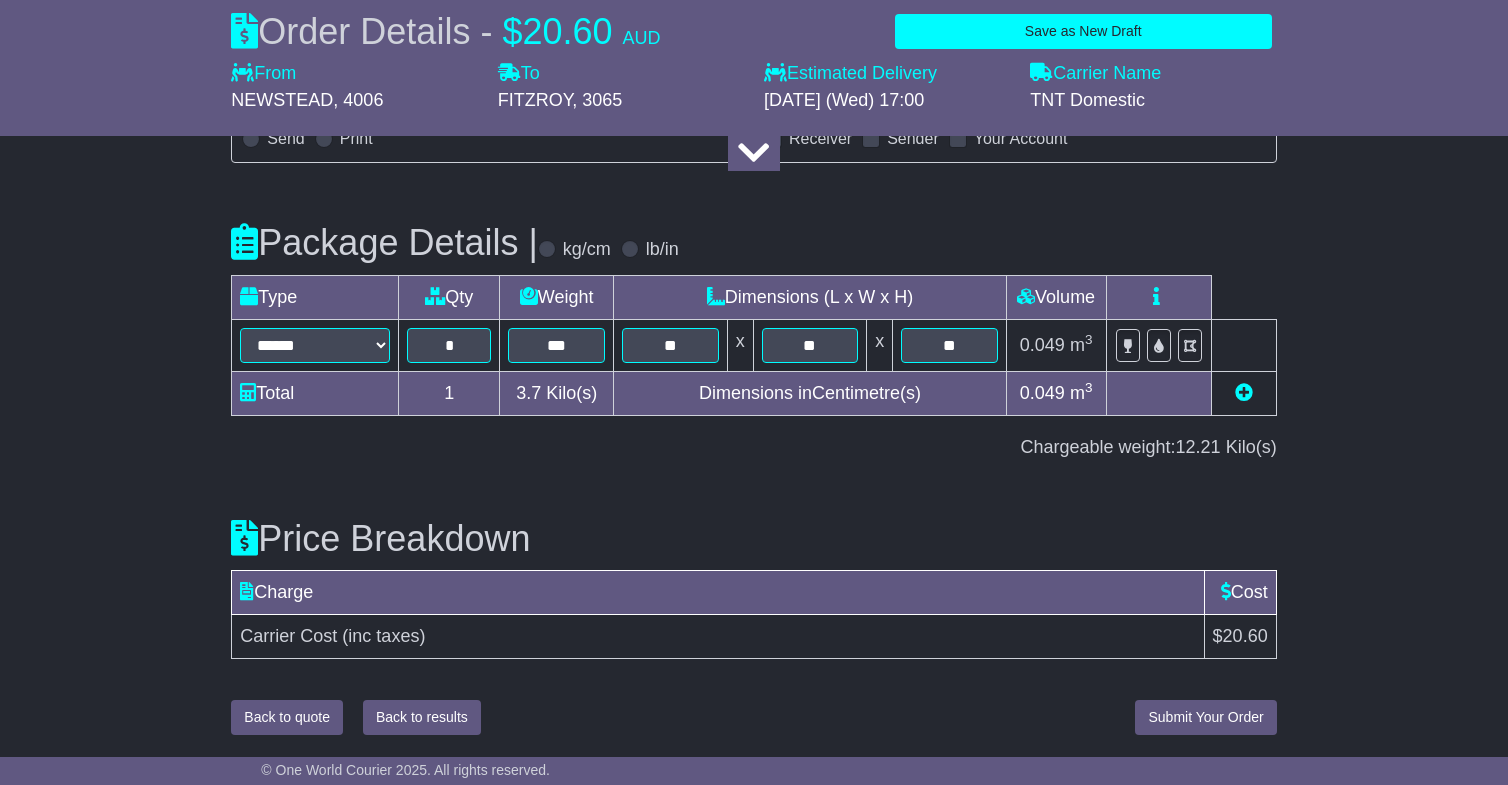 type on "**********" 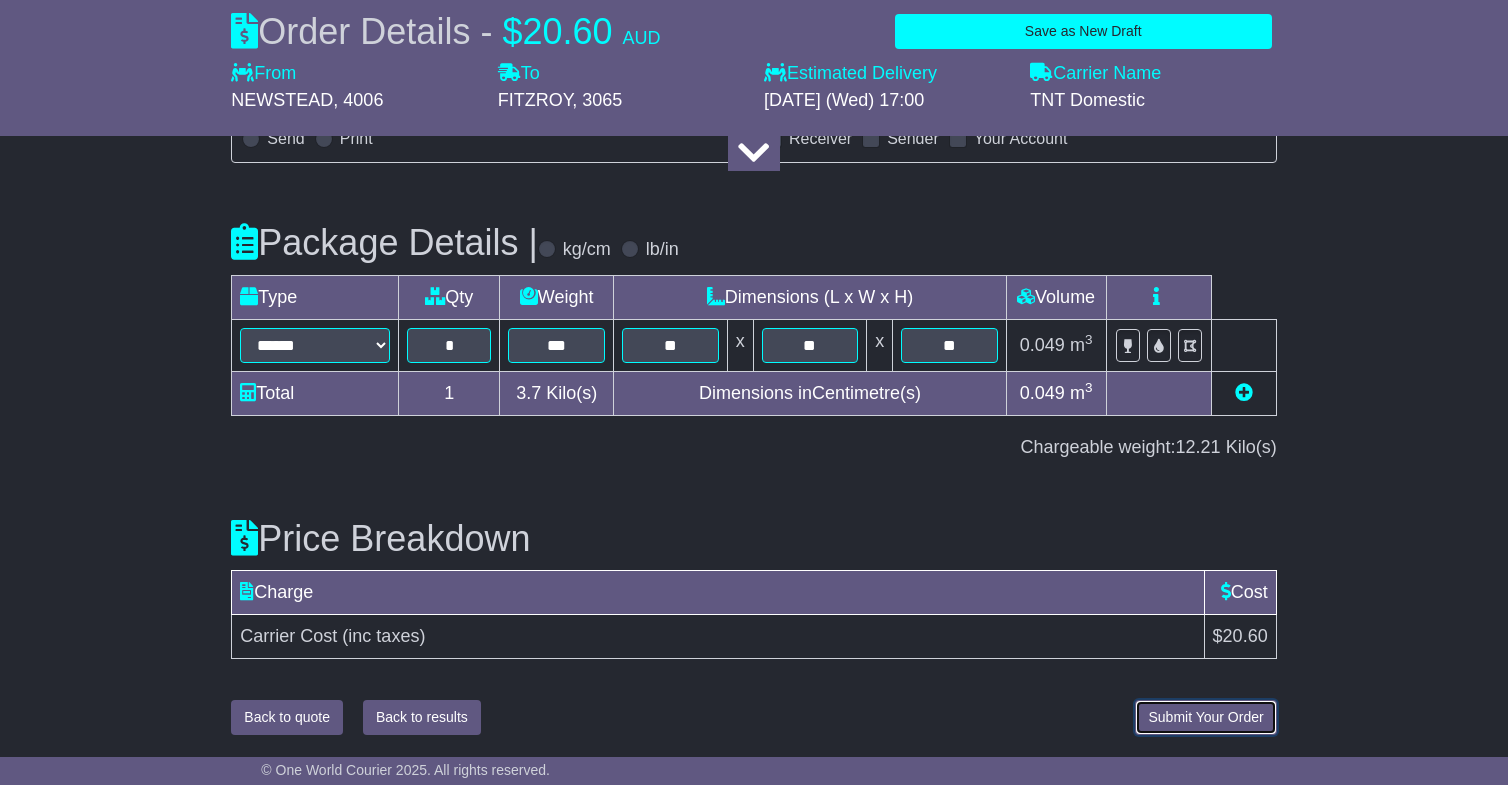 click on "Submit Your Order" at bounding box center (1205, 717) 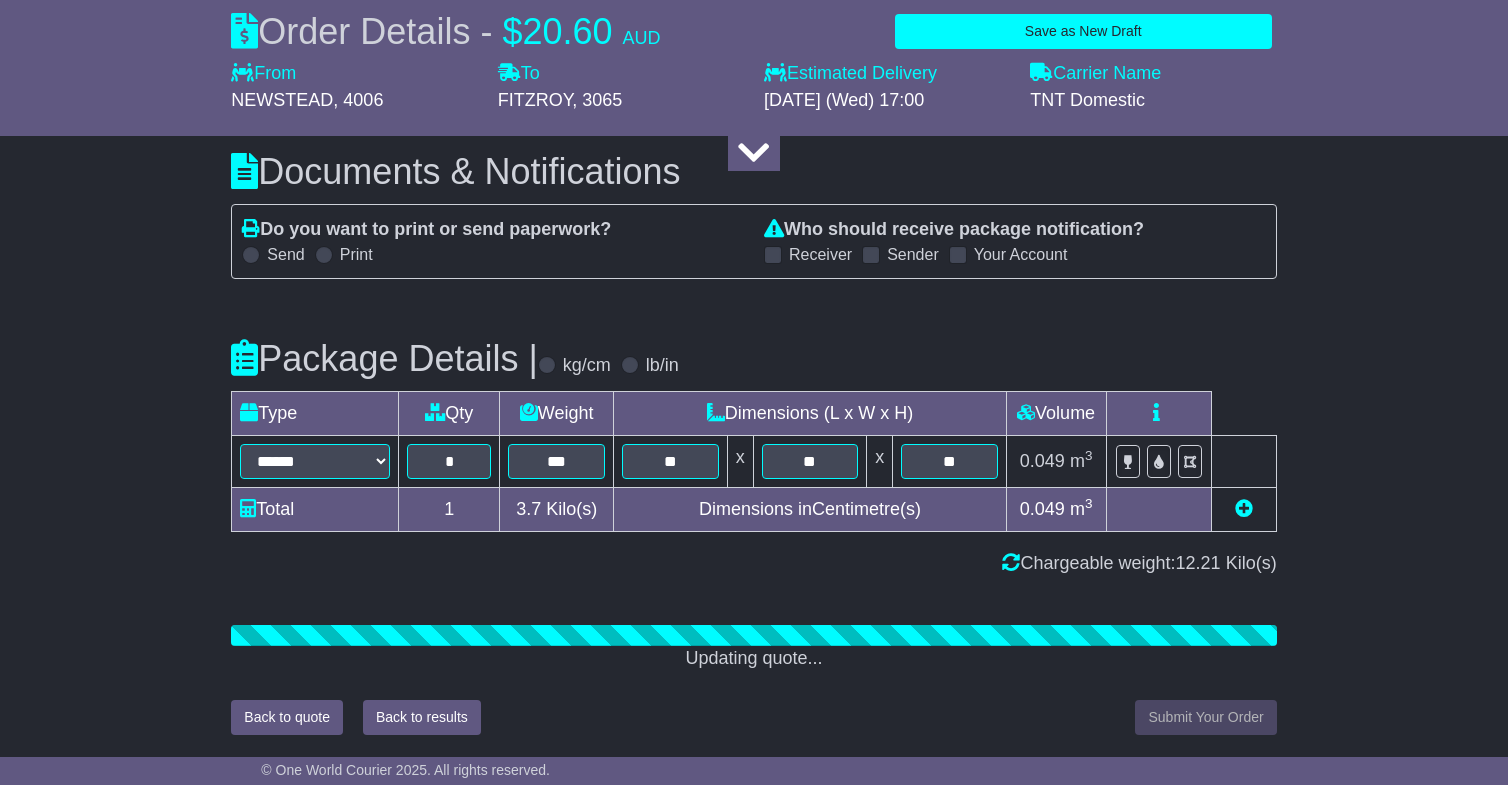 scroll, scrollTop: 2106, scrollLeft: 0, axis: vertical 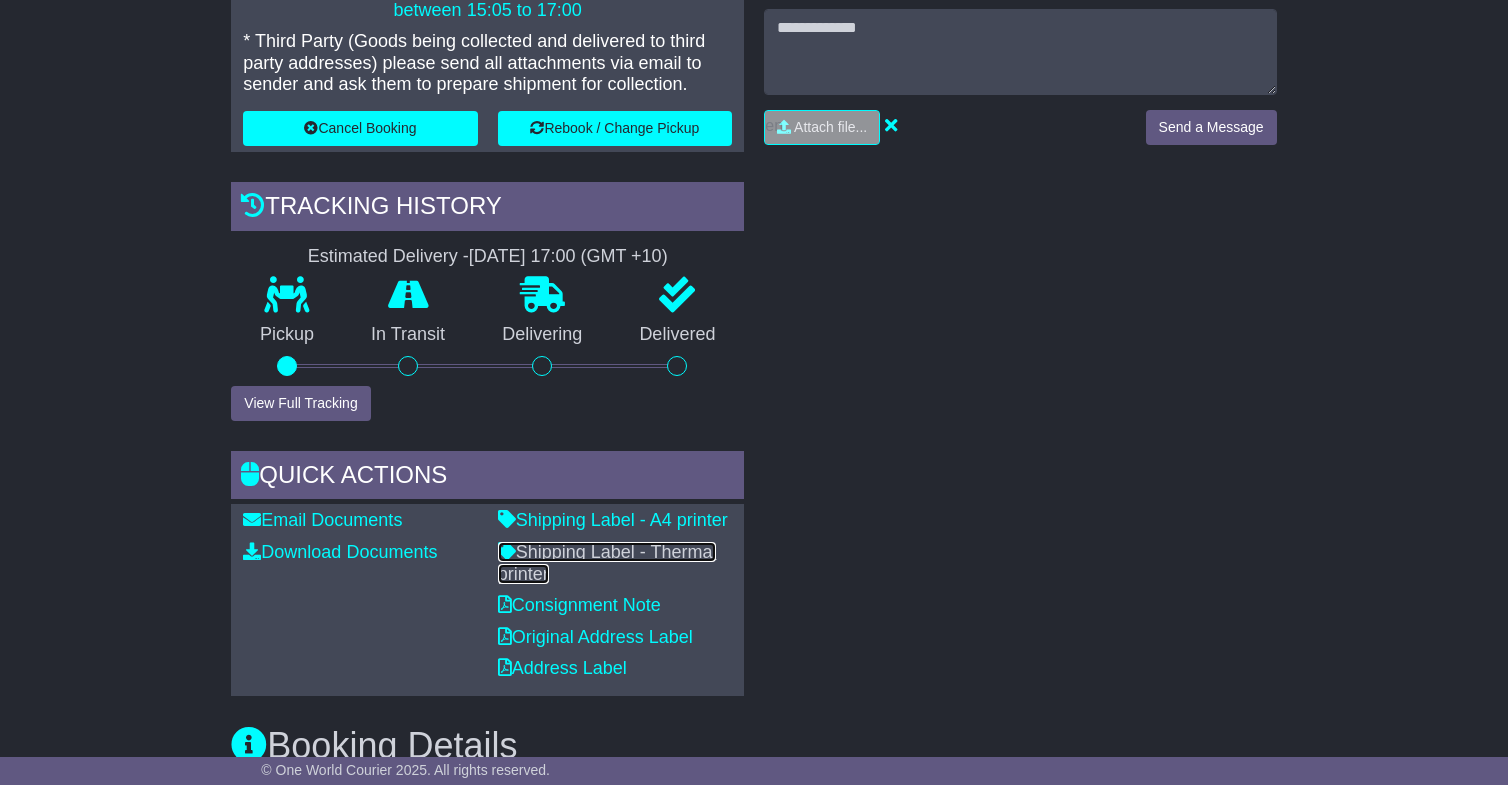 click on "Shipping Label - Thermal printer" at bounding box center [607, 563] 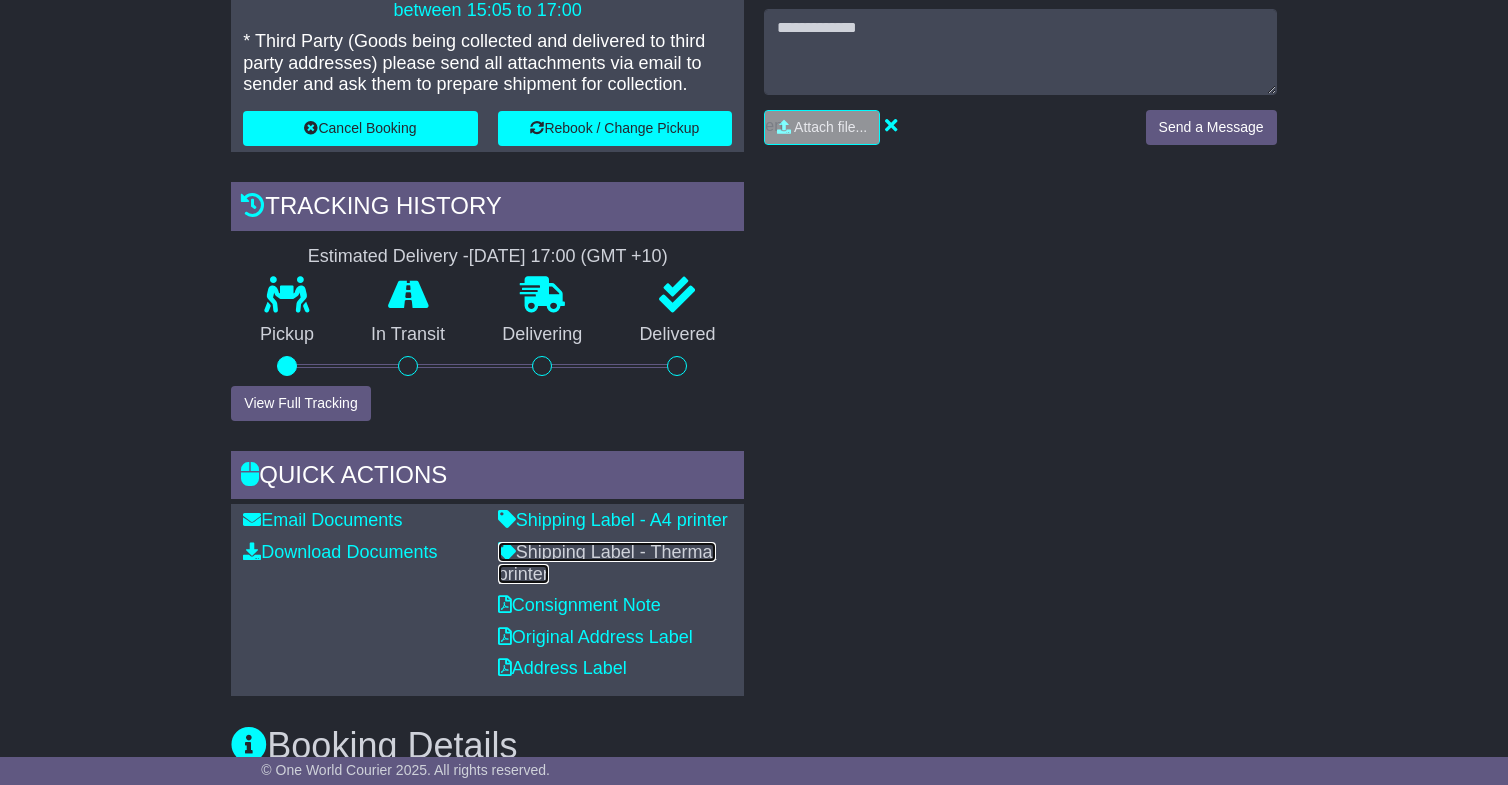 scroll, scrollTop: 0, scrollLeft: 0, axis: both 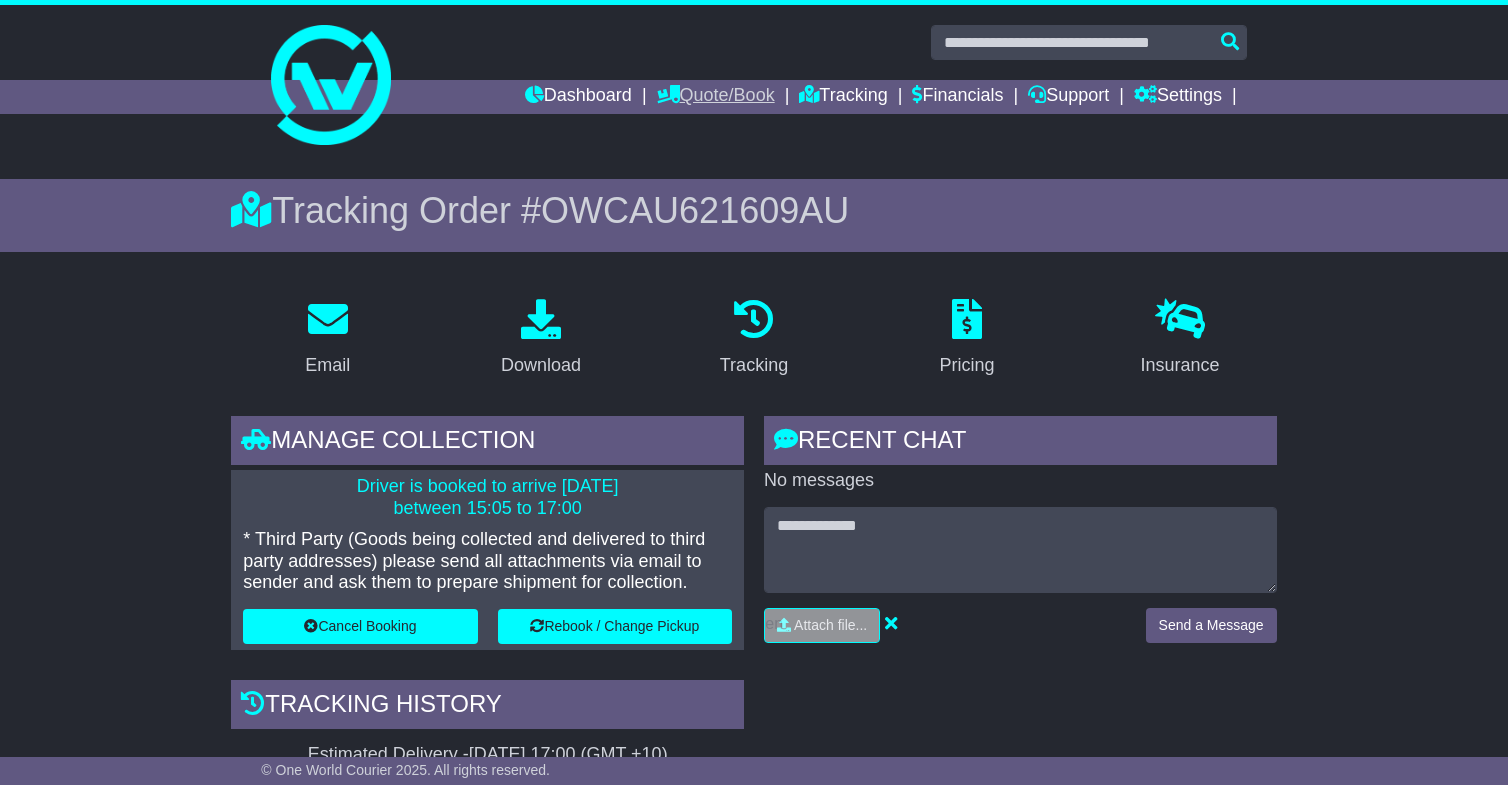 click on "Quote/Book" at bounding box center [716, 97] 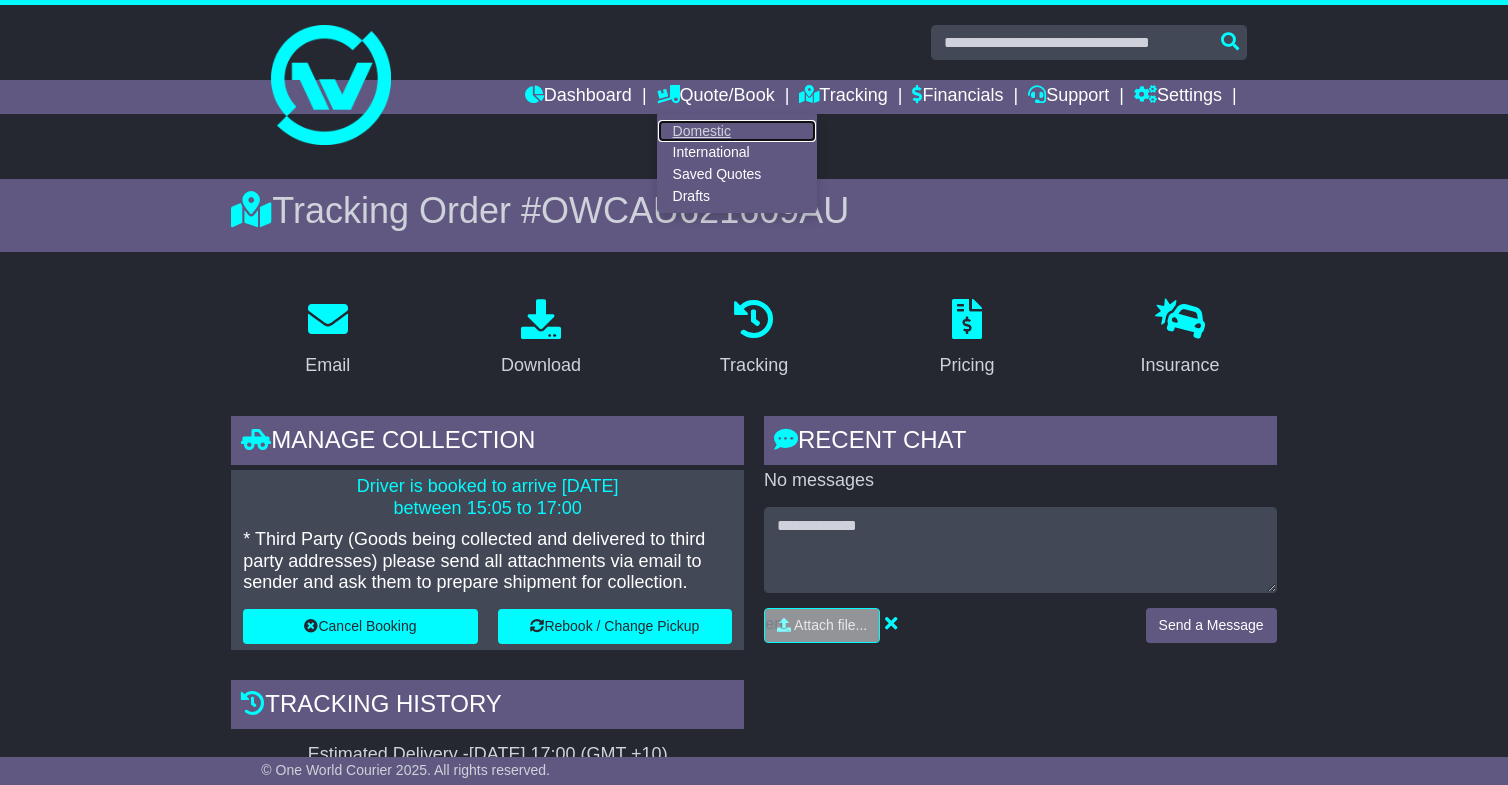 click on "Domestic" at bounding box center (737, 131) 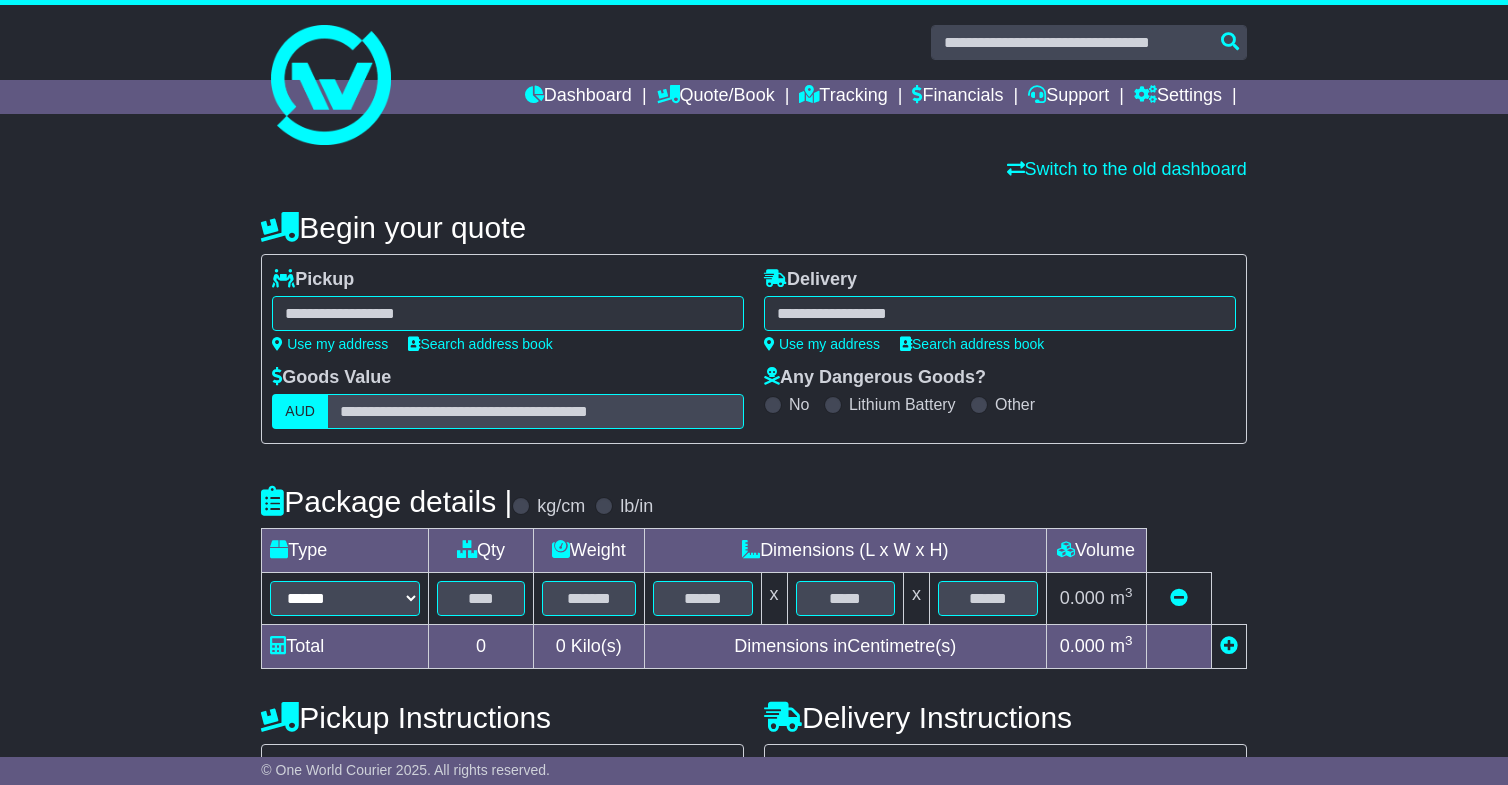 scroll, scrollTop: 0, scrollLeft: 0, axis: both 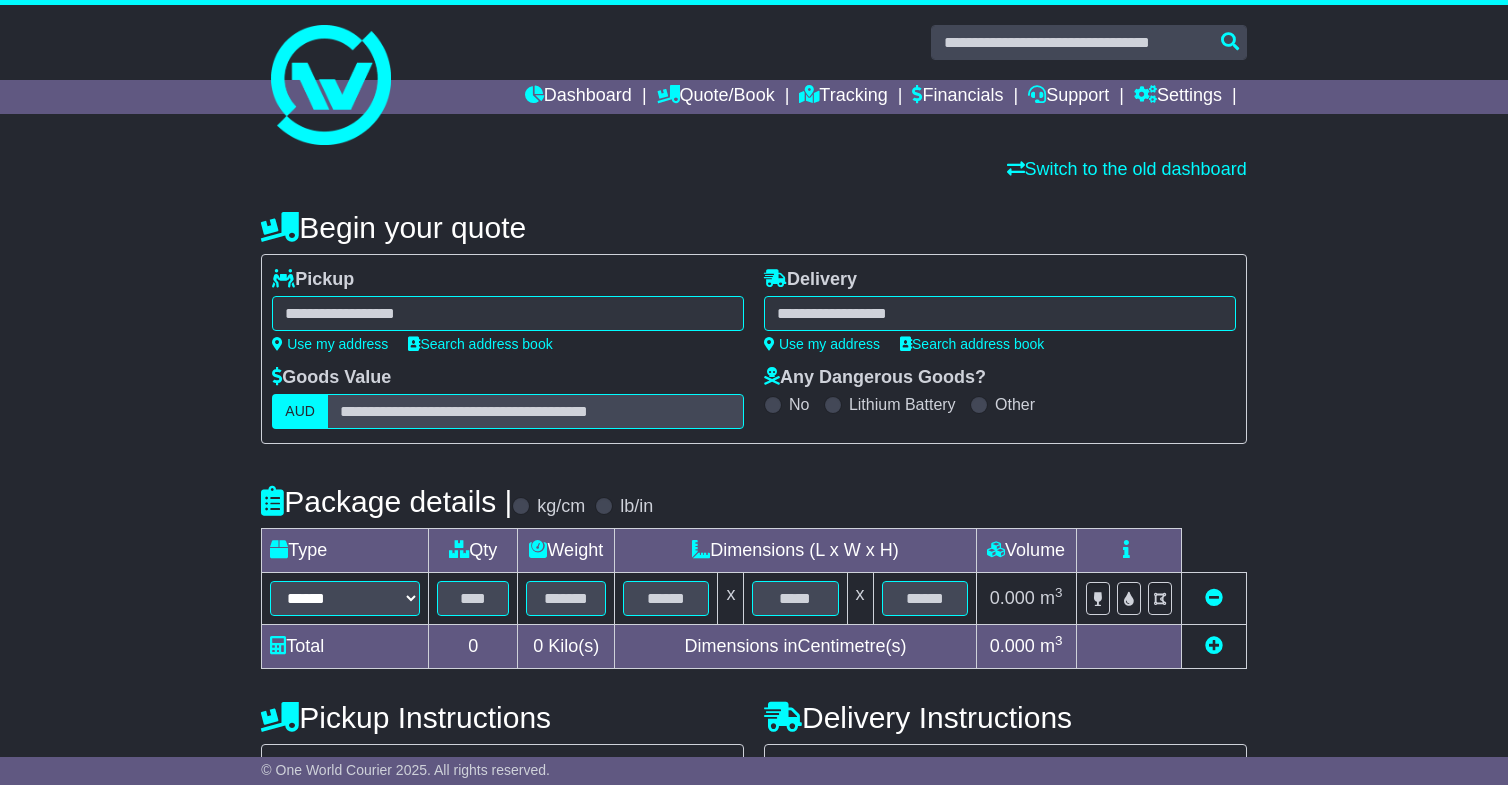 click at bounding box center [508, 313] 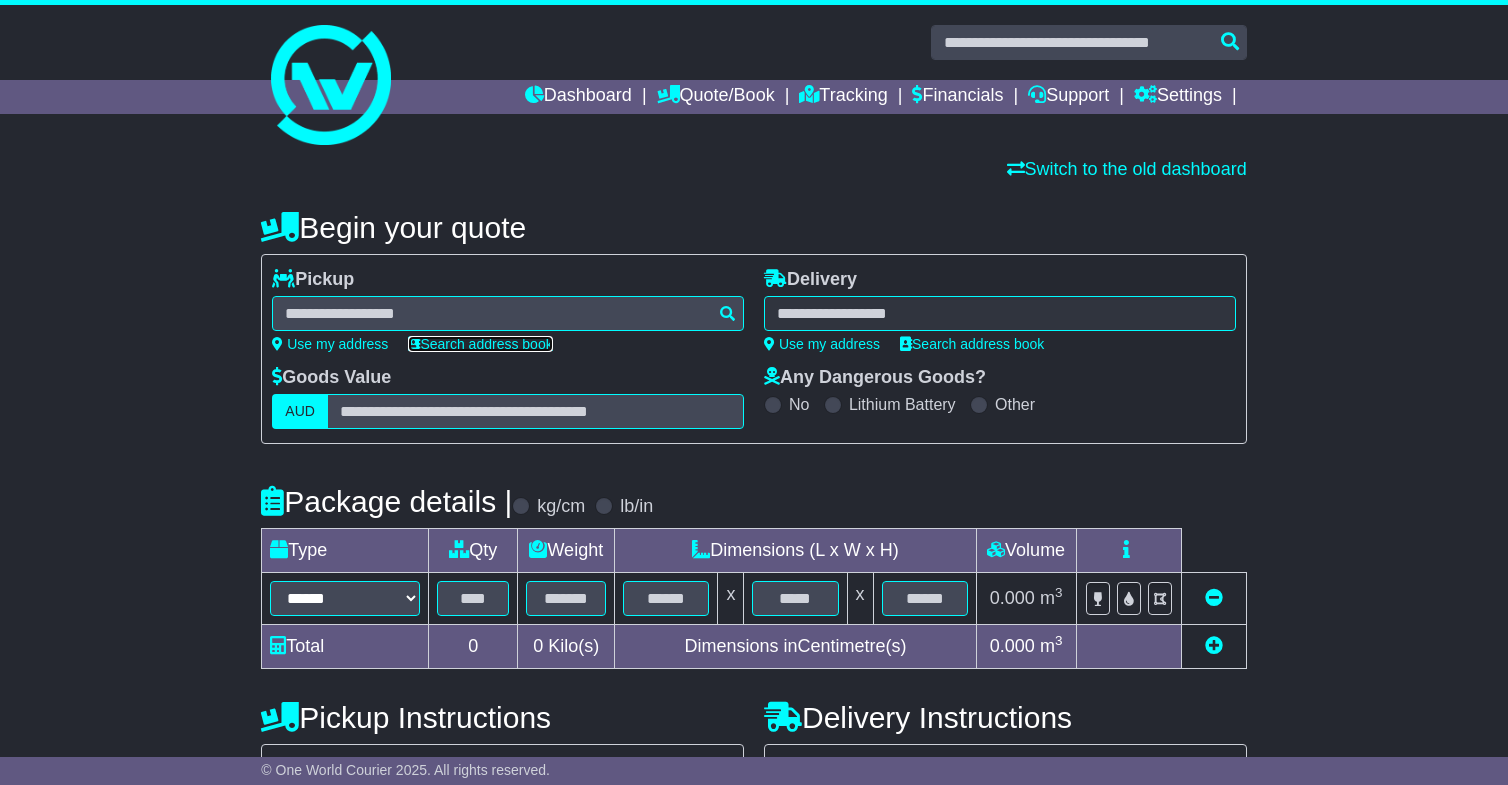click on "Search address book" at bounding box center [480, 344] 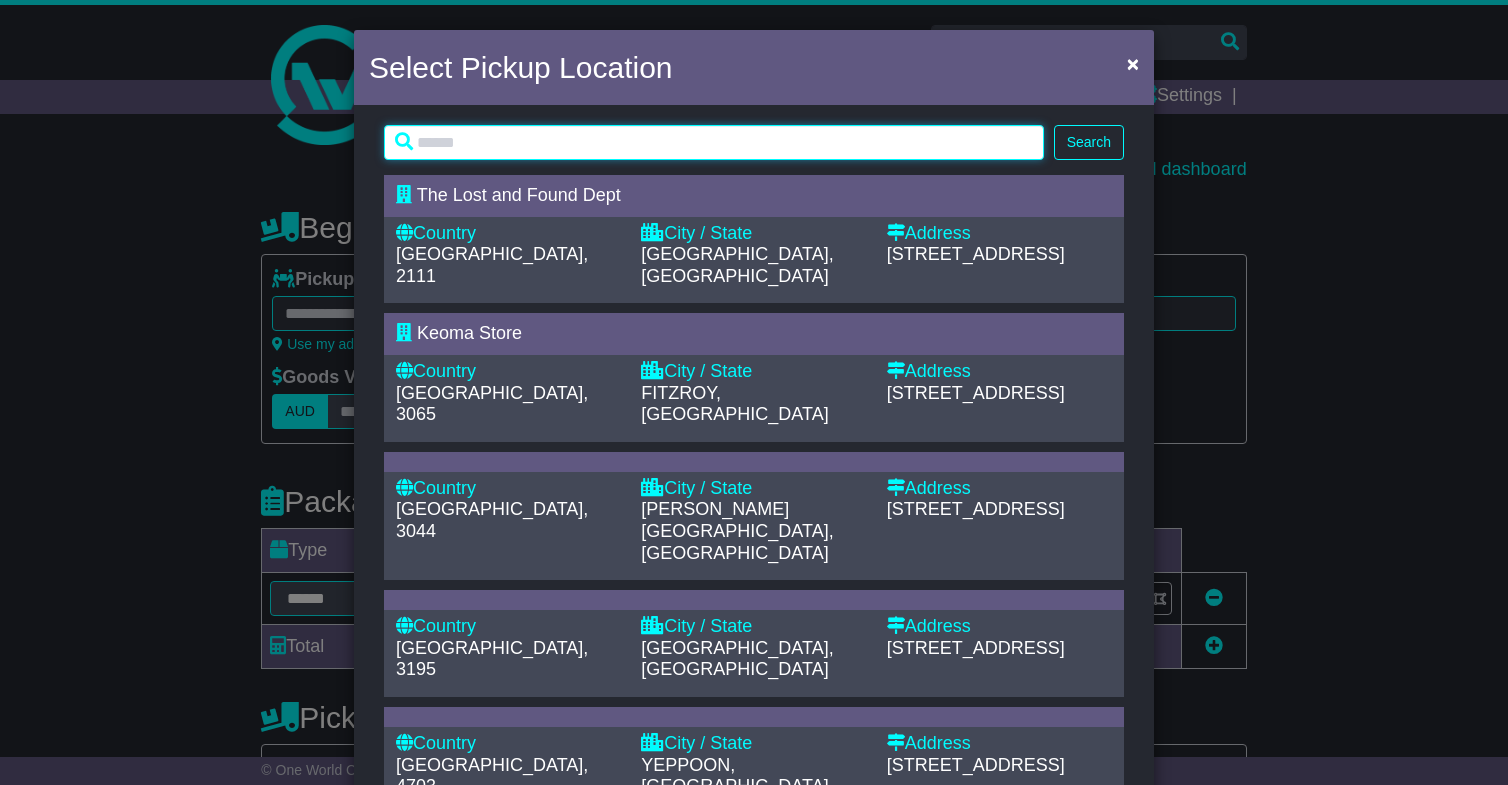click at bounding box center [714, 142] 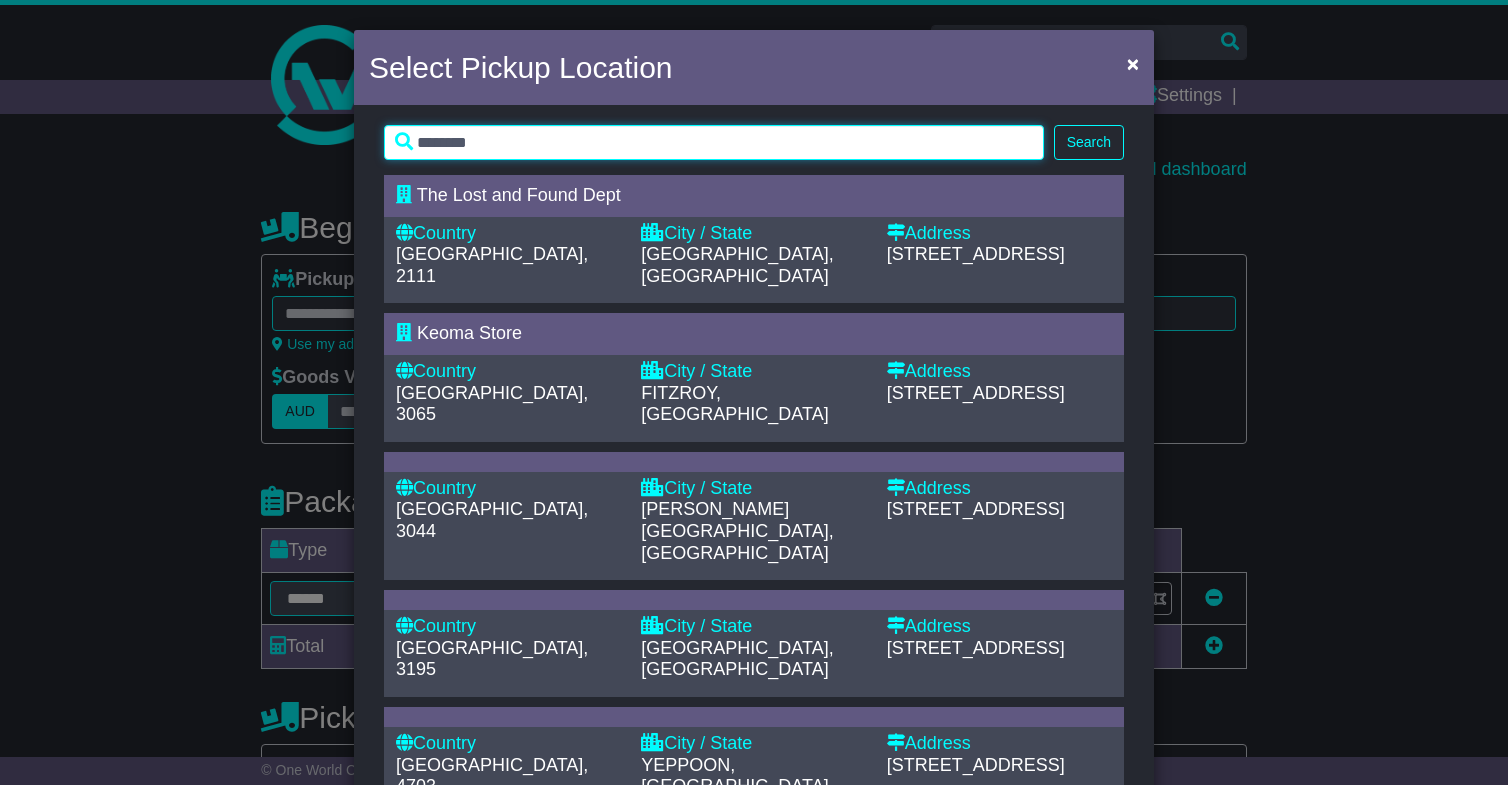 type on "********" 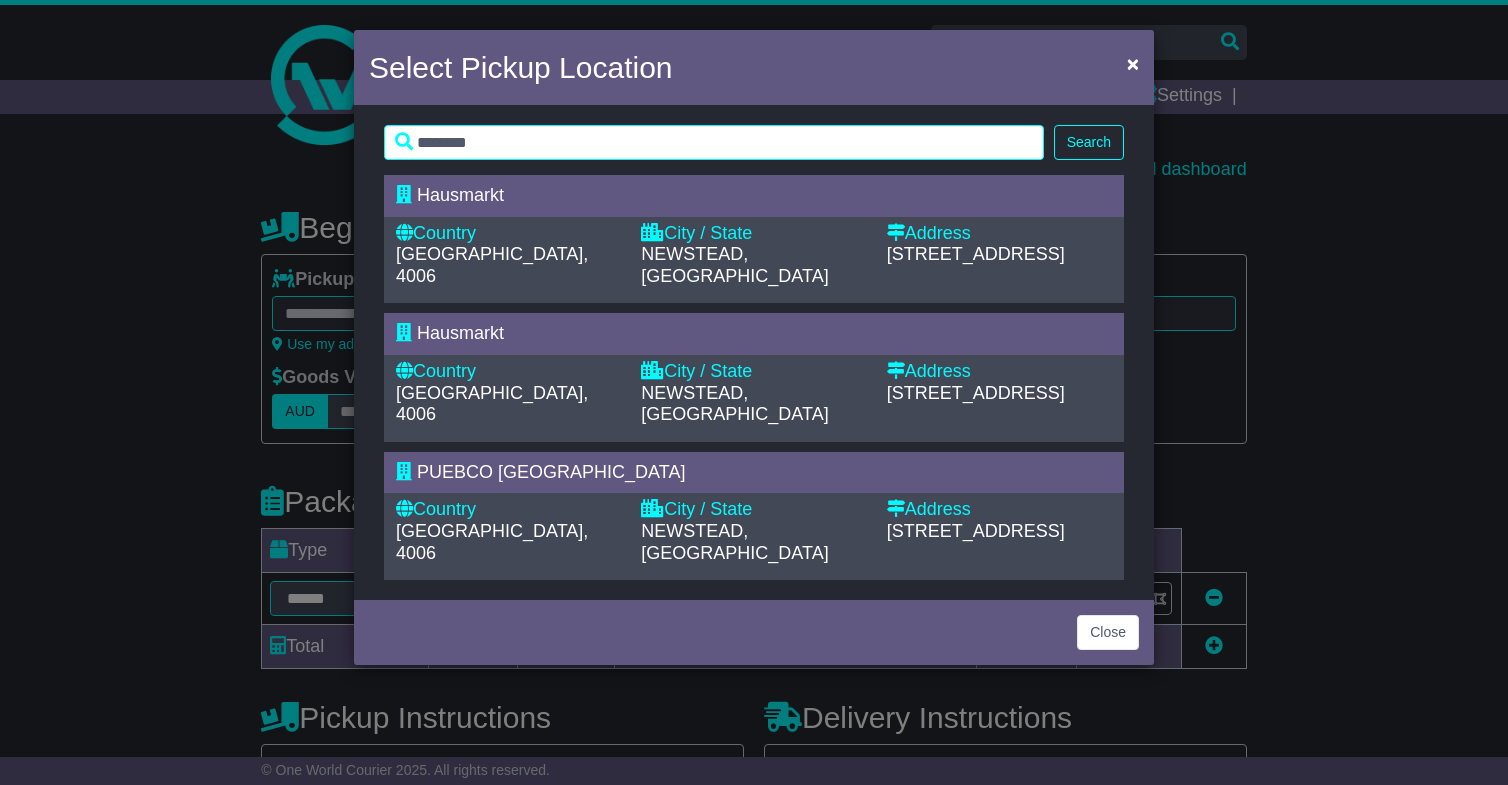 click on "[GEOGRAPHIC_DATA], 4006" at bounding box center (508, 265) 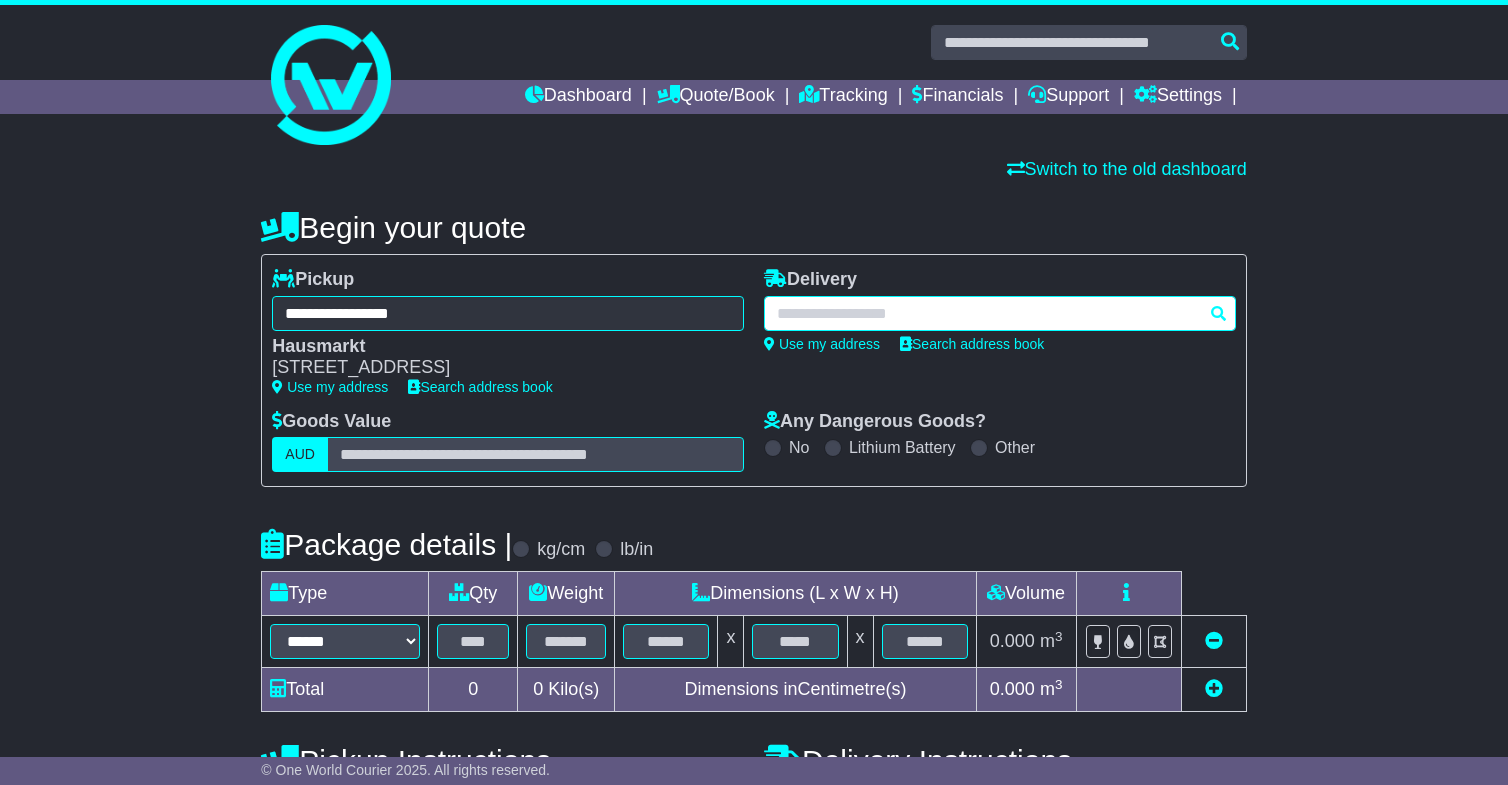 click at bounding box center (1000, 313) 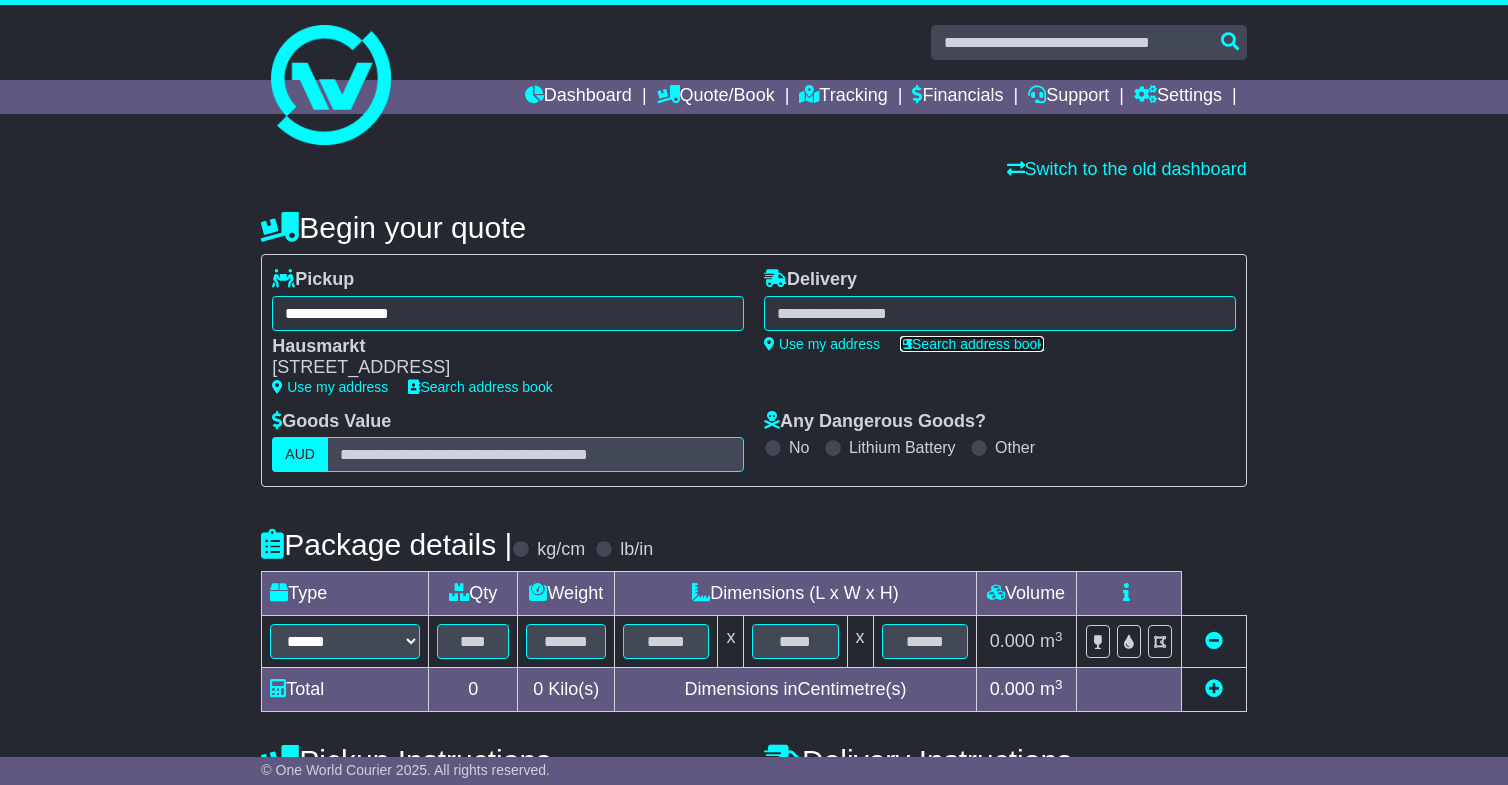 click on "Search address book" at bounding box center (972, 344) 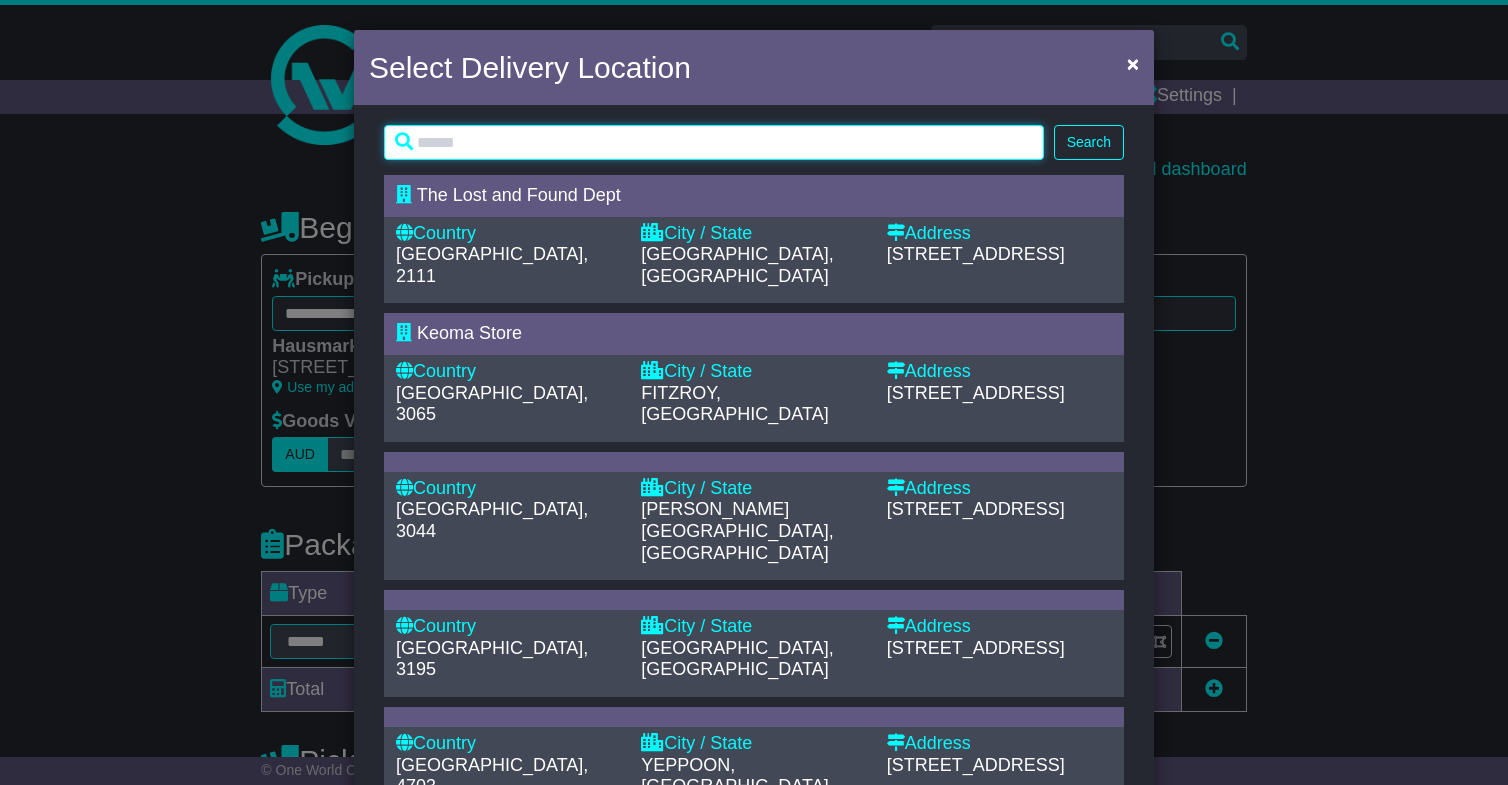 click at bounding box center [714, 142] 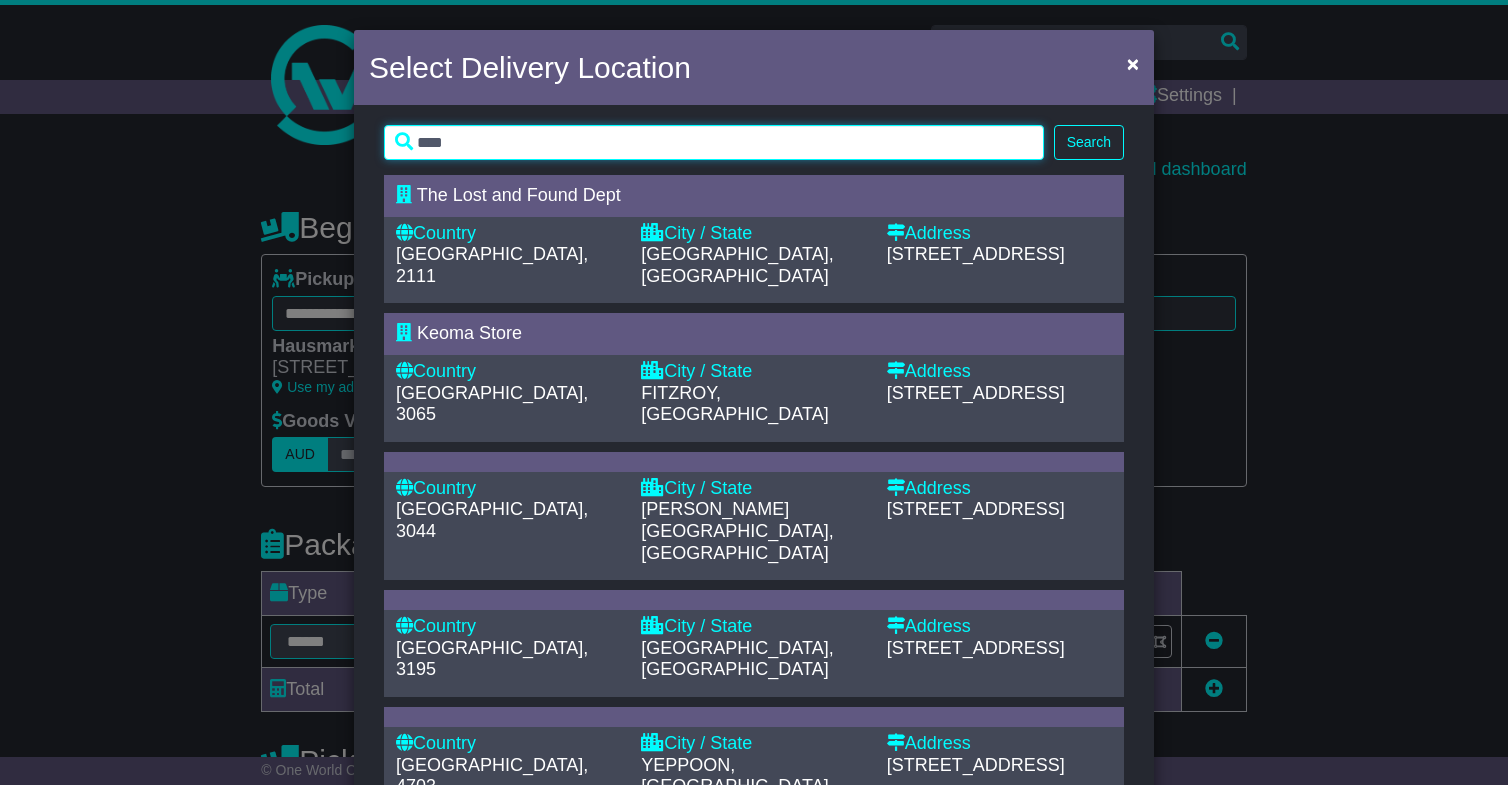type on "****" 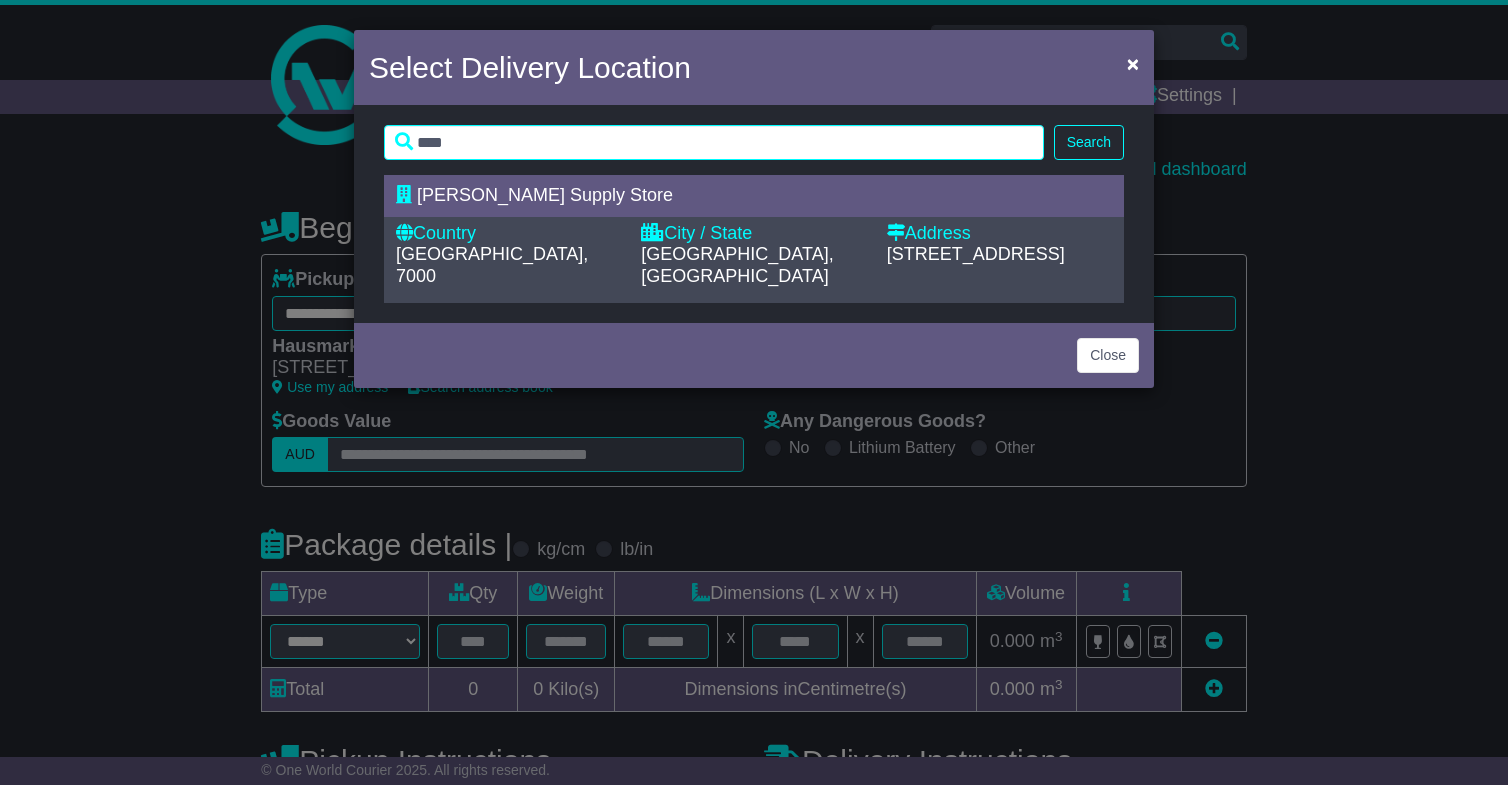 click at bounding box center [652, 232] 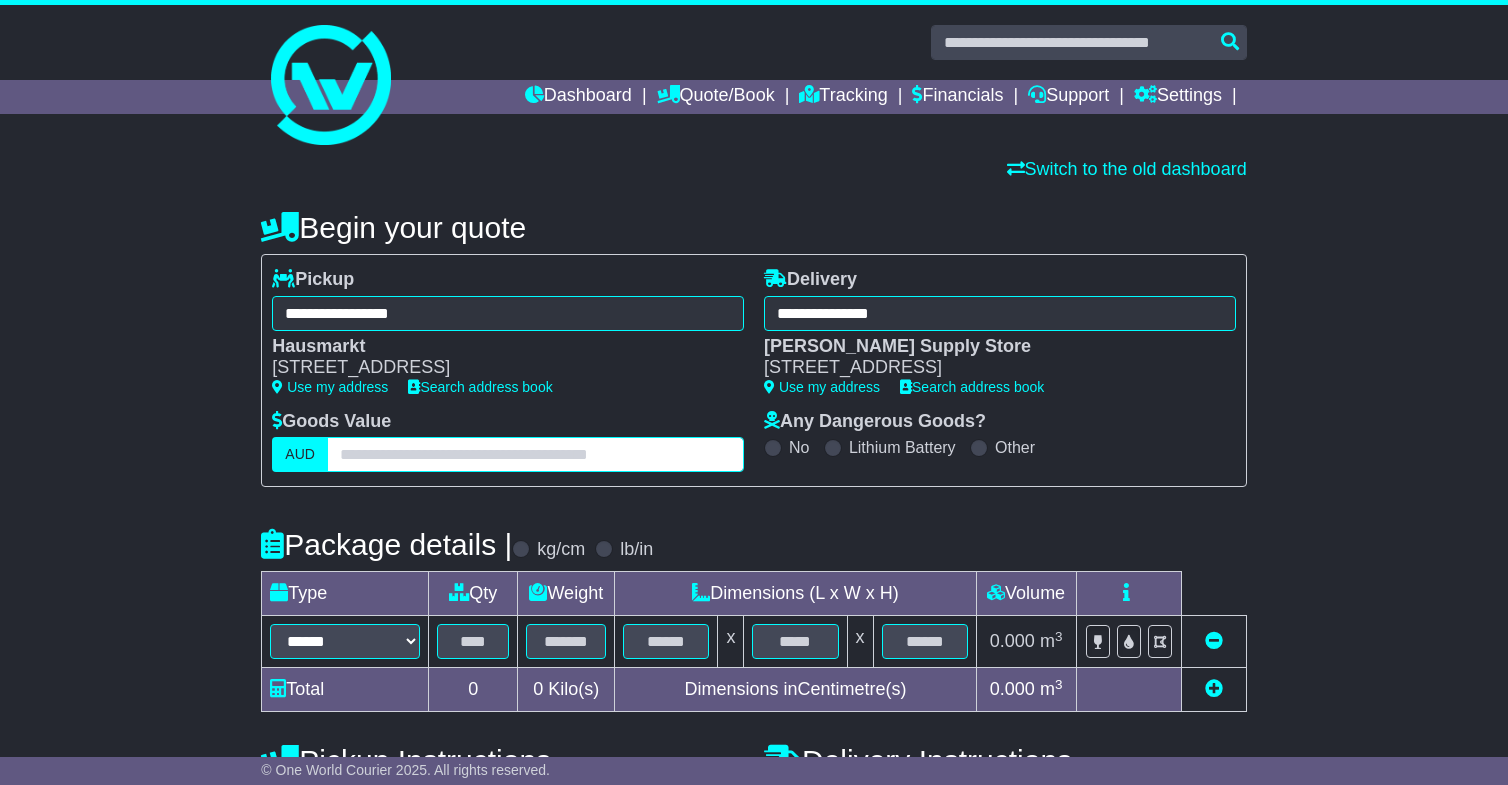 click at bounding box center (535, 454) 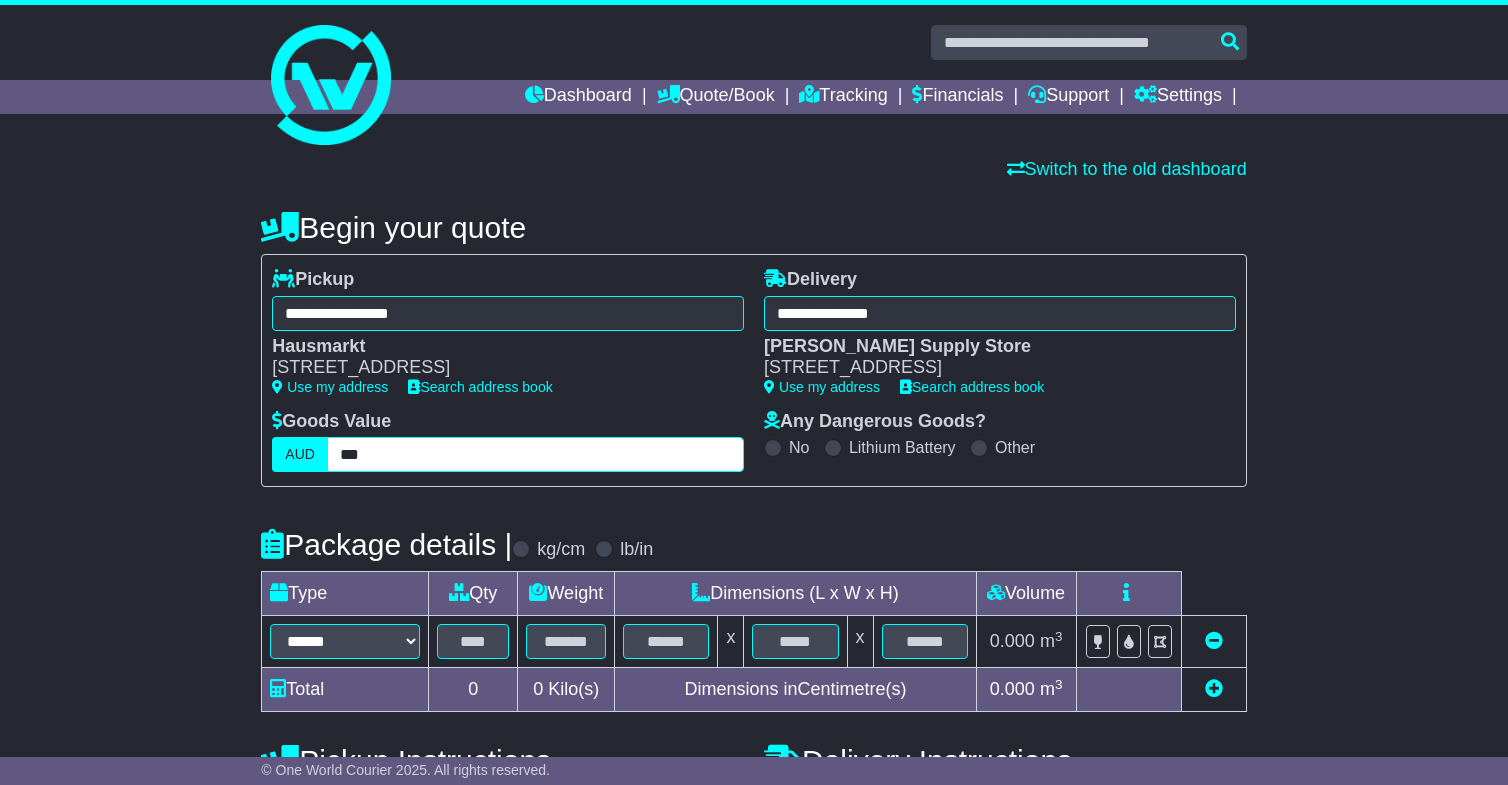 scroll, scrollTop: 317, scrollLeft: 0, axis: vertical 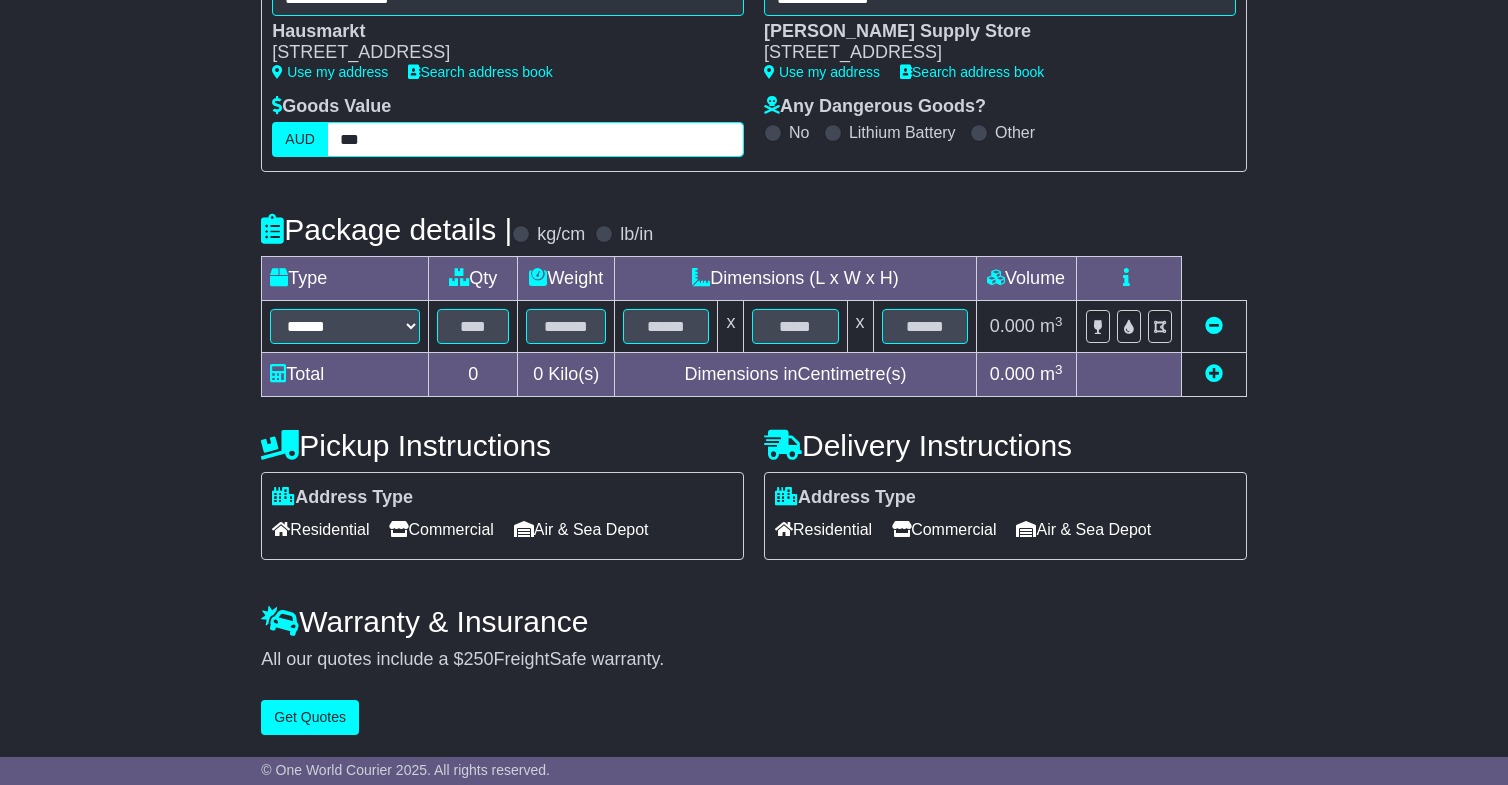 type on "***" 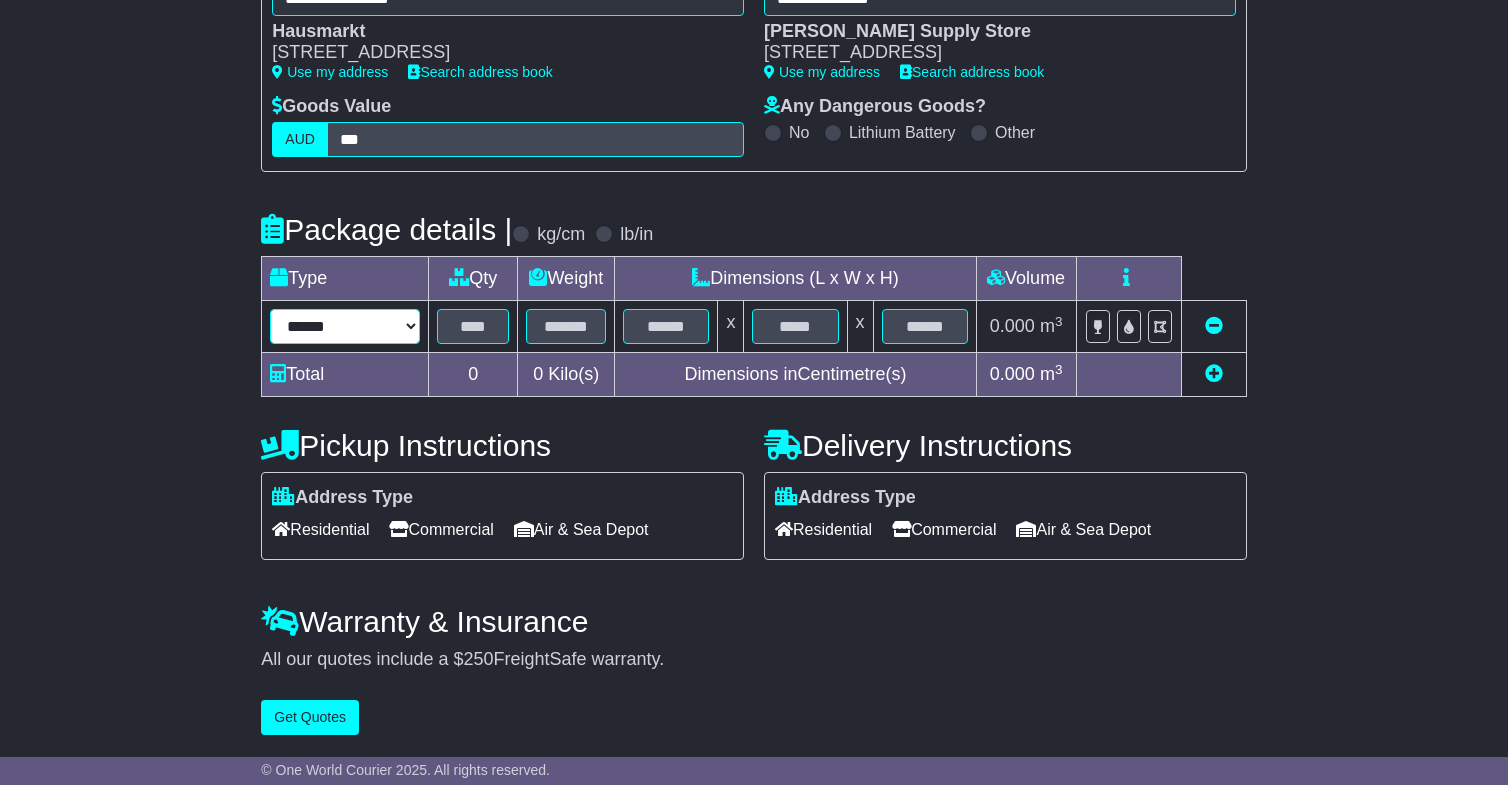 click on "****** ****** *** ******** ***** **** **** ****** *** *******" at bounding box center [345, 326] 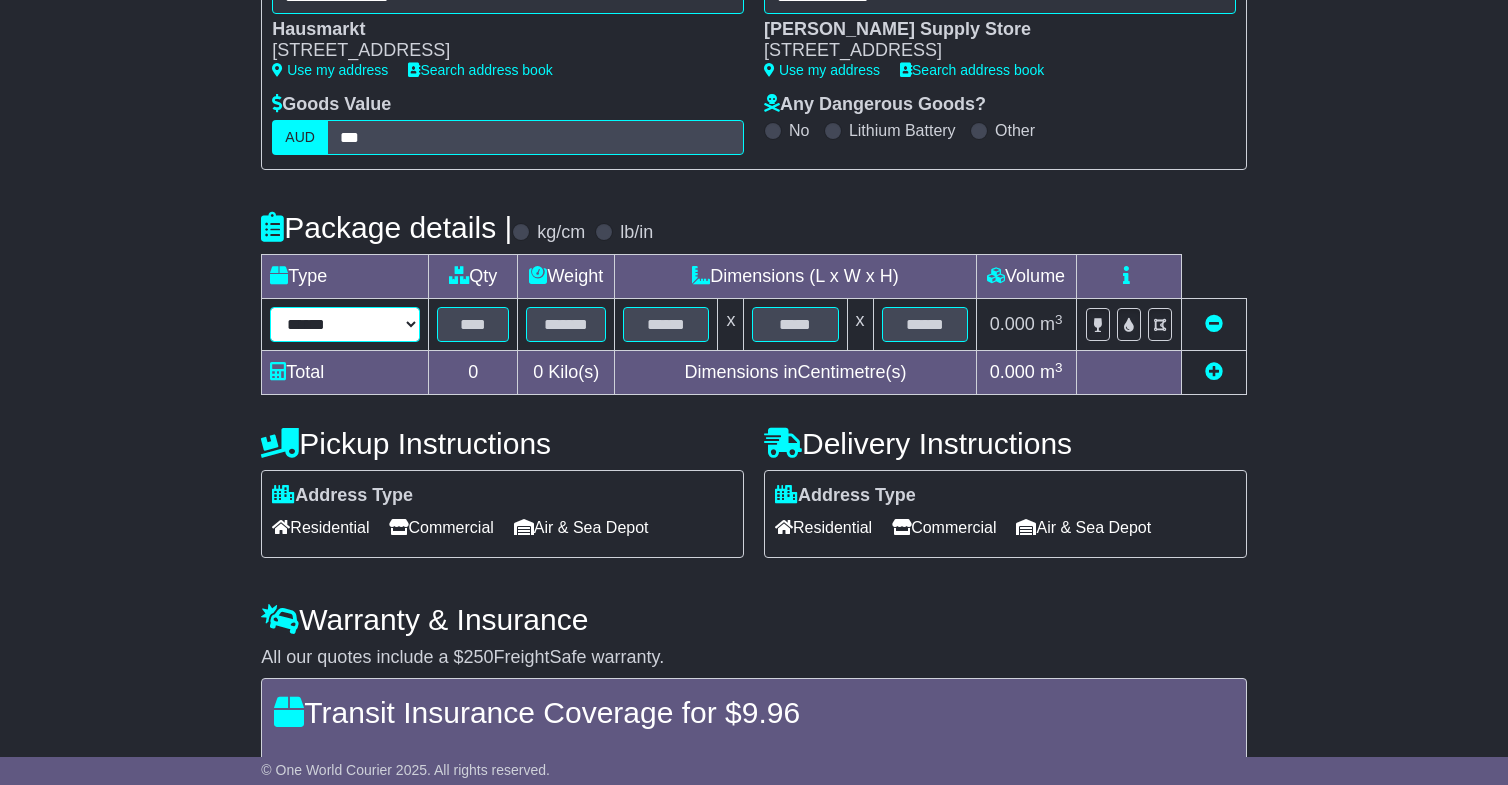select on "*****" 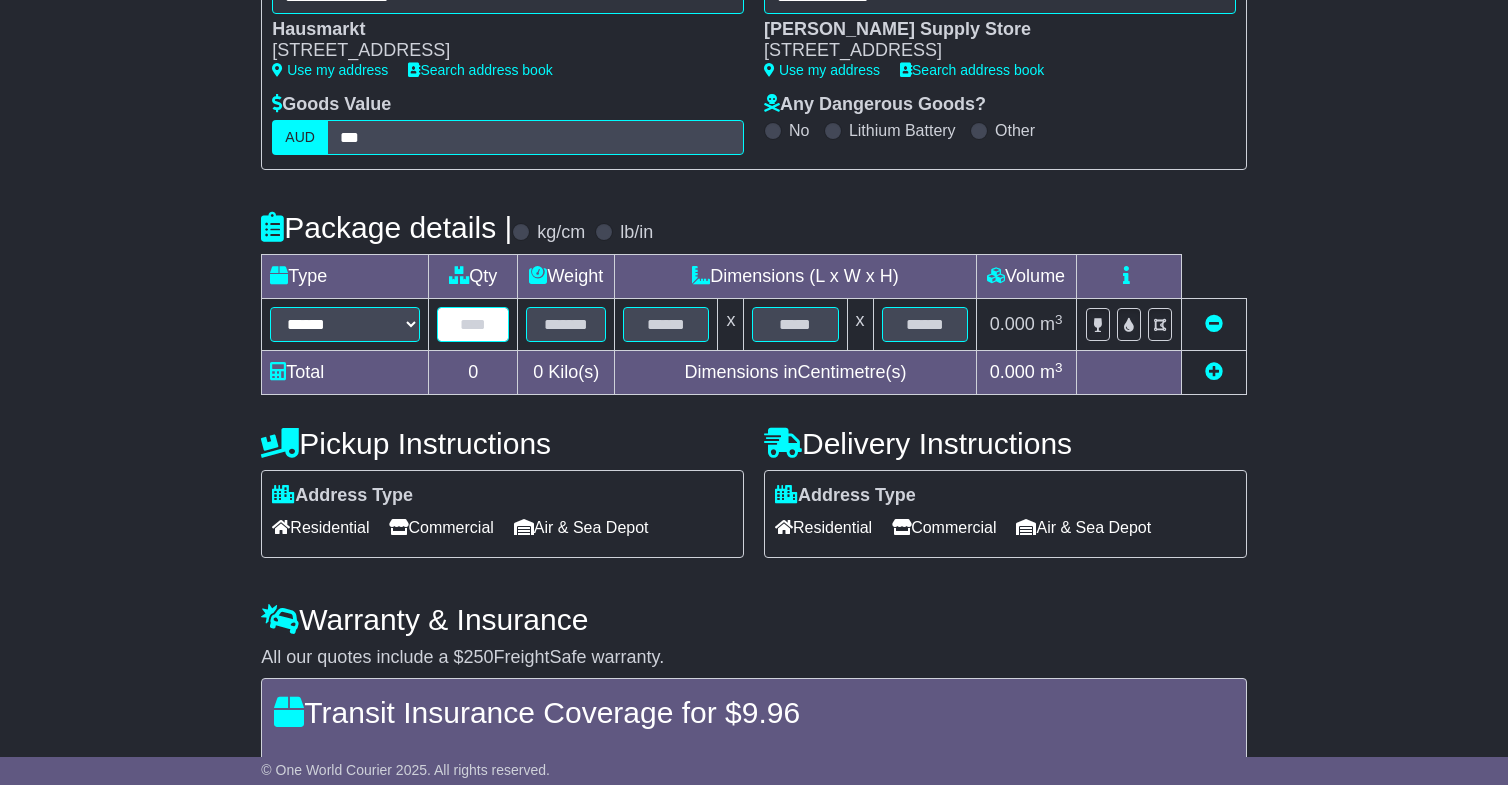 click at bounding box center [473, 324] 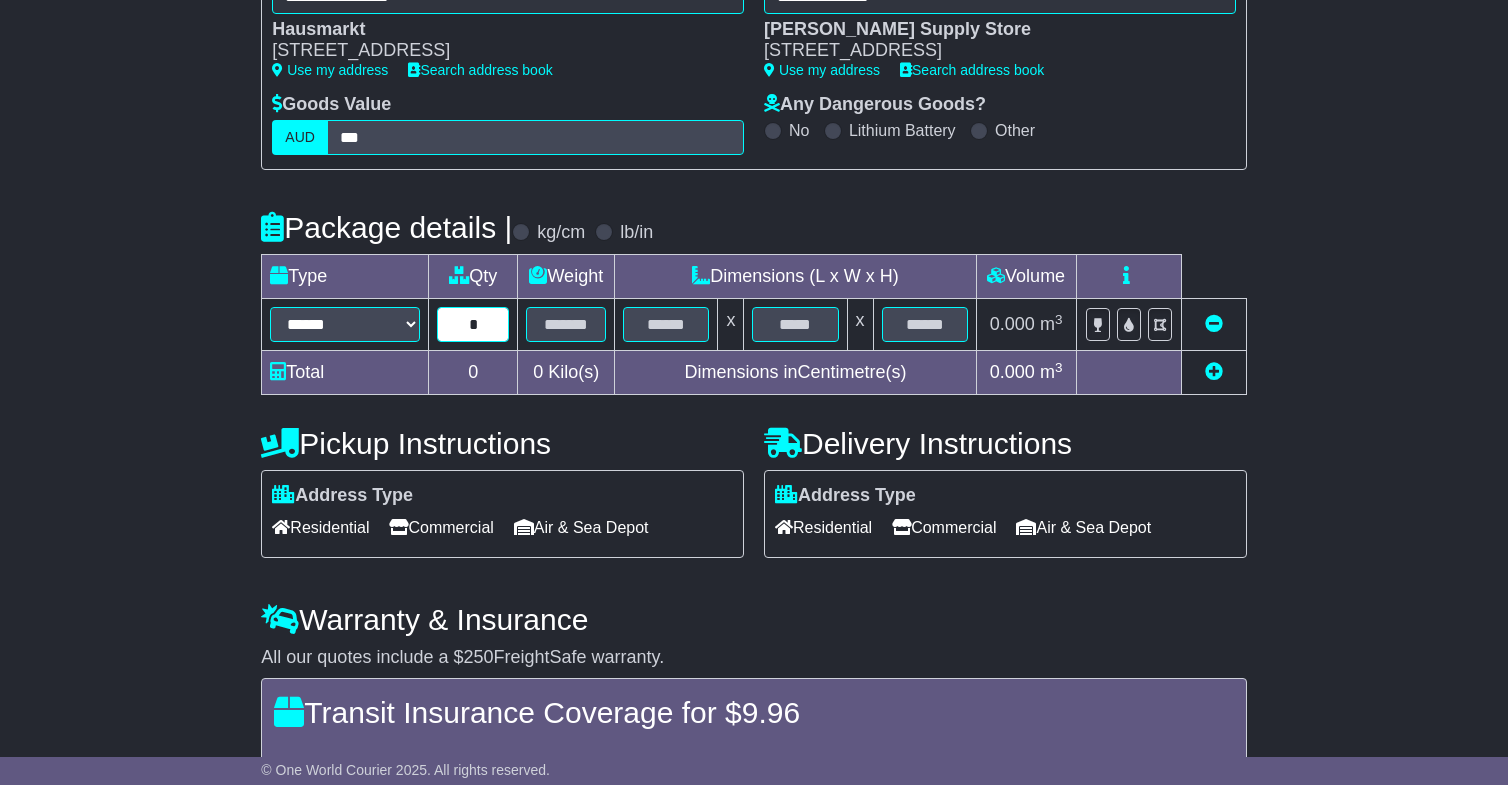 type on "*" 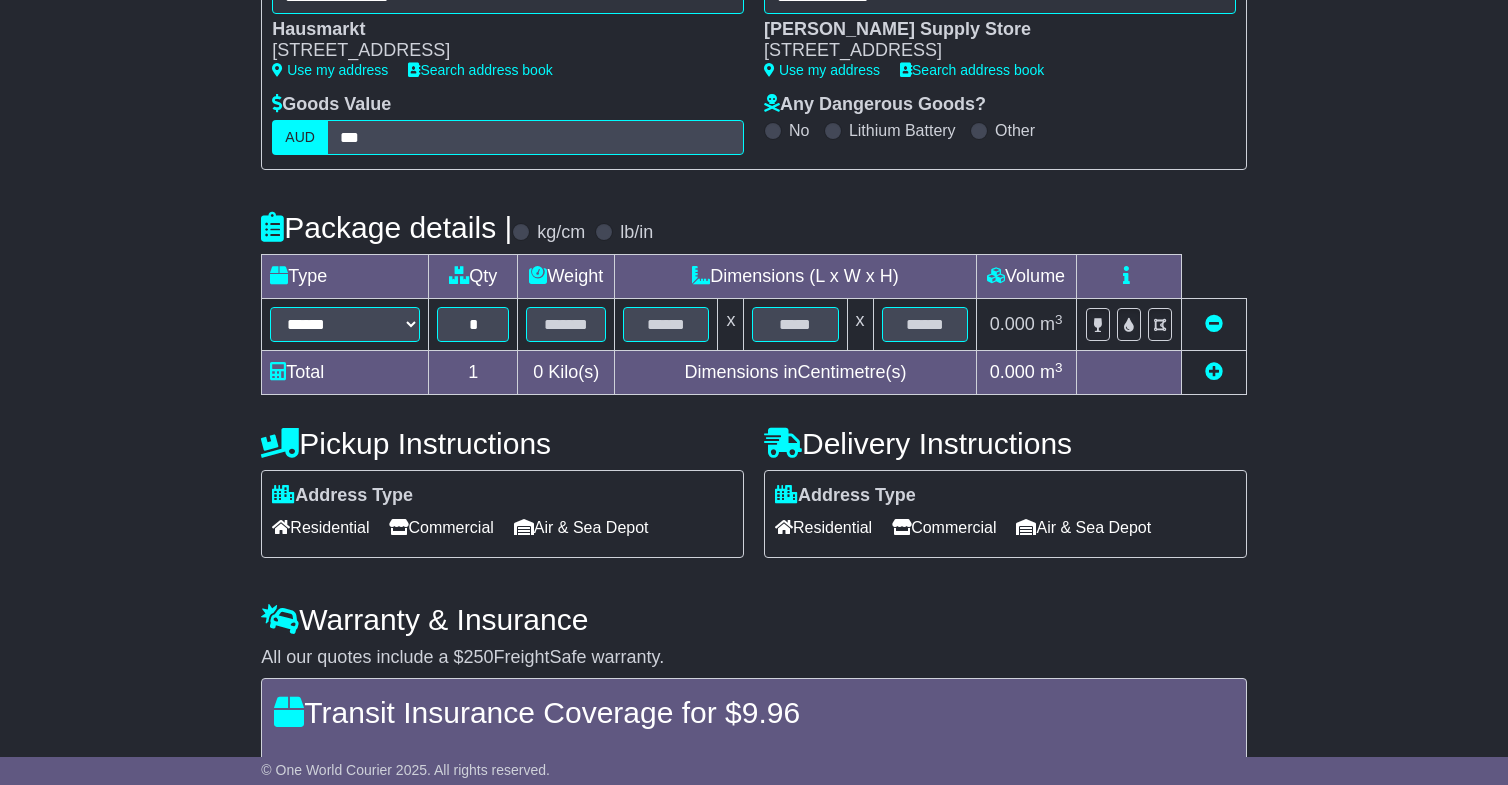 click at bounding box center [1214, 371] 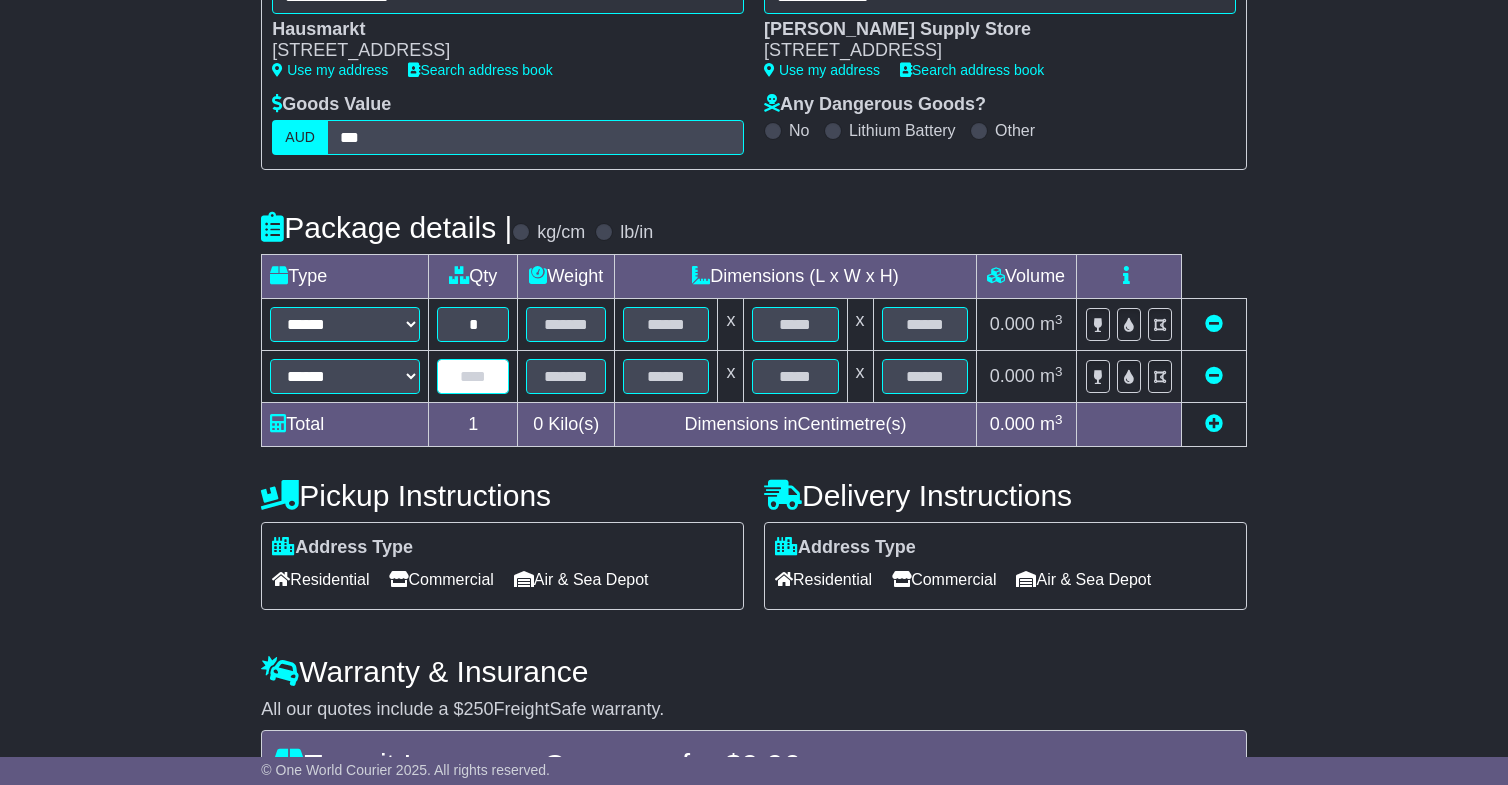 click at bounding box center (473, 376) 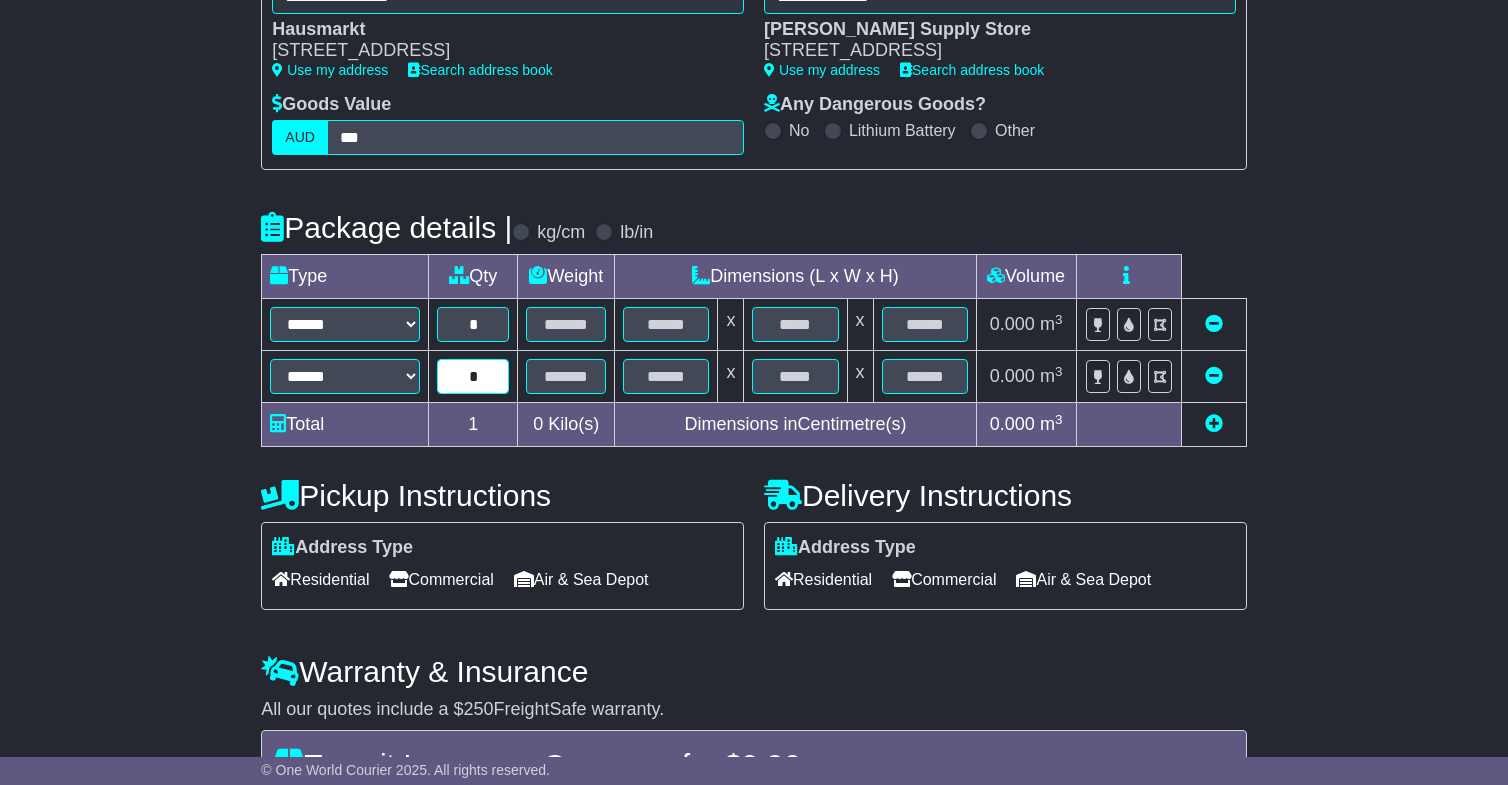 type on "*" 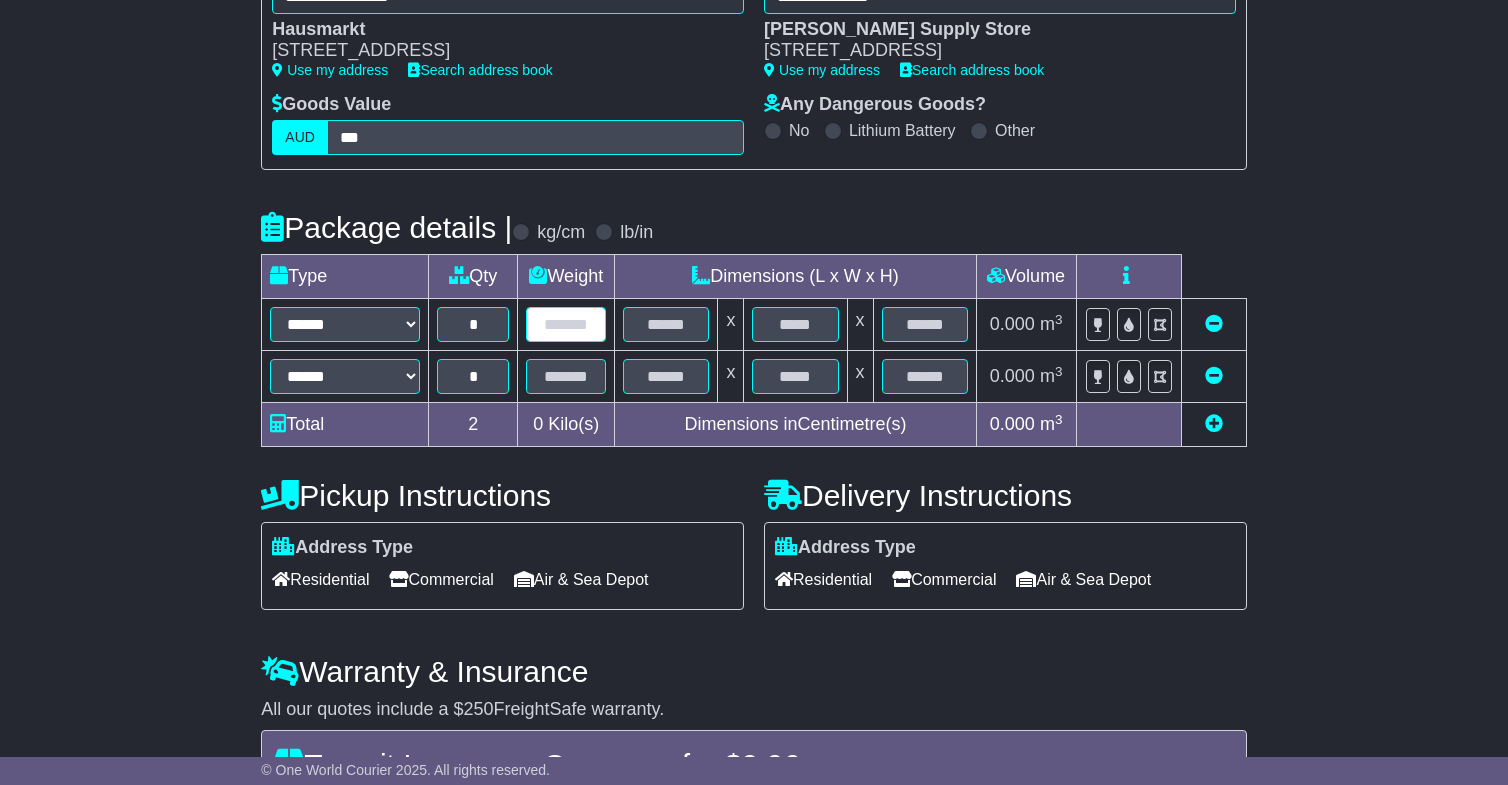 click at bounding box center (566, 324) 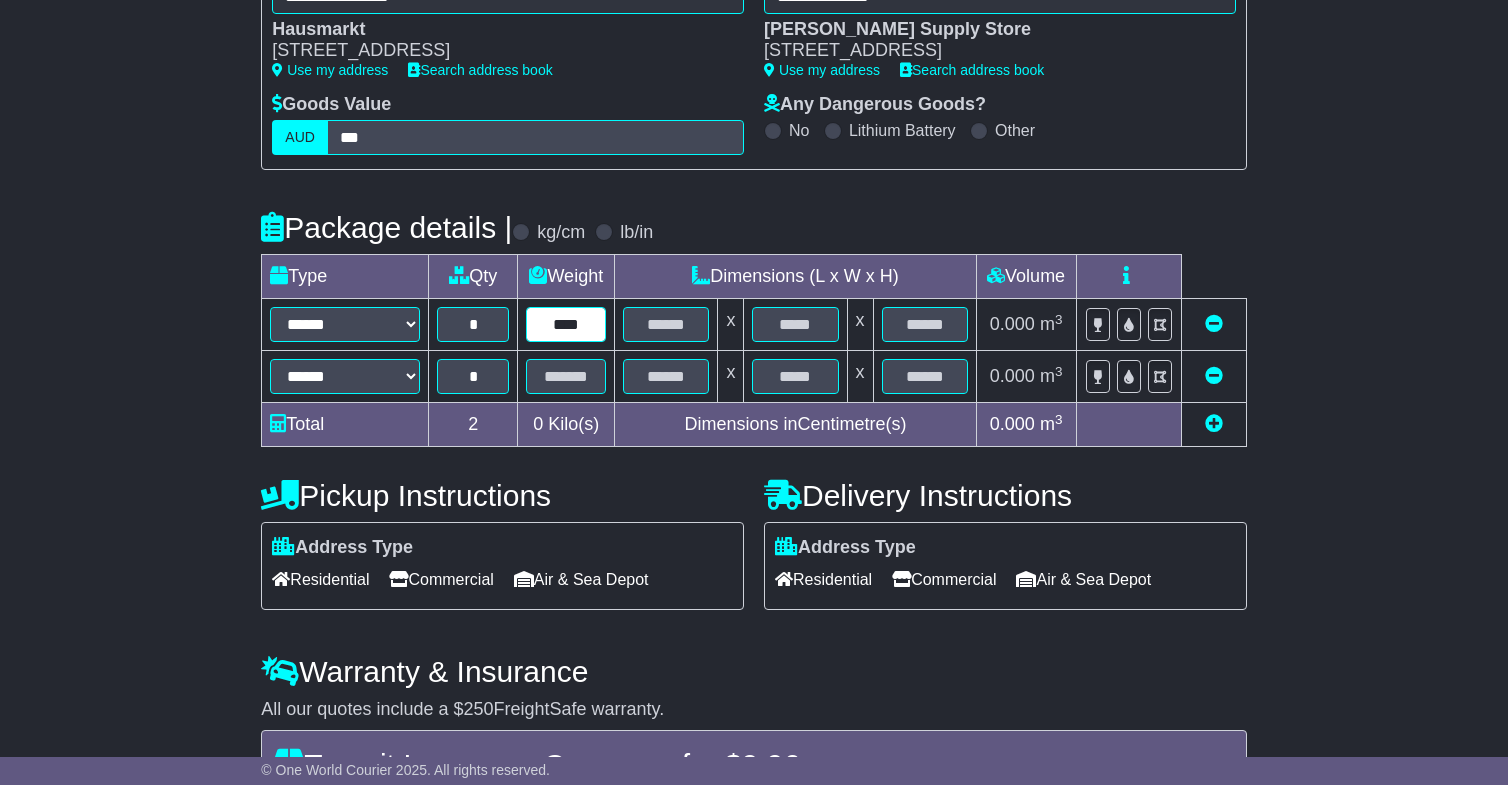 type on "****" 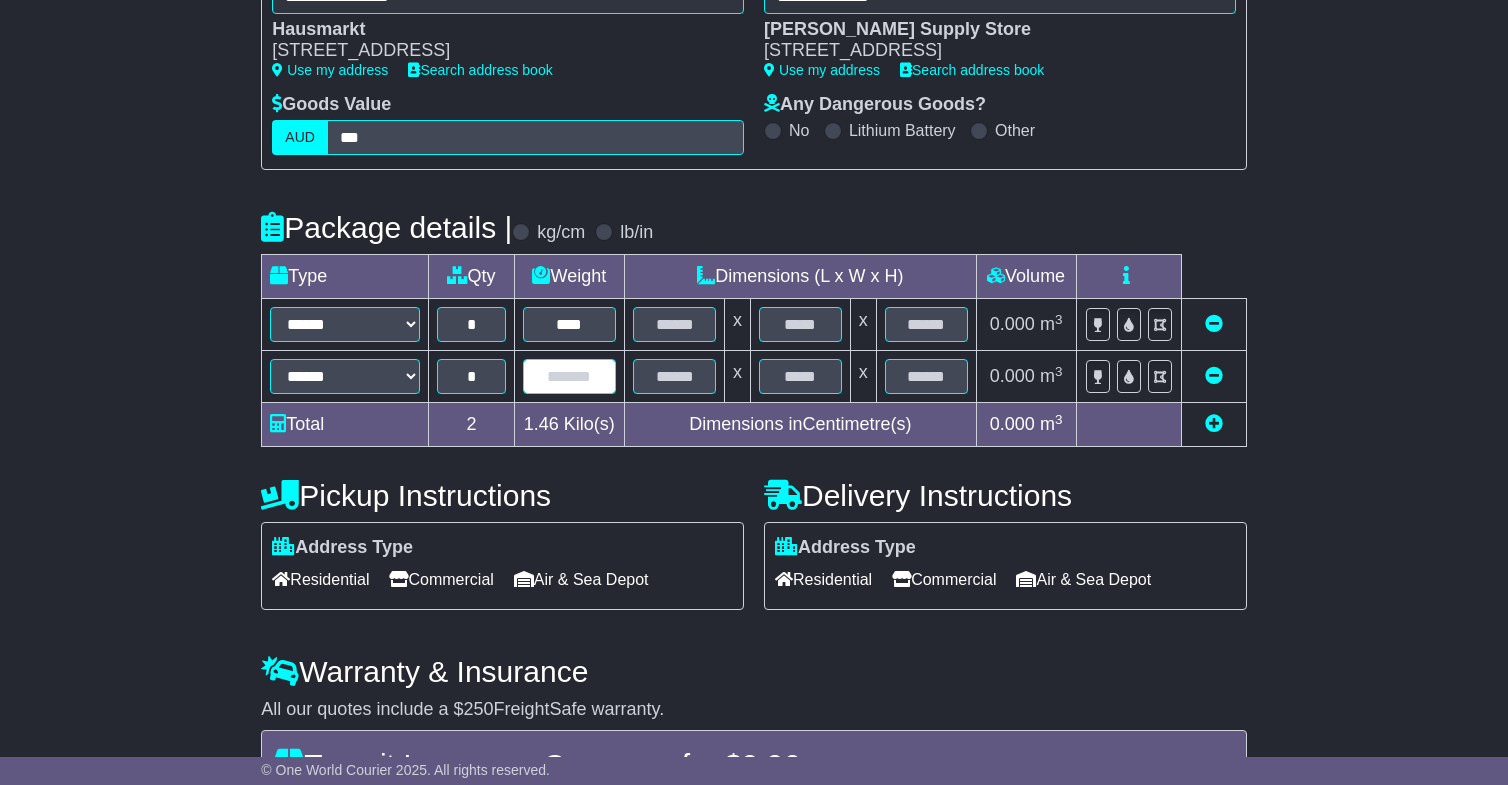 click at bounding box center (570, 376) 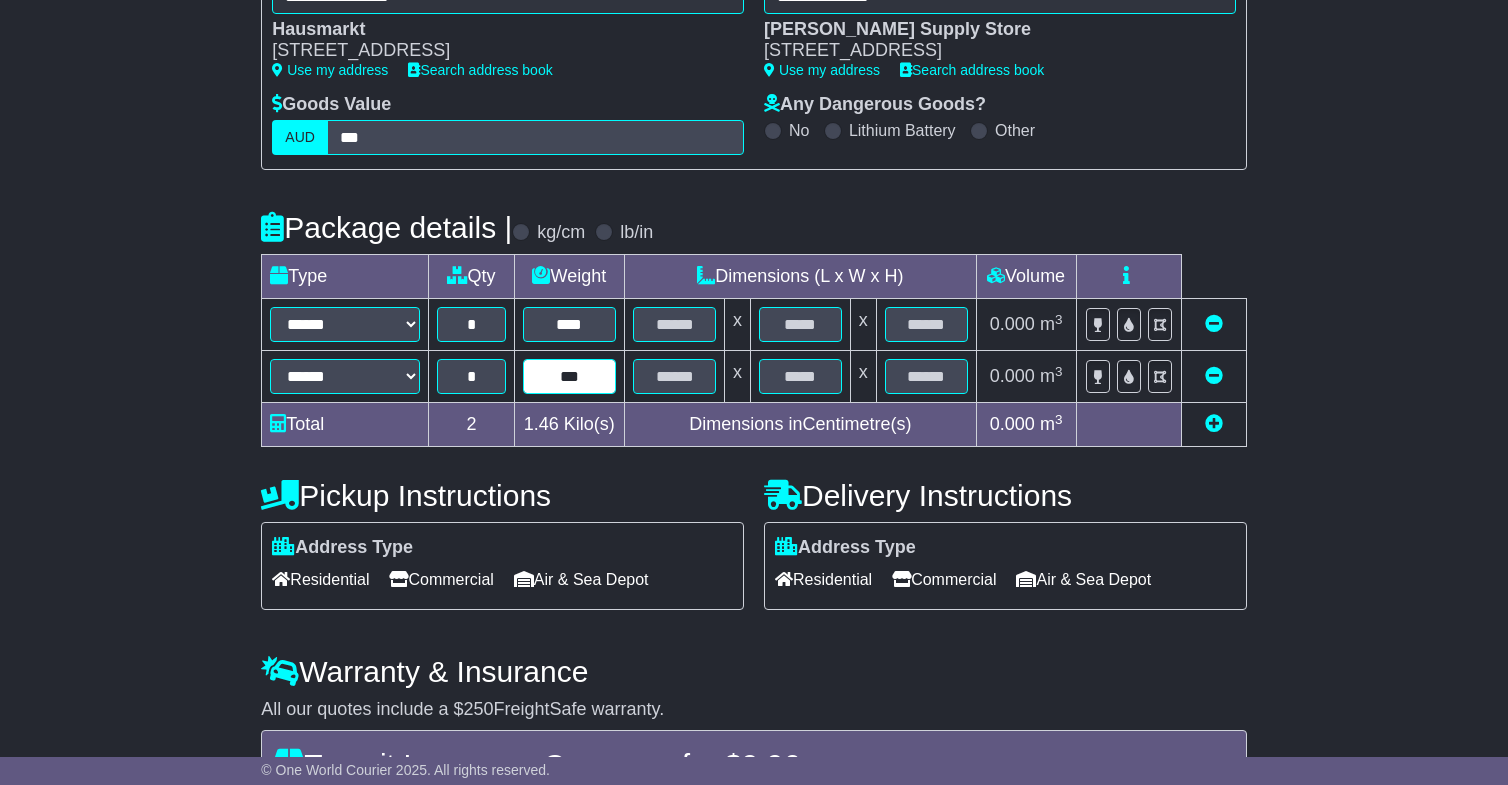 type on "***" 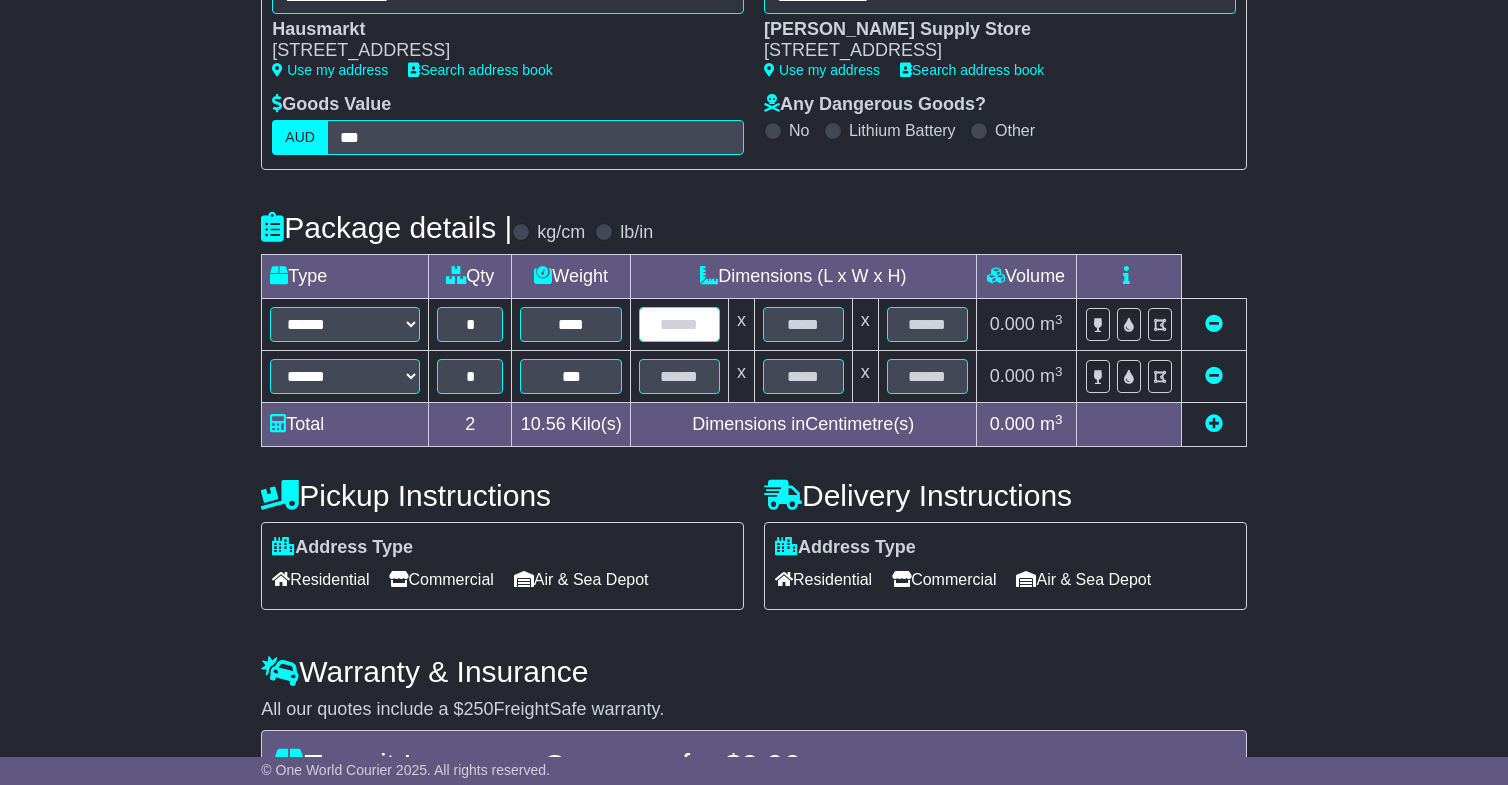 click at bounding box center [679, 324] 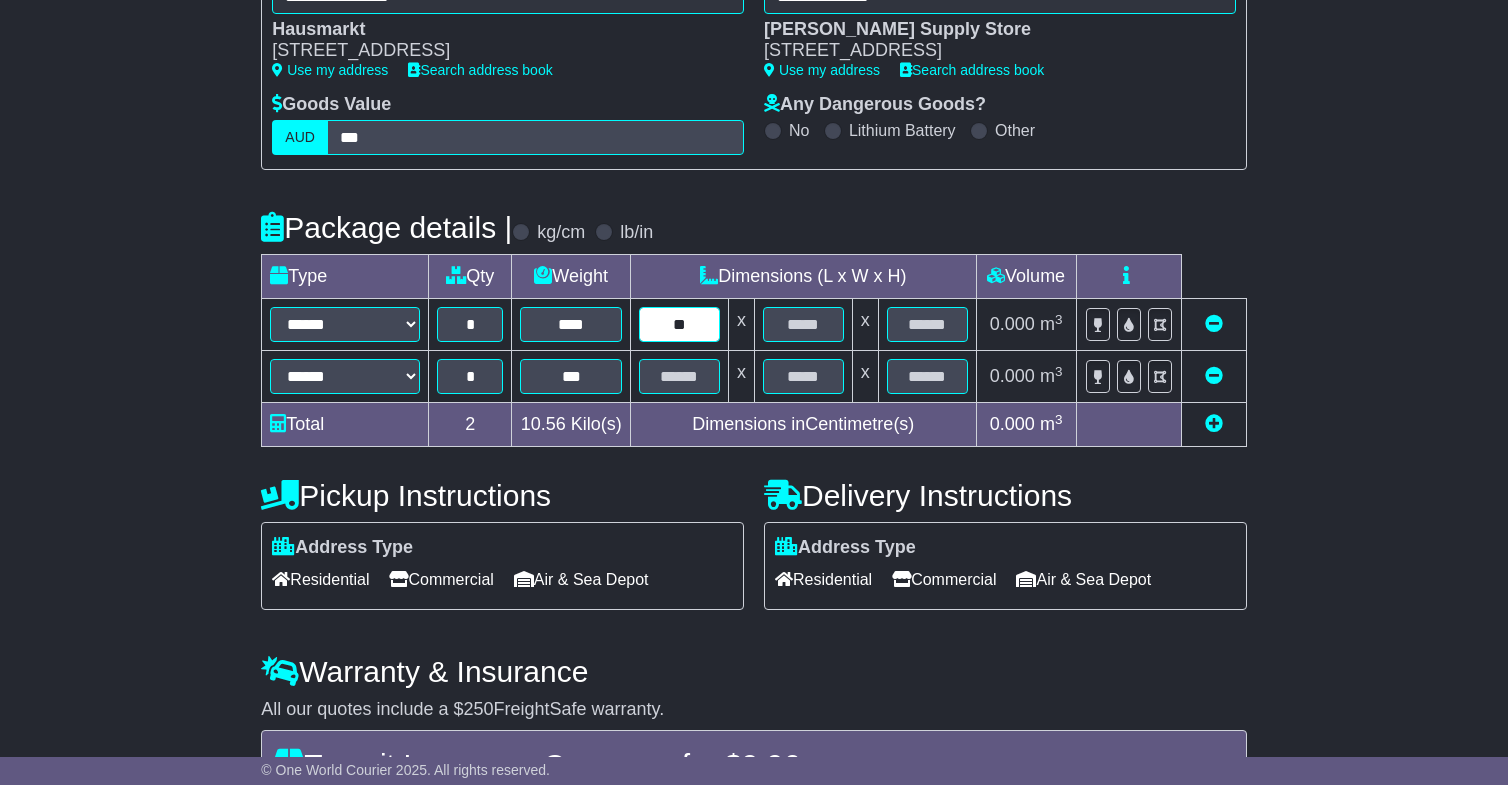 type on "**" 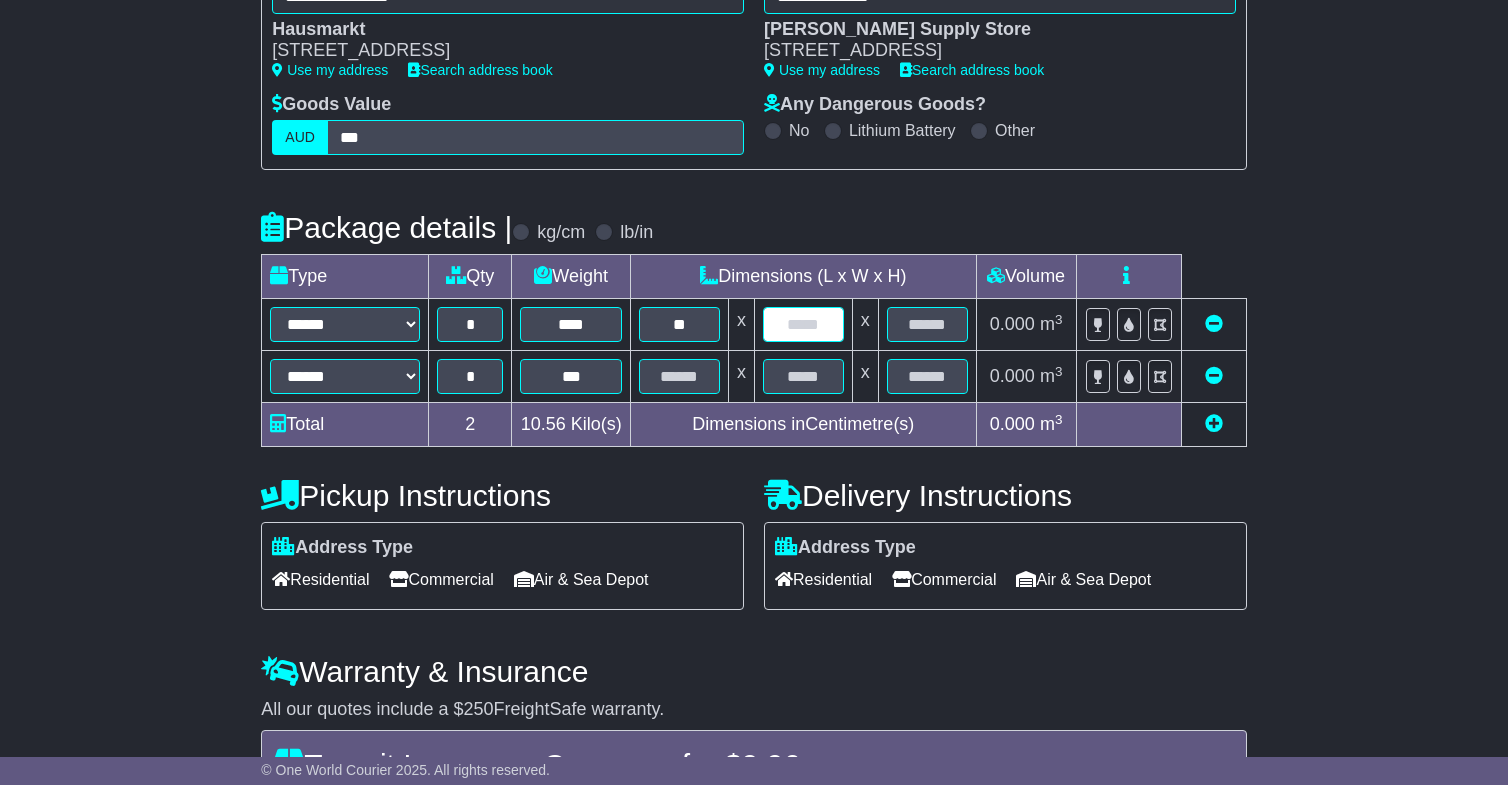 click at bounding box center [803, 324] 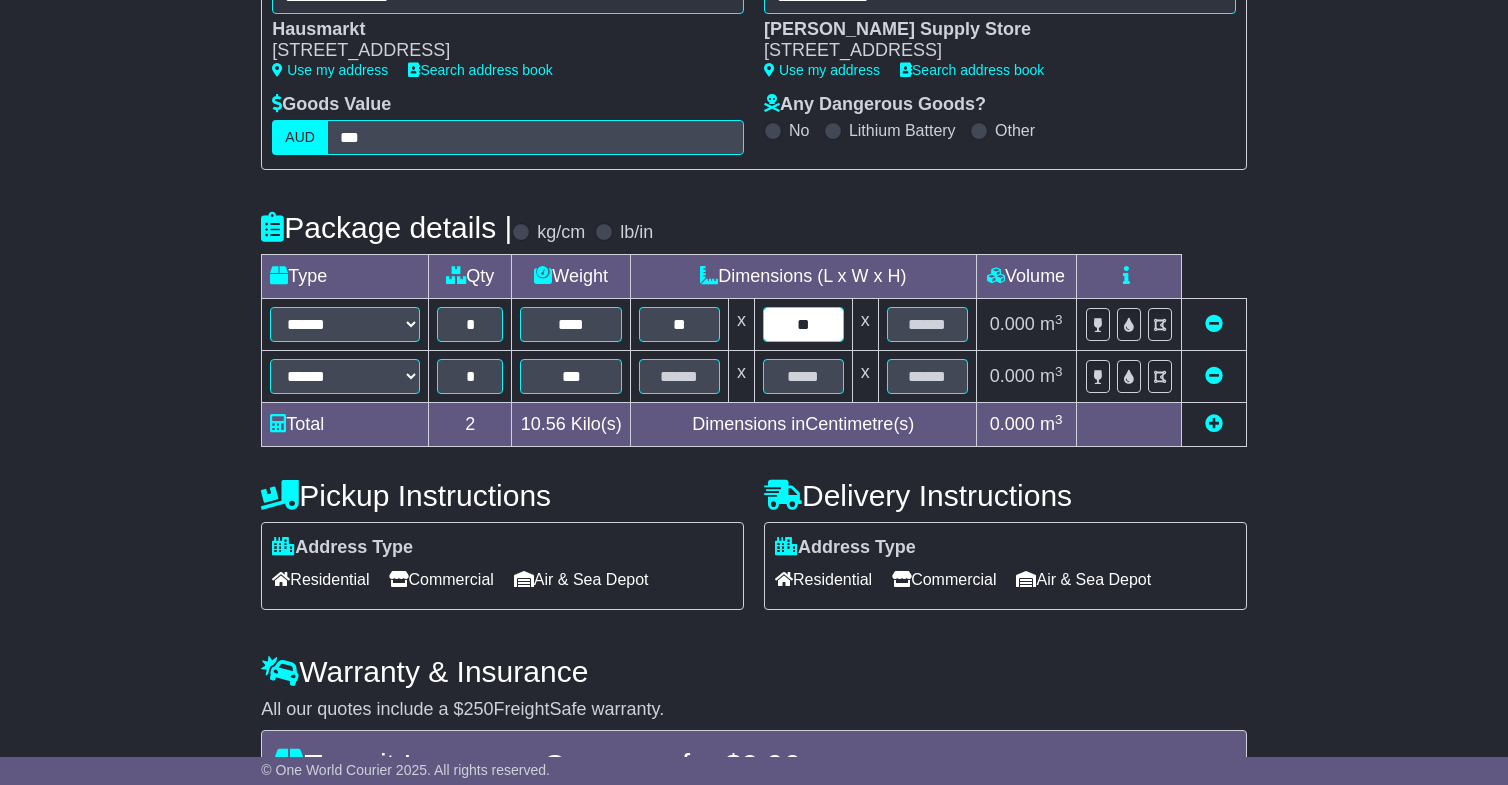 type on "**" 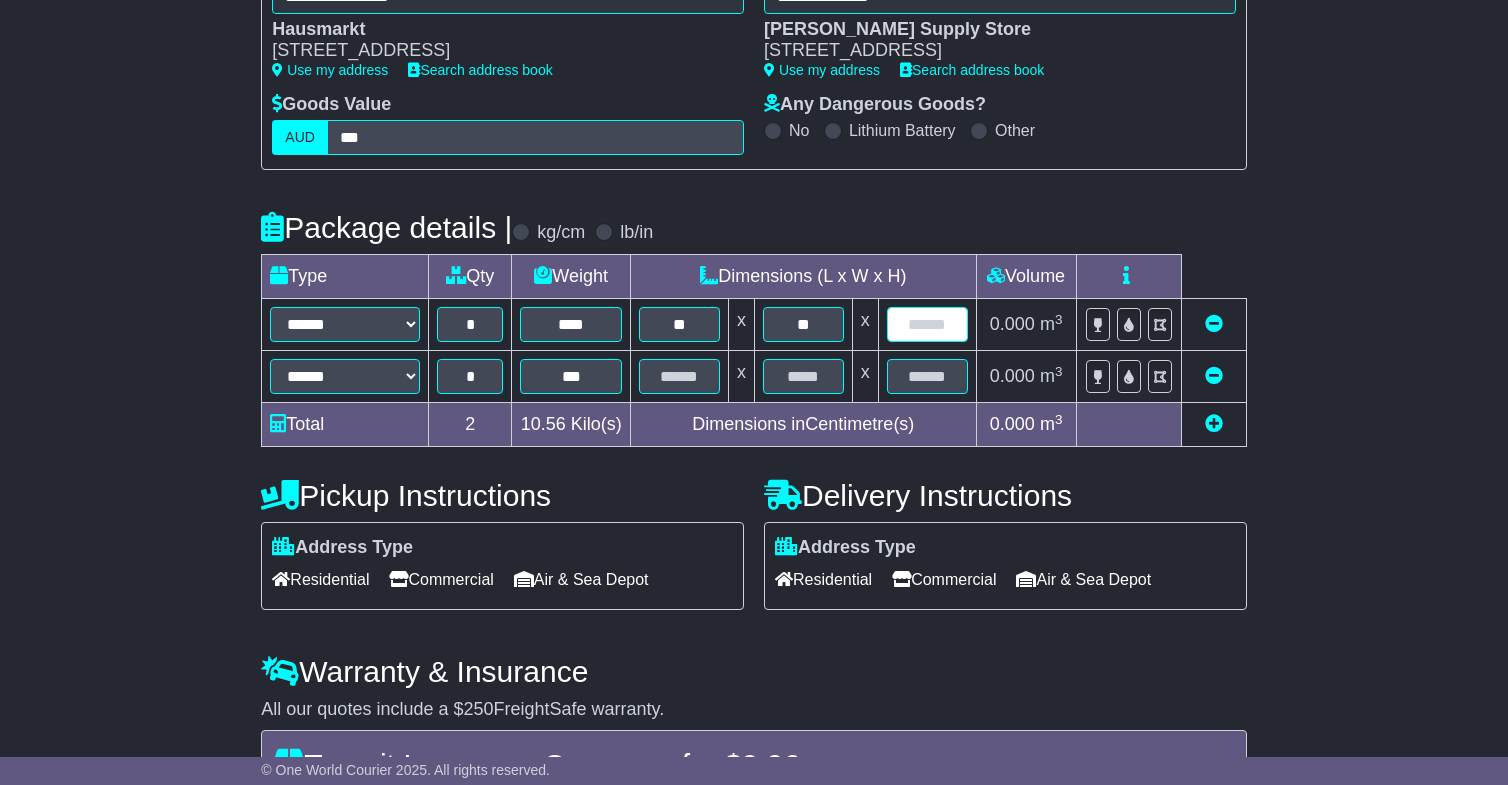 click at bounding box center (927, 324) 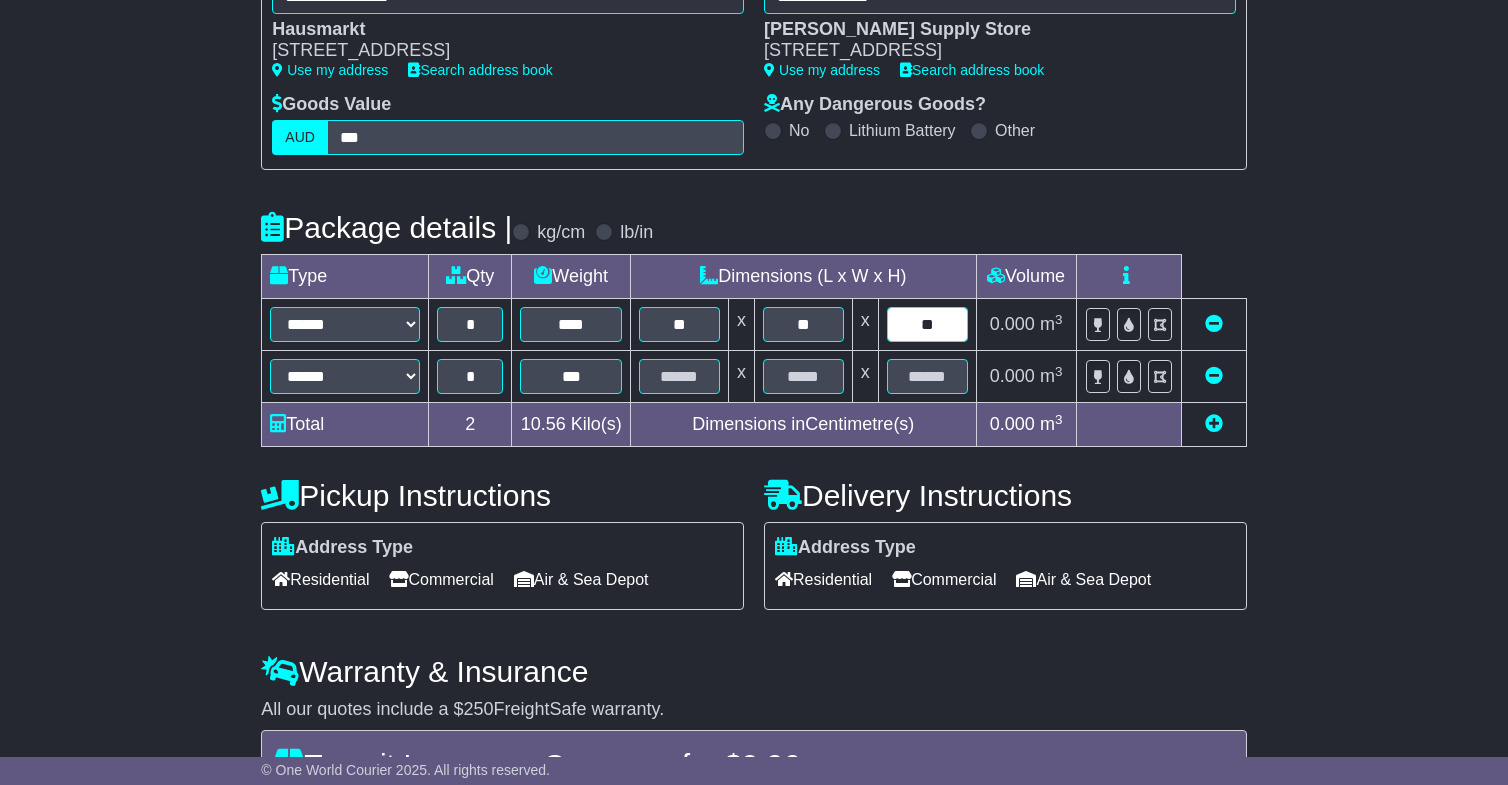 type on "**" 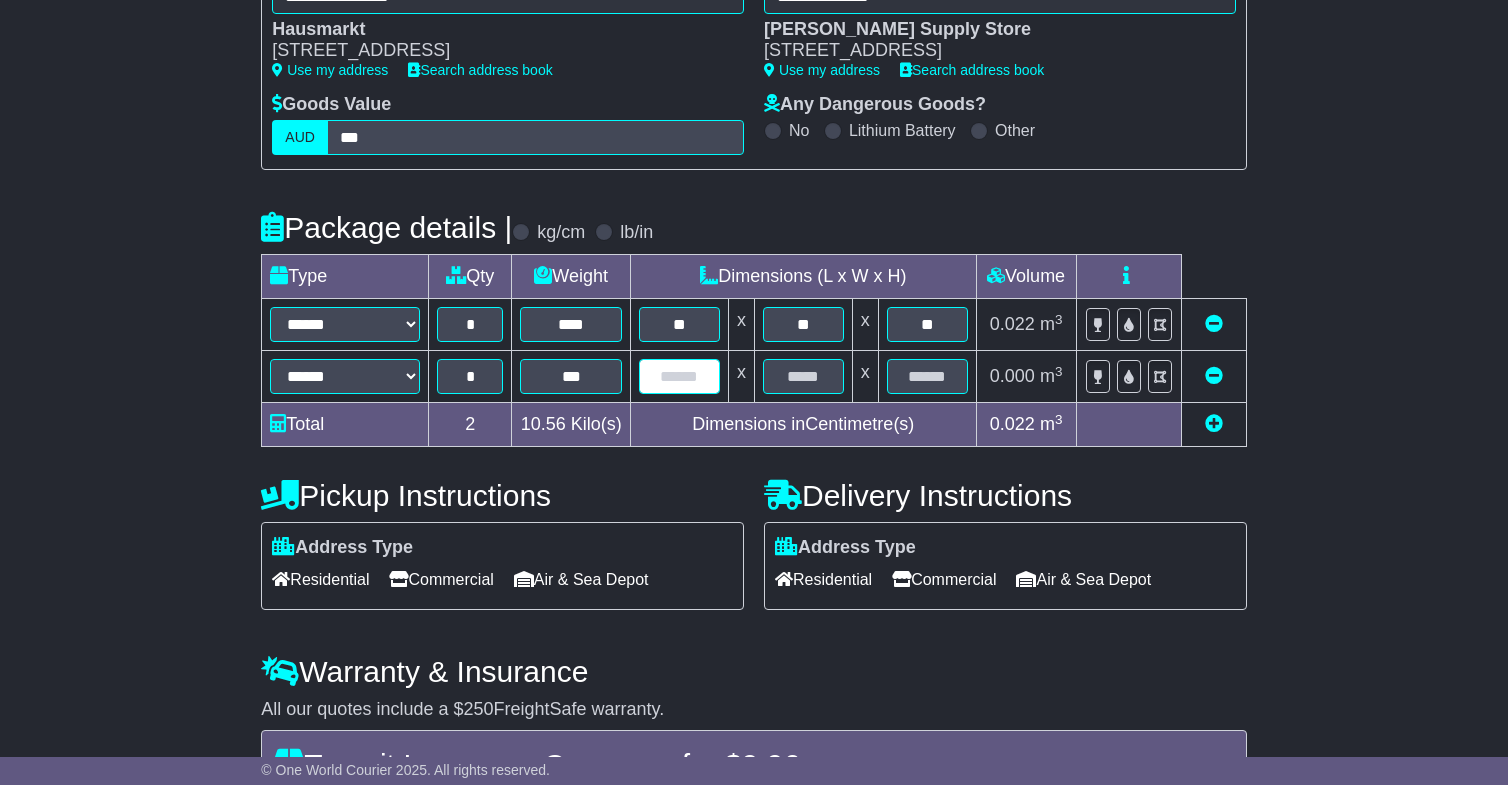 click at bounding box center (679, 376) 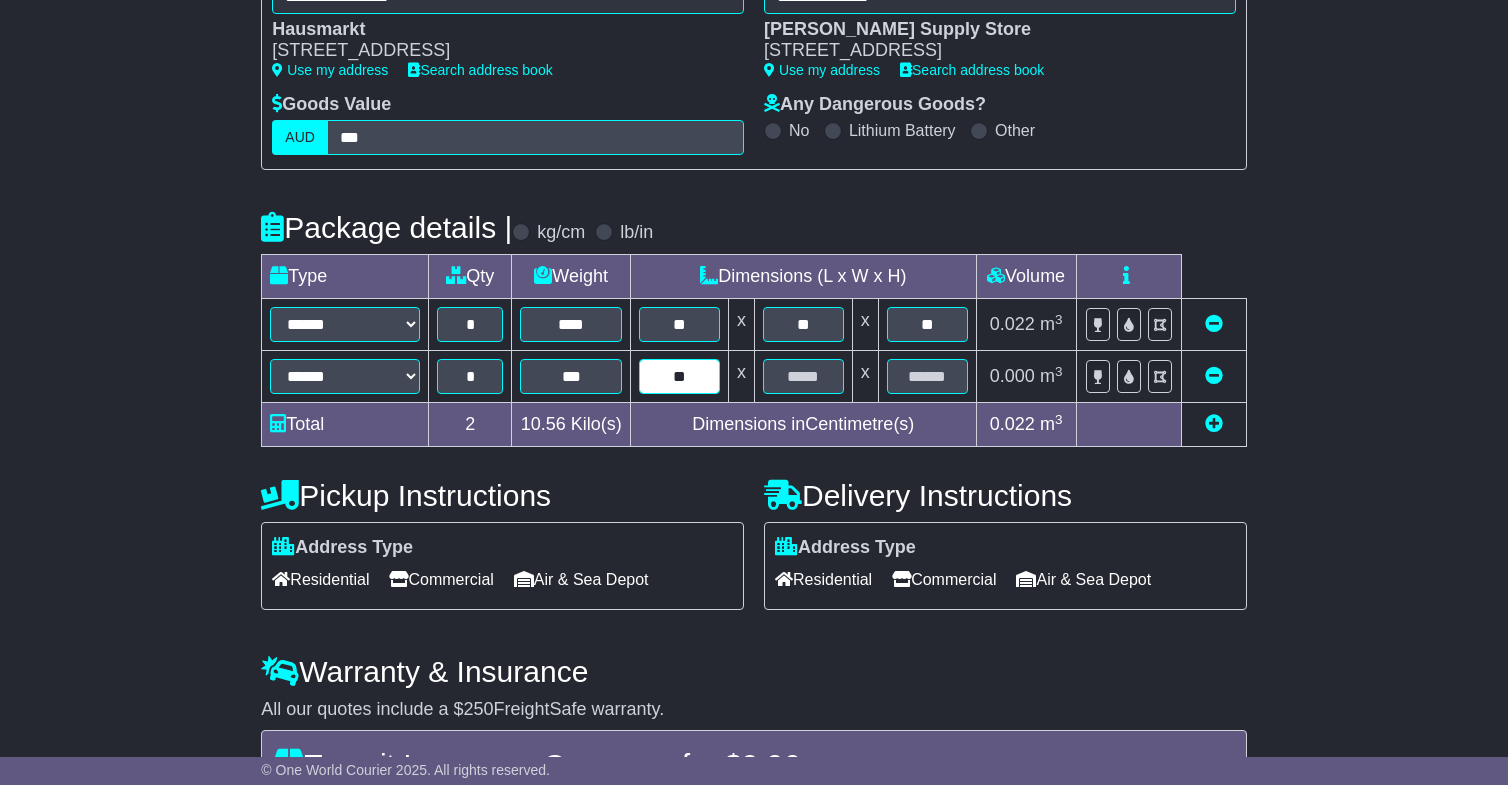 type on "**" 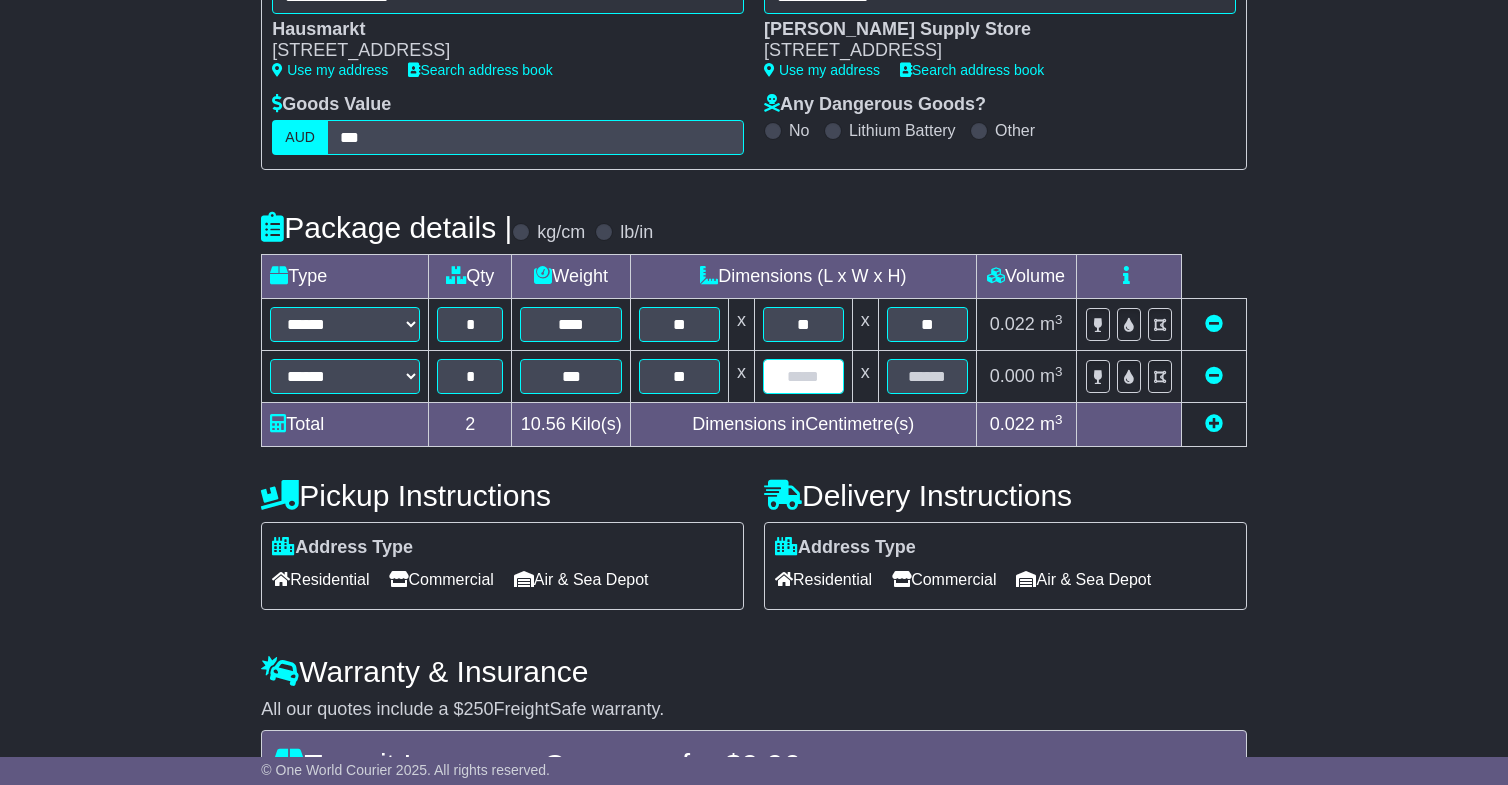 click at bounding box center [803, 376] 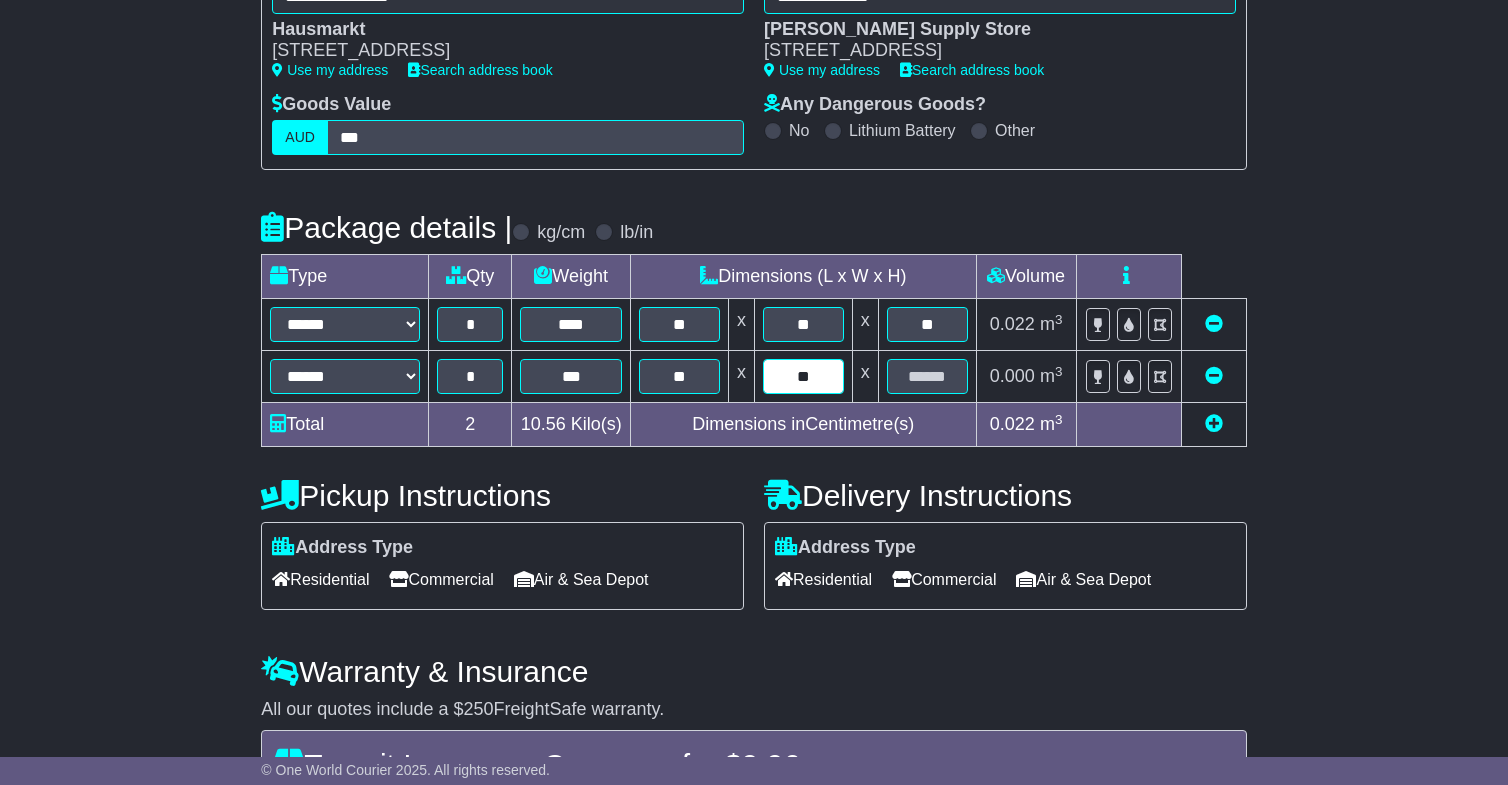 type on "**" 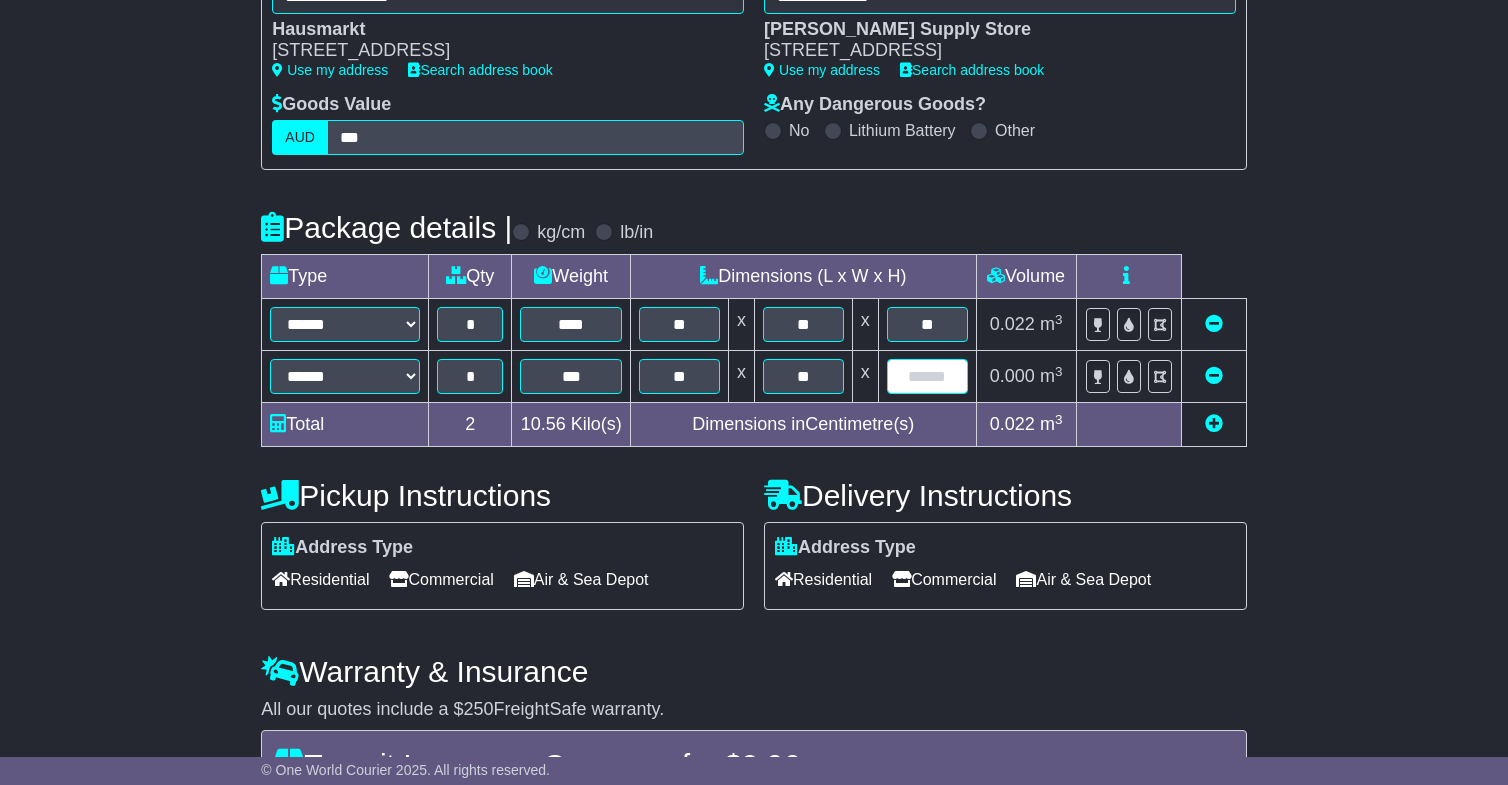 click at bounding box center (927, 376) 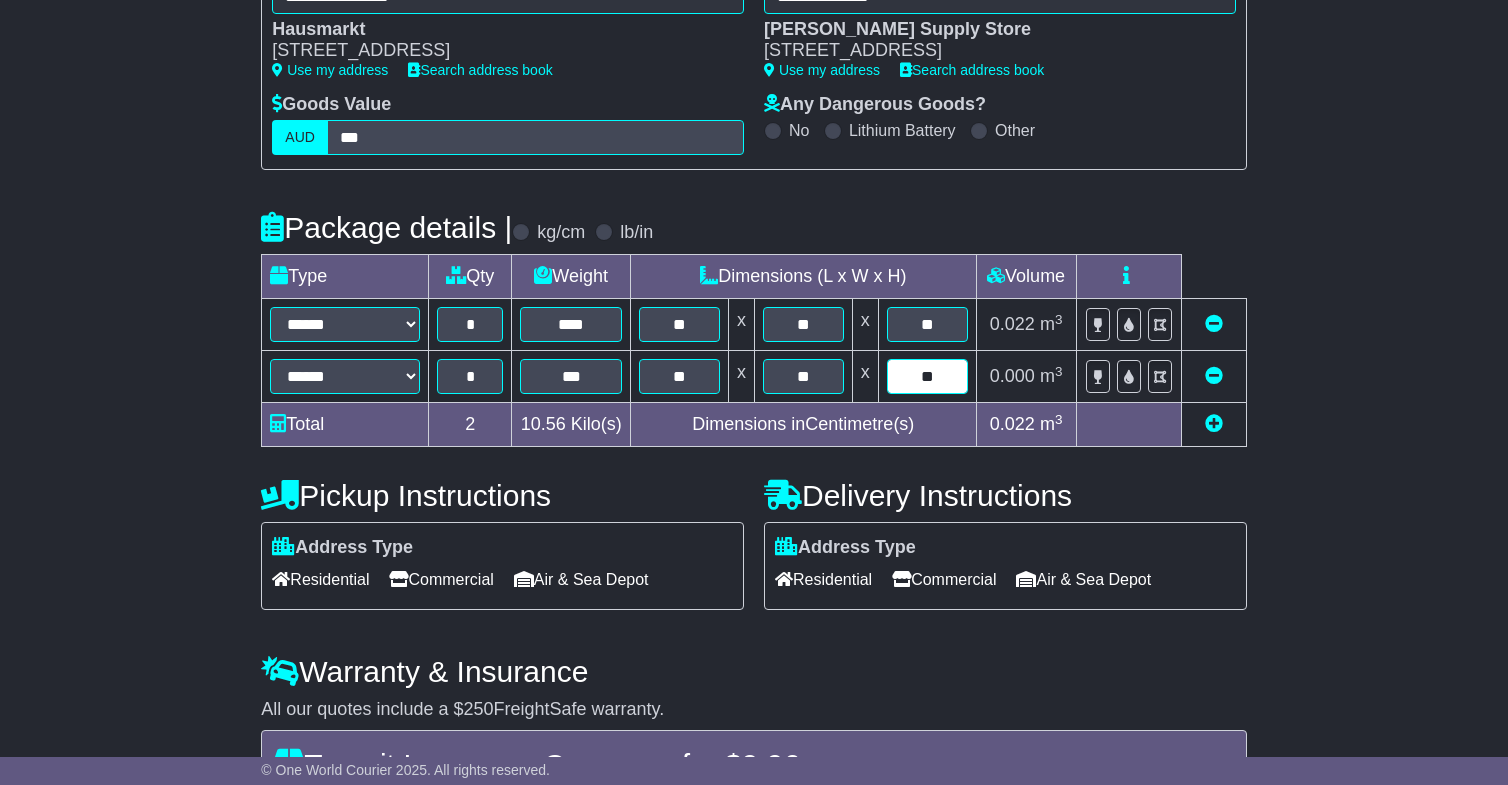 type on "**" 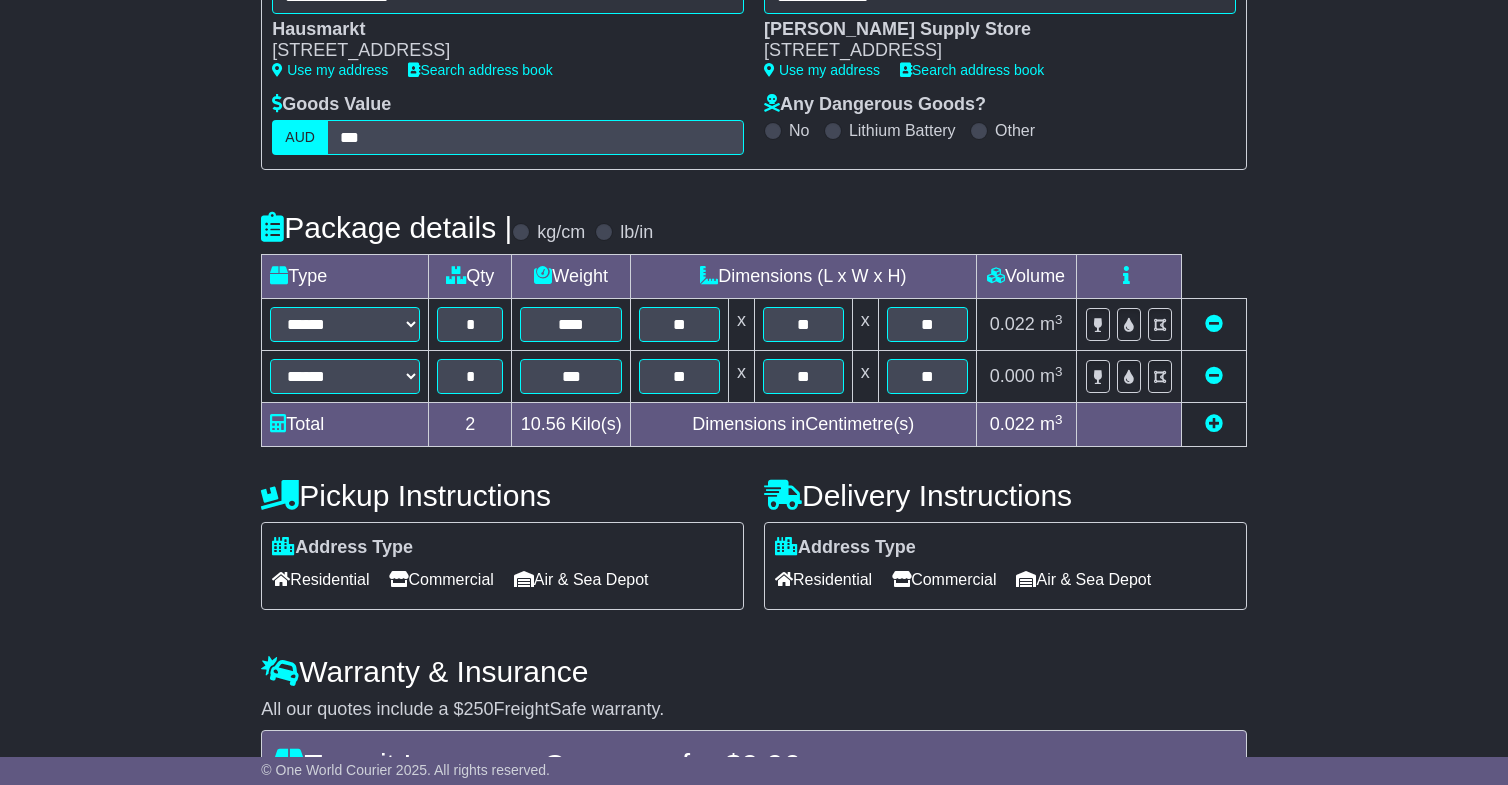 click on "**********" at bounding box center (754, 443) 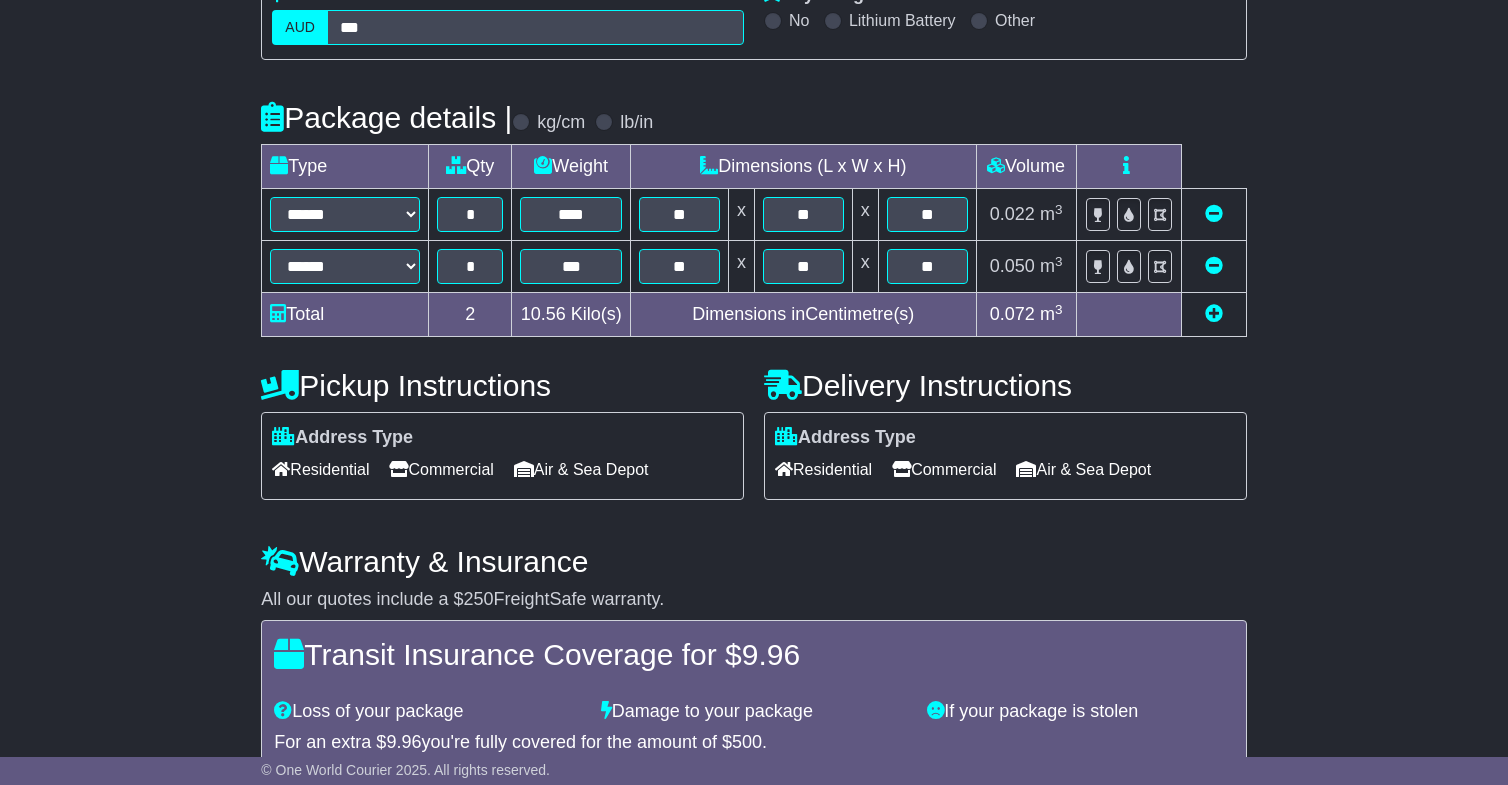 scroll, scrollTop: 588, scrollLeft: 0, axis: vertical 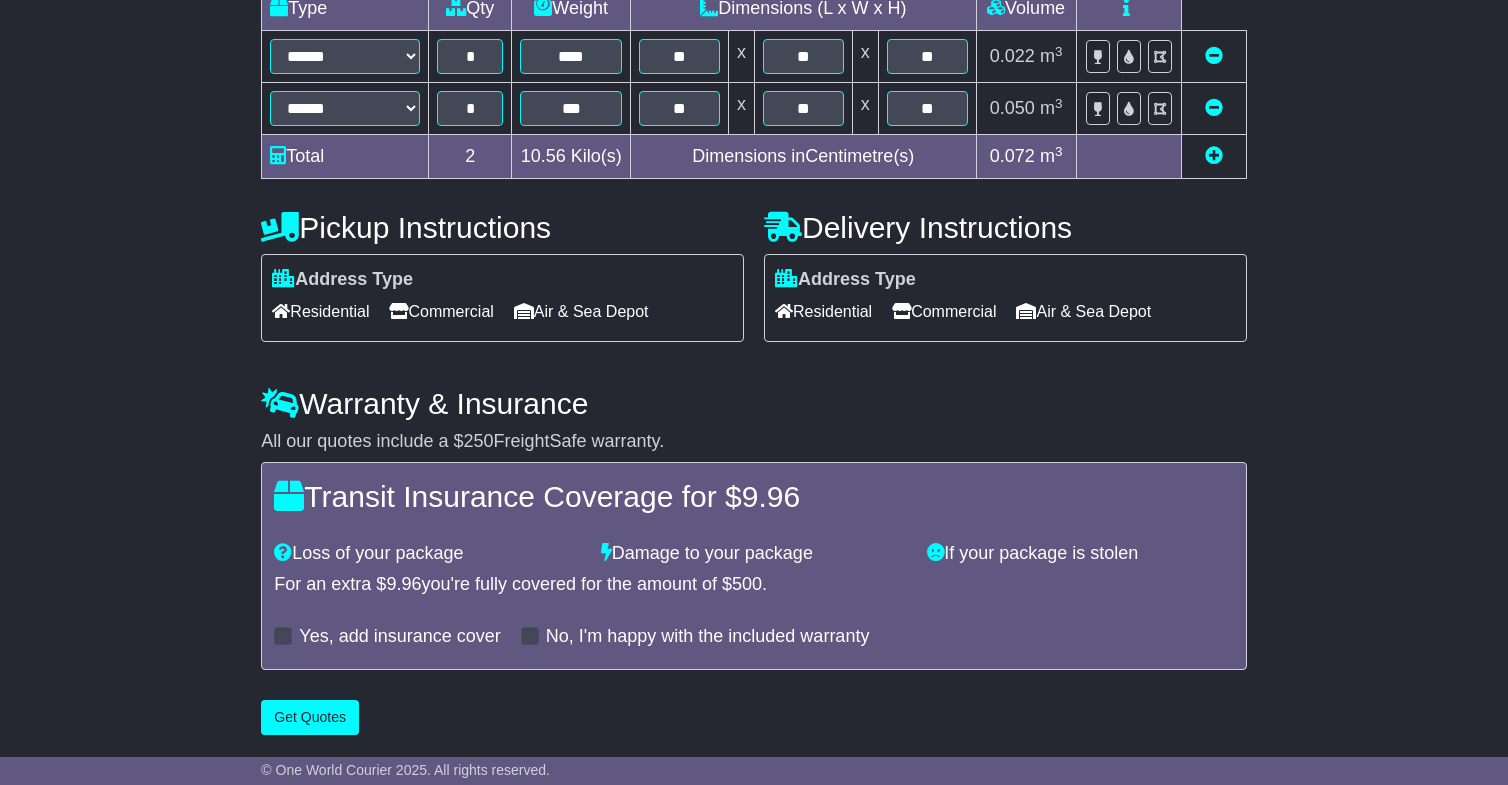 click on "**********" at bounding box center [753, 175] 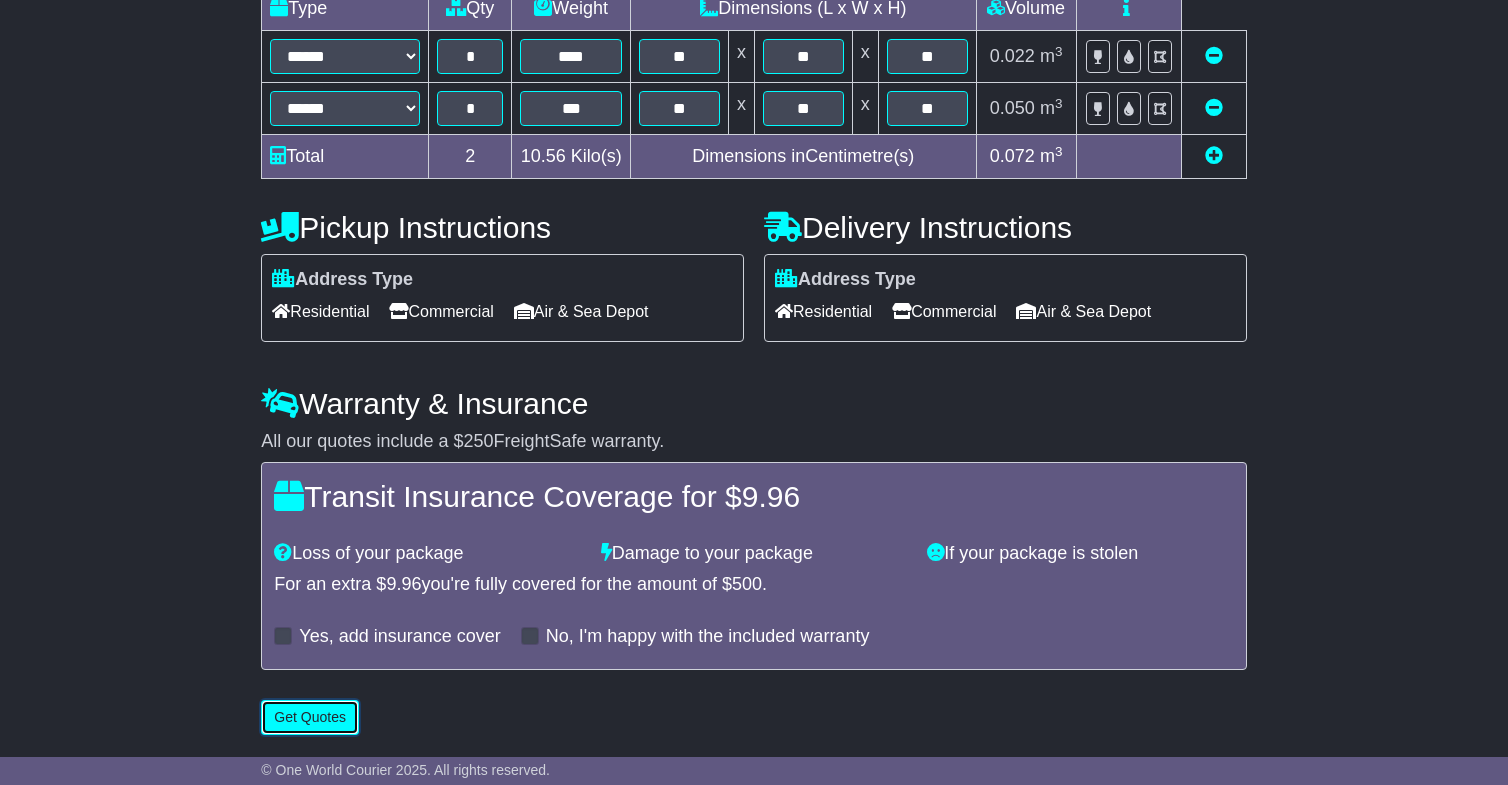 click on "Get Quotes" at bounding box center [310, 717] 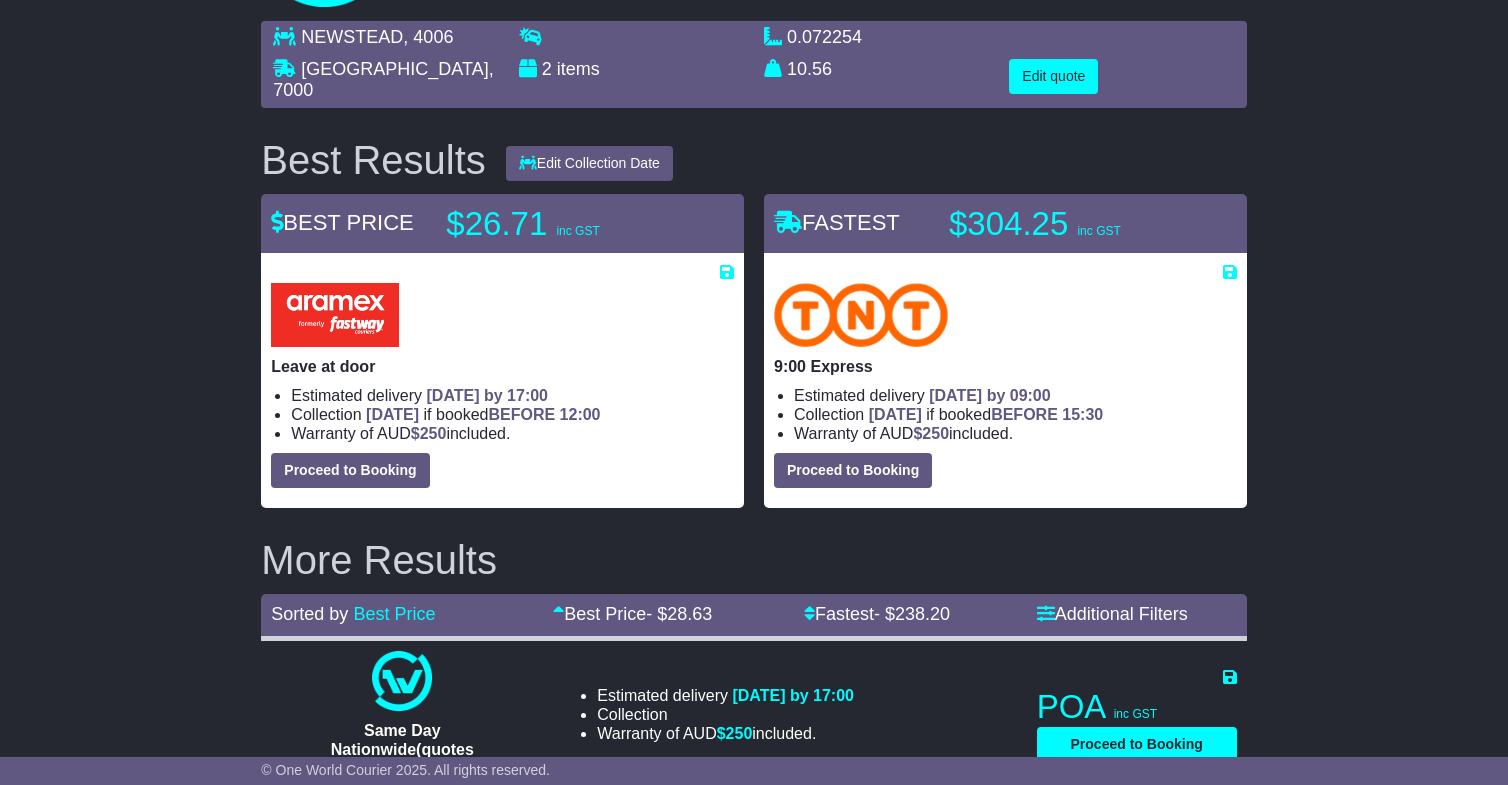 scroll, scrollTop: 91, scrollLeft: 0, axis: vertical 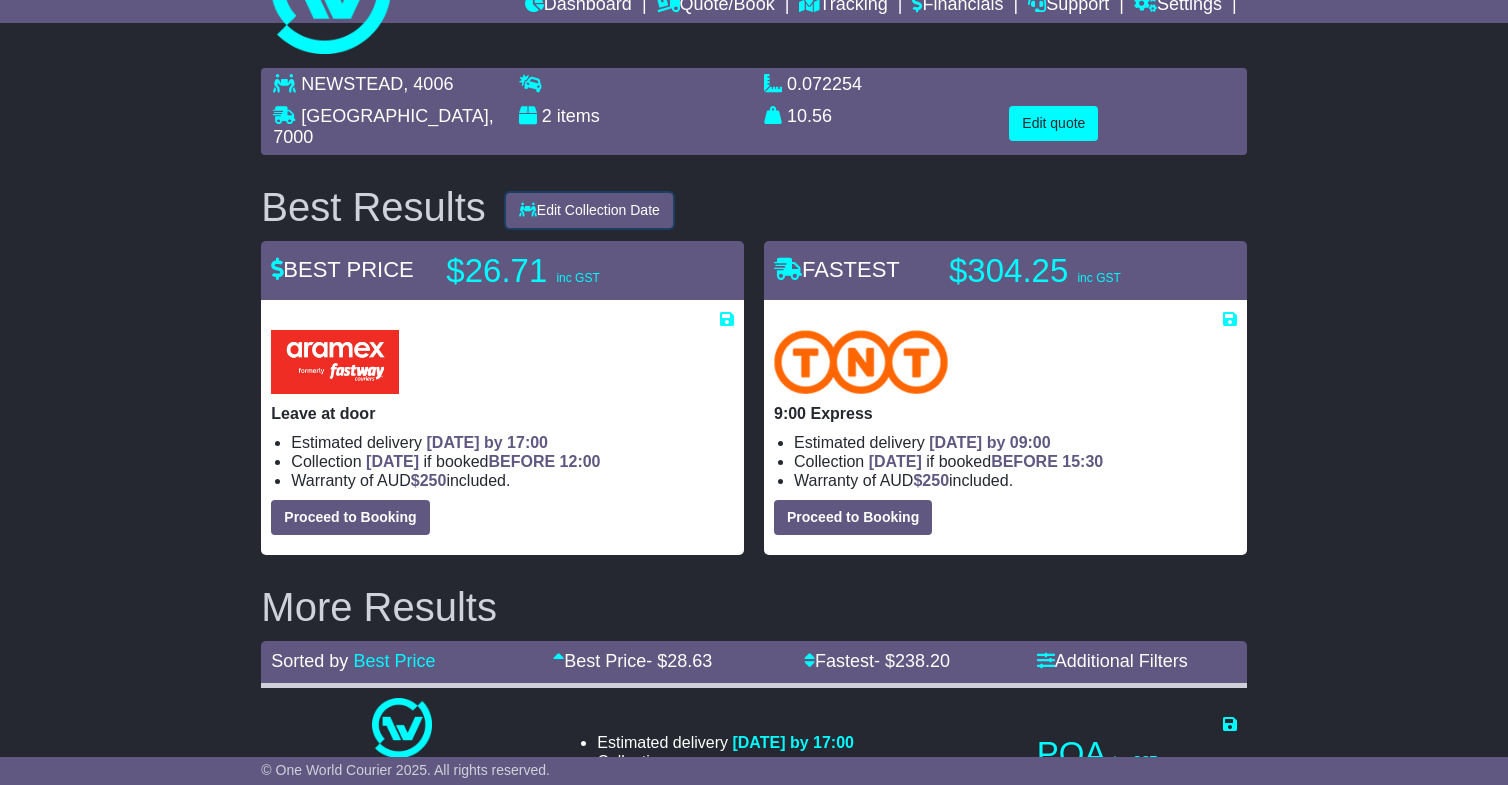 click on "Edit Collection Date" at bounding box center [589, 210] 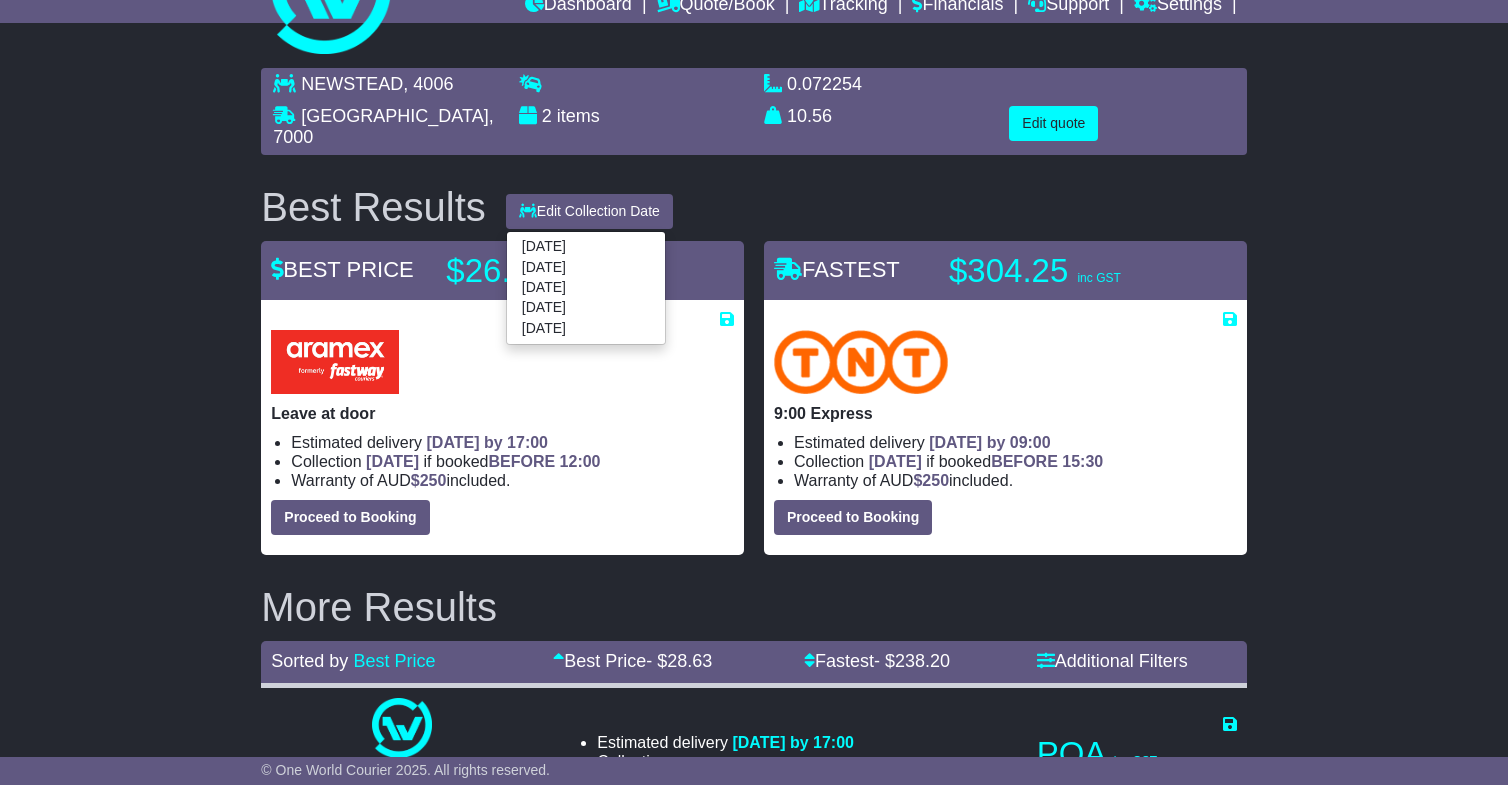 click on "Best Results
Edit Collection Date
[DATE]
[DATE]
[DATE]
[DATE]
[DATE]" at bounding box center [753, 207] 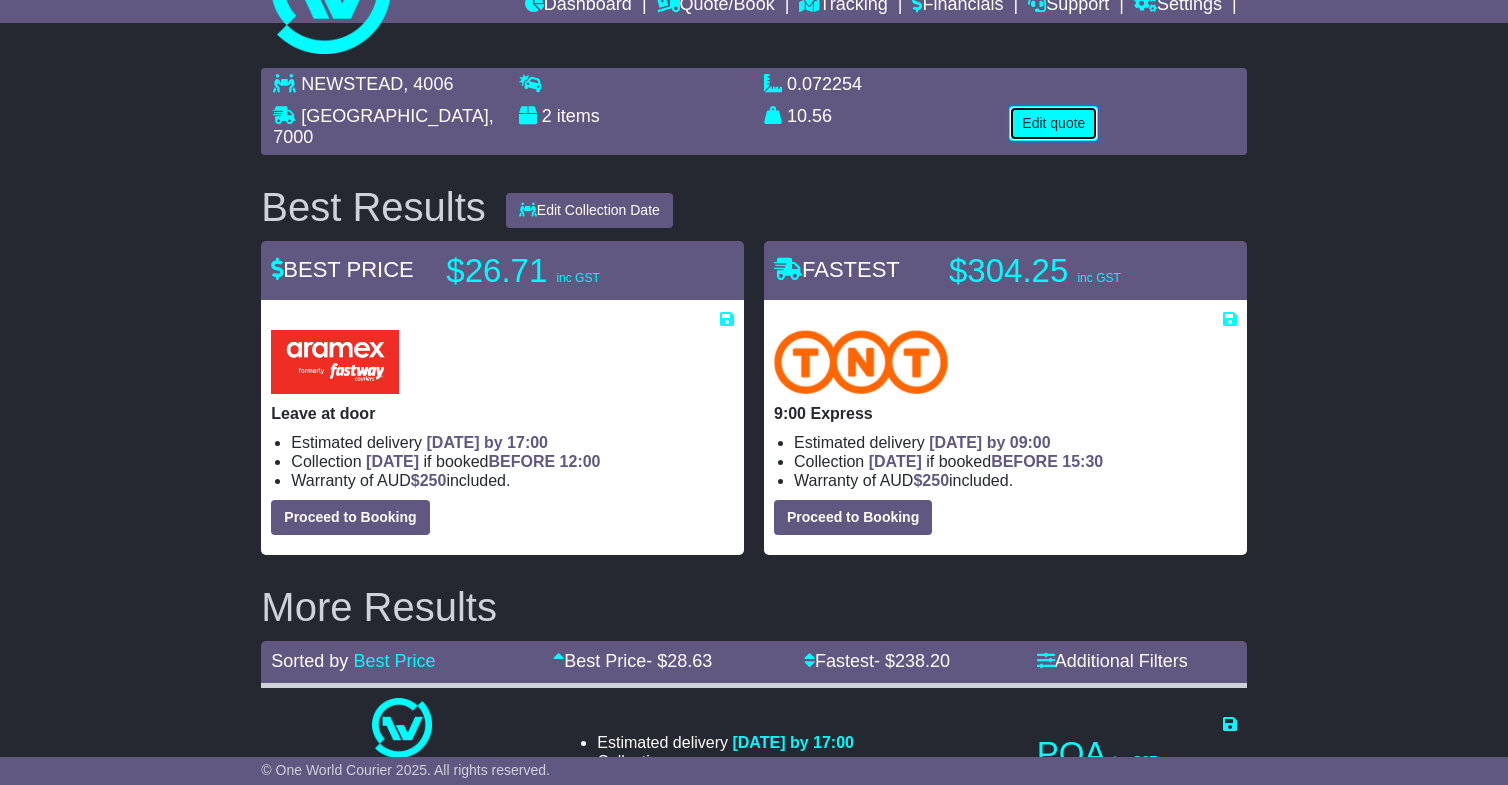 click on "Edit quote" at bounding box center (1053, 123) 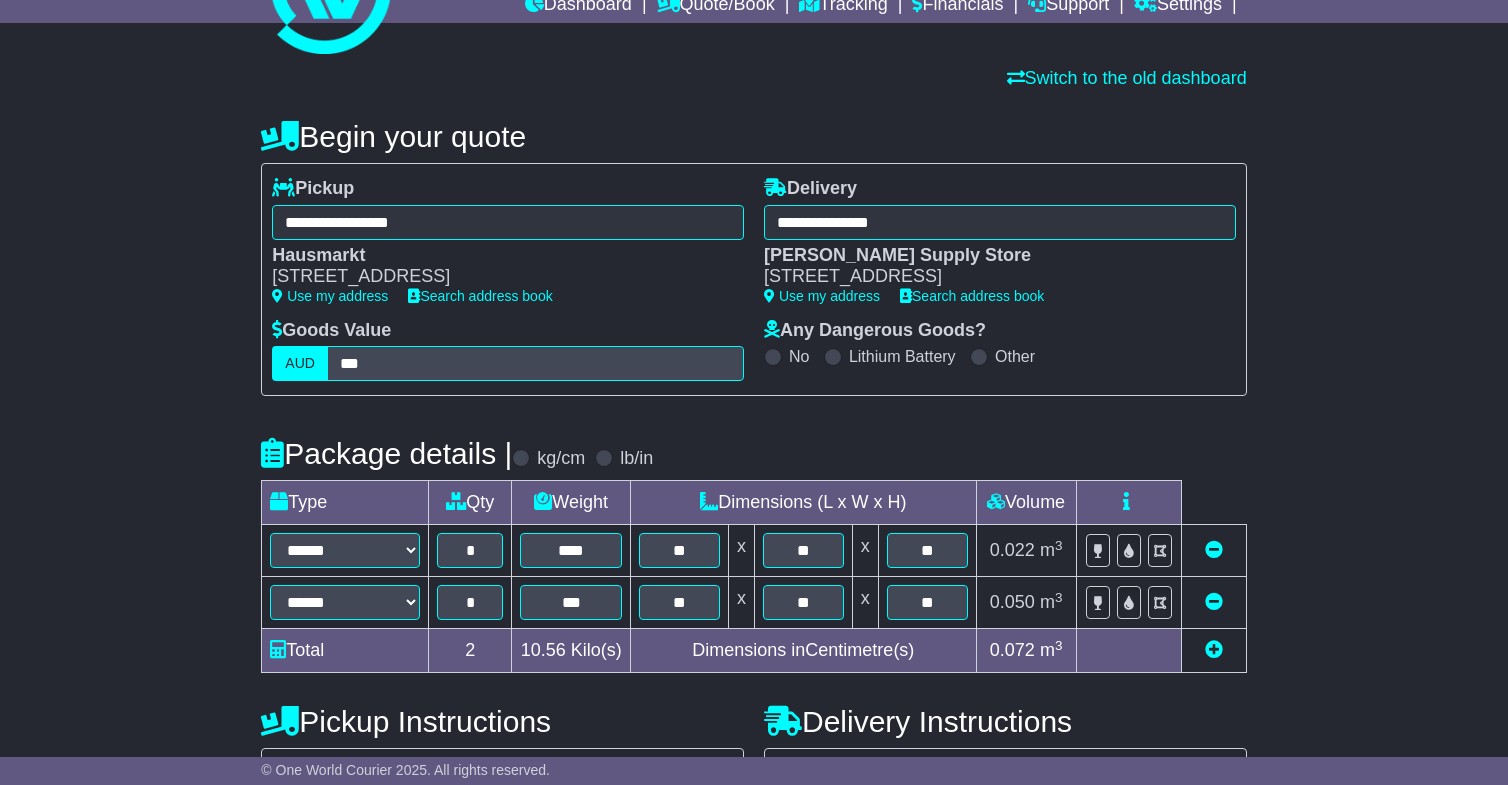 click on "**********" at bounding box center [754, 669] 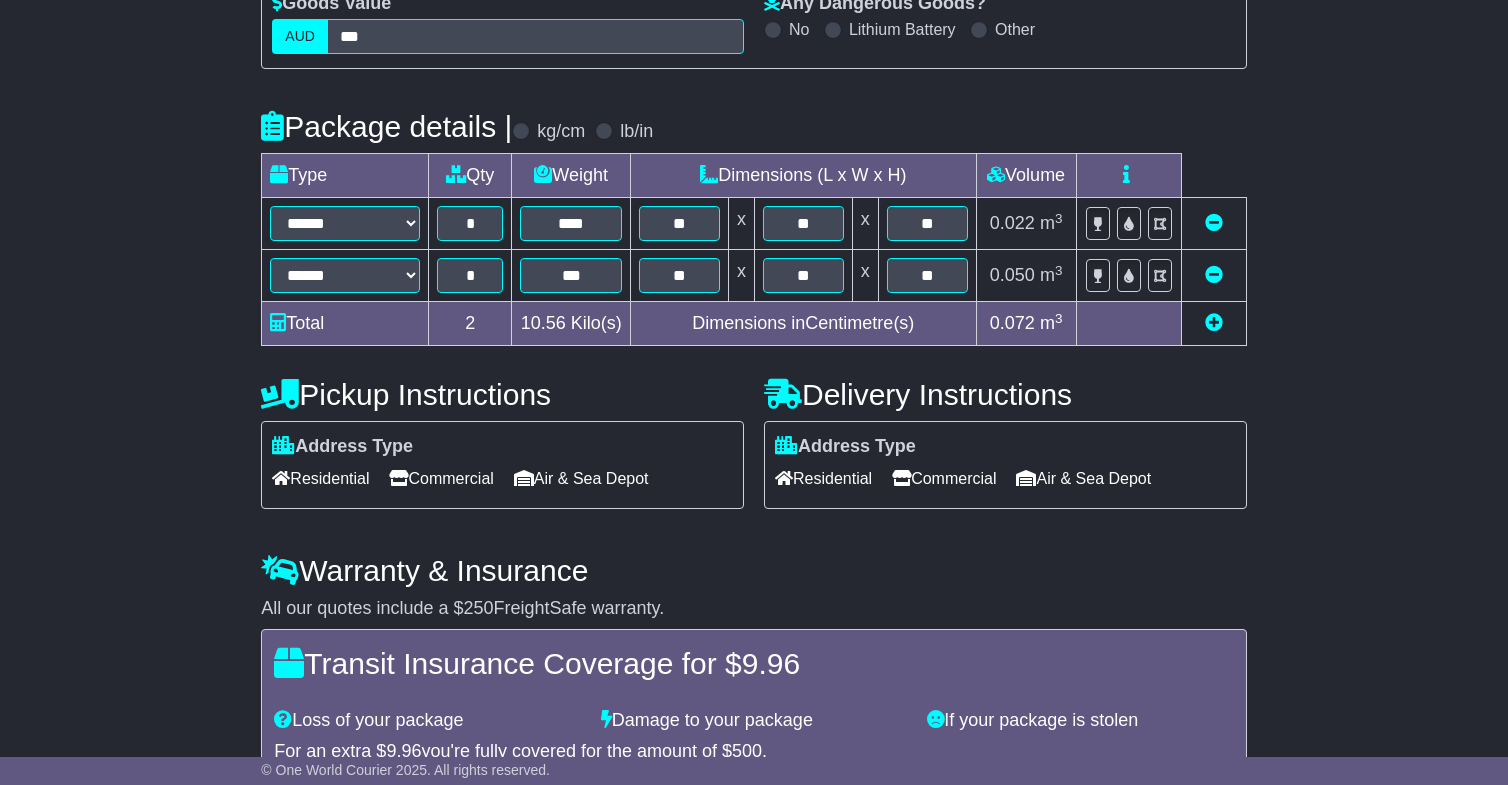 scroll, scrollTop: 588, scrollLeft: 0, axis: vertical 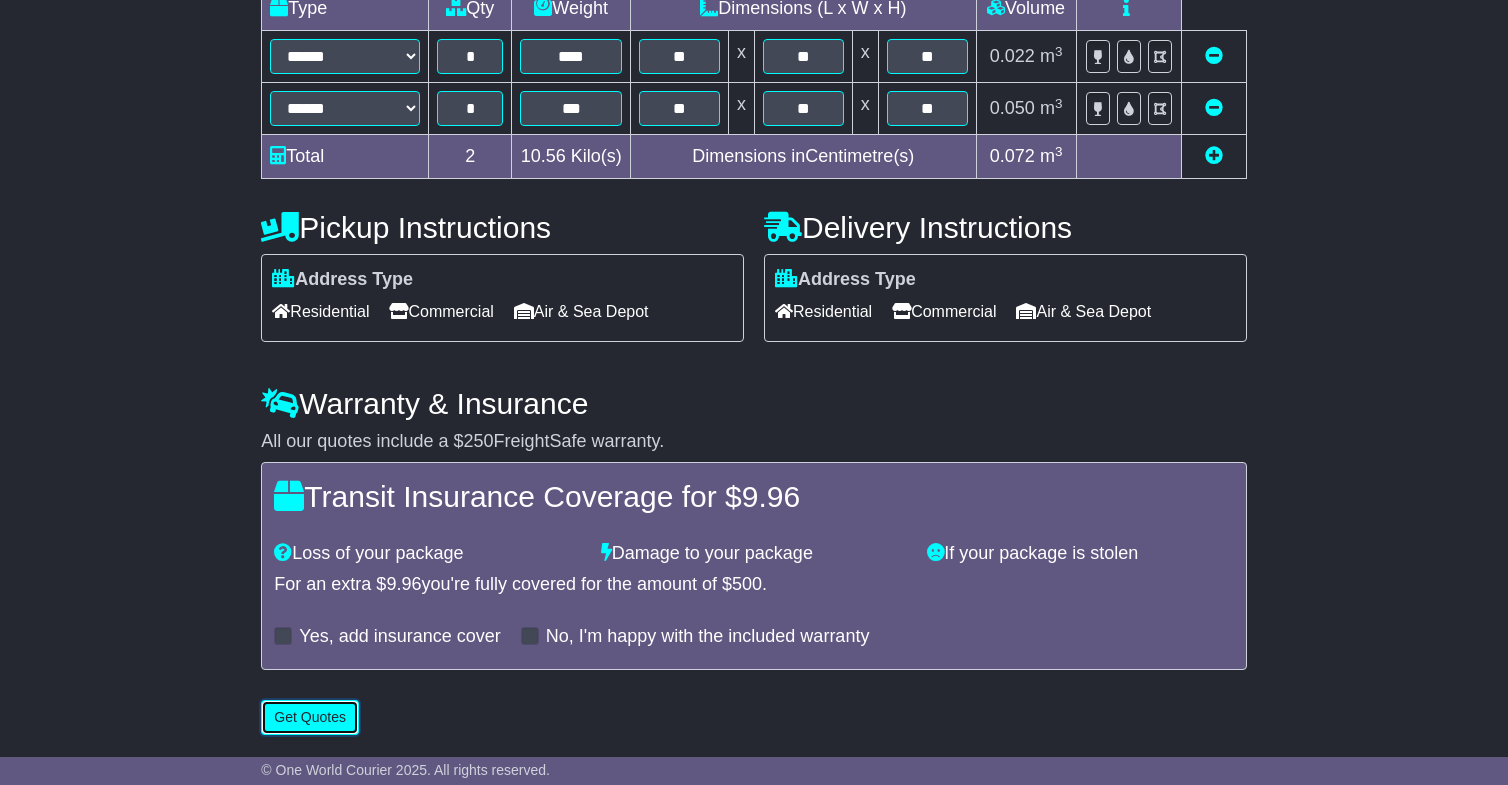 click on "Get Quotes" at bounding box center [310, 717] 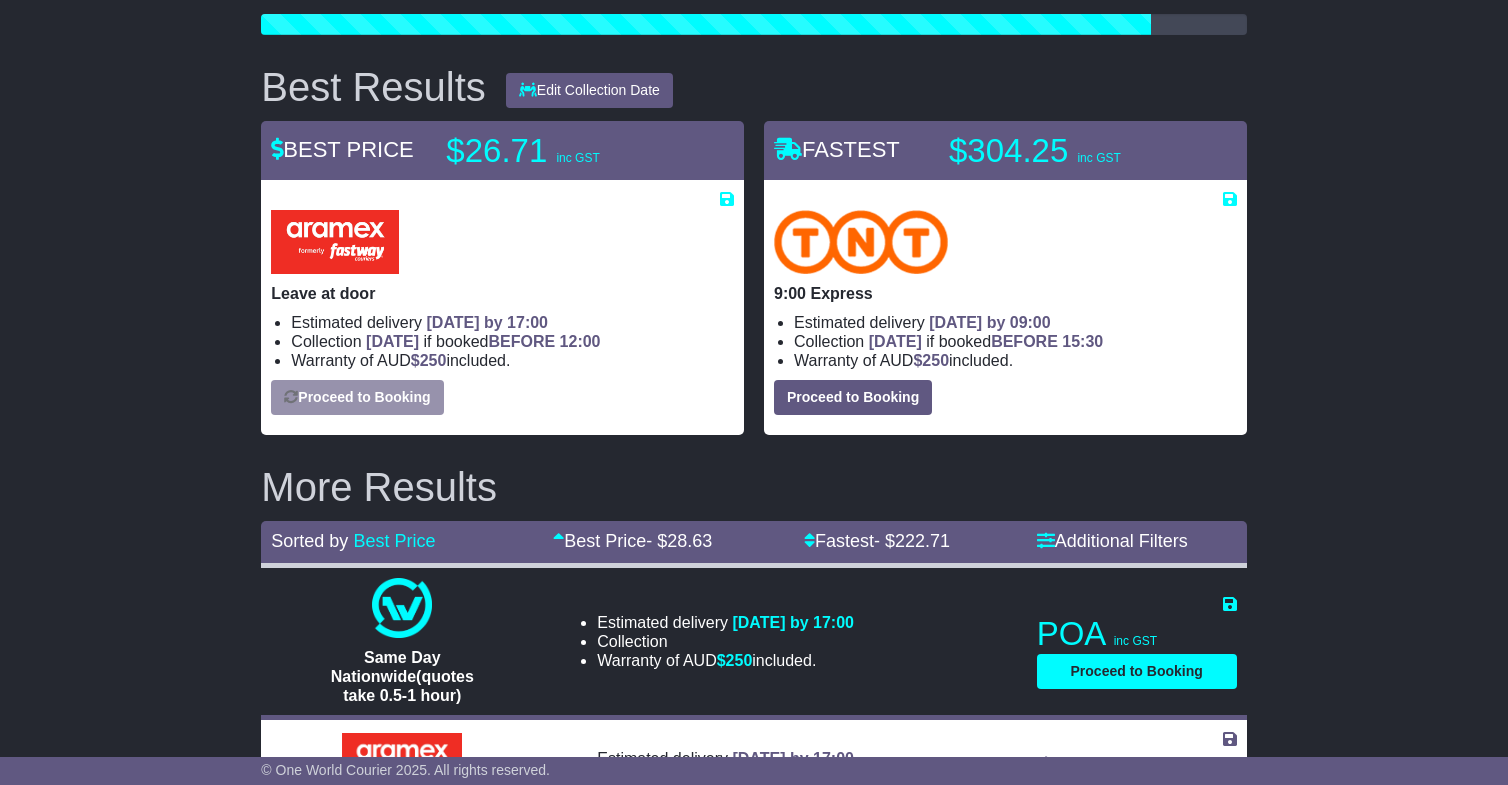scroll, scrollTop: 202, scrollLeft: 0, axis: vertical 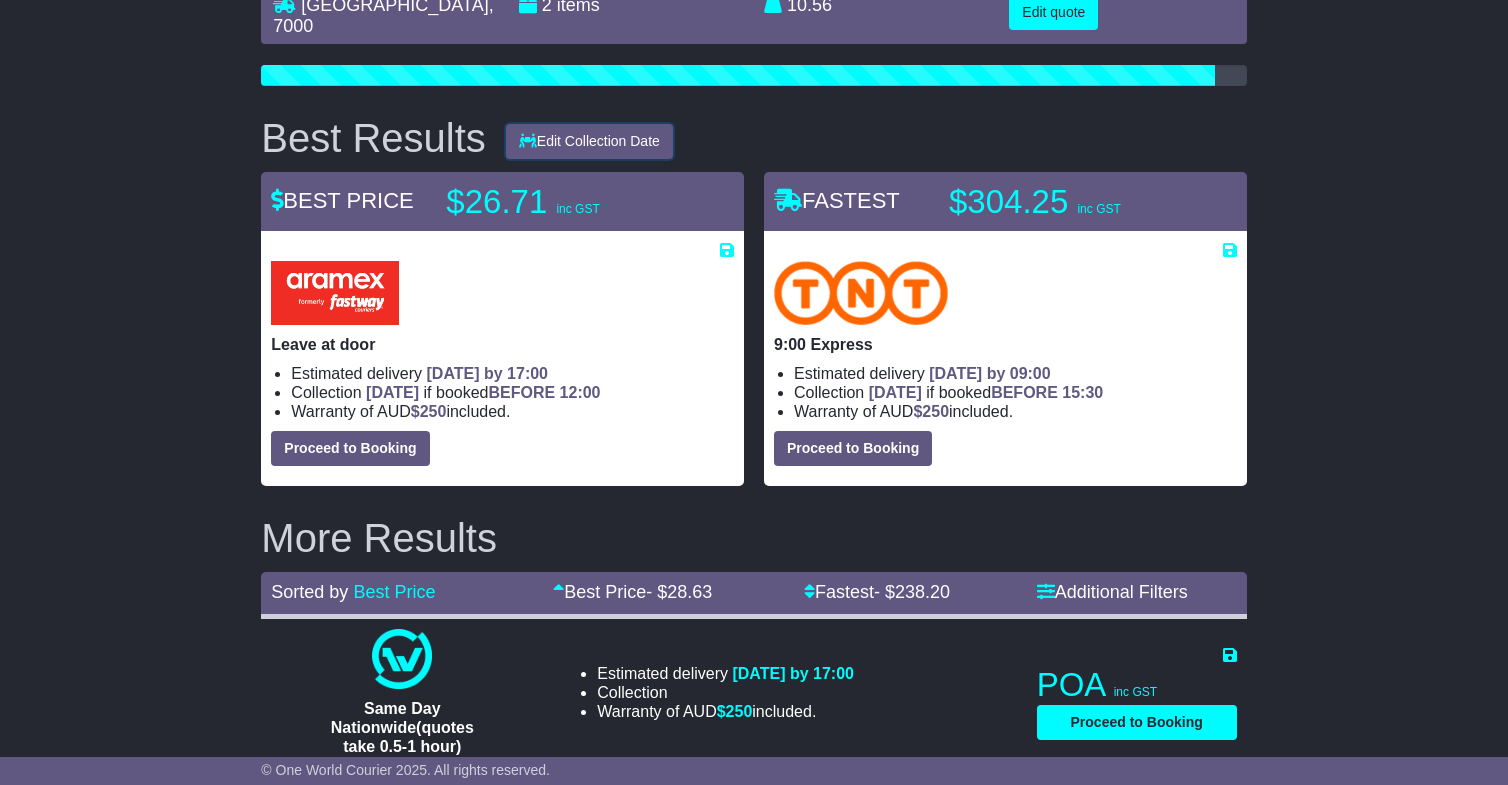 click on "Edit Collection Date" at bounding box center (589, 141) 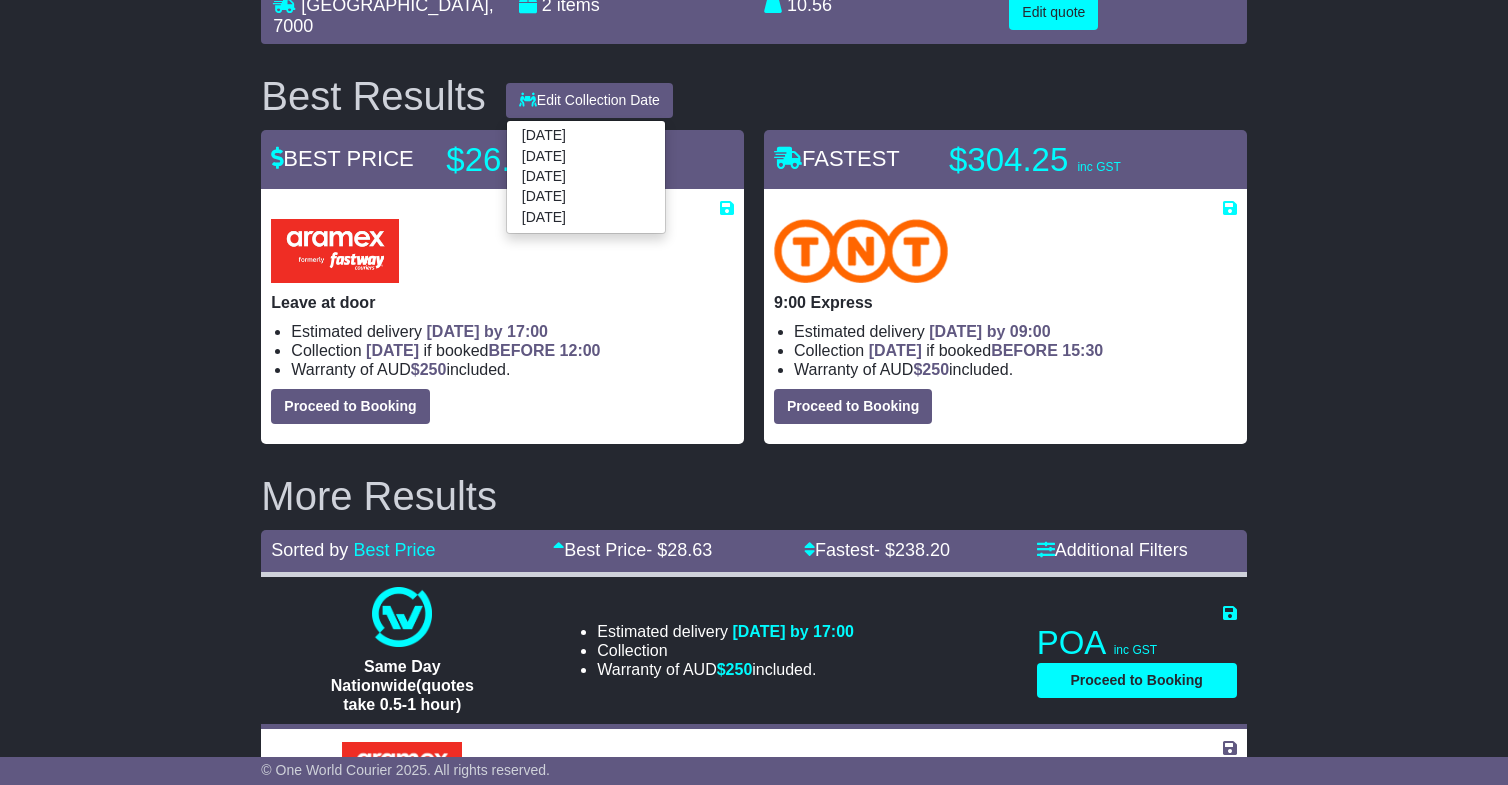 click on "[DATE]" at bounding box center (586, 177) 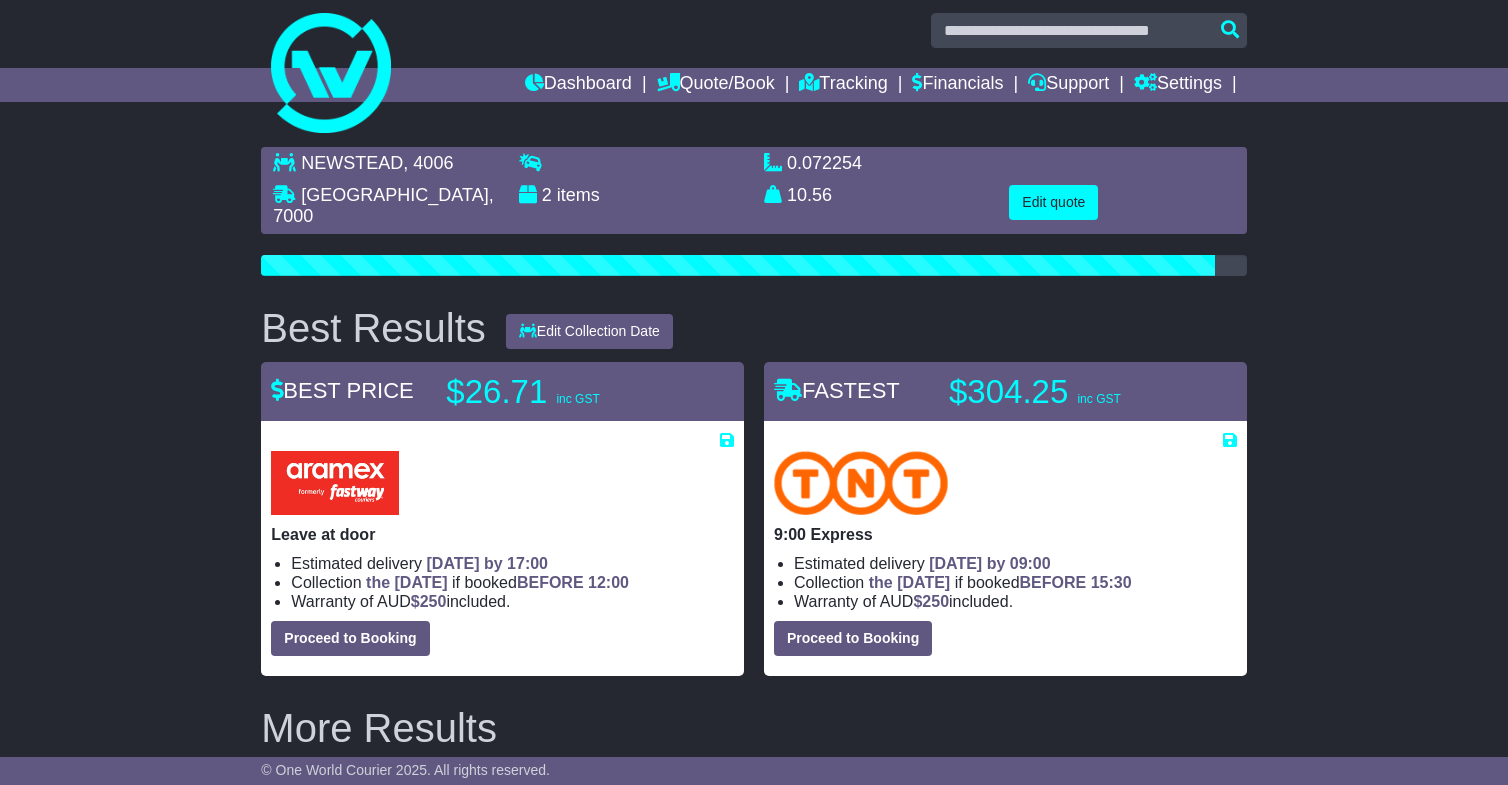 scroll, scrollTop: 0, scrollLeft: 0, axis: both 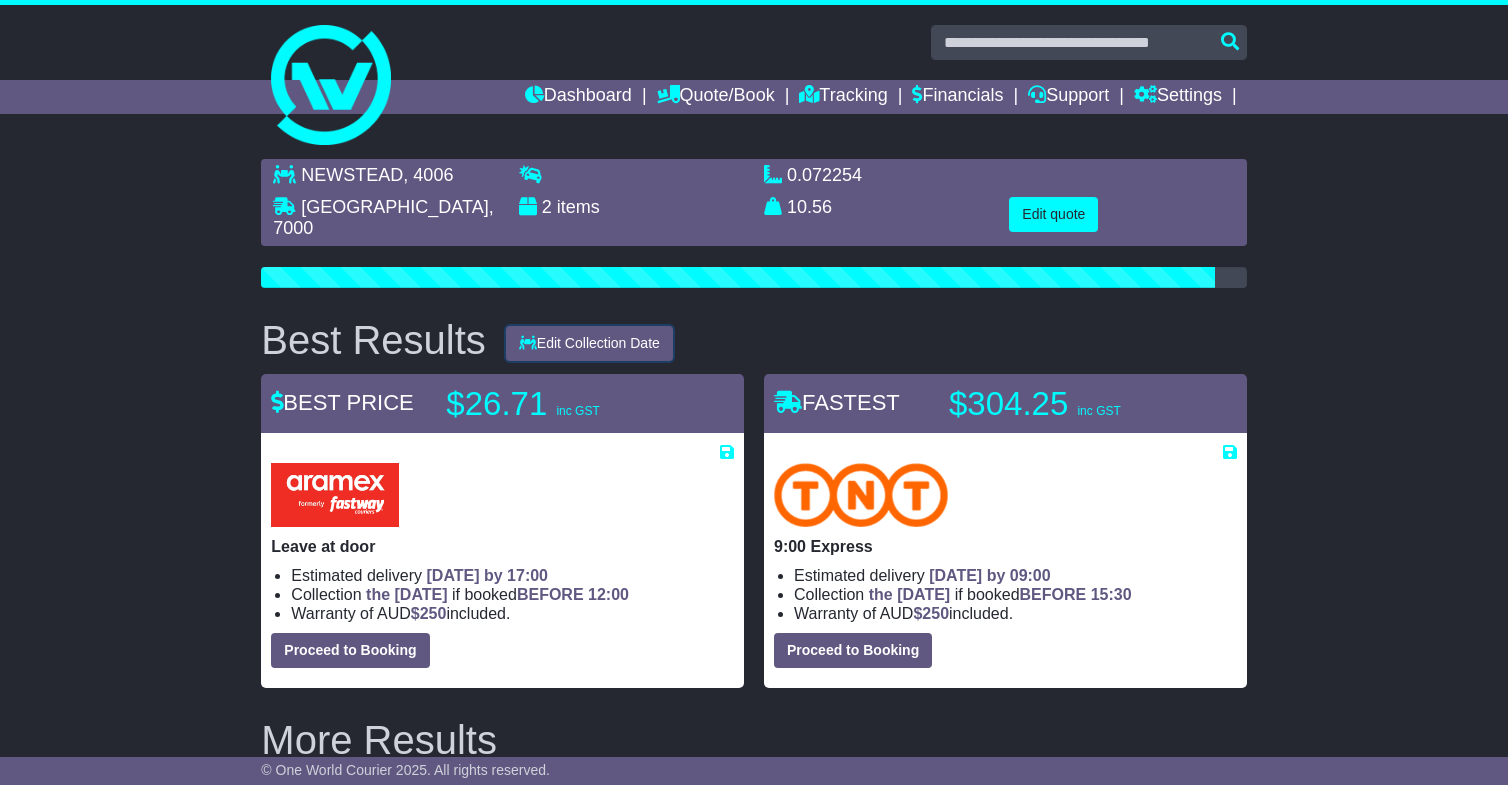 click on "Edit Collection Date" at bounding box center (589, 343) 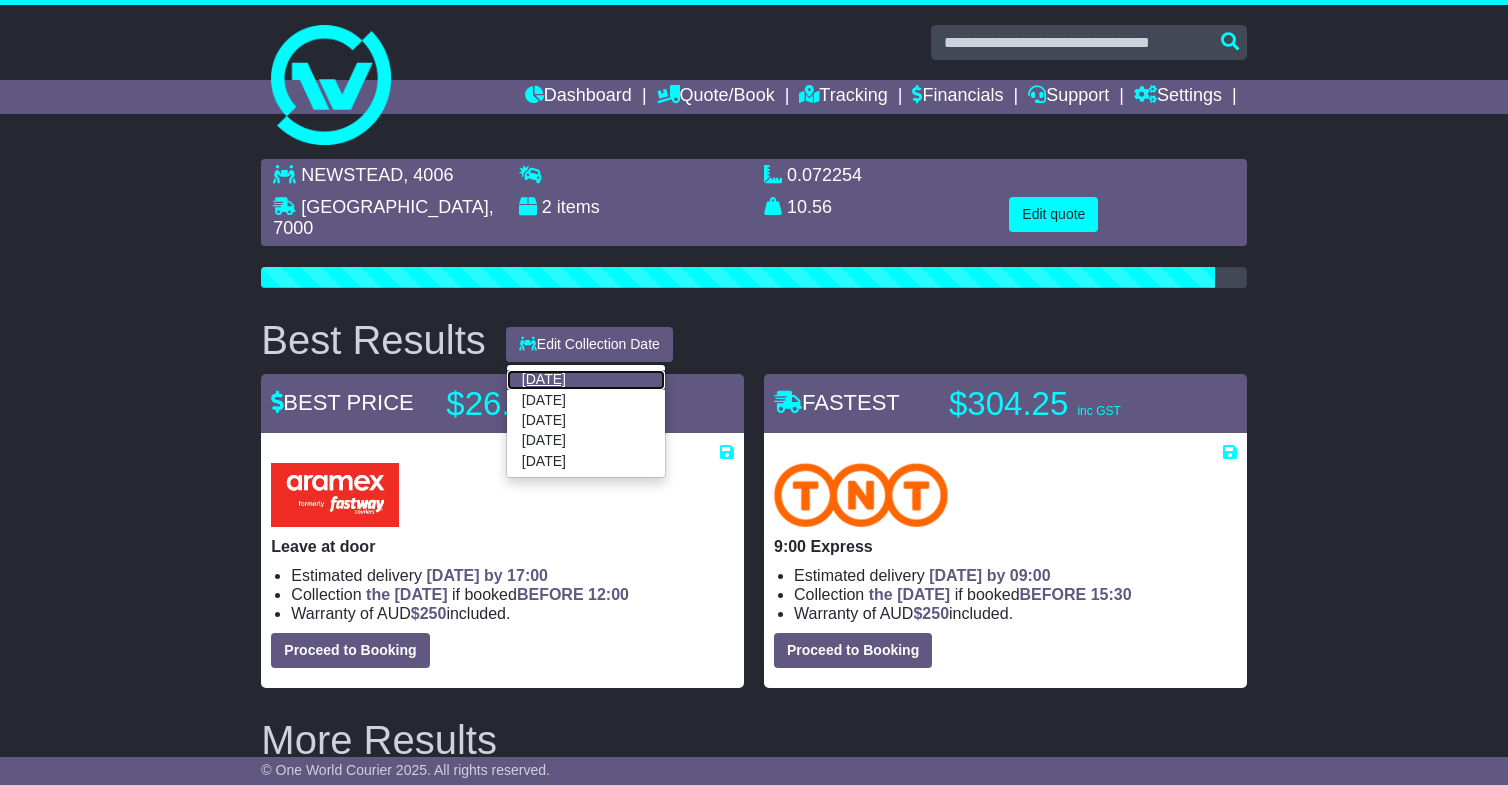 click on "[DATE]" at bounding box center (586, 380) 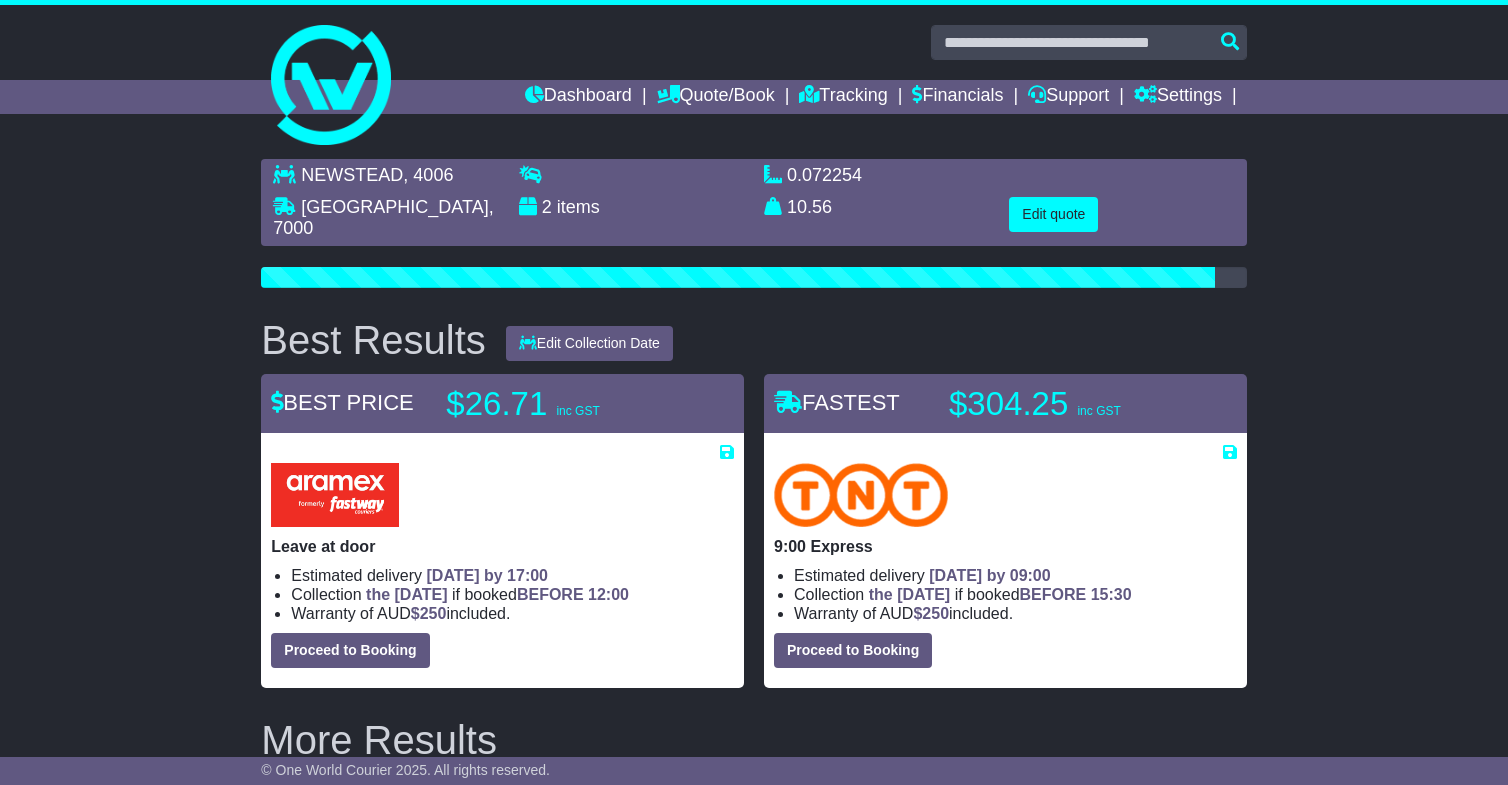 click on "Best Results
Edit Collection Date
14 Jul 2025
15 Jul 2025
16 Jul 2025
17 Jul 2025
18 Jul 2025" at bounding box center (753, 340) 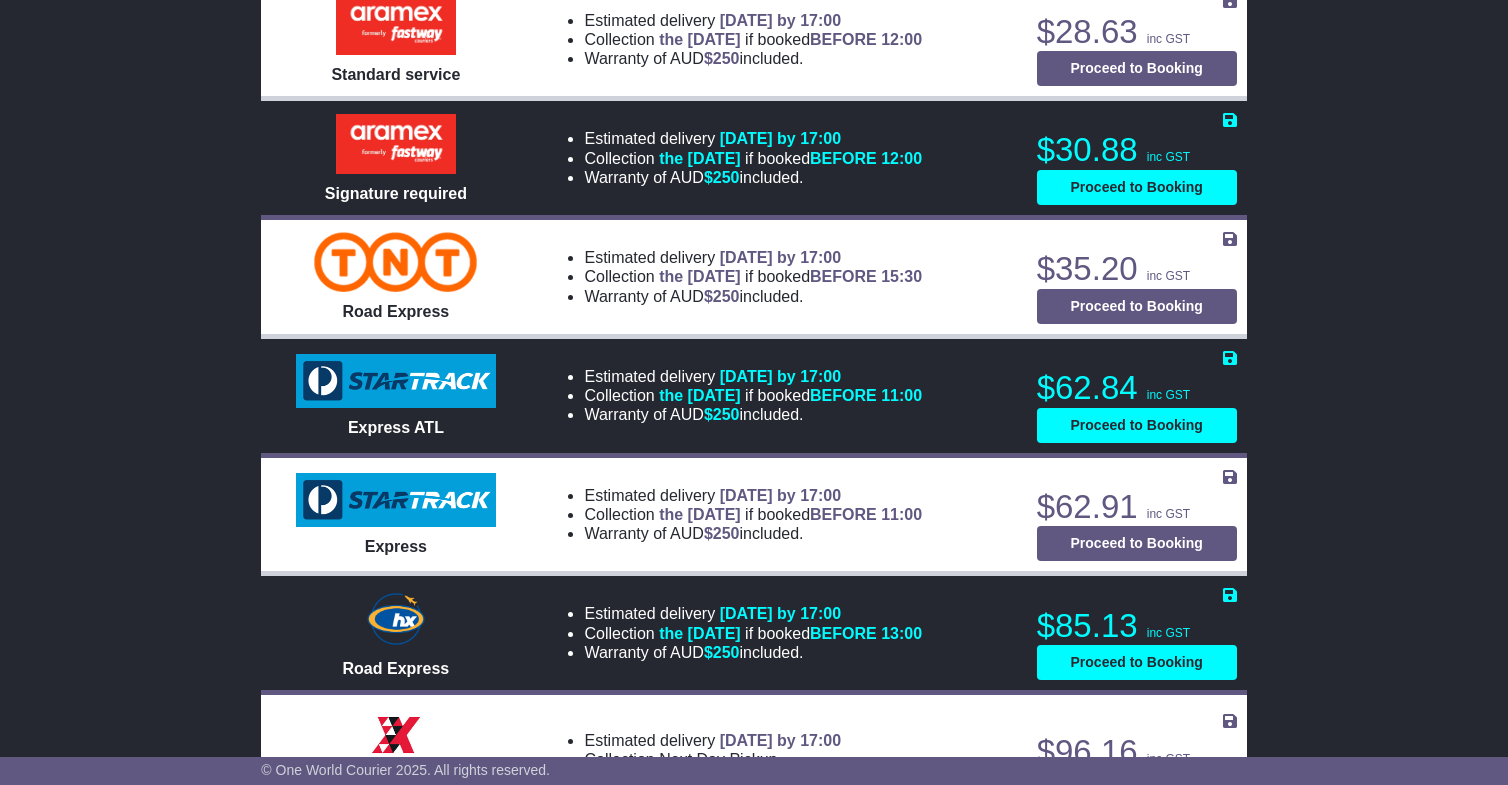 scroll, scrollTop: 897, scrollLeft: 0, axis: vertical 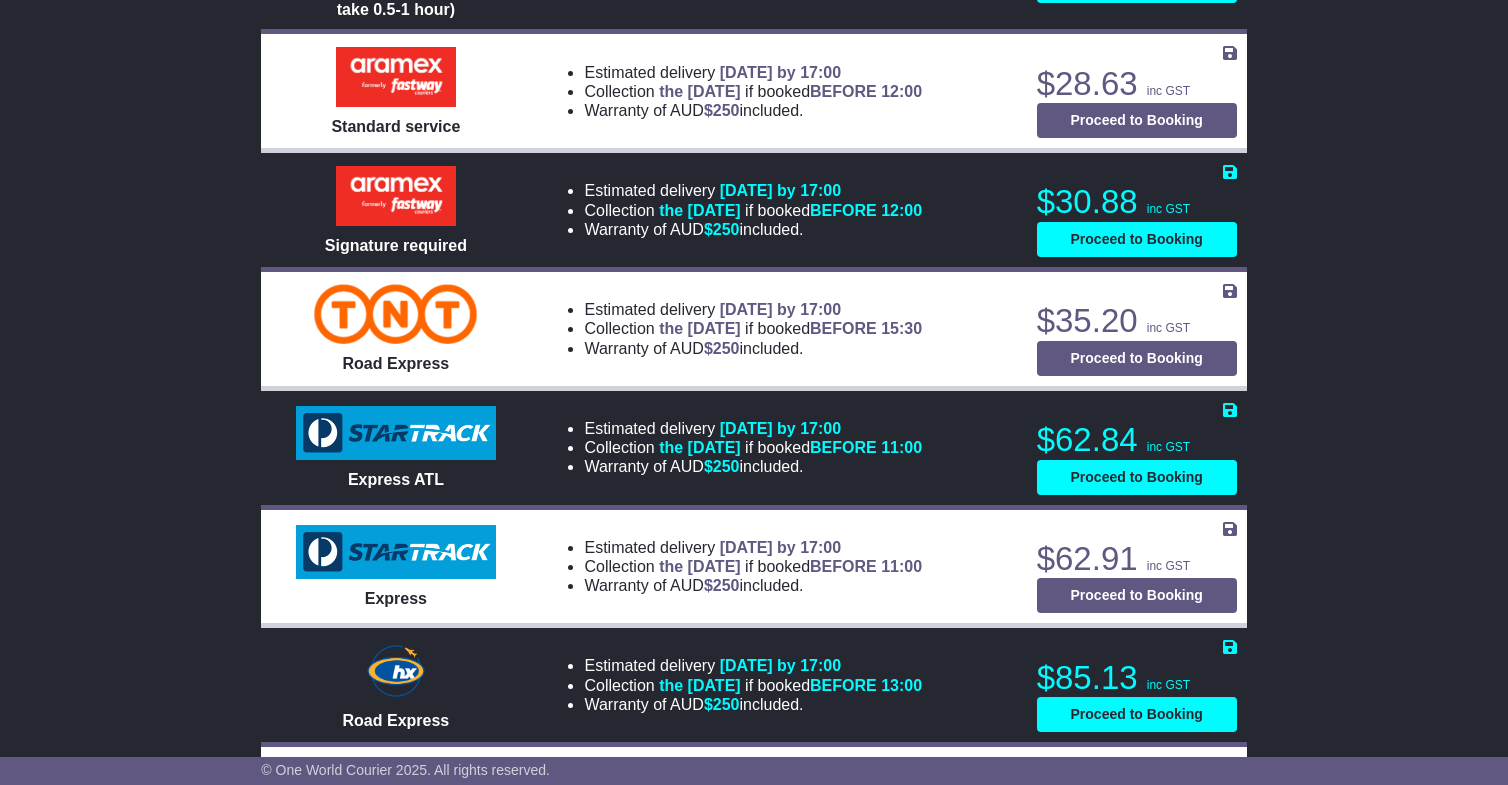 click on "NEWSTEAD , 4006
HOBART , 7000
2   items
0.072254
m 3
in 3" at bounding box center [754, 750] 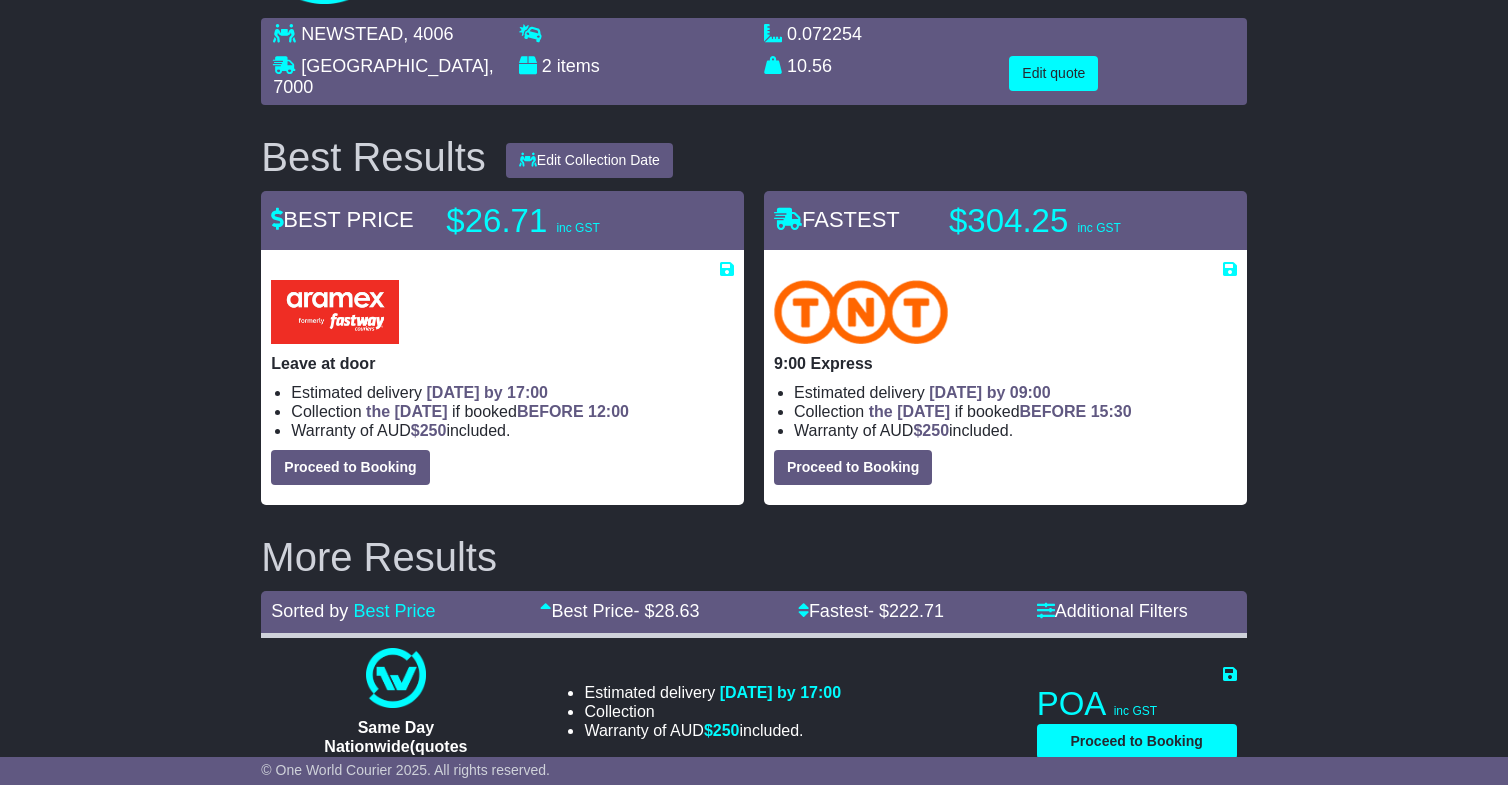 scroll, scrollTop: 0, scrollLeft: 0, axis: both 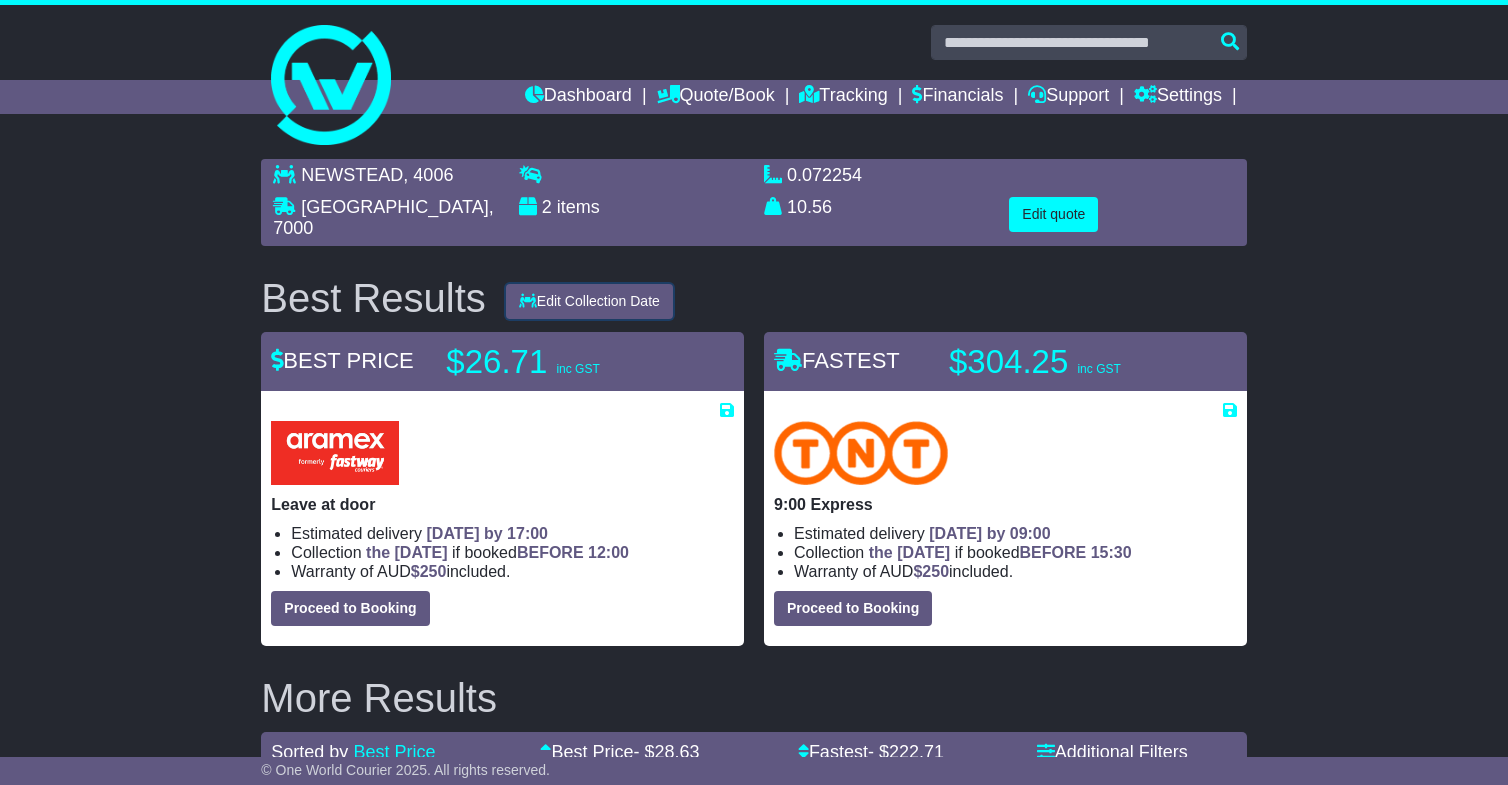 click on "Edit Collection Date" at bounding box center [589, 301] 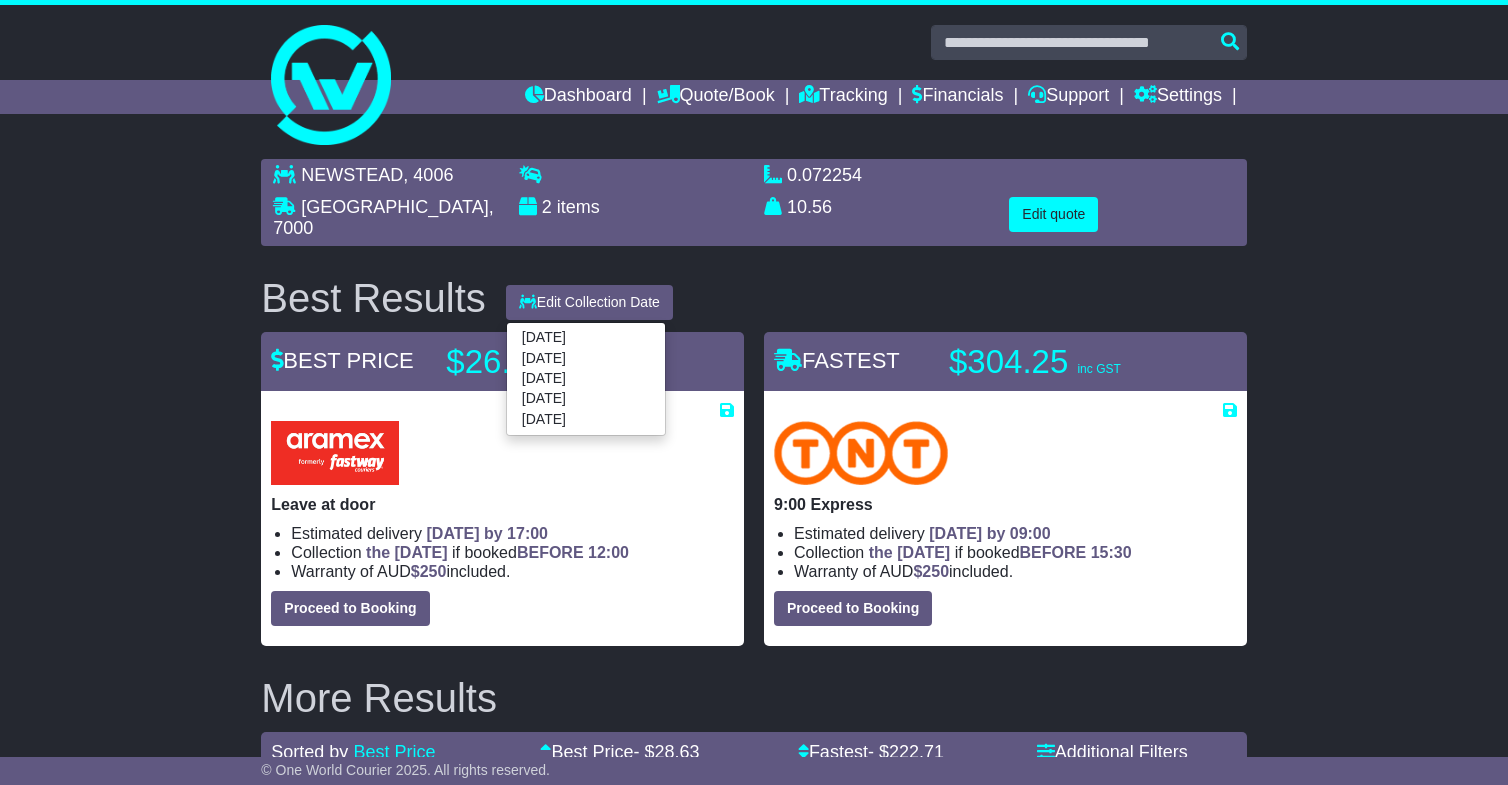 click on "Best Results
Edit Collection Date
14 Jul 2025
15 Jul 2025
16 Jul 2025
17 Jul 2025
18 Jul 2025" at bounding box center [753, 298] 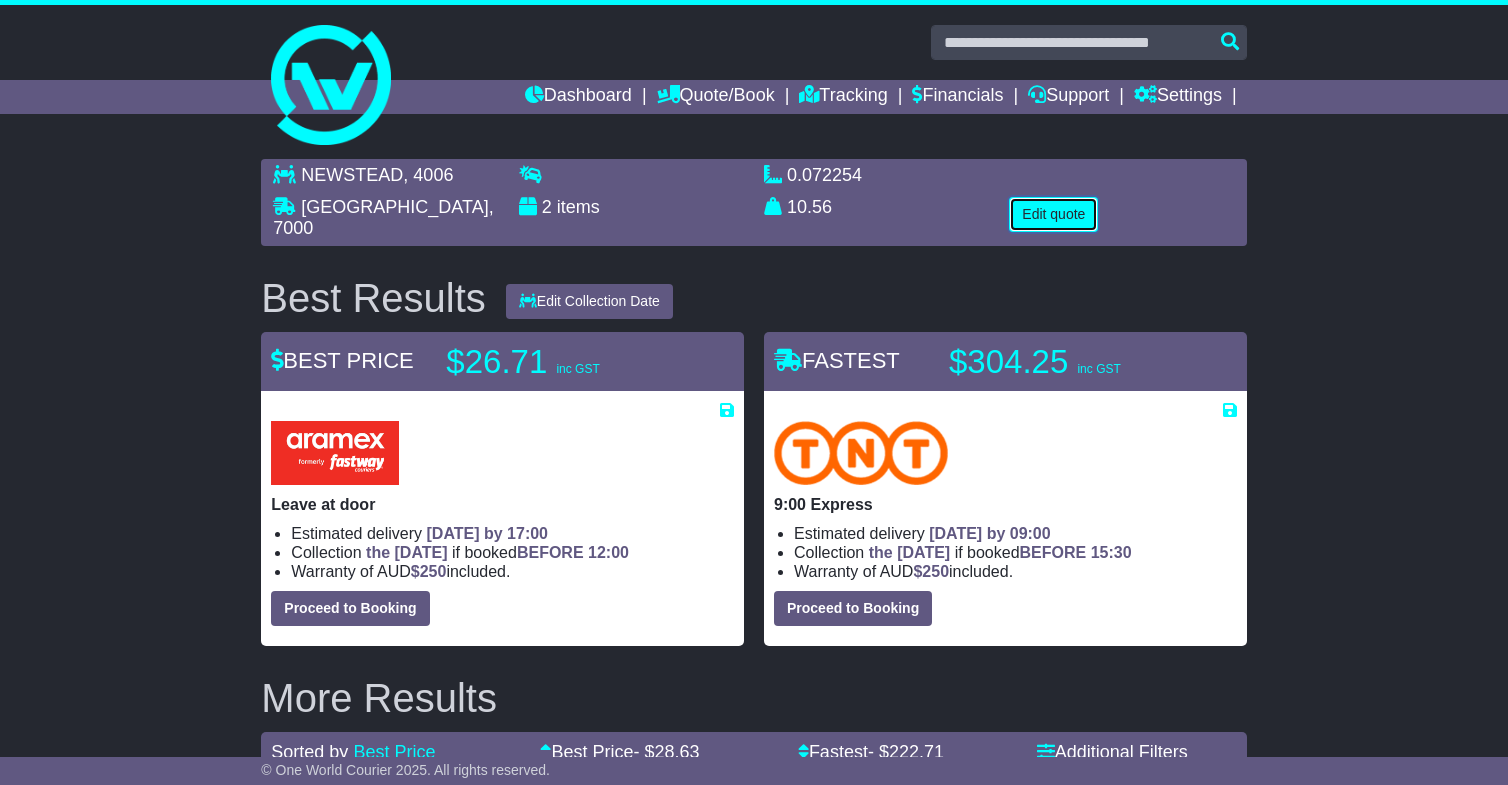 click on "Edit quote" at bounding box center [1053, 214] 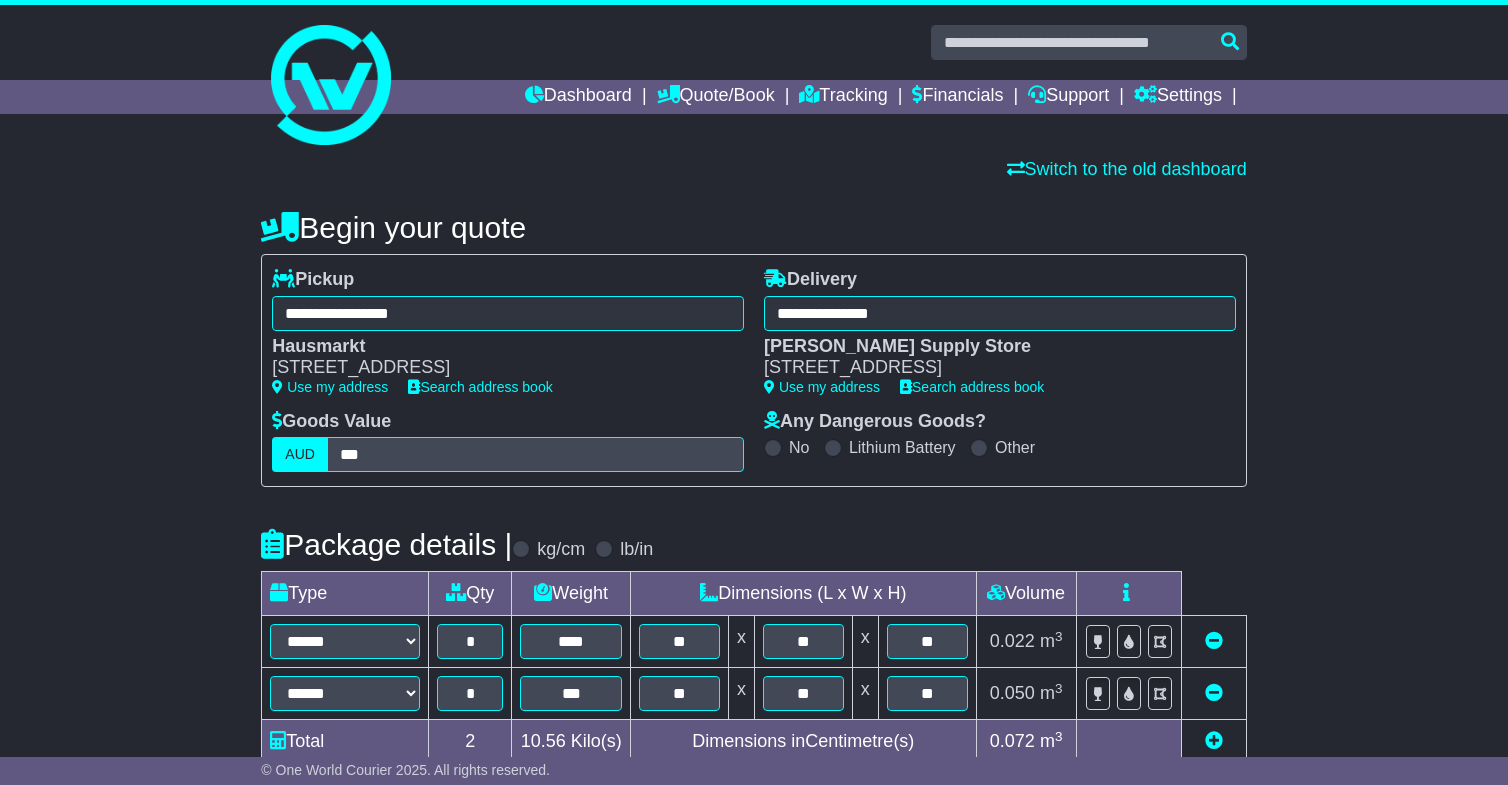 scroll, scrollTop: 588, scrollLeft: 0, axis: vertical 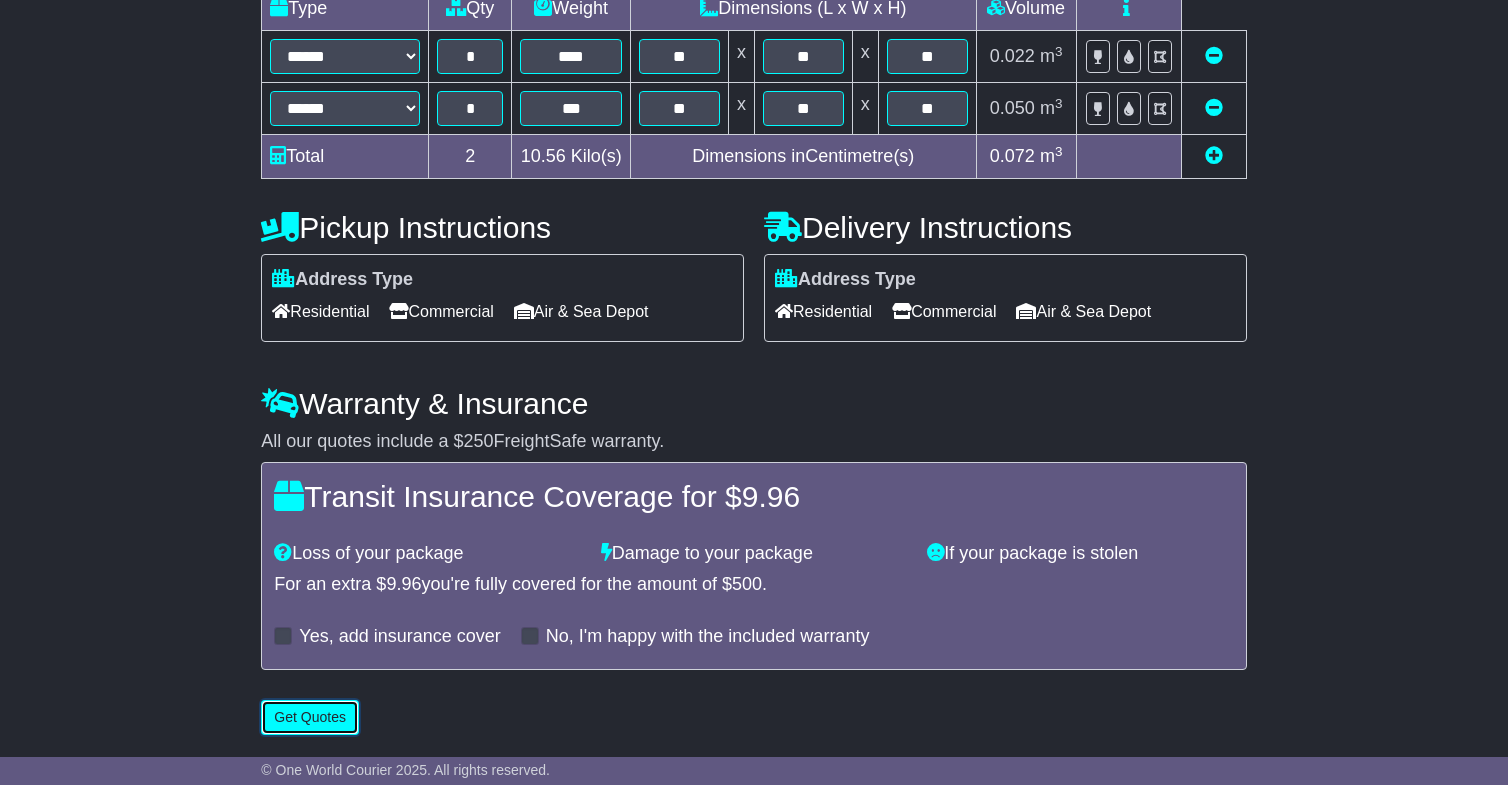 click on "Get Quotes" at bounding box center [310, 717] 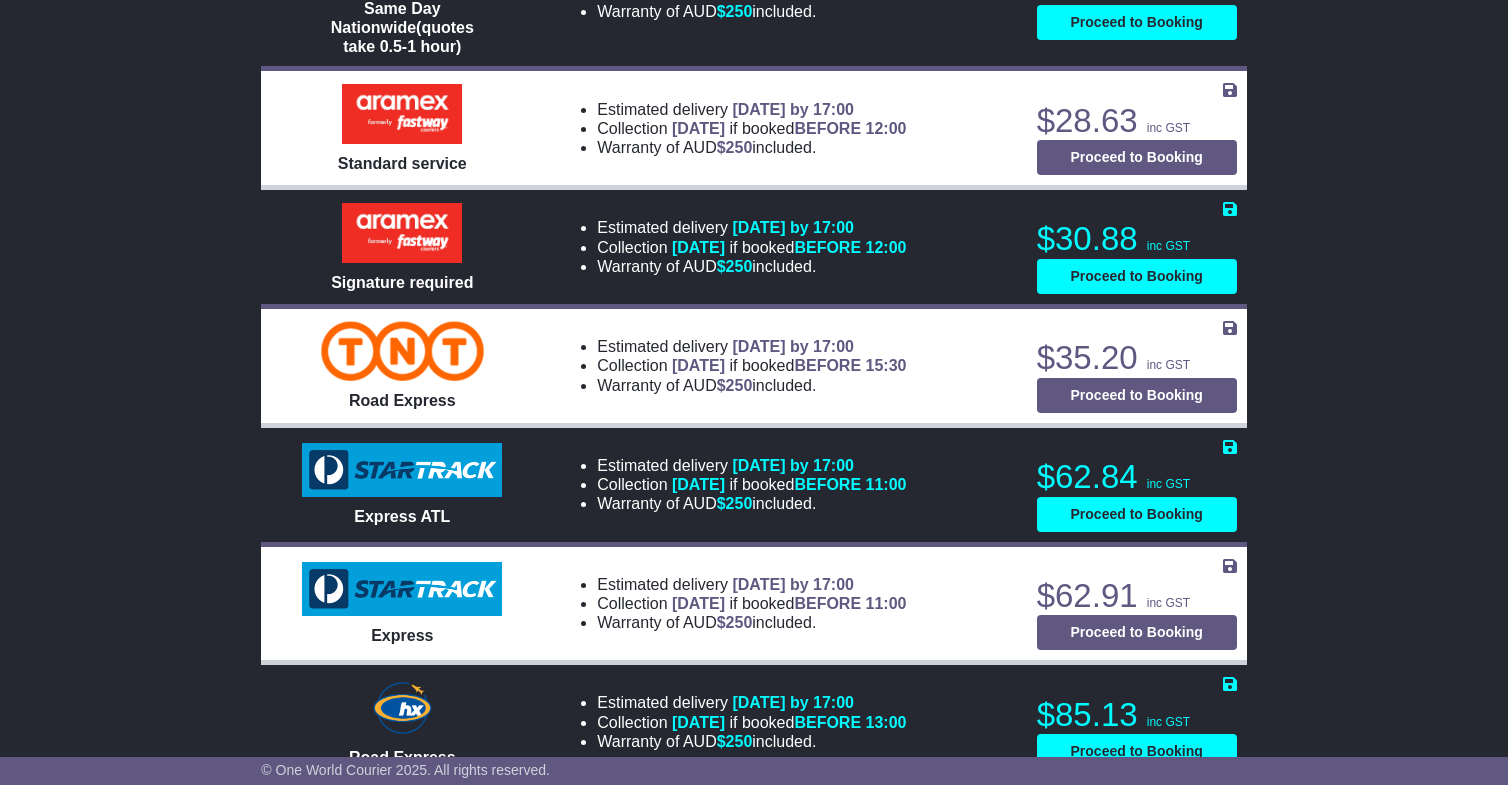 scroll, scrollTop: 842, scrollLeft: 0, axis: vertical 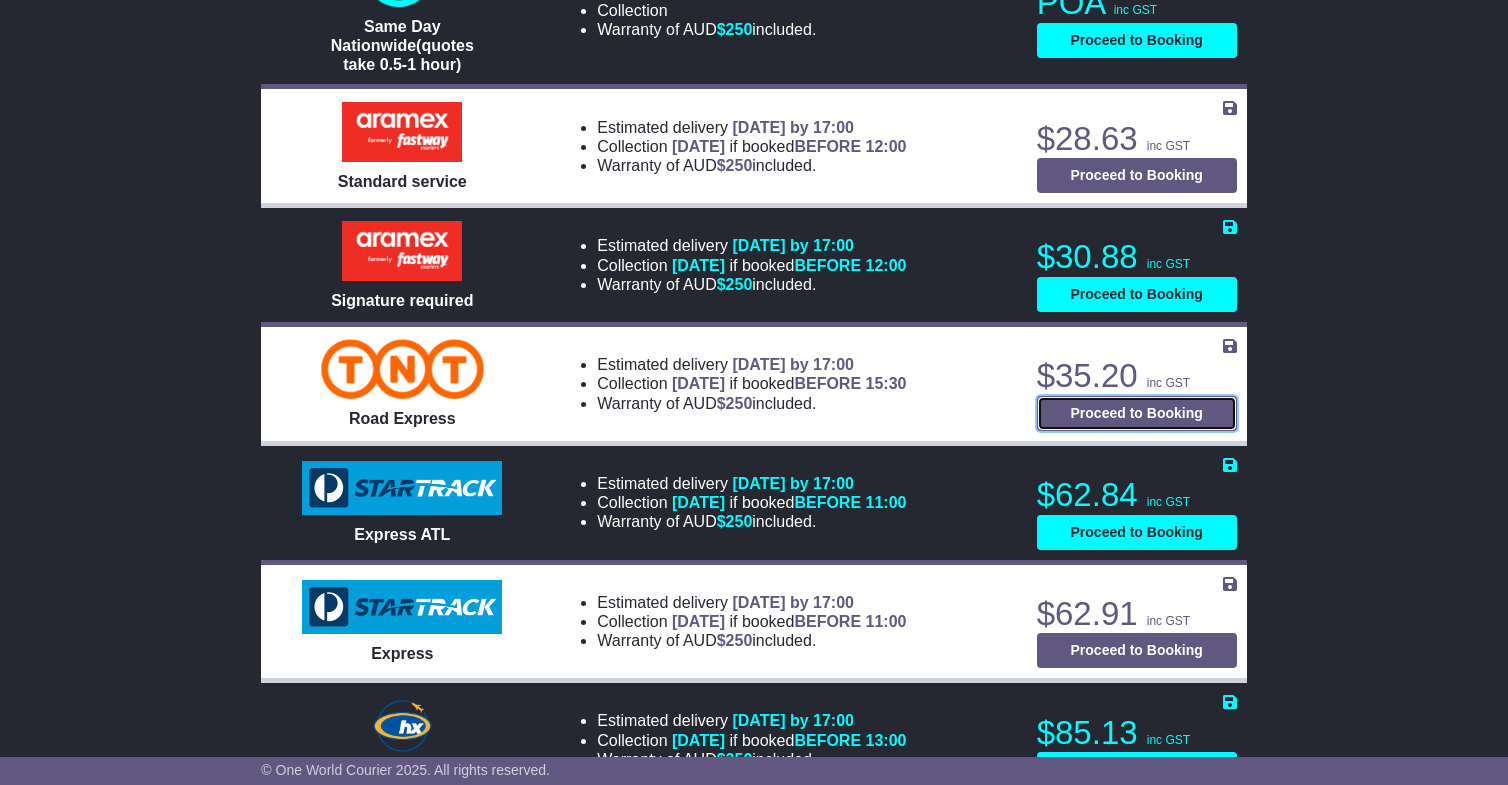 click on "Proceed to Booking" at bounding box center (1137, 413) 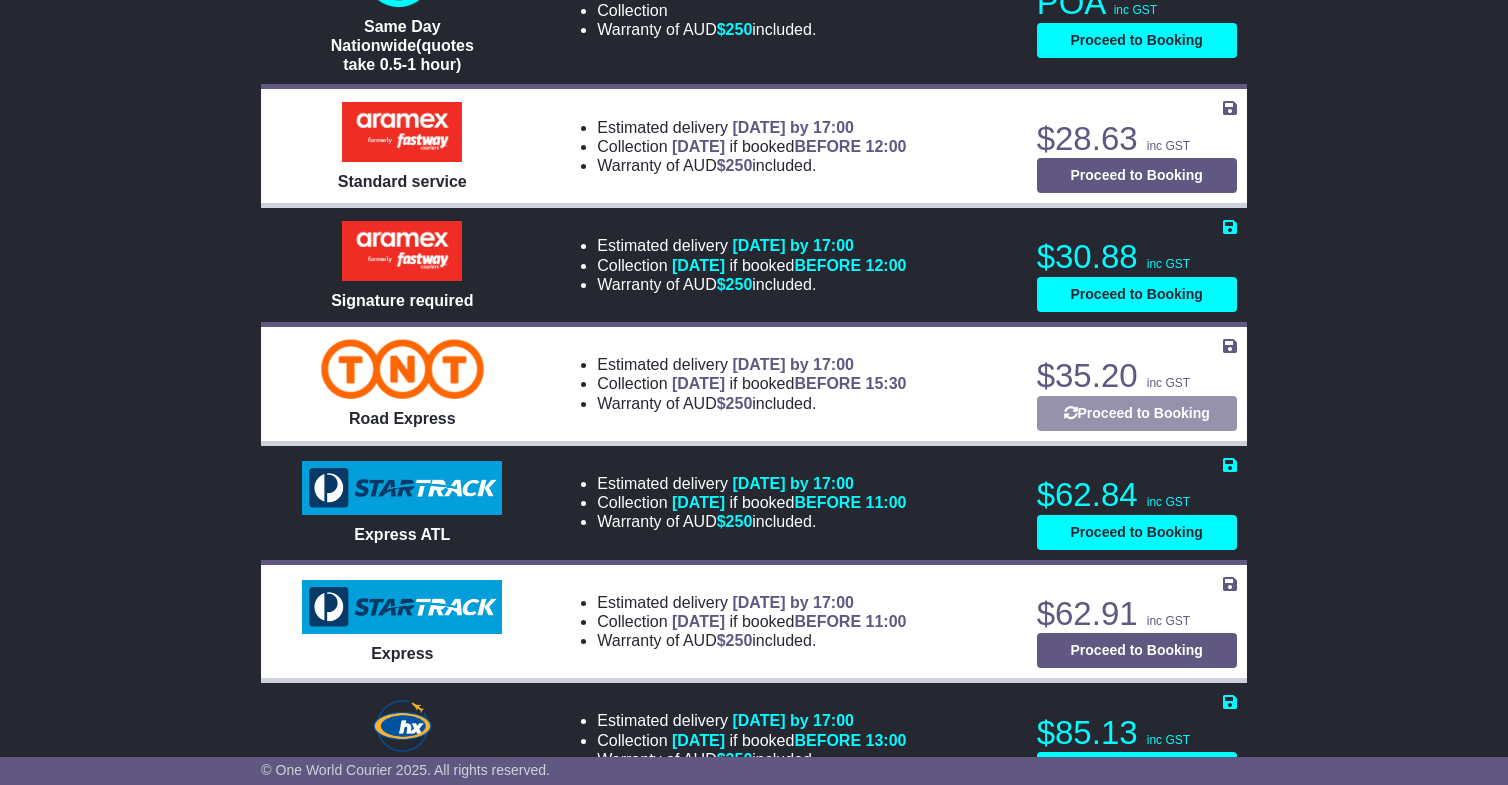 select on "*****" 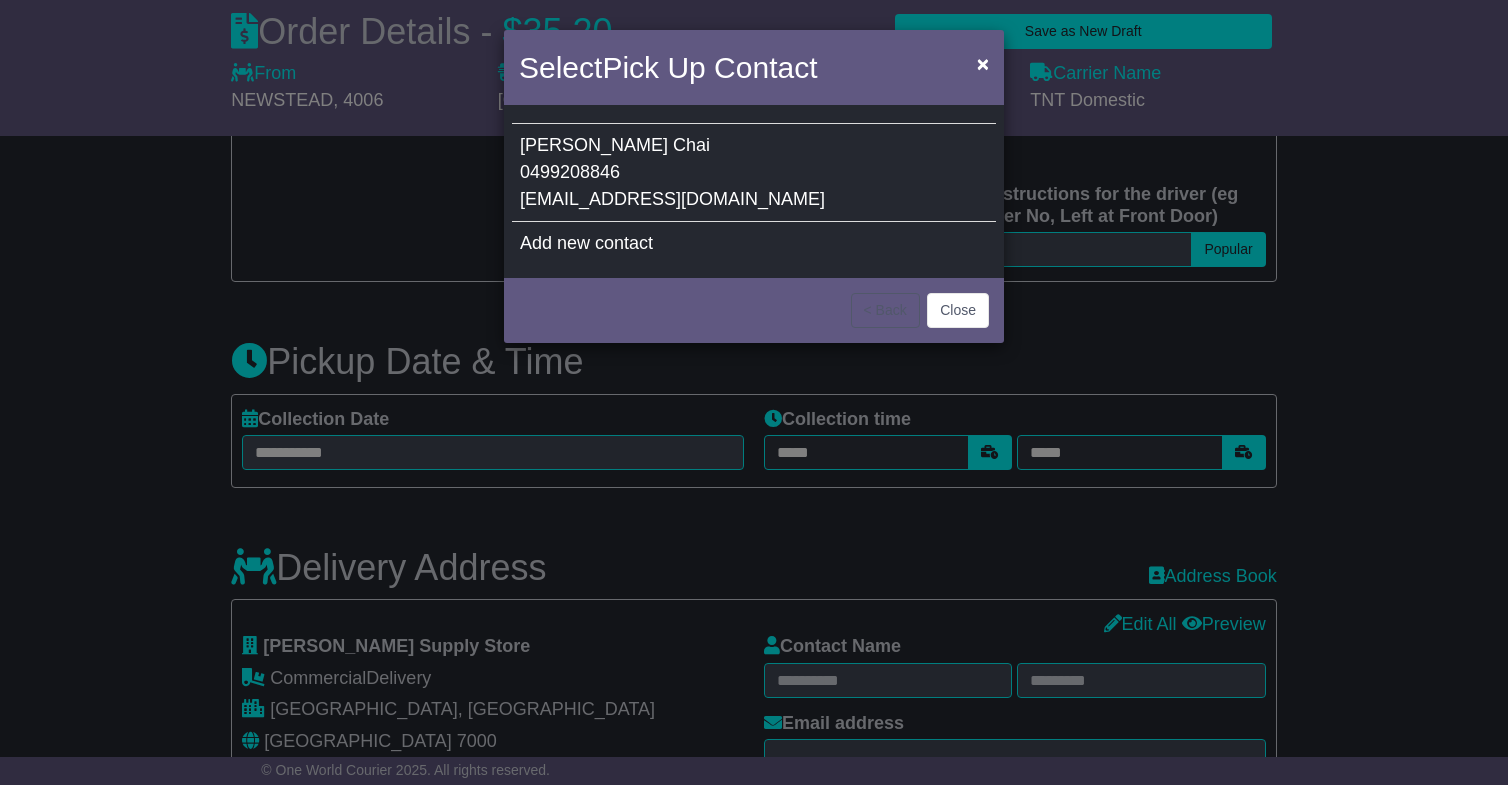 click on "Tom   Chai
0499208846
info@hausmarkt.com.au" at bounding box center (754, 173) 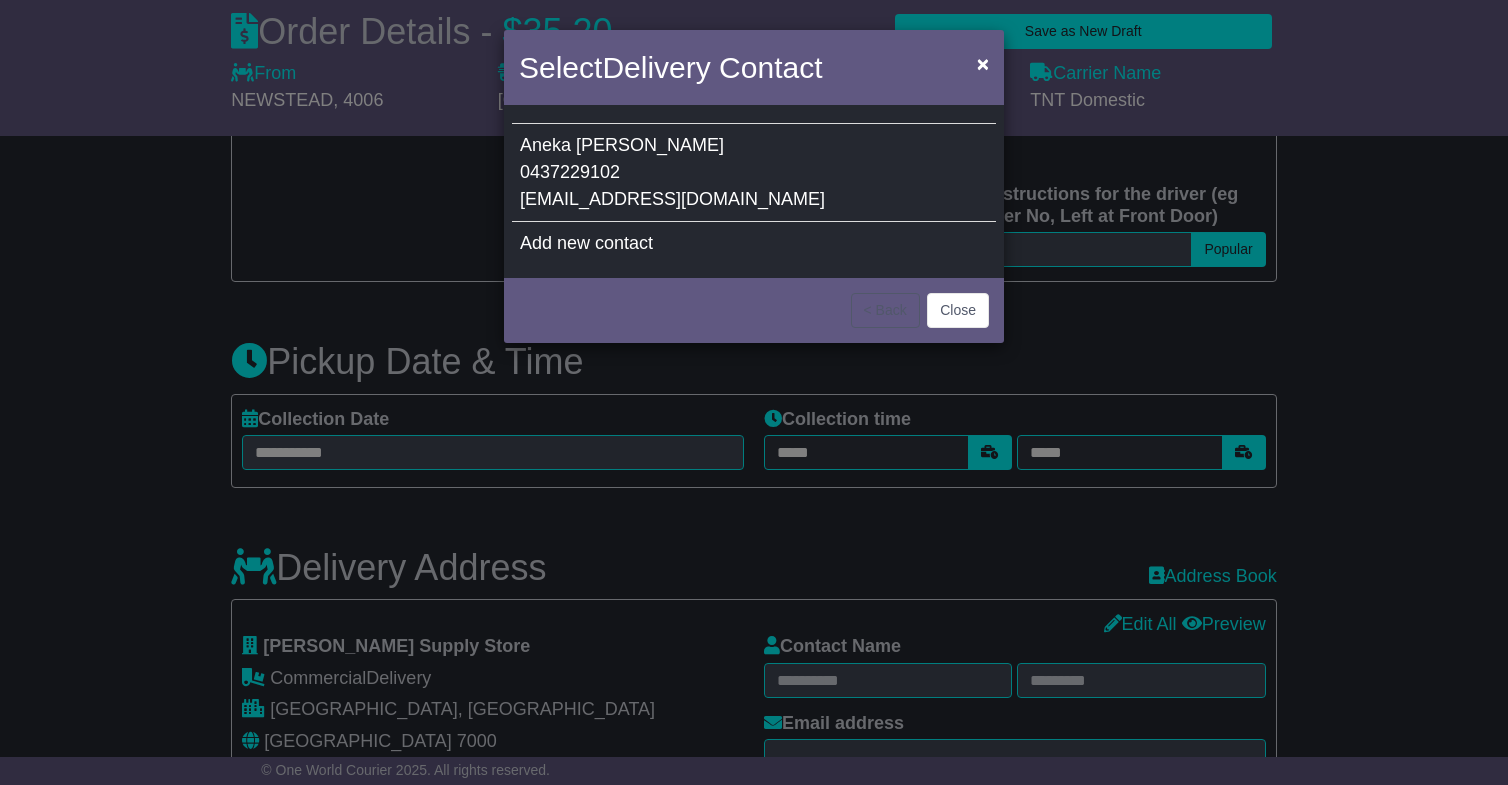 click on "Aneka   Sidoti
0437229102
almasupplystore@gmail.com" at bounding box center (754, 173) 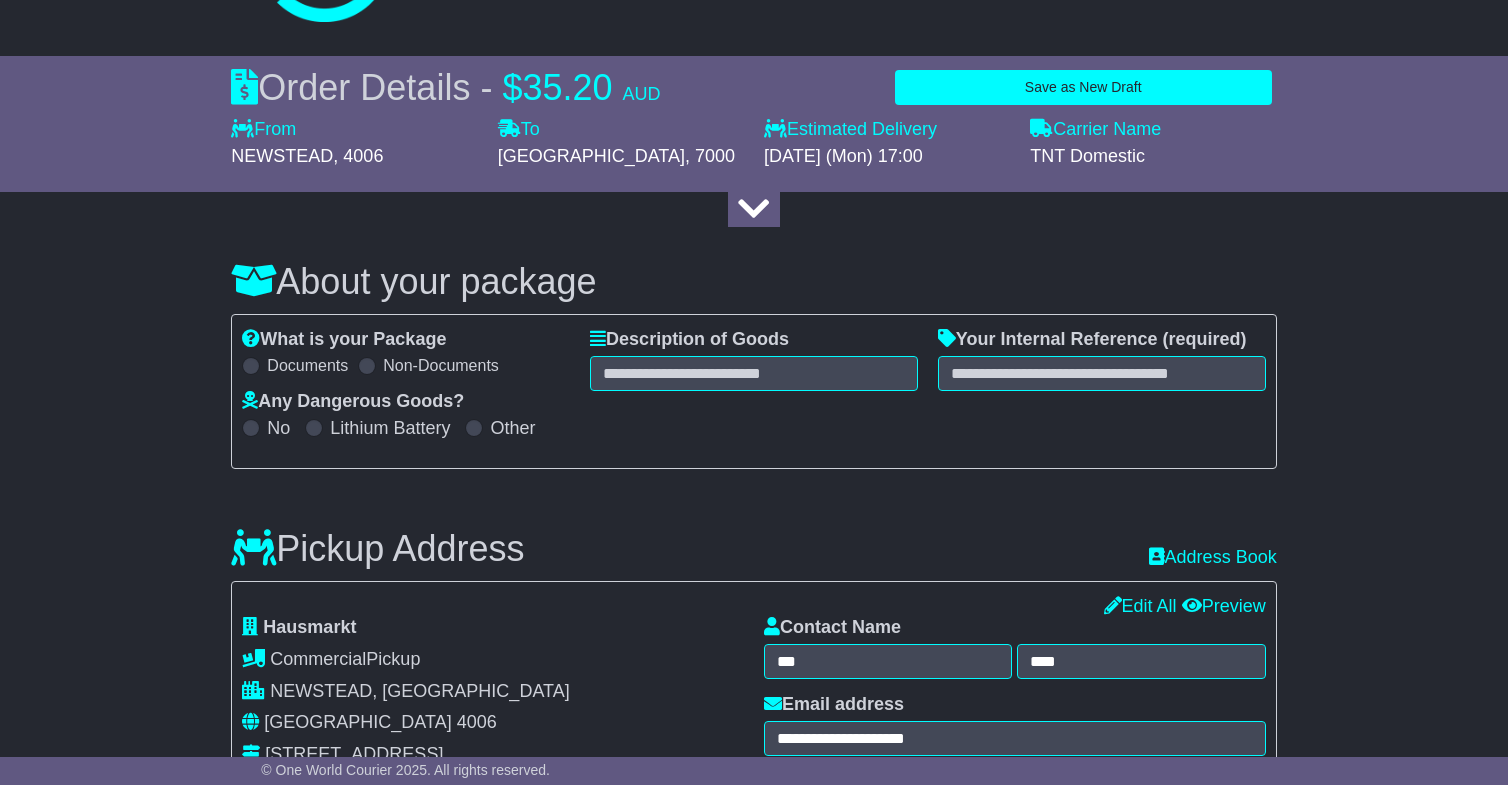 scroll, scrollTop: 0, scrollLeft: 0, axis: both 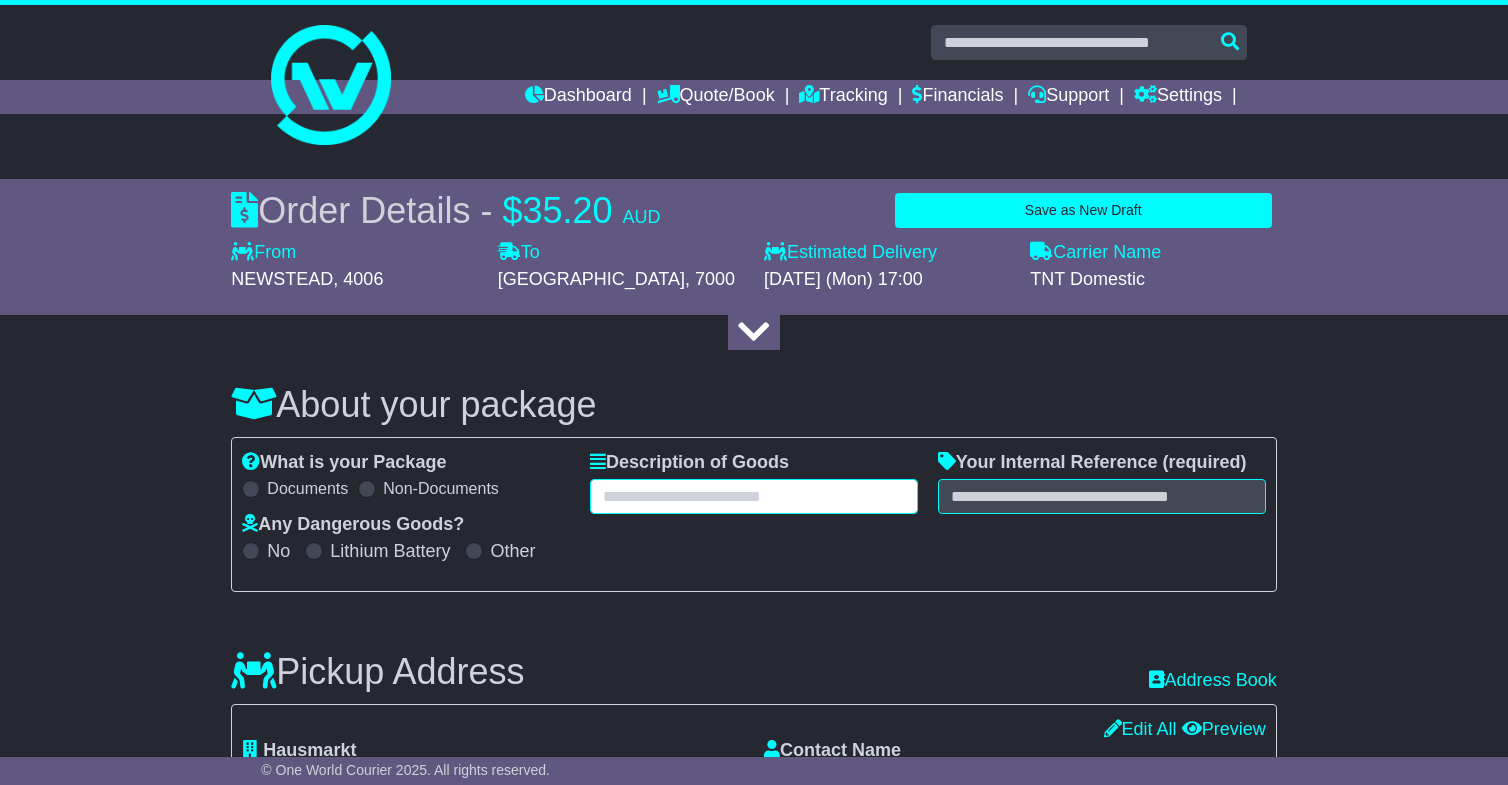 click at bounding box center [754, 496] 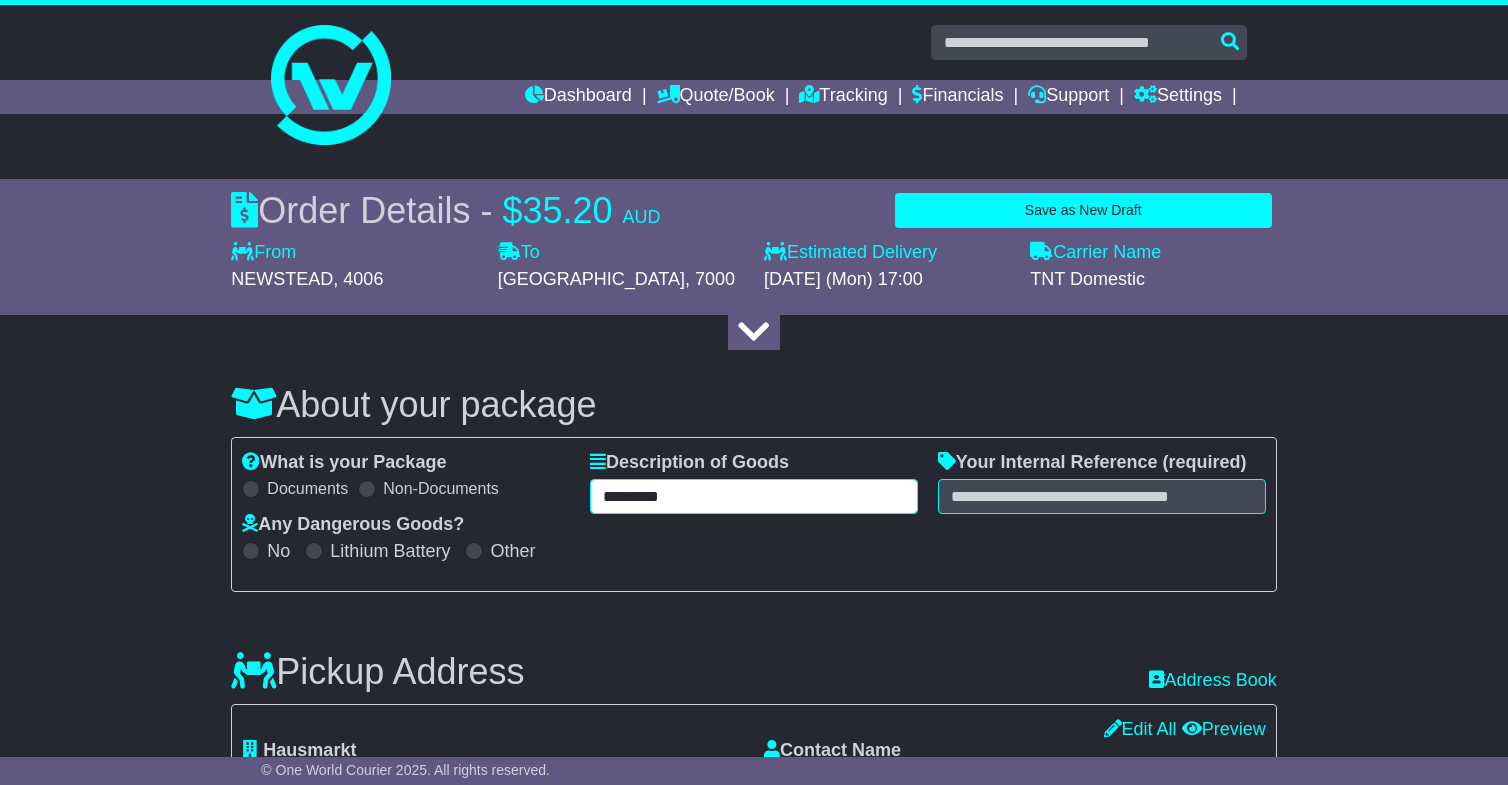 type on "*********" 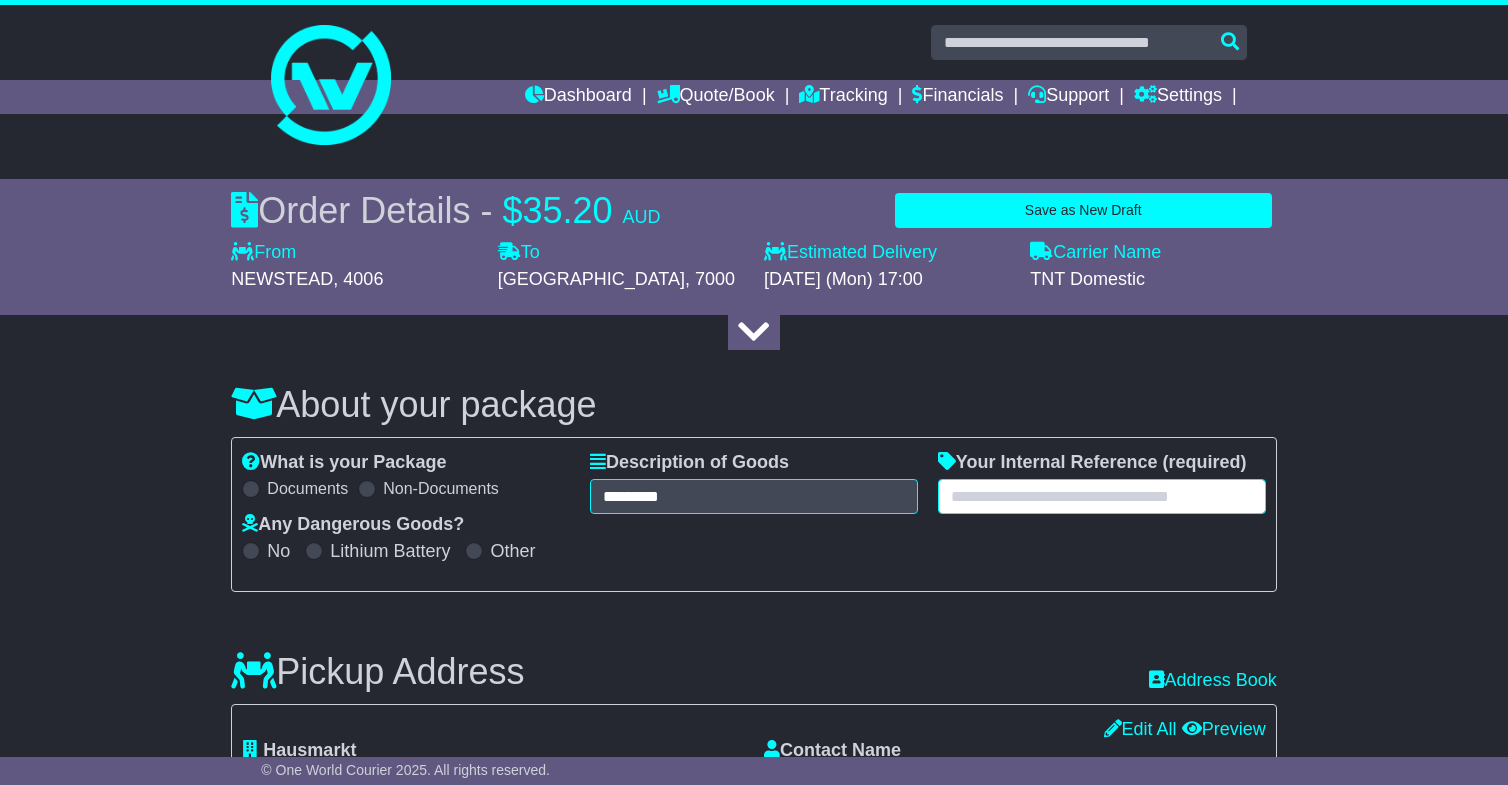 click at bounding box center [1102, 496] 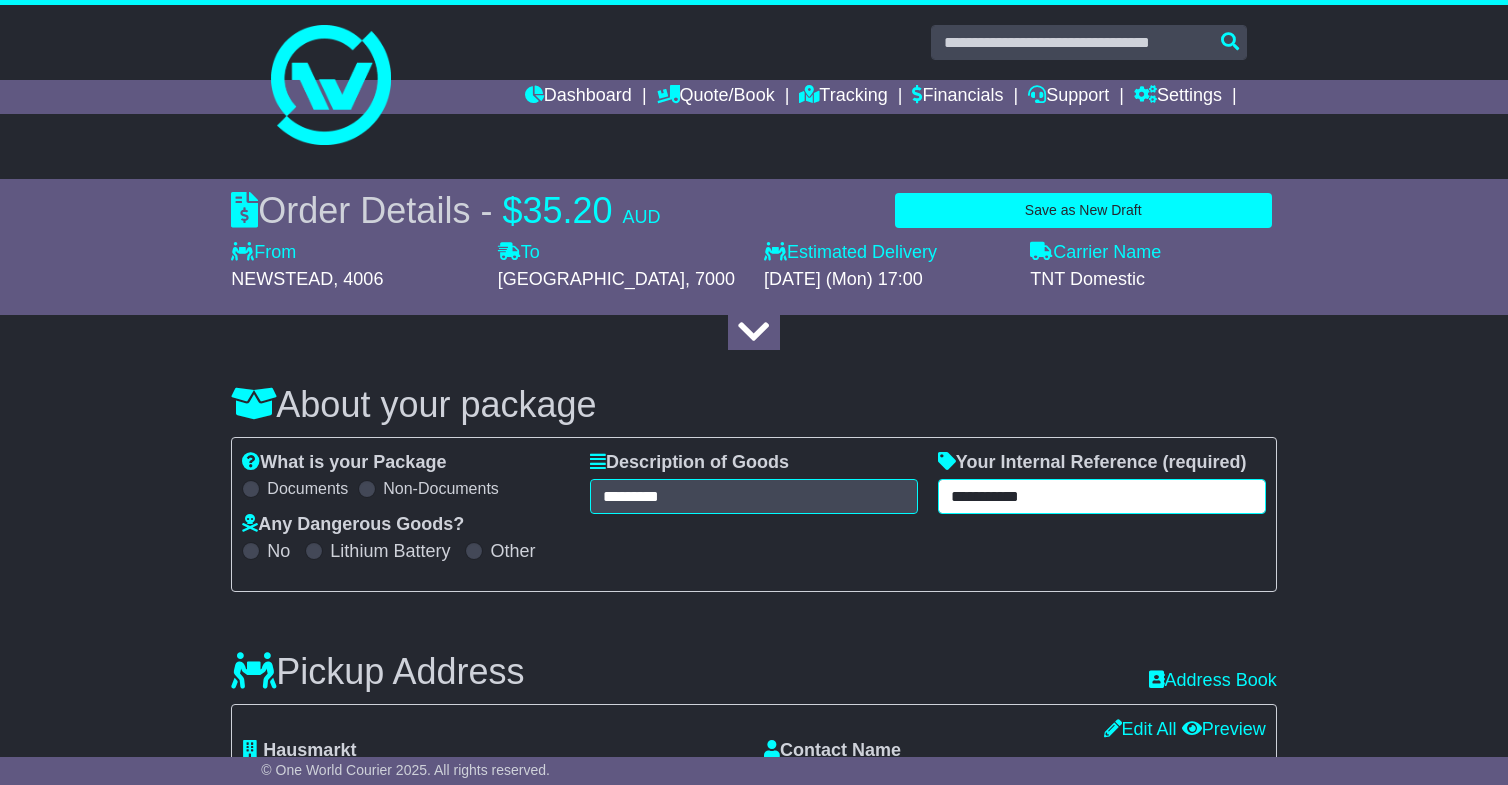 type on "**********" 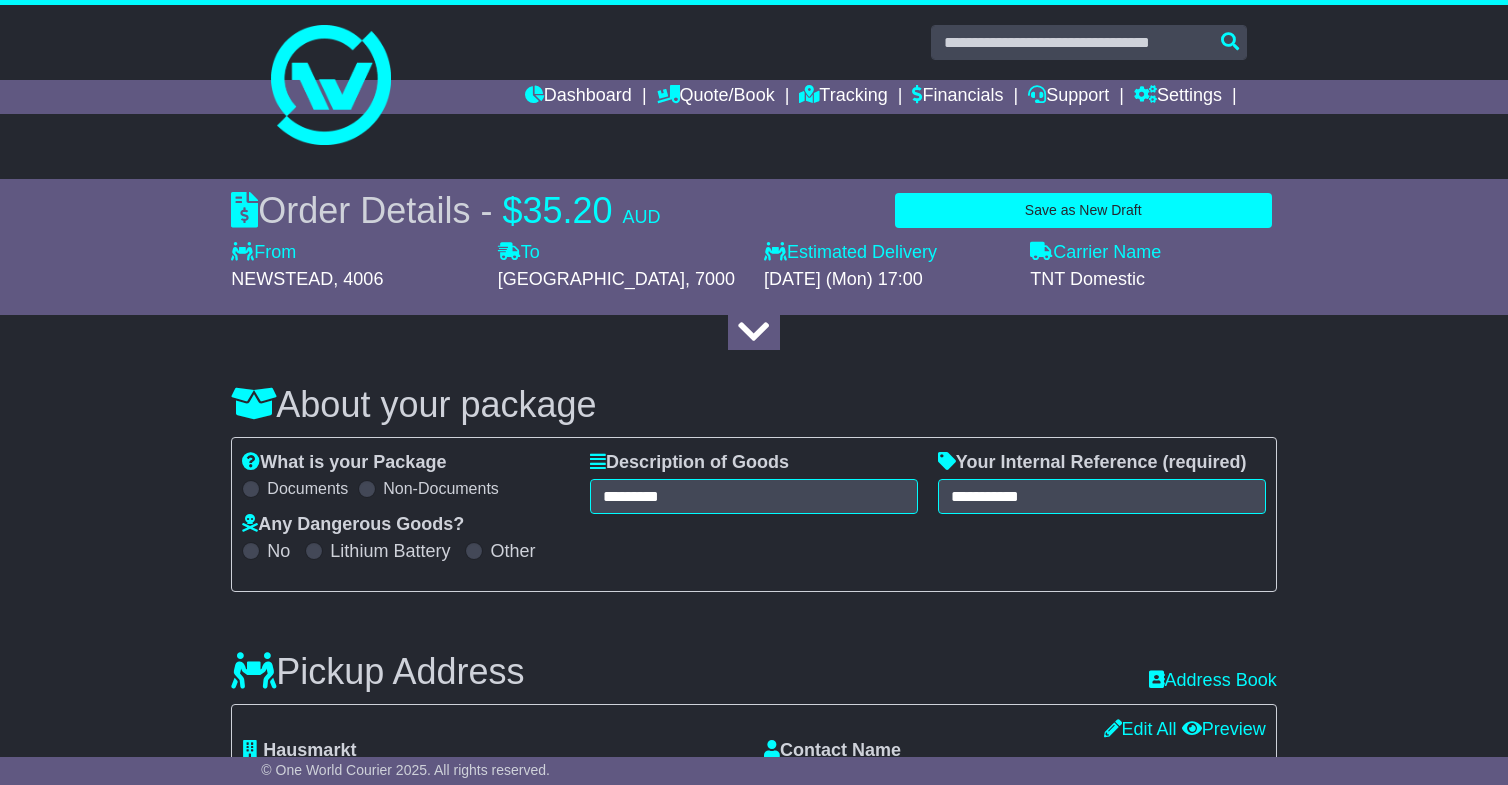 click on "**********" at bounding box center [754, 1595] 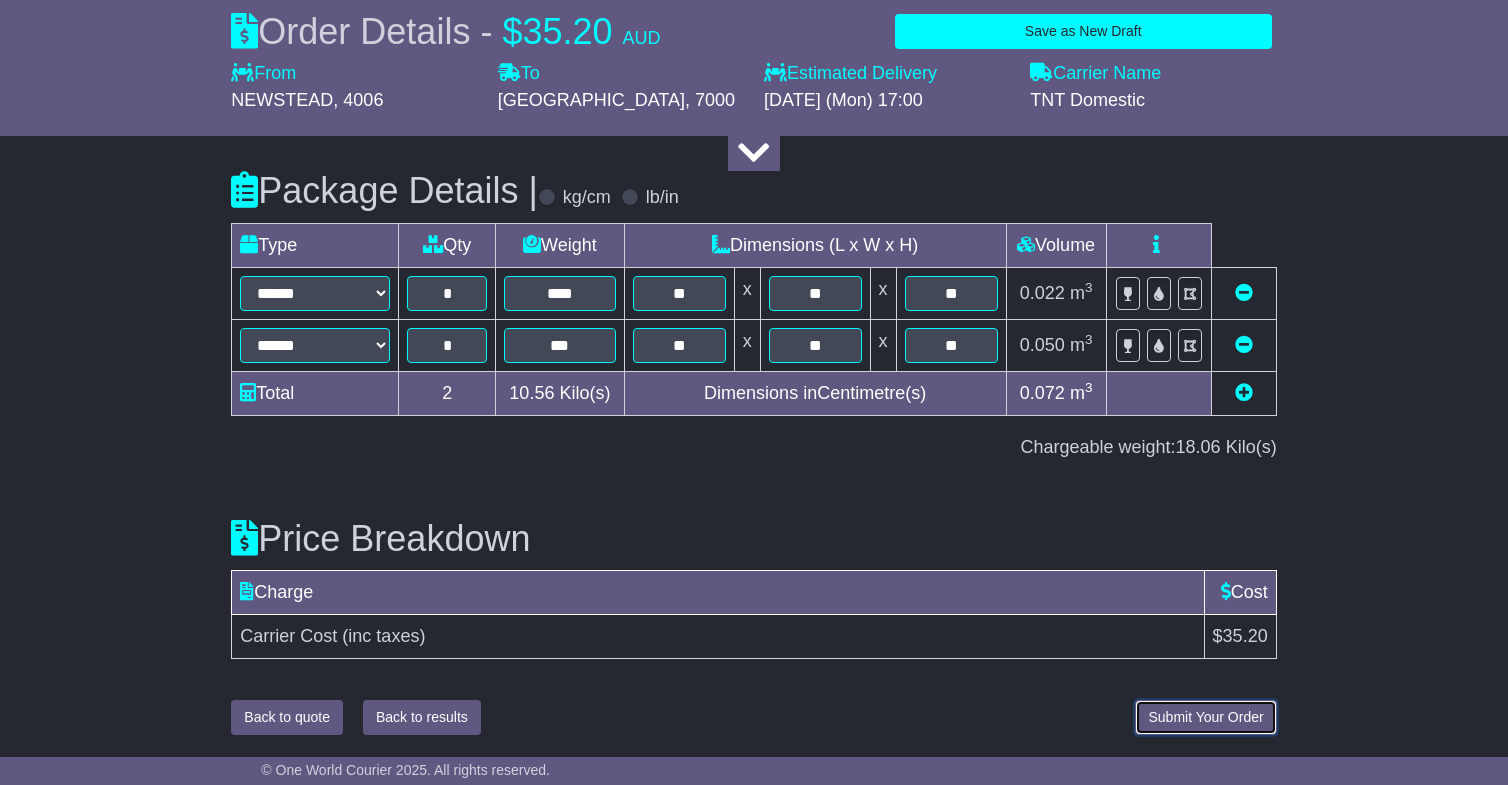 click on "Submit Your Order" at bounding box center (1205, 717) 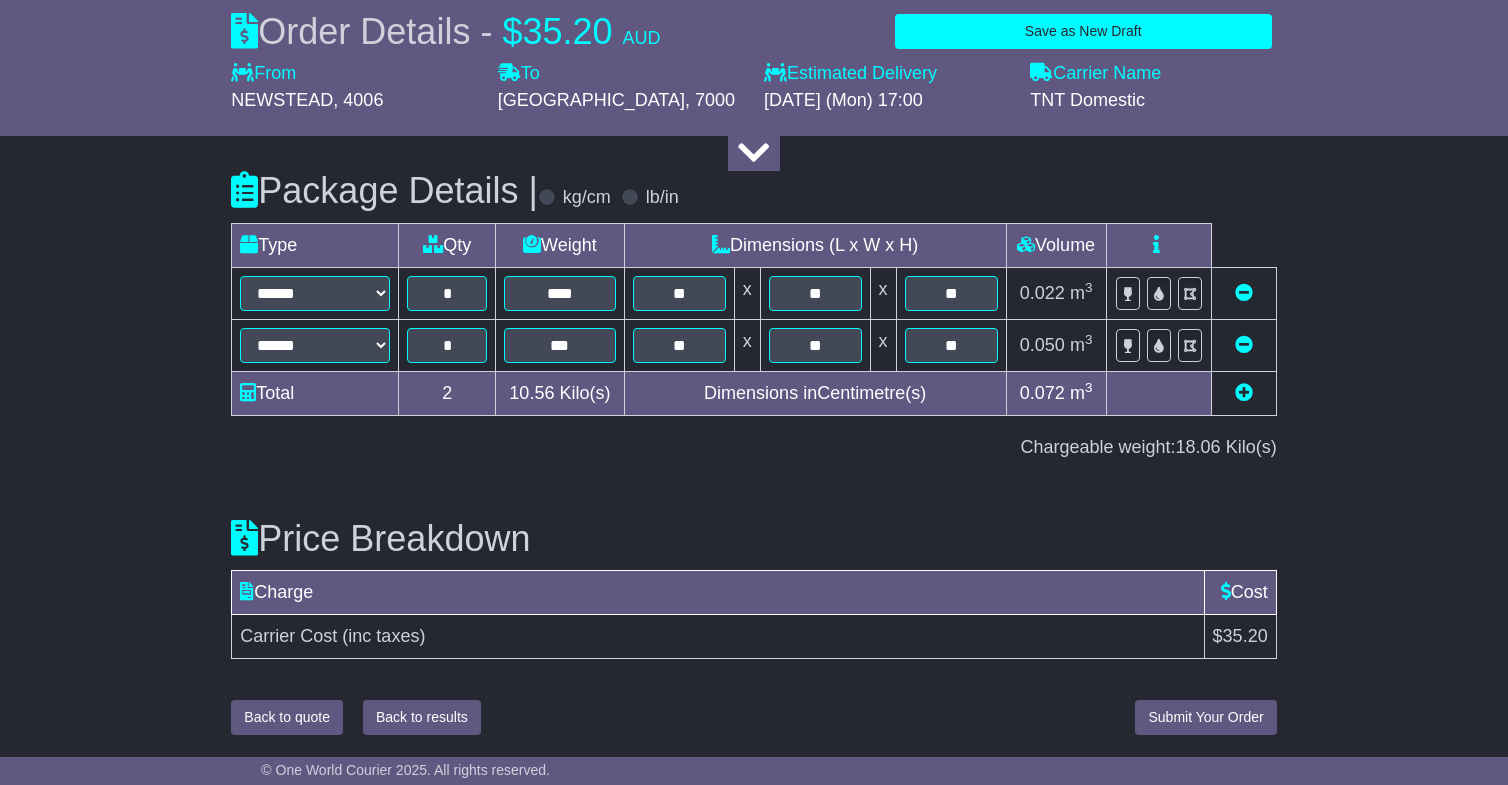 scroll, scrollTop: 2042, scrollLeft: 0, axis: vertical 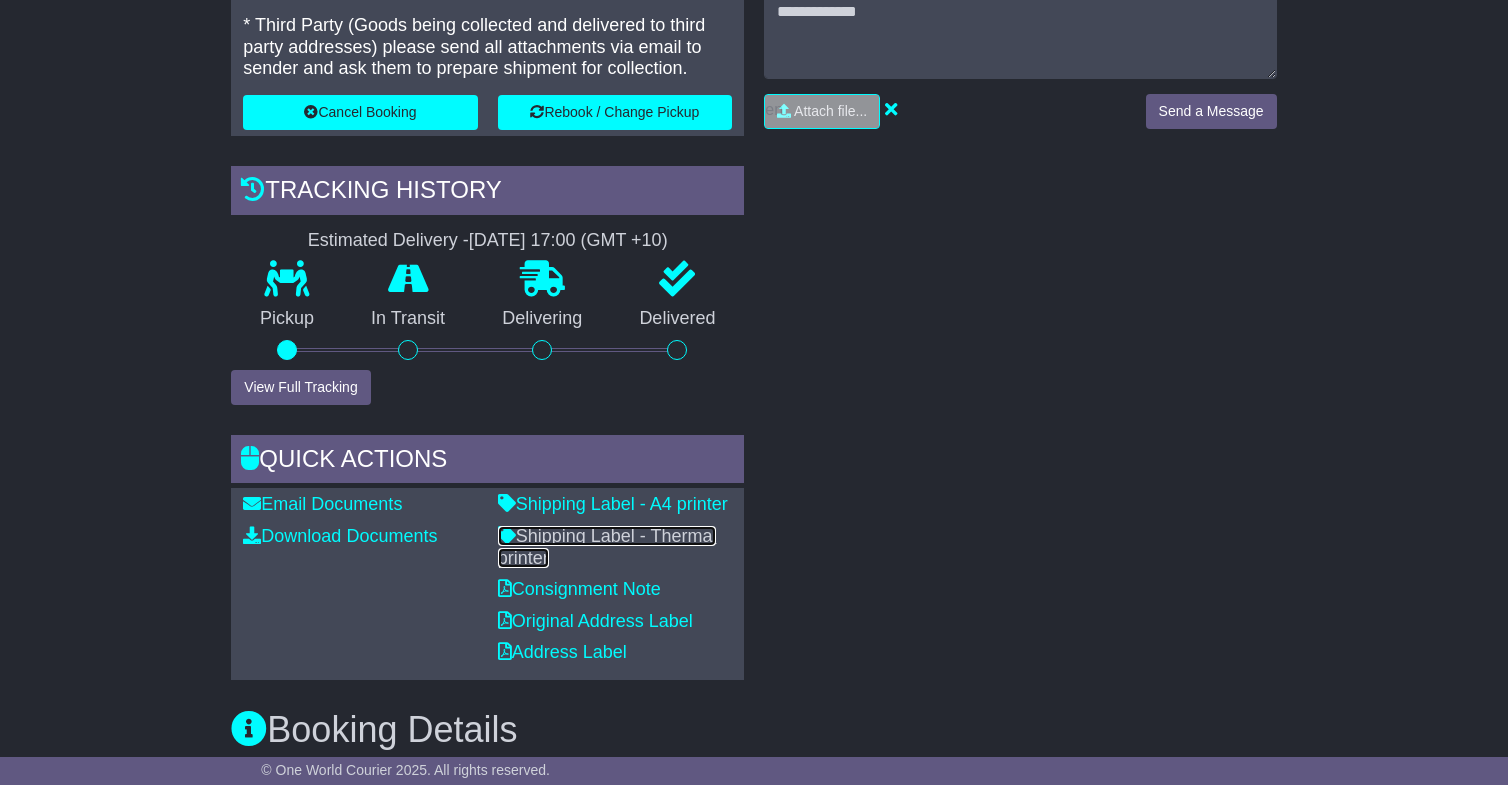 click on "Shipping Label - Thermal printer" at bounding box center (607, 547) 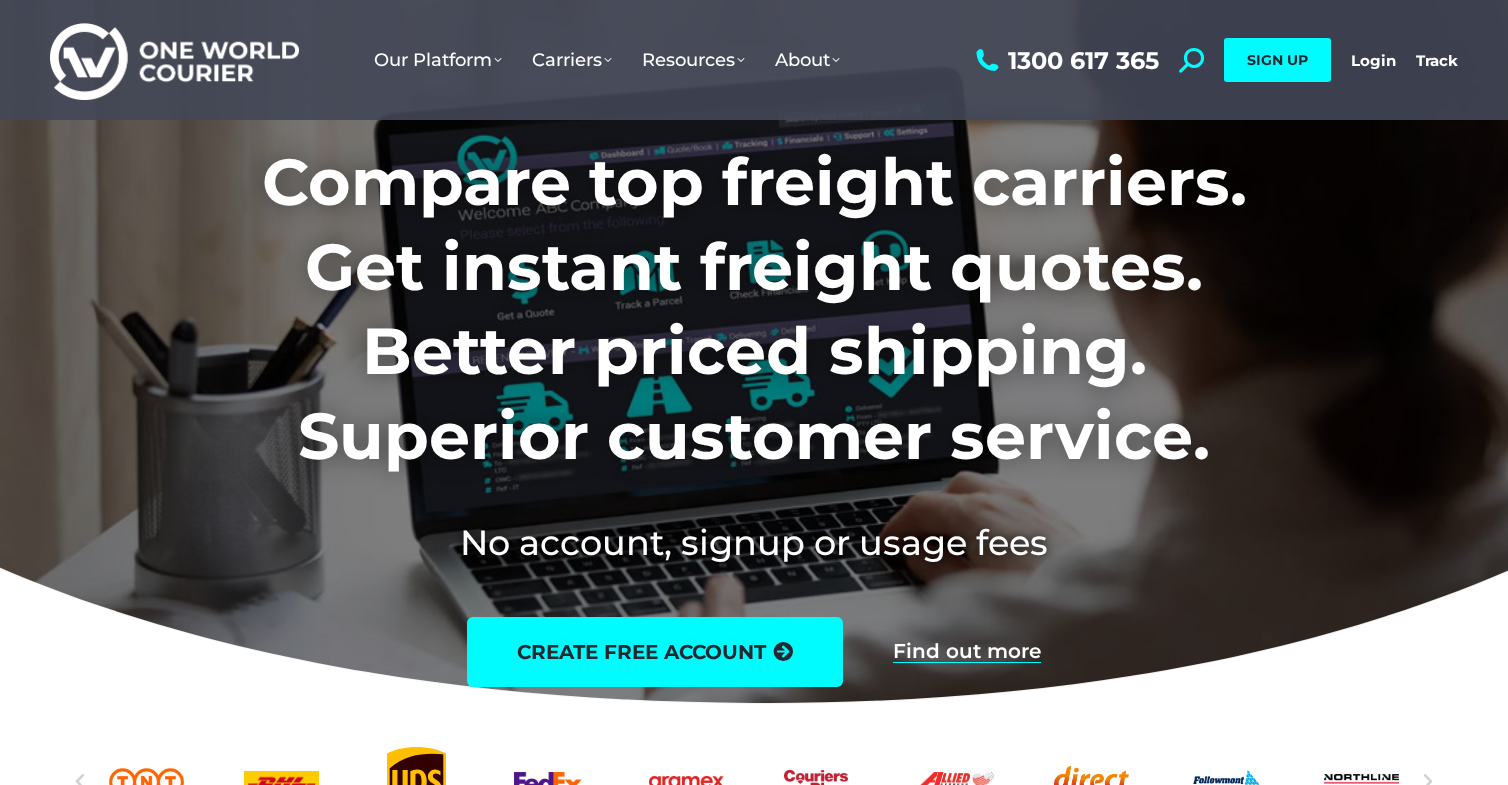 scroll, scrollTop: 0, scrollLeft: 0, axis: both 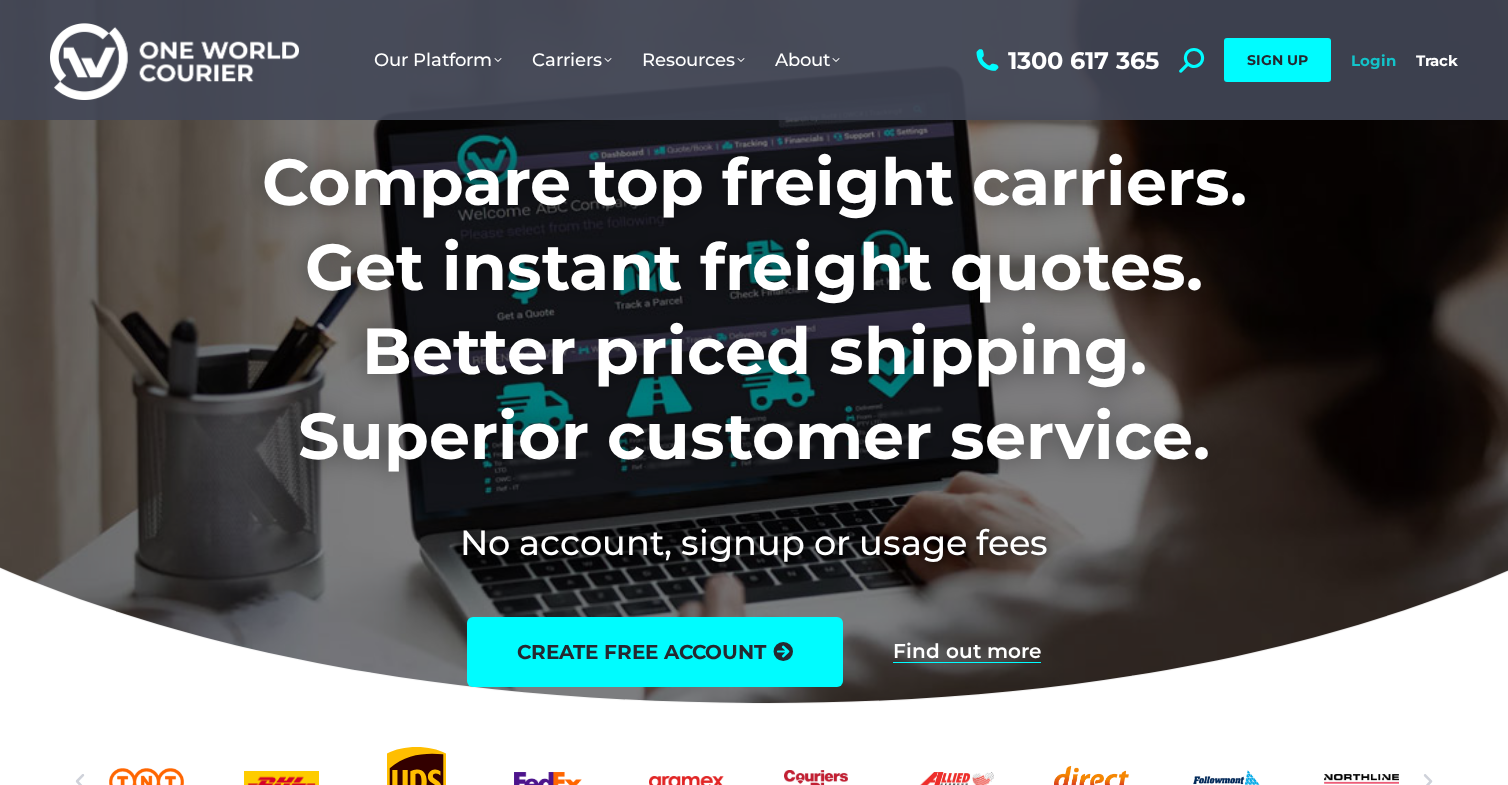 click on "Login" at bounding box center [1373, 60] 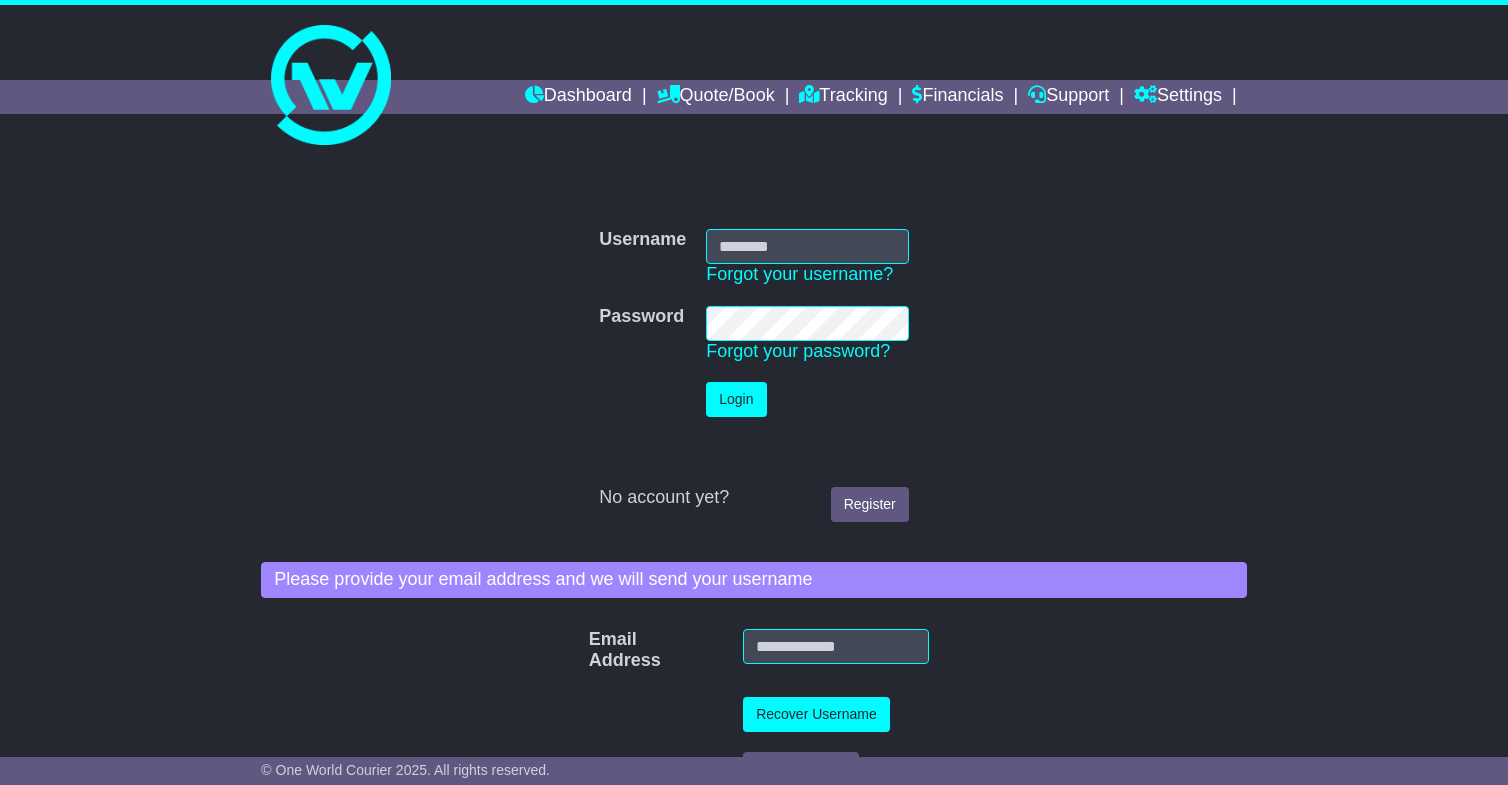 scroll, scrollTop: 0, scrollLeft: 0, axis: both 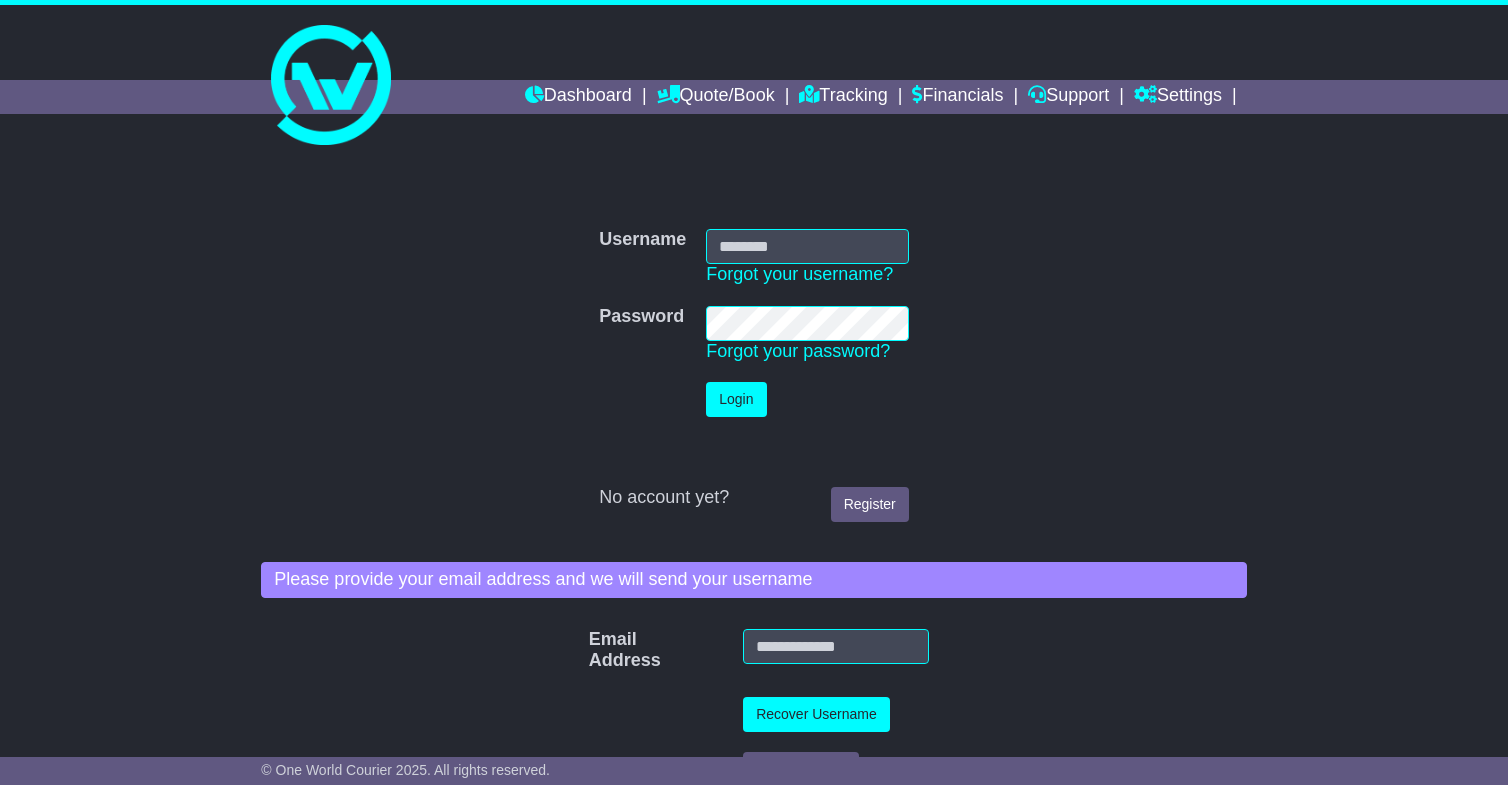 type on "**********" 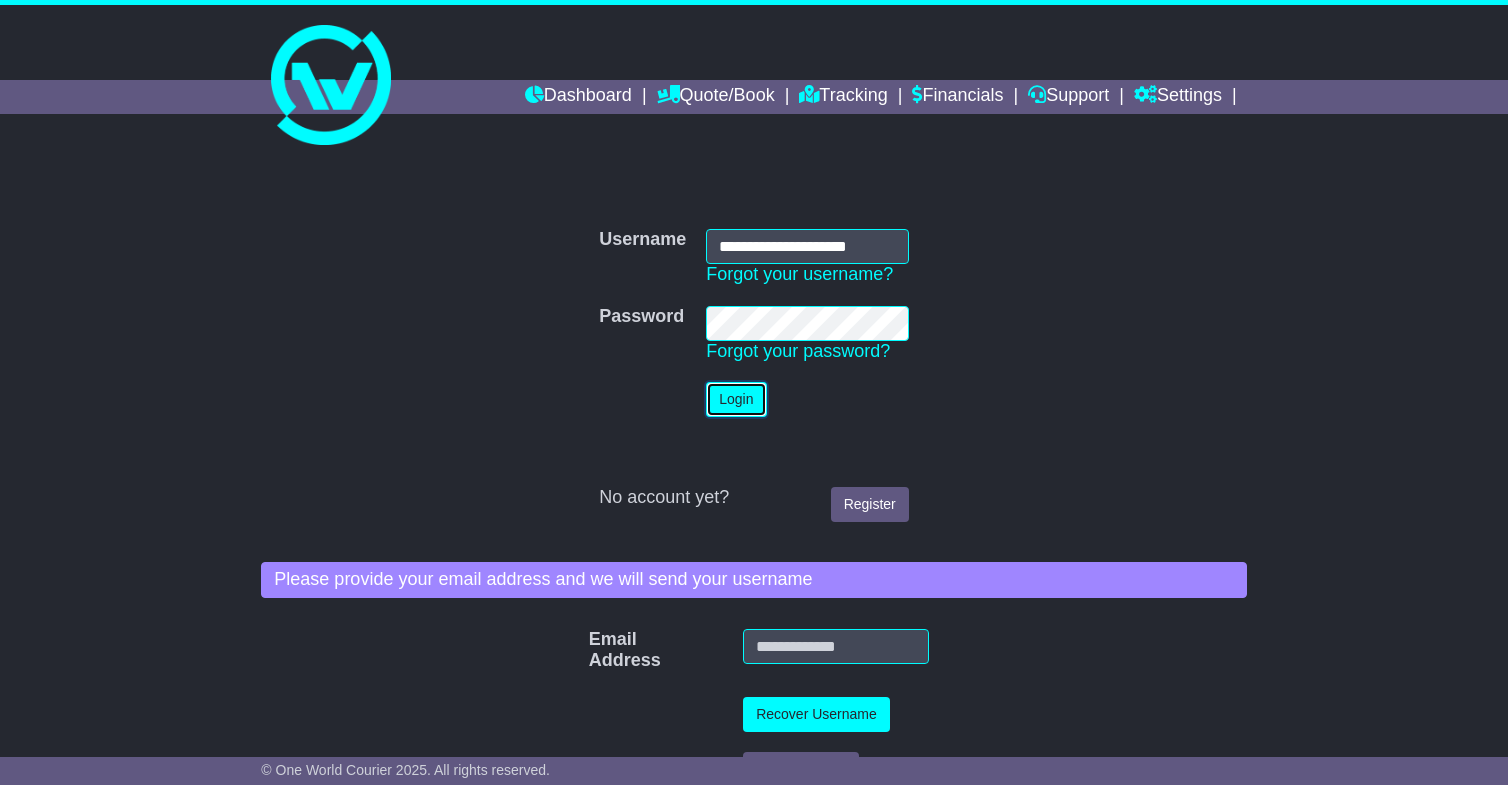 click on "Login" at bounding box center [736, 399] 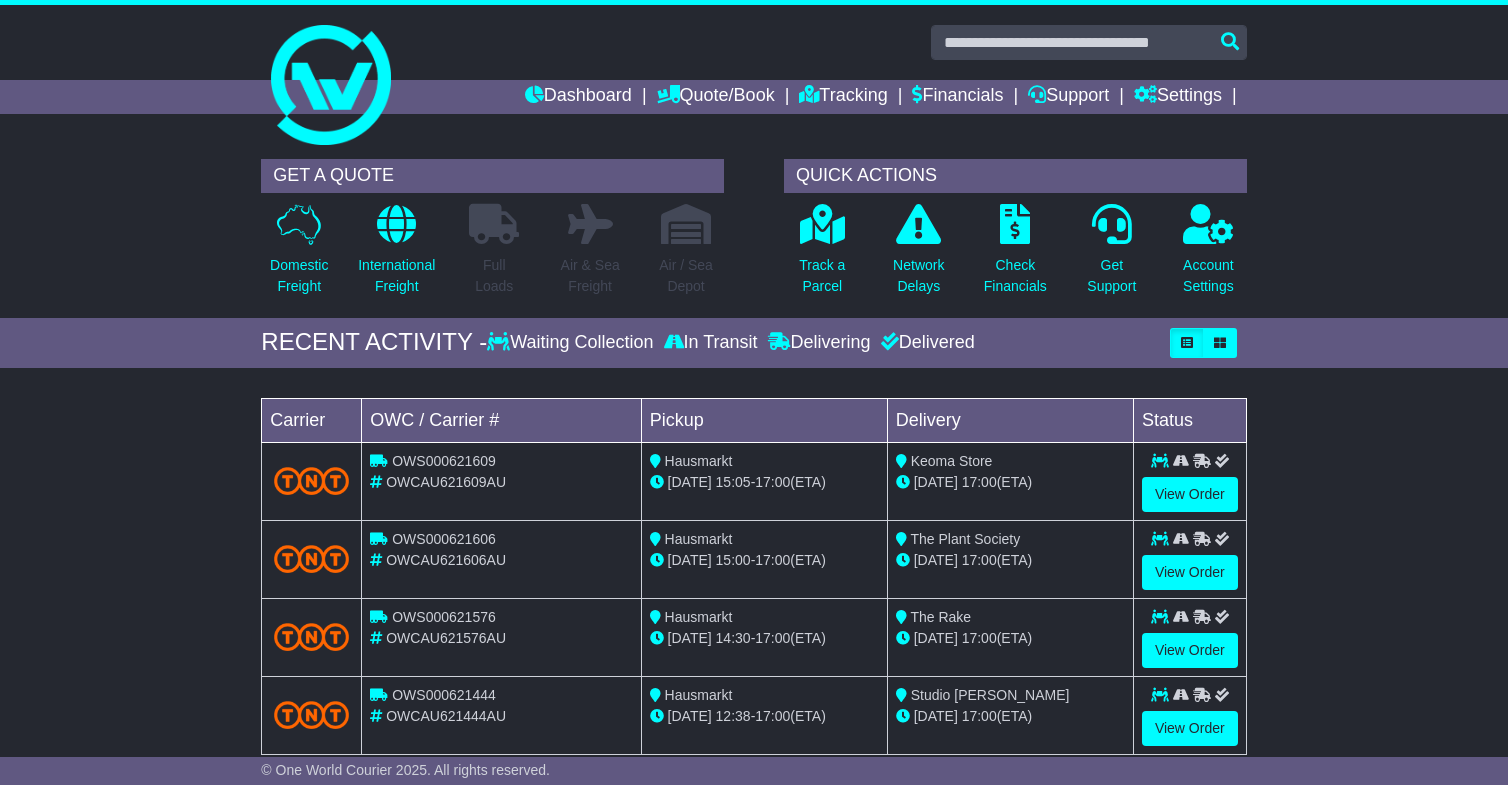 scroll, scrollTop: 0, scrollLeft: 0, axis: both 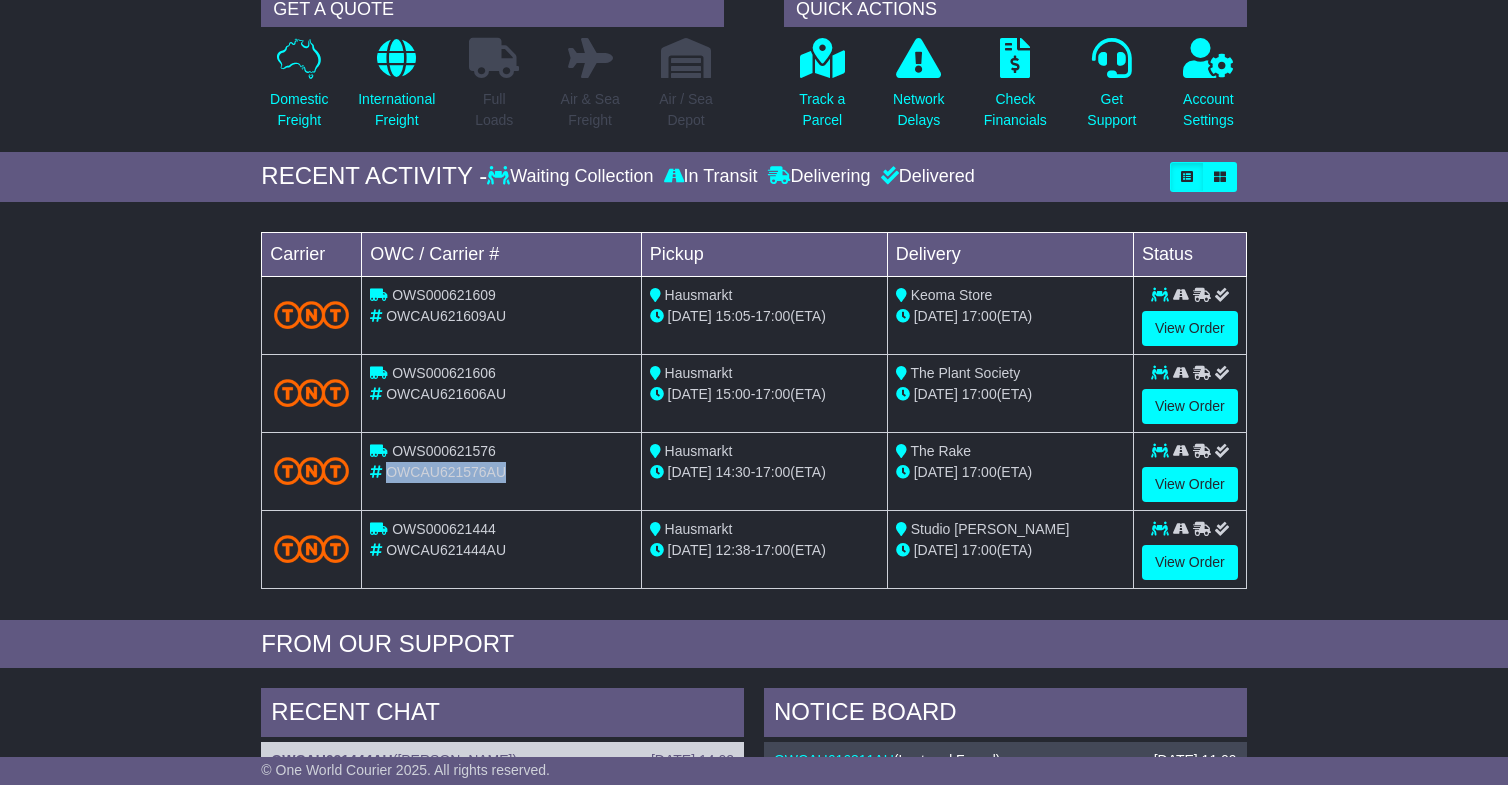 drag, startPoint x: 389, startPoint y: 470, endPoint x: 527, endPoint y: 477, distance: 138.17743 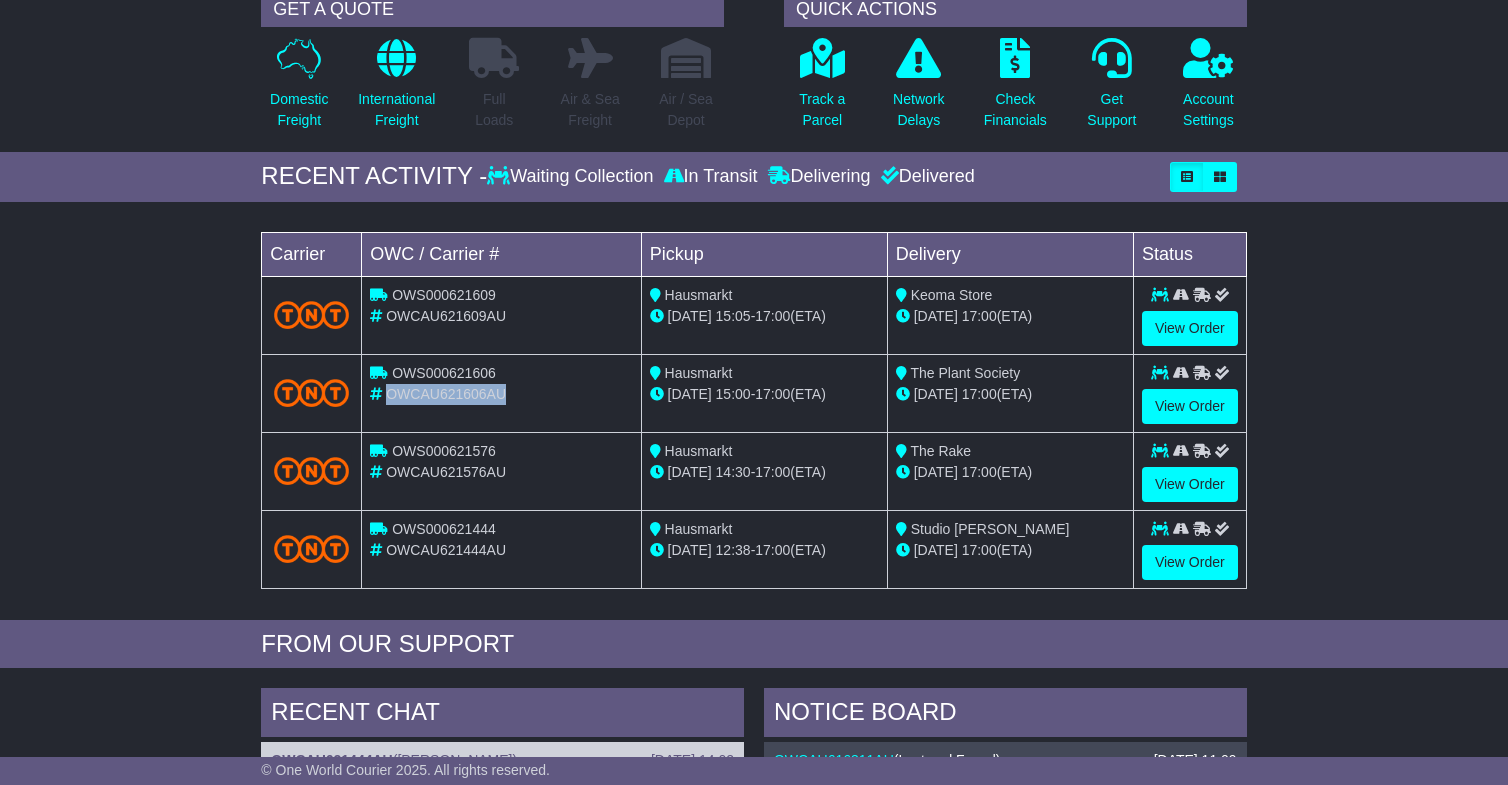 drag, startPoint x: 387, startPoint y: 397, endPoint x: 501, endPoint y: 390, distance: 114.21471 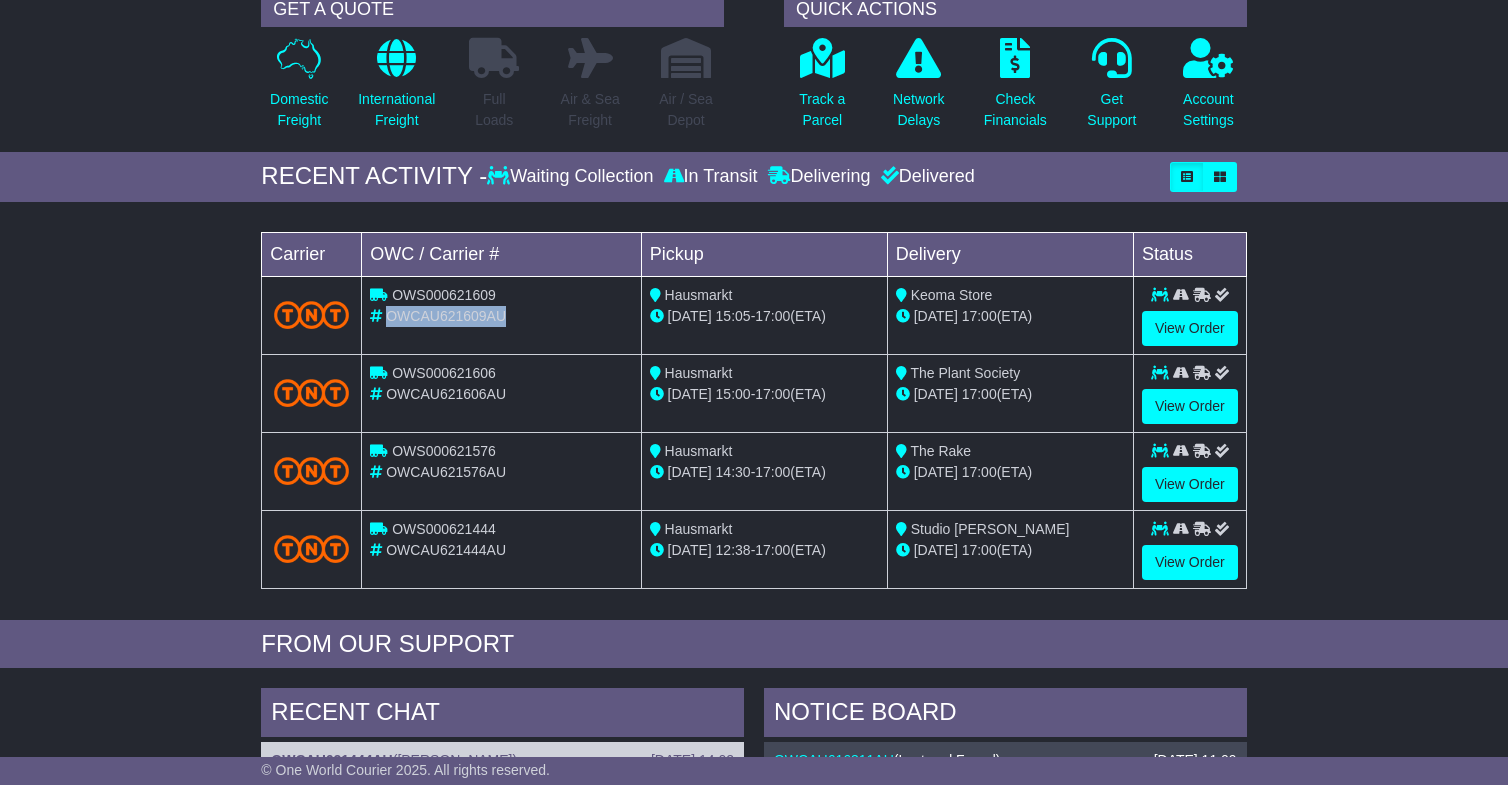 drag, startPoint x: 389, startPoint y: 313, endPoint x: 511, endPoint y: 314, distance: 122.0041 